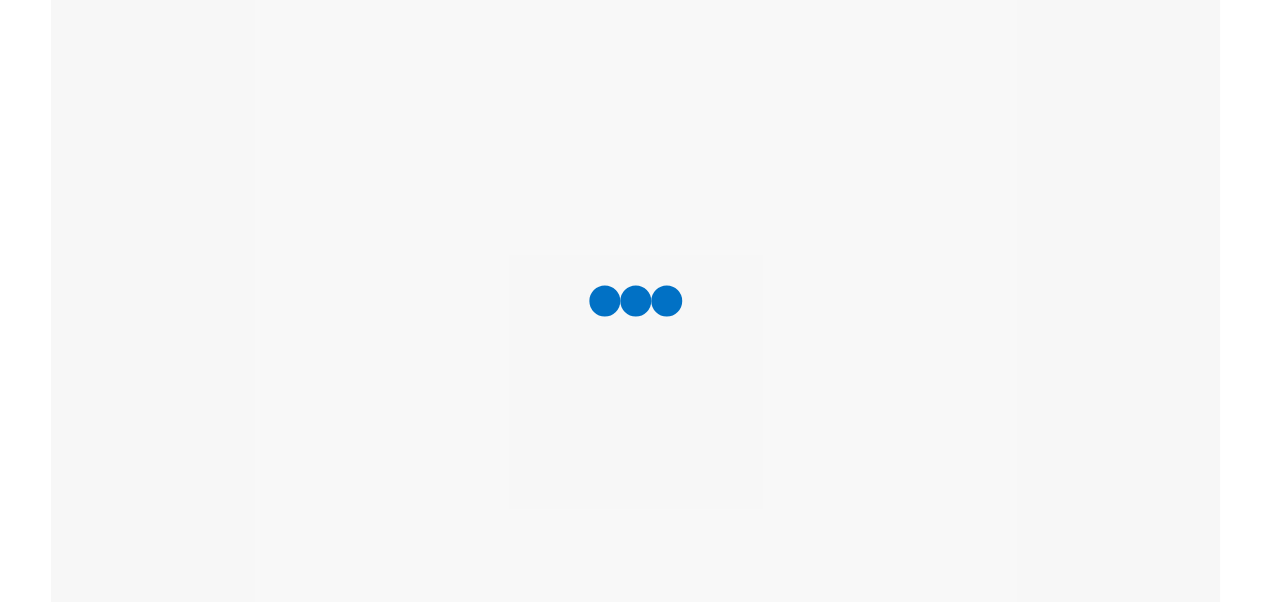 scroll, scrollTop: 0, scrollLeft: 0, axis: both 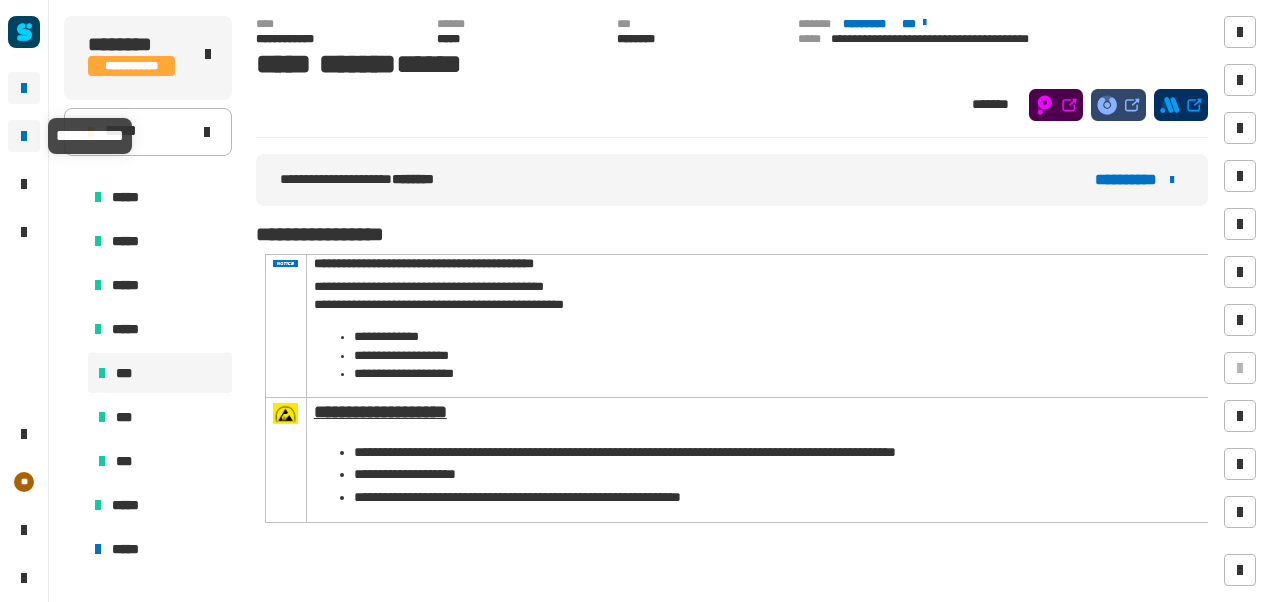 click 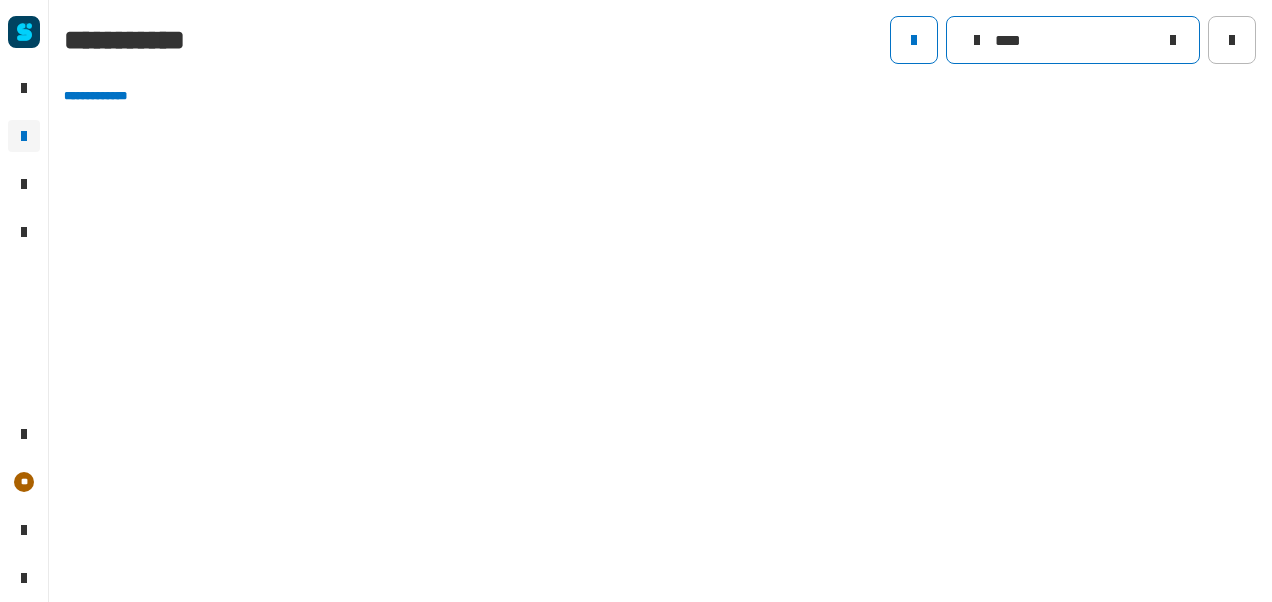 click on "****" 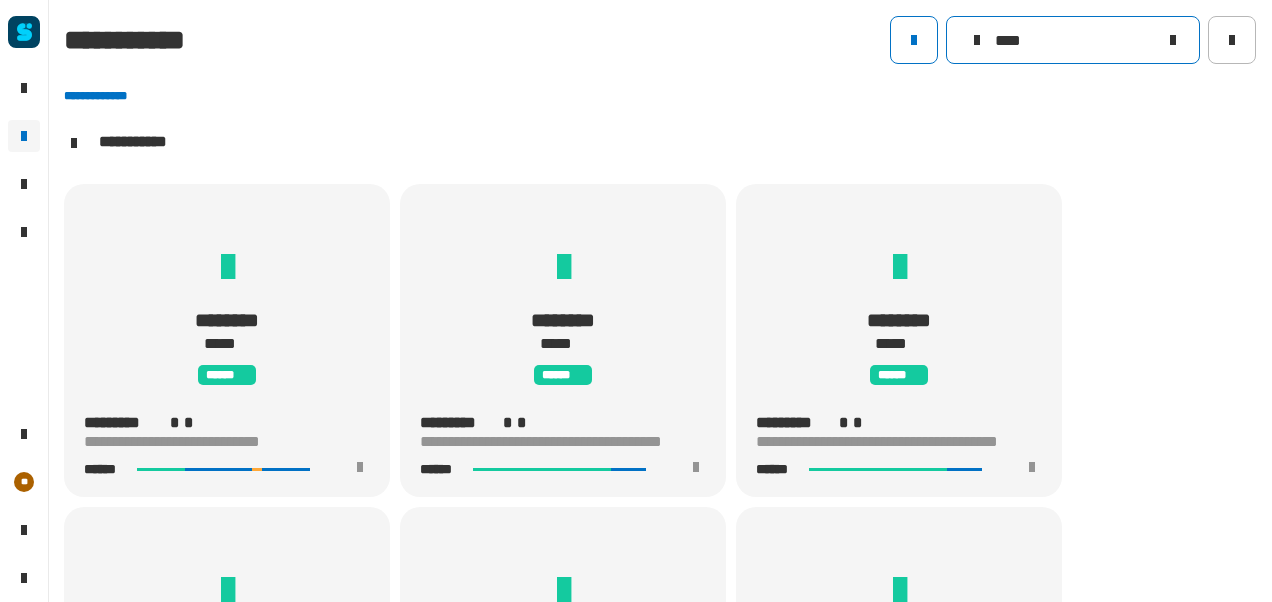 scroll, scrollTop: 1, scrollLeft: 0, axis: vertical 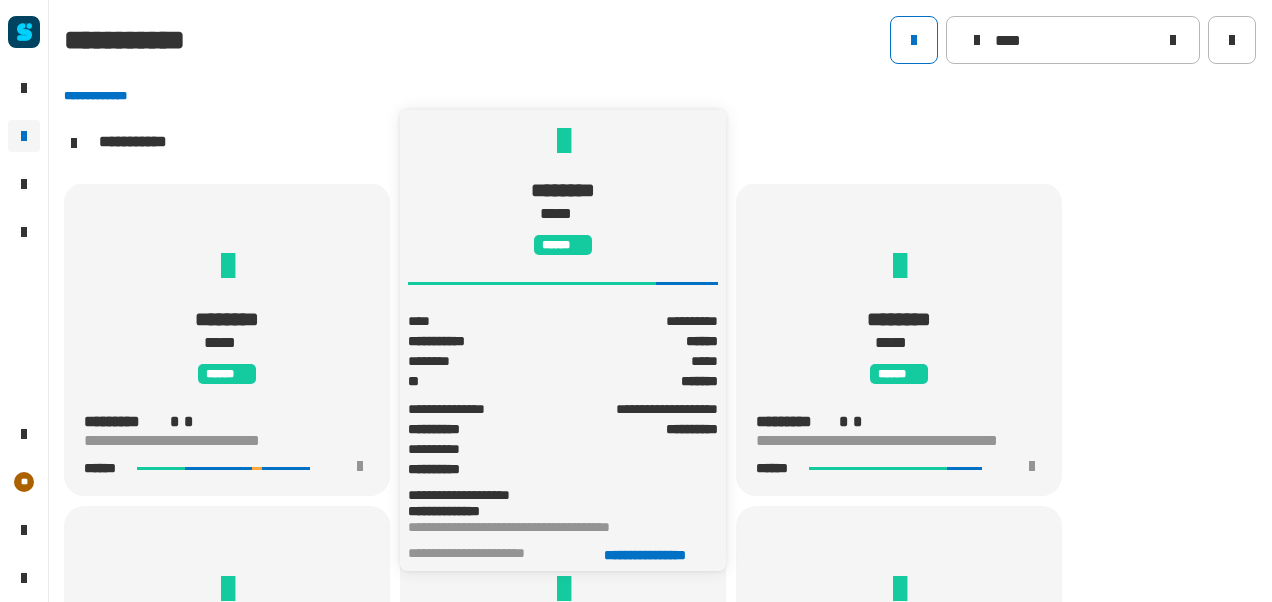 click on "******** ***** ******" 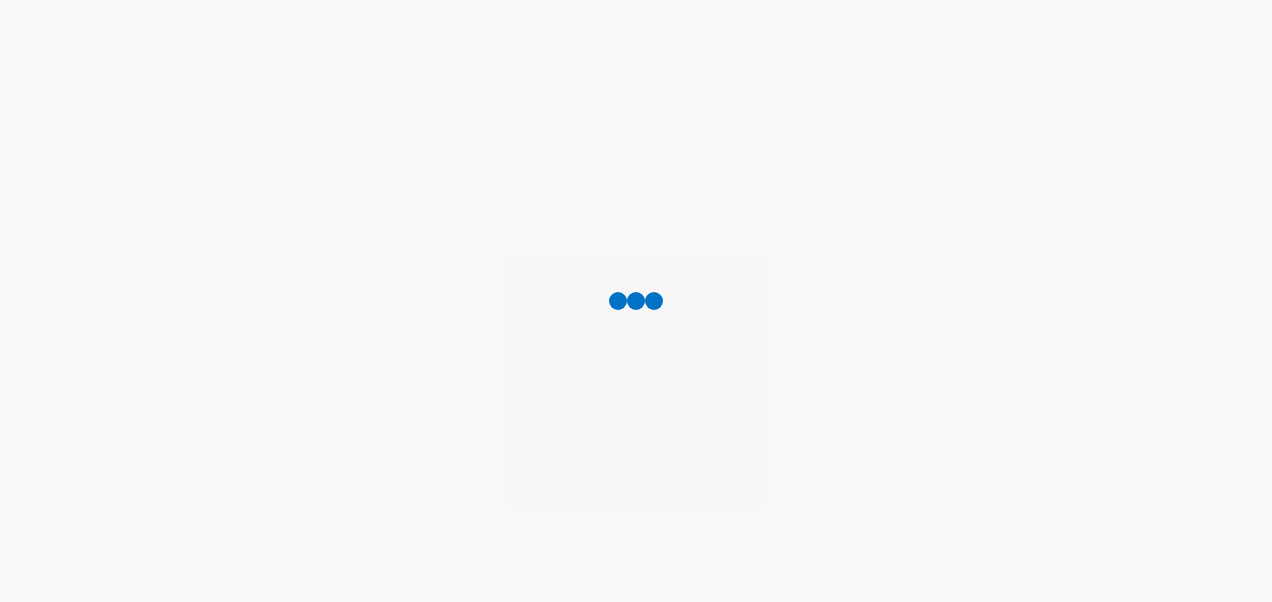 scroll, scrollTop: 0, scrollLeft: 0, axis: both 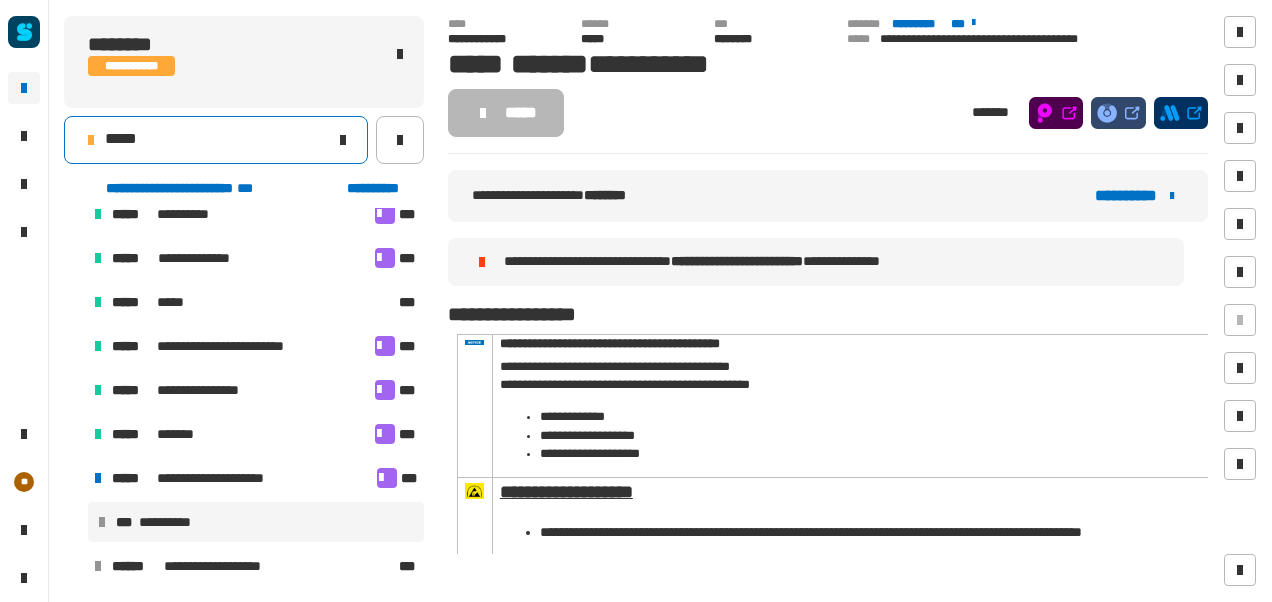 click on "*****" 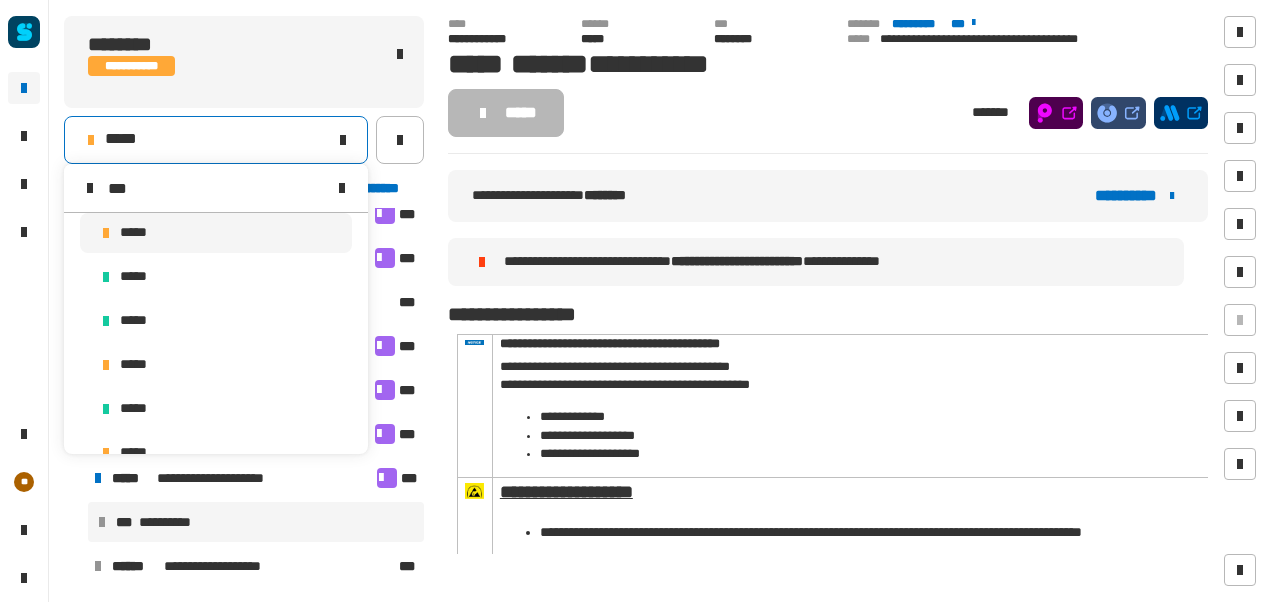 scroll, scrollTop: 0, scrollLeft: 0, axis: both 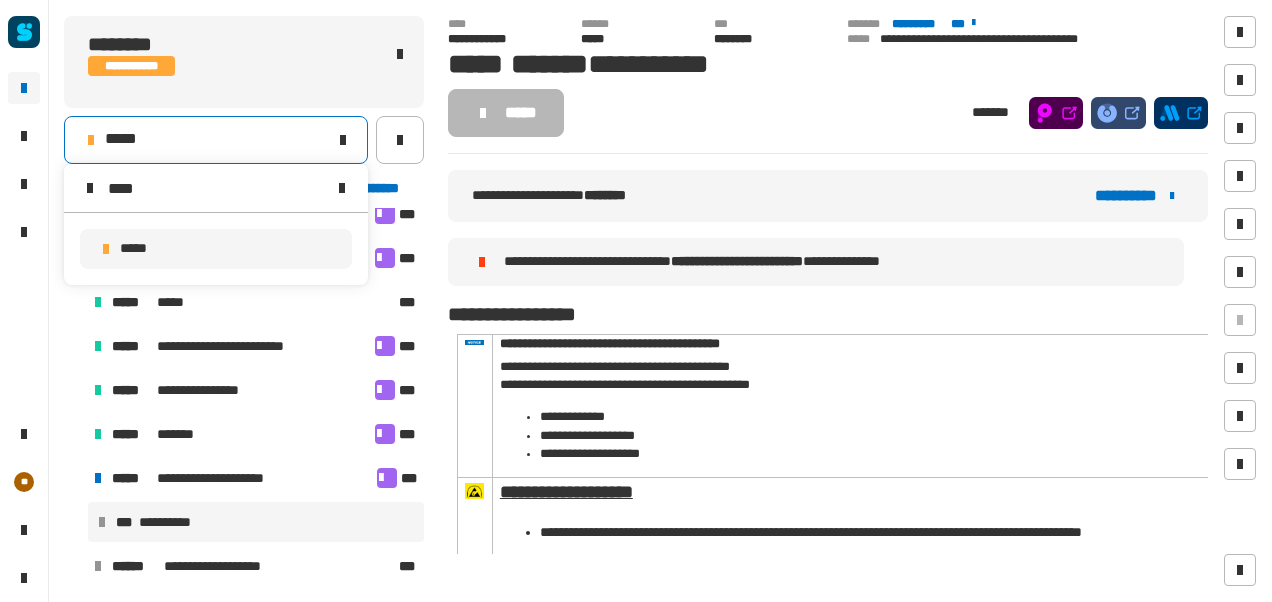 type on "****" 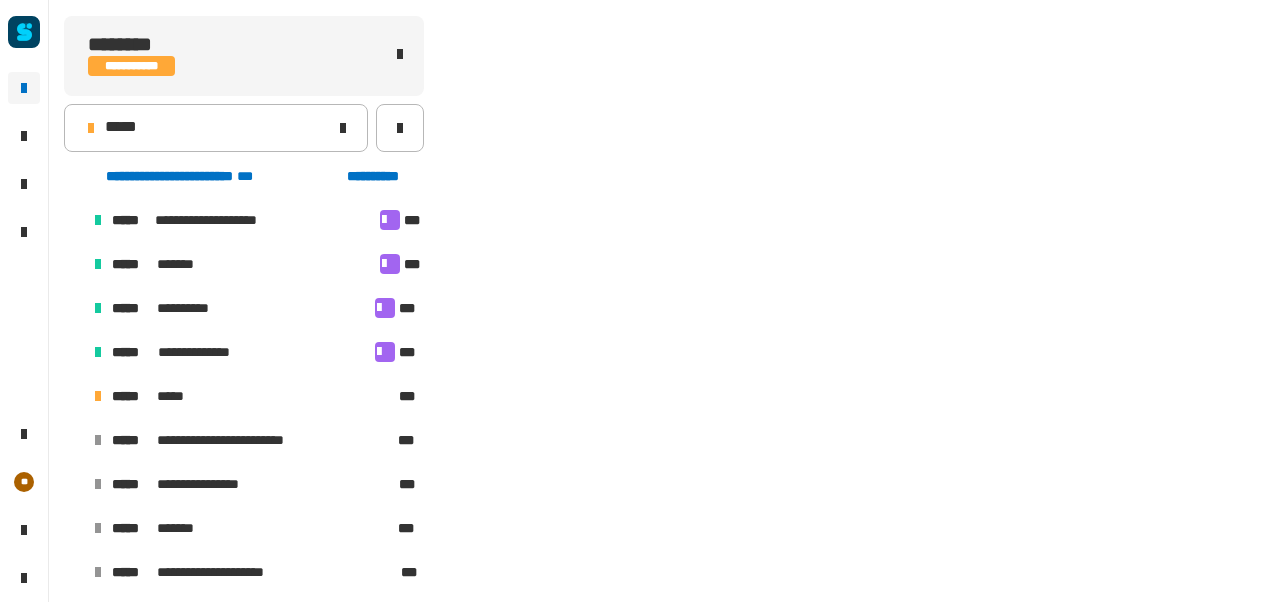 scroll, scrollTop: 77, scrollLeft: 0, axis: vertical 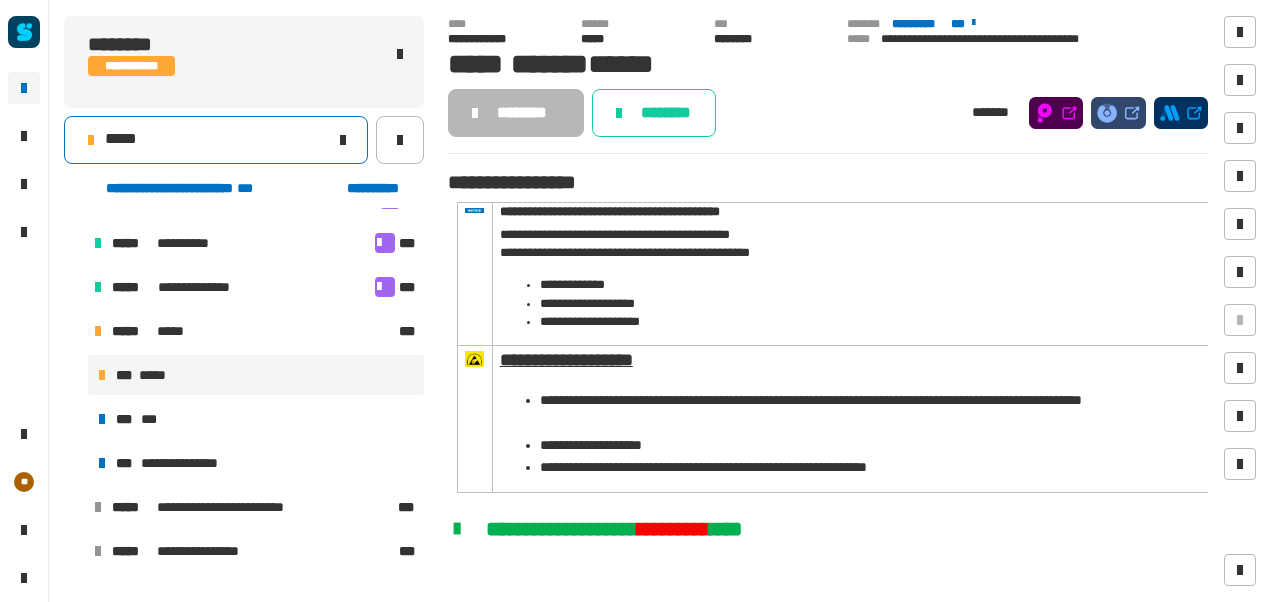 click 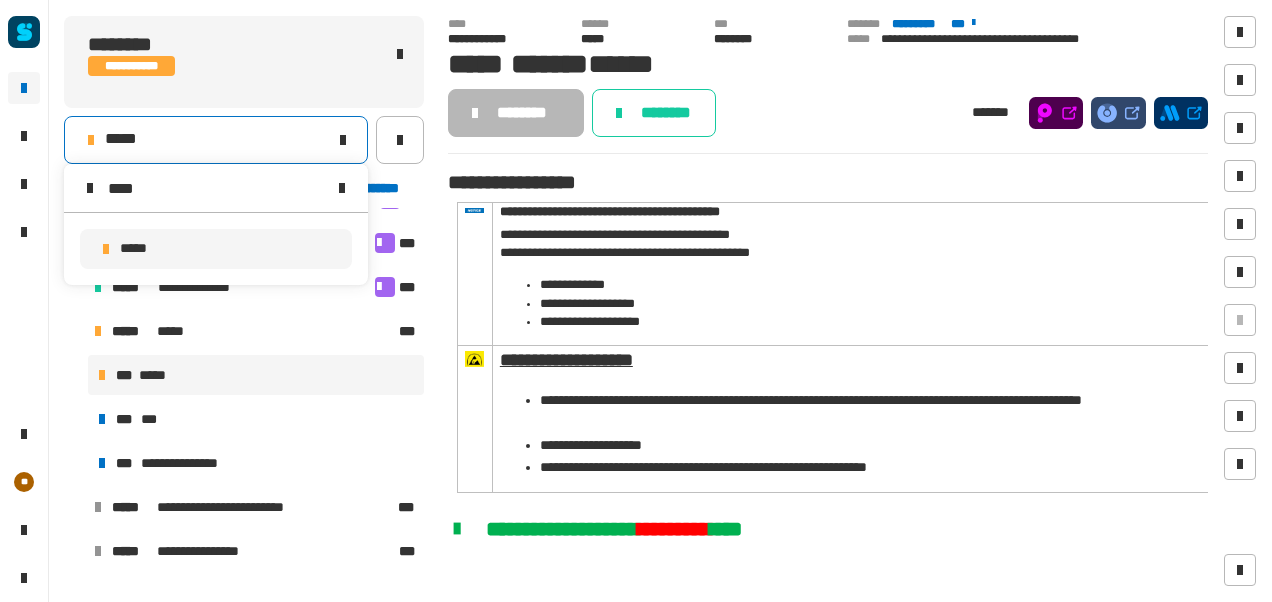 click 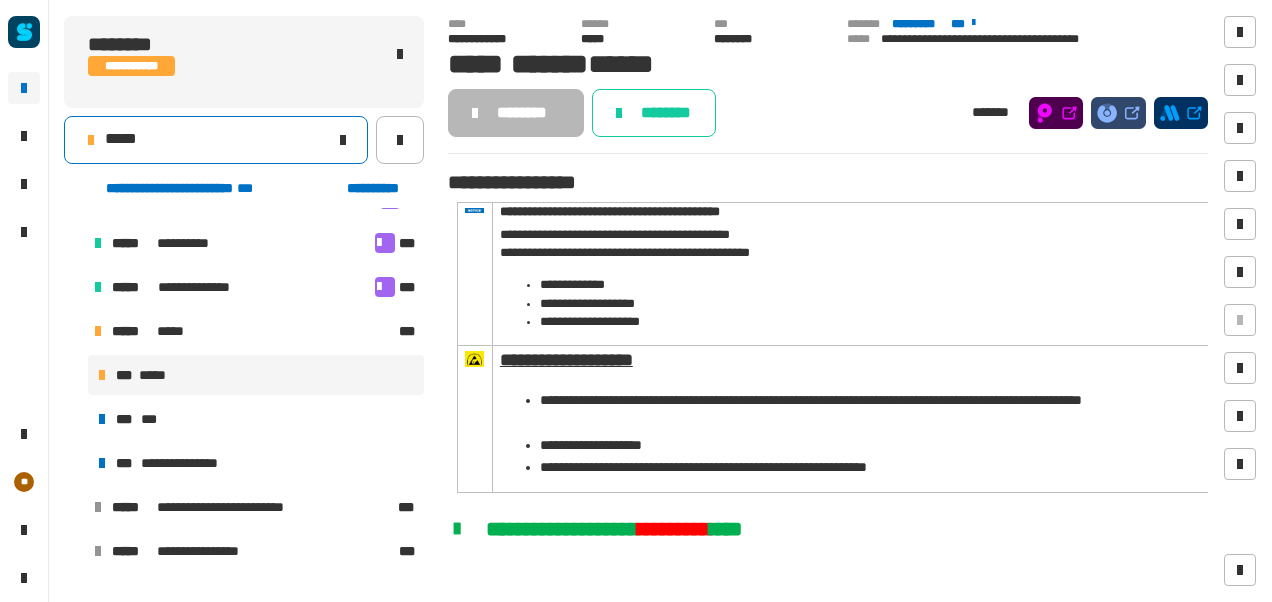 click 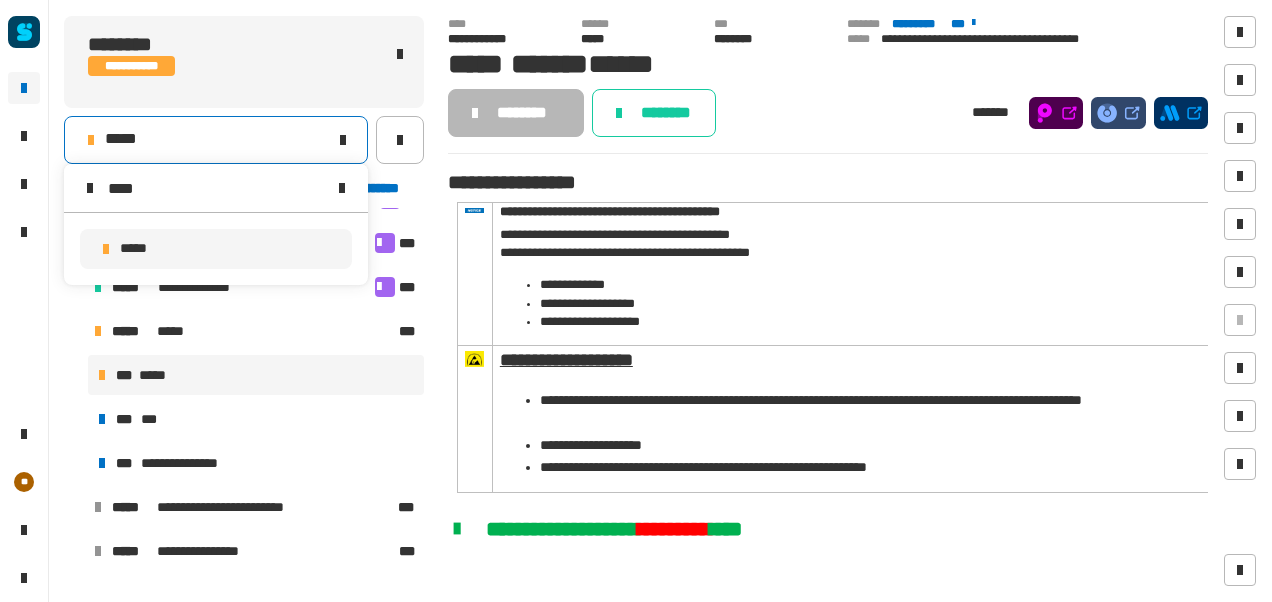 click at bounding box center [342, 188] 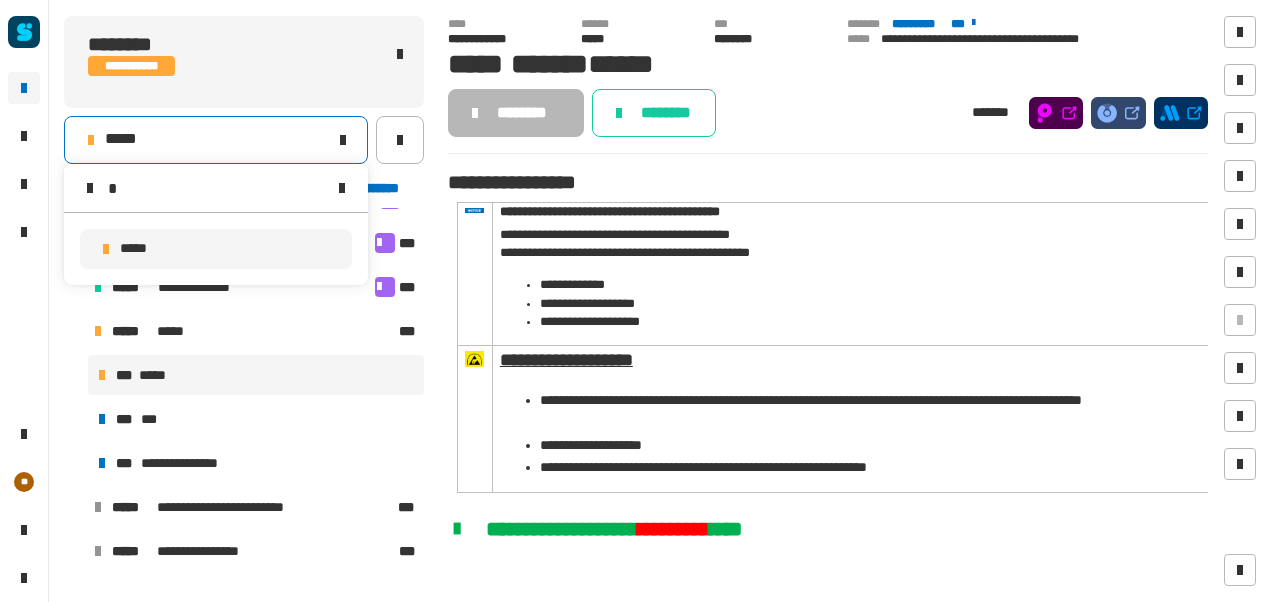 type 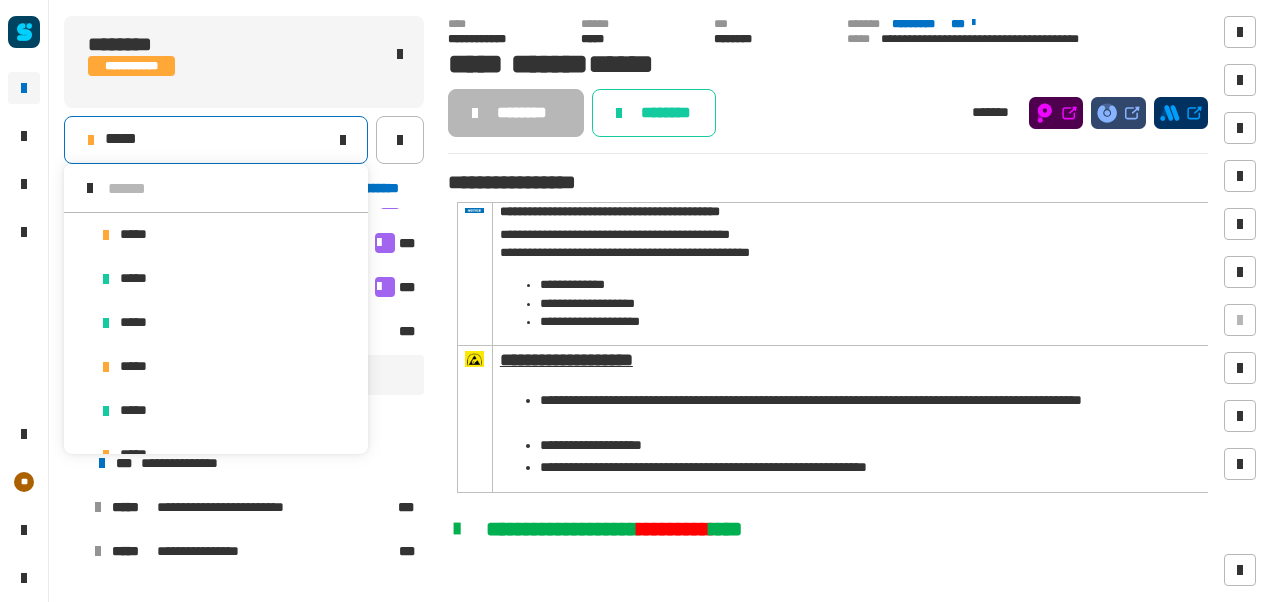 scroll, scrollTop: 16, scrollLeft: 0, axis: vertical 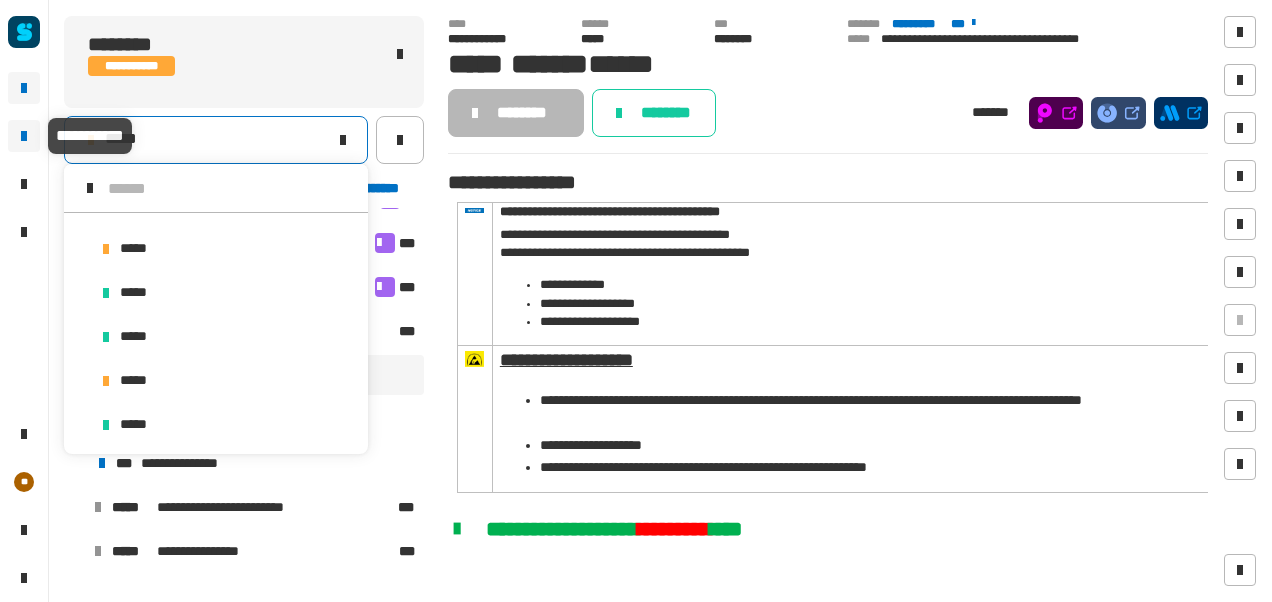 click 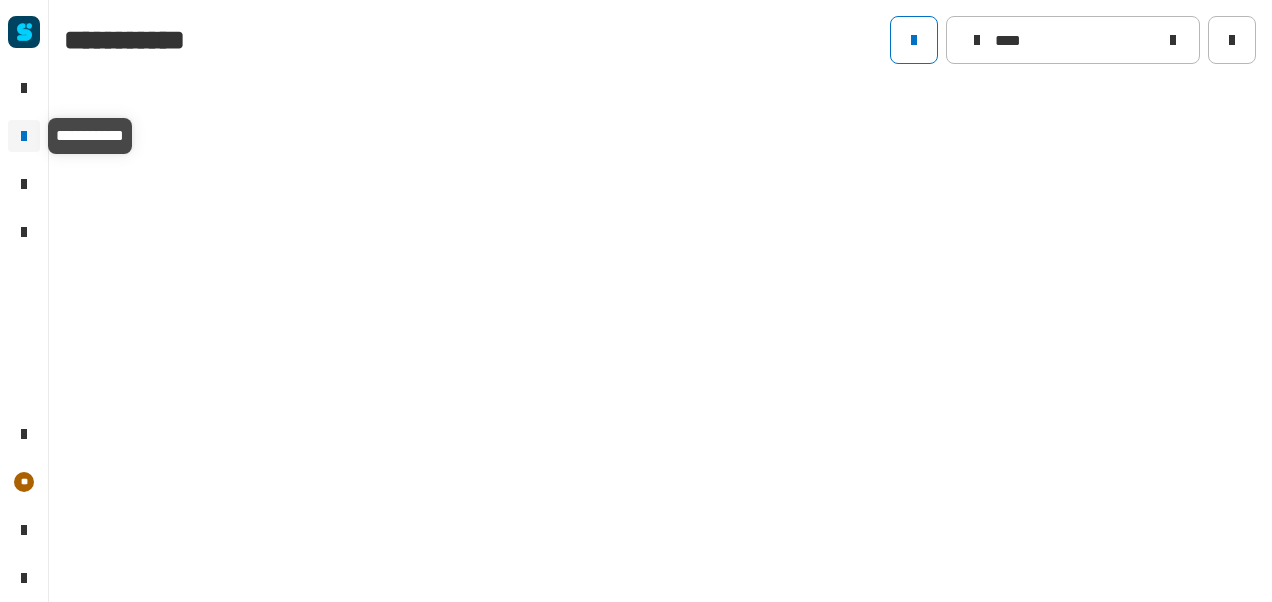 type on "****" 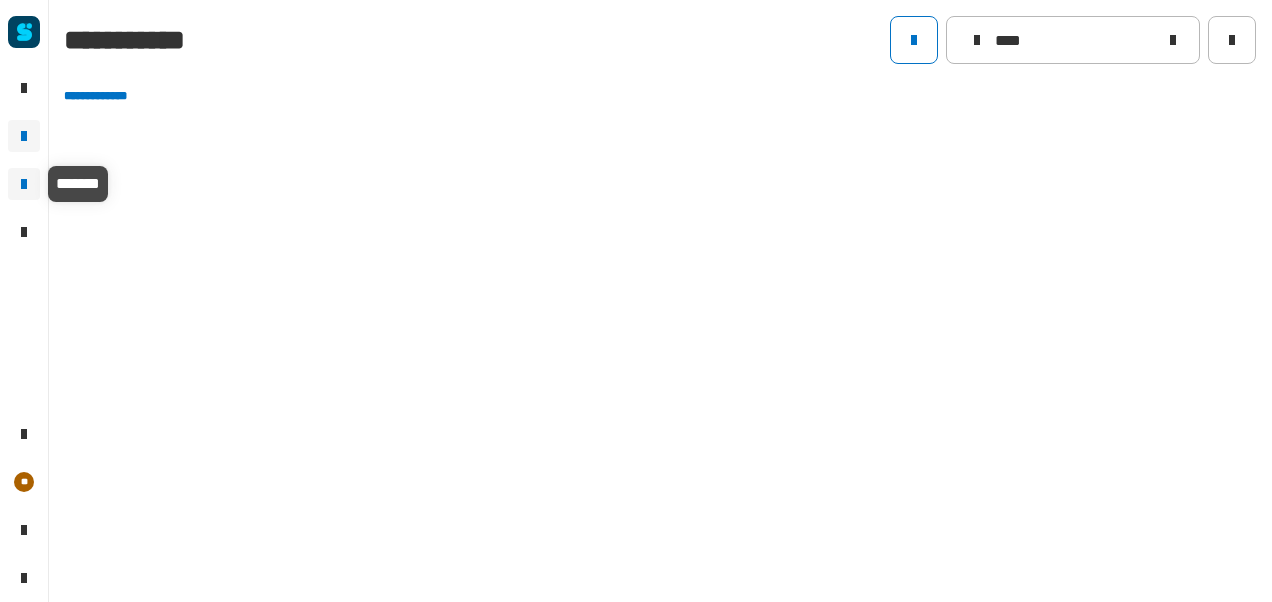 click 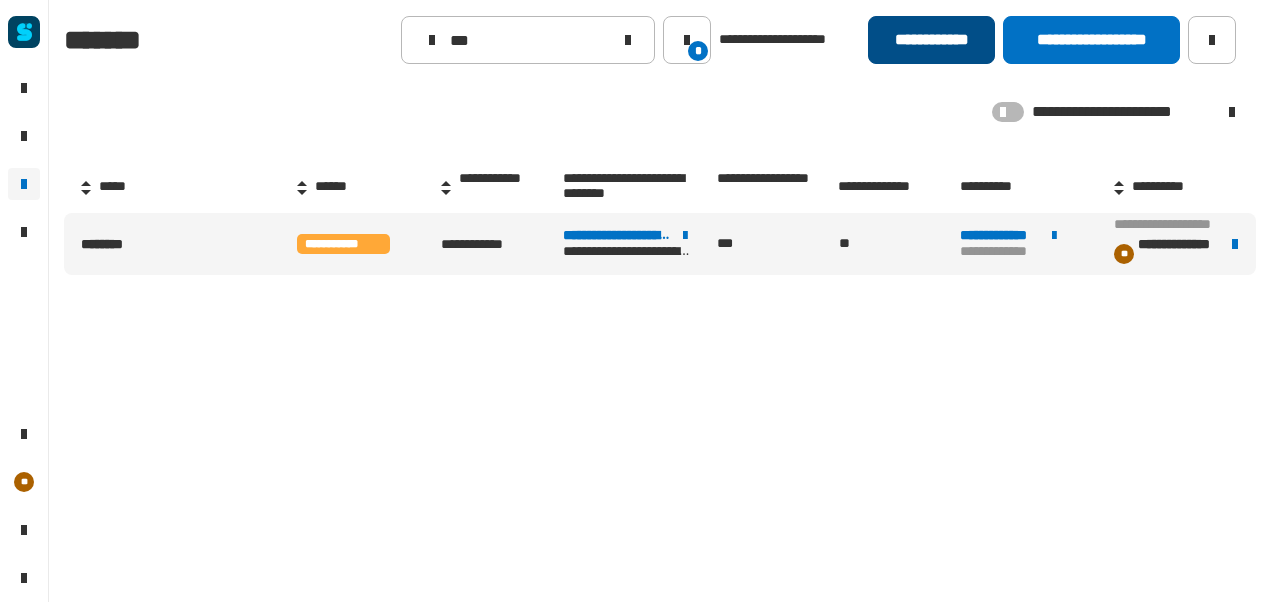 click on "**********" 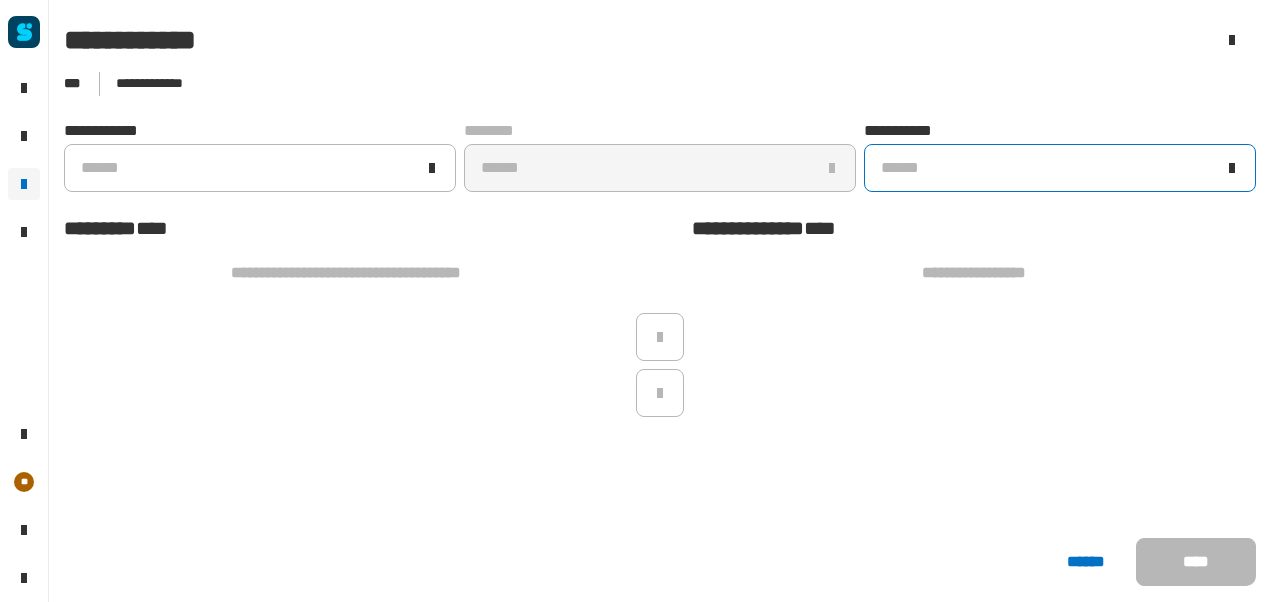 click on "******" 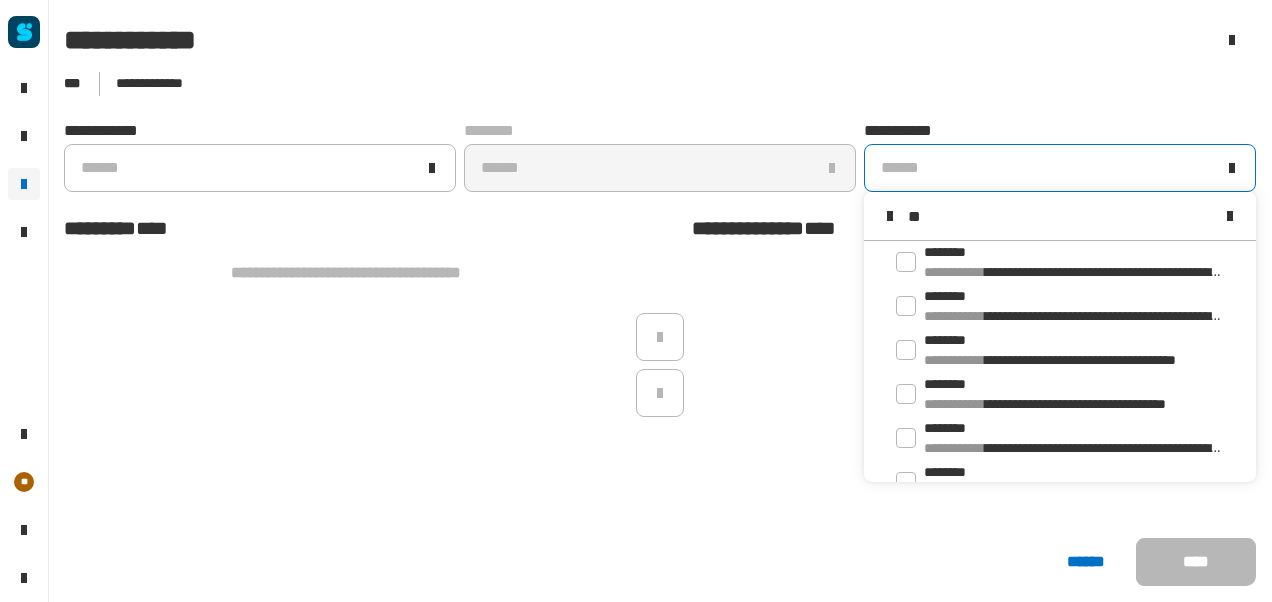 scroll, scrollTop: 16, scrollLeft: 0, axis: vertical 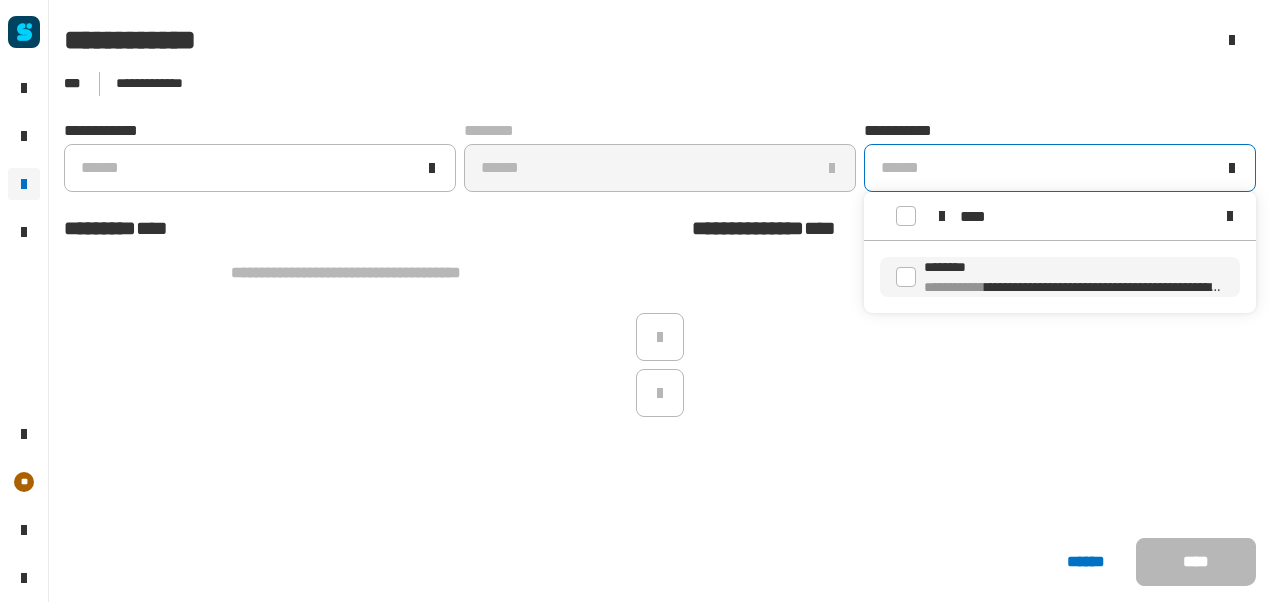 type on "****" 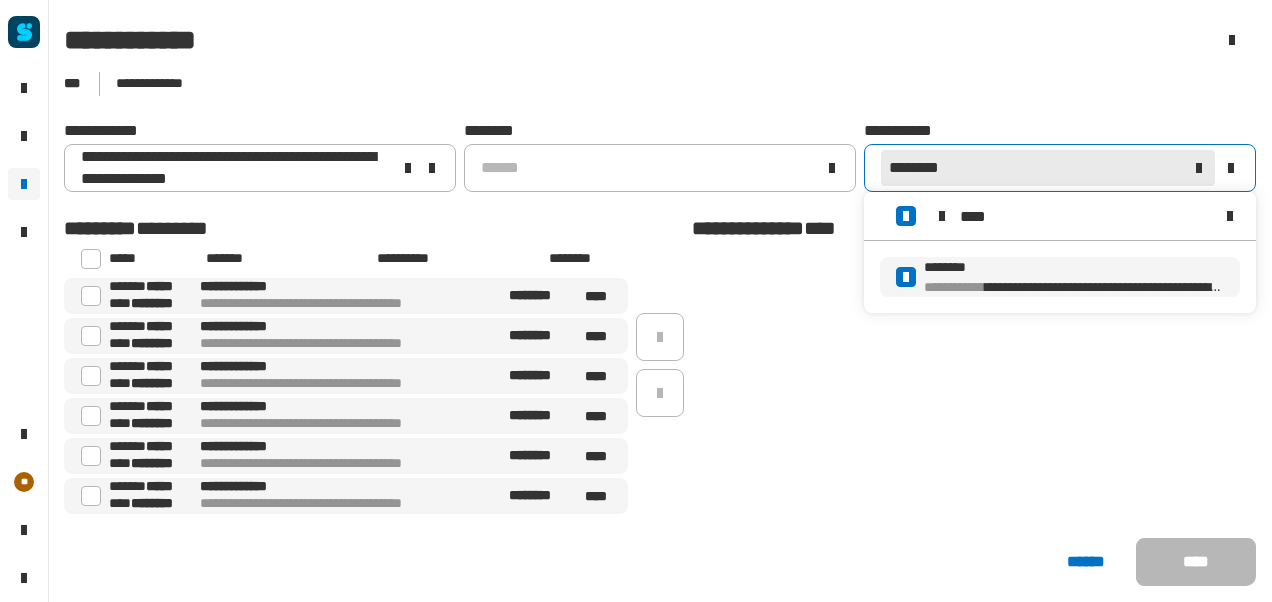 scroll, scrollTop: 0, scrollLeft: 0, axis: both 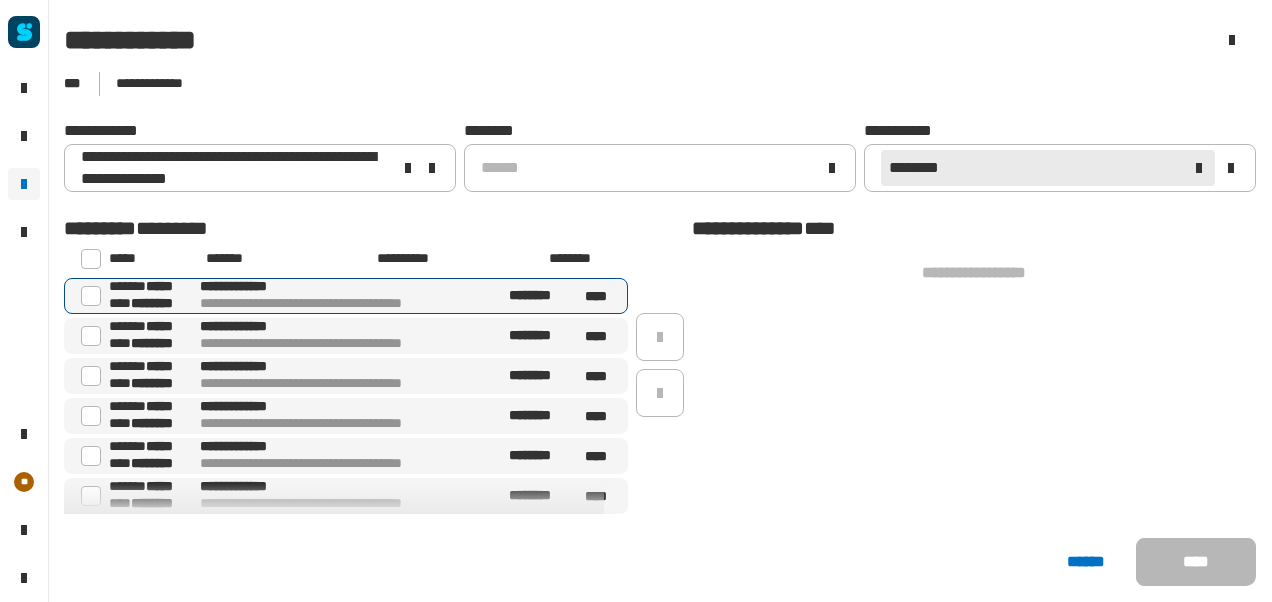 click at bounding box center (91, 296) 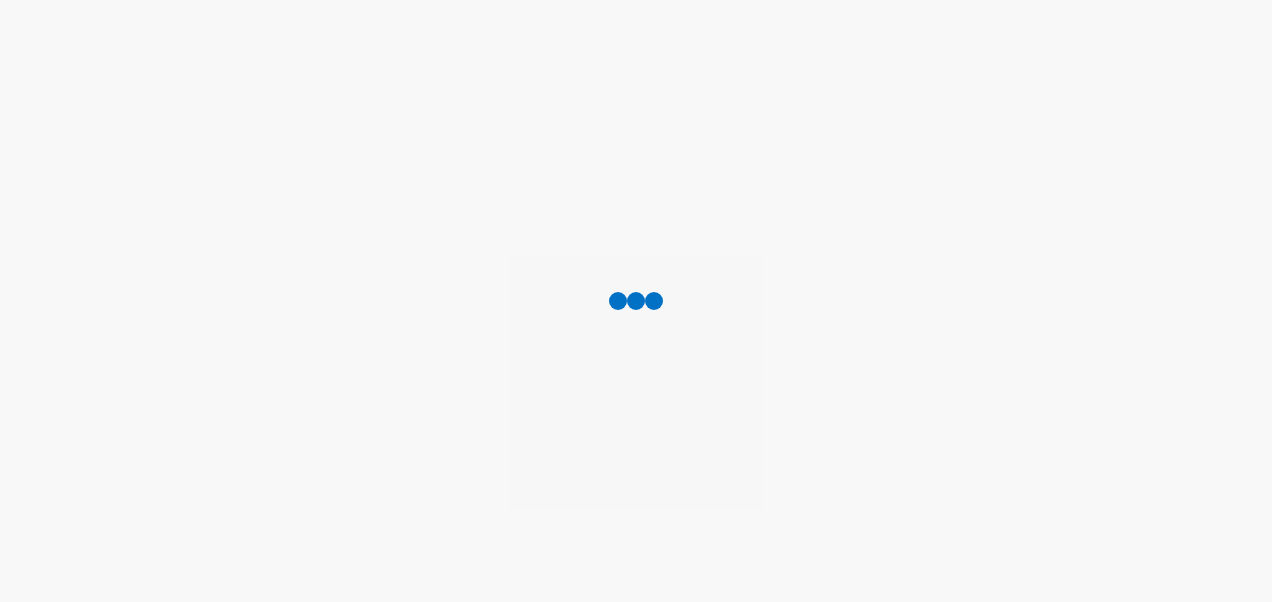 scroll, scrollTop: 0, scrollLeft: 0, axis: both 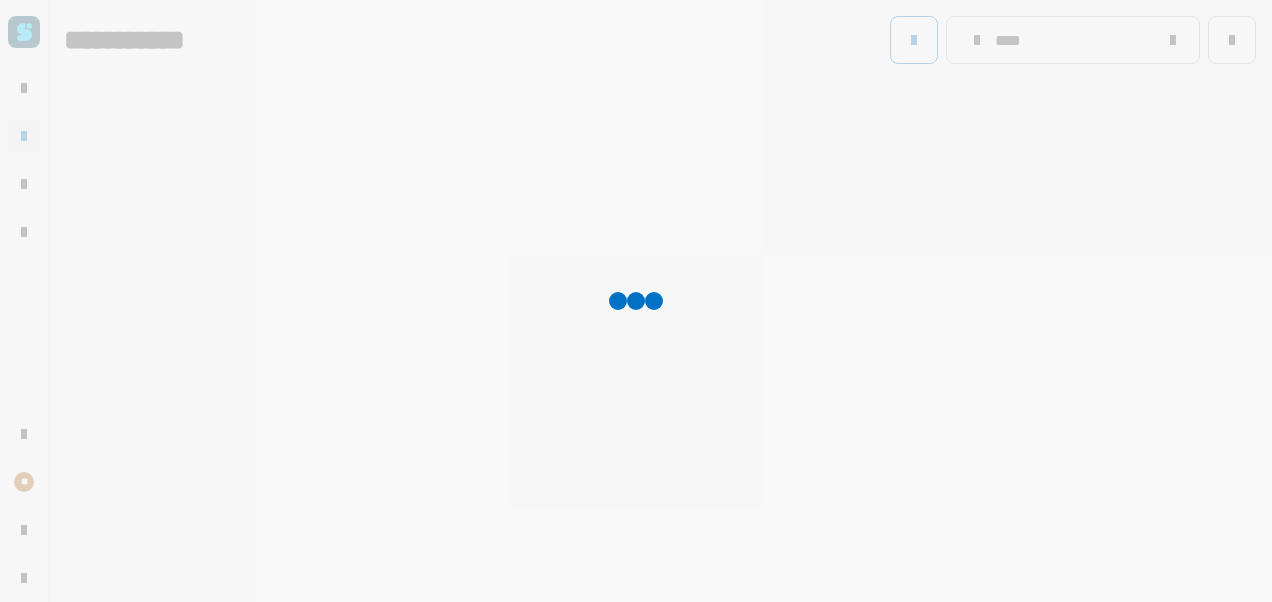 type on "****" 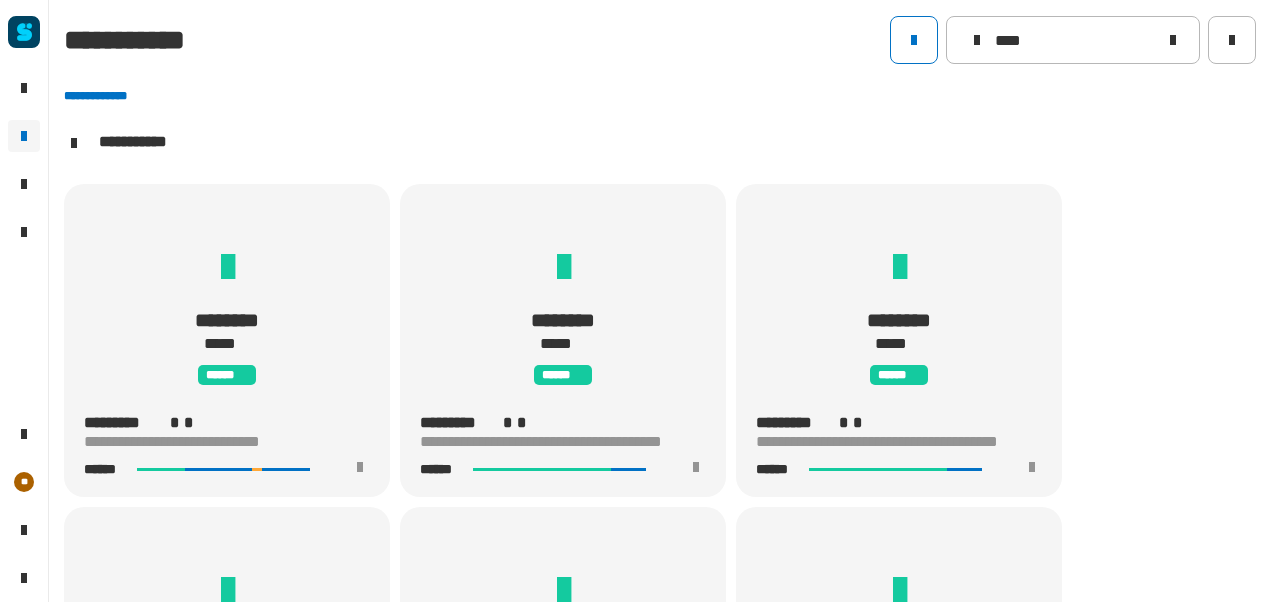 scroll, scrollTop: 1, scrollLeft: 0, axis: vertical 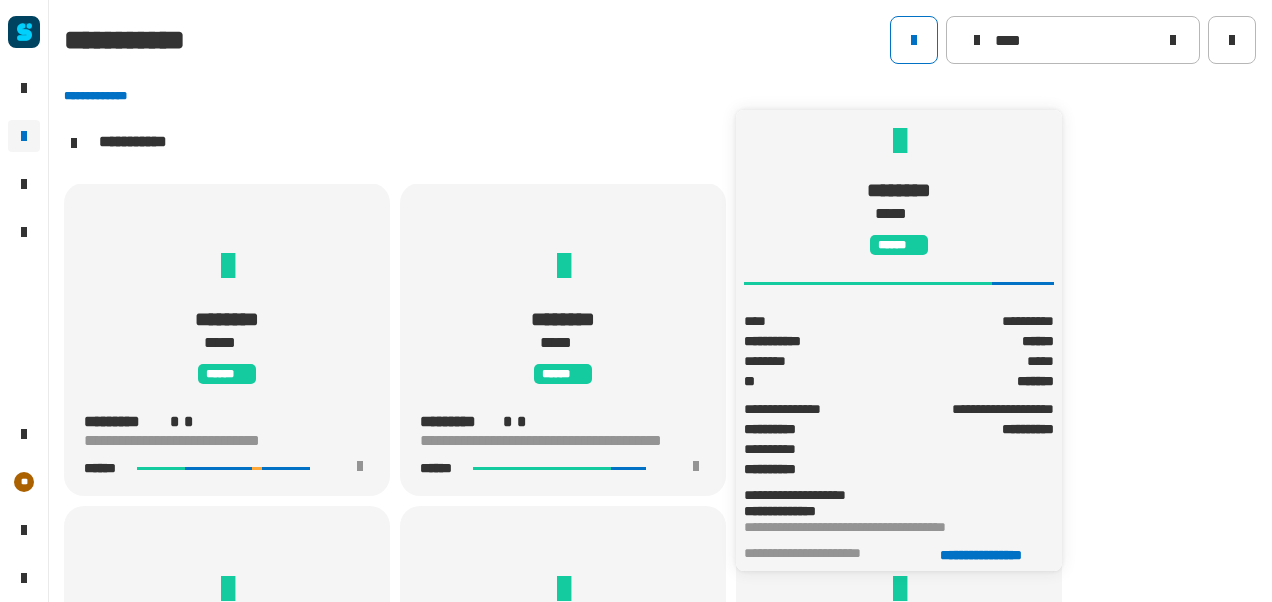 click on "********" 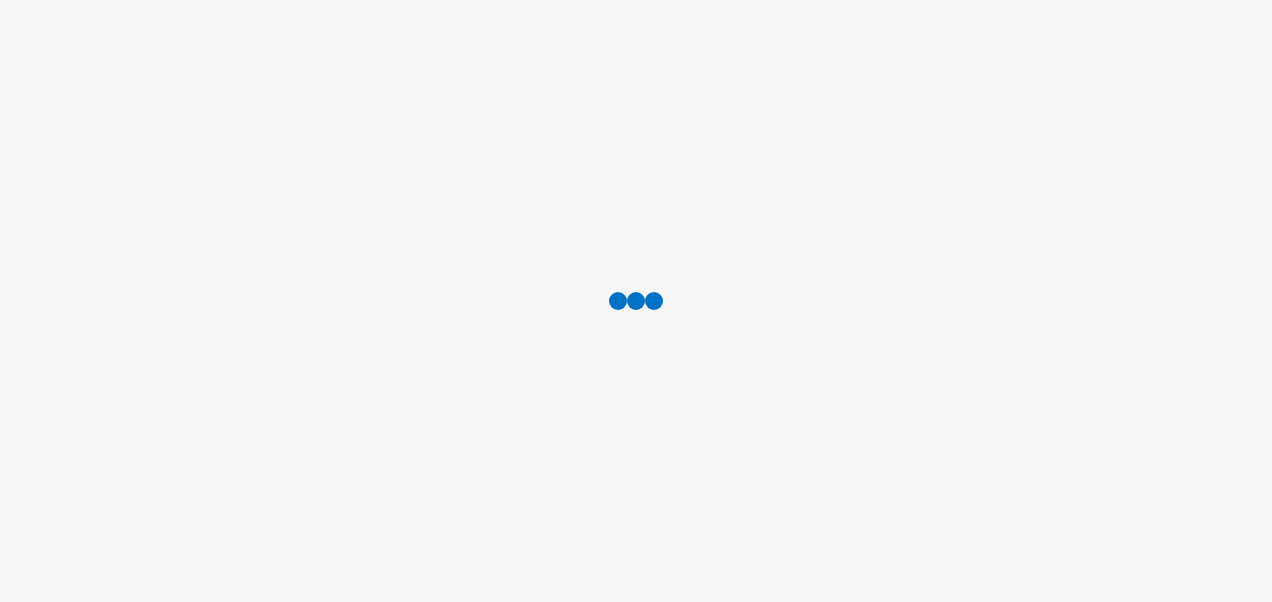 scroll, scrollTop: 0, scrollLeft: 0, axis: both 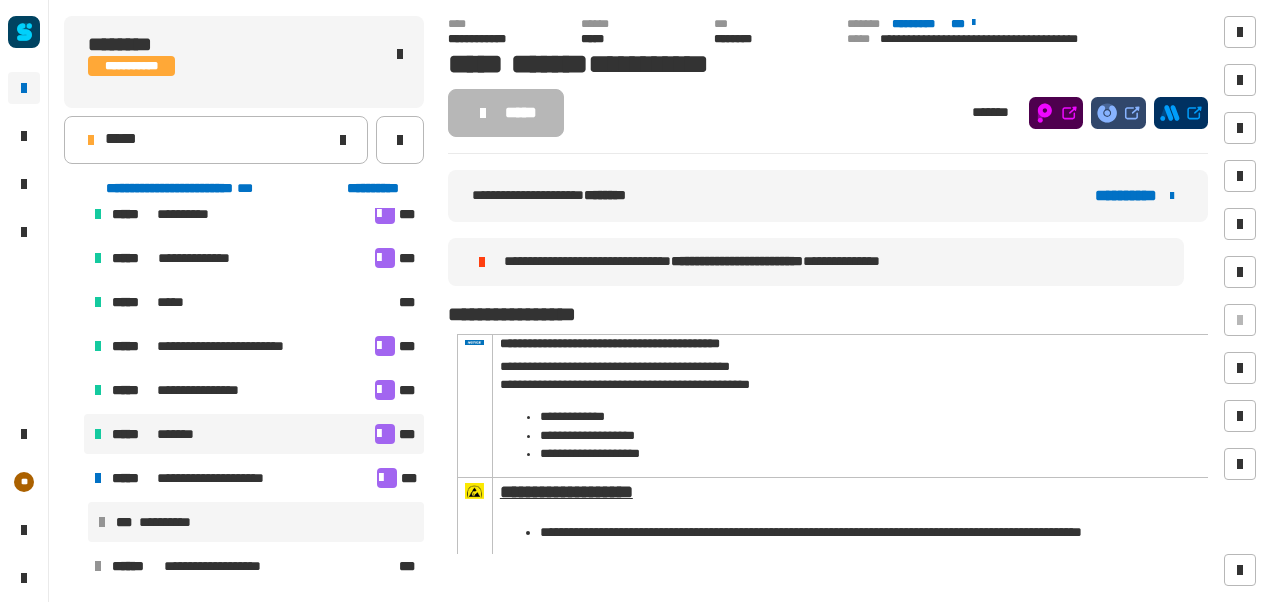 click on "***** ******* ***" at bounding box center [254, 434] 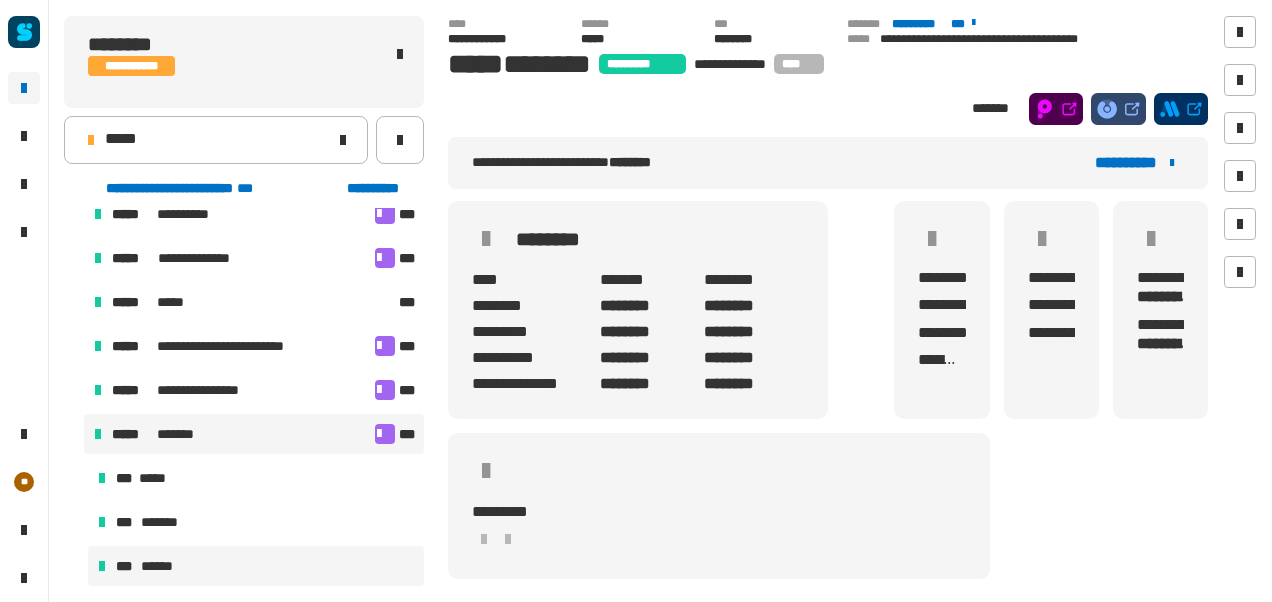 click on "*** ******" at bounding box center (256, 566) 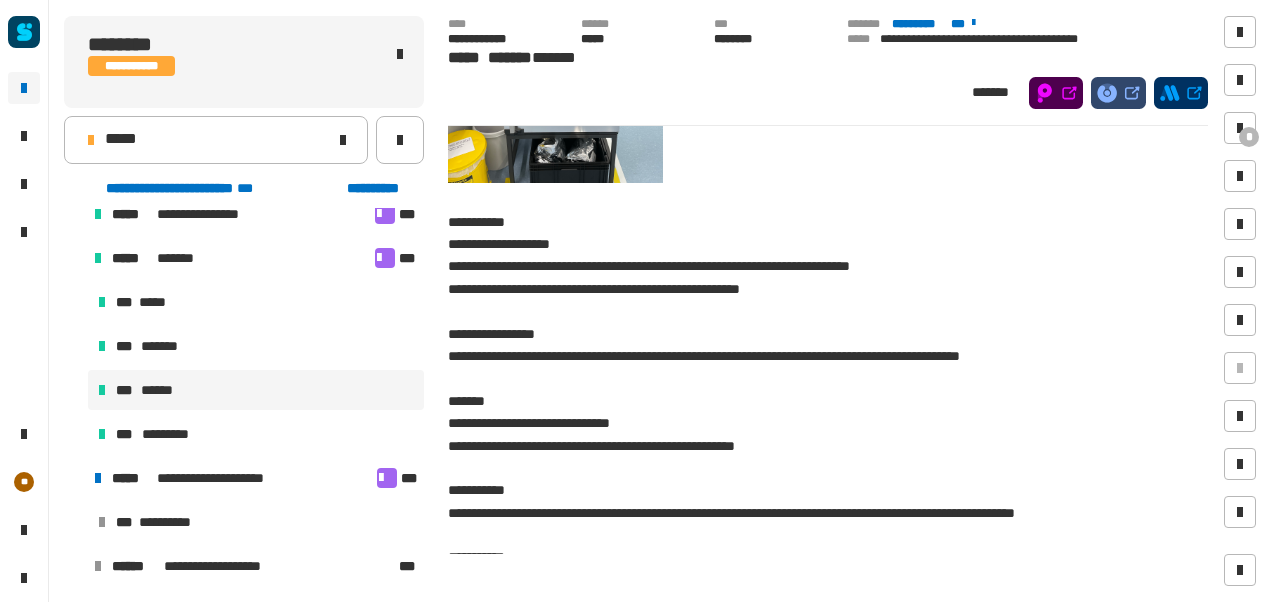 scroll, scrollTop: 444, scrollLeft: 0, axis: vertical 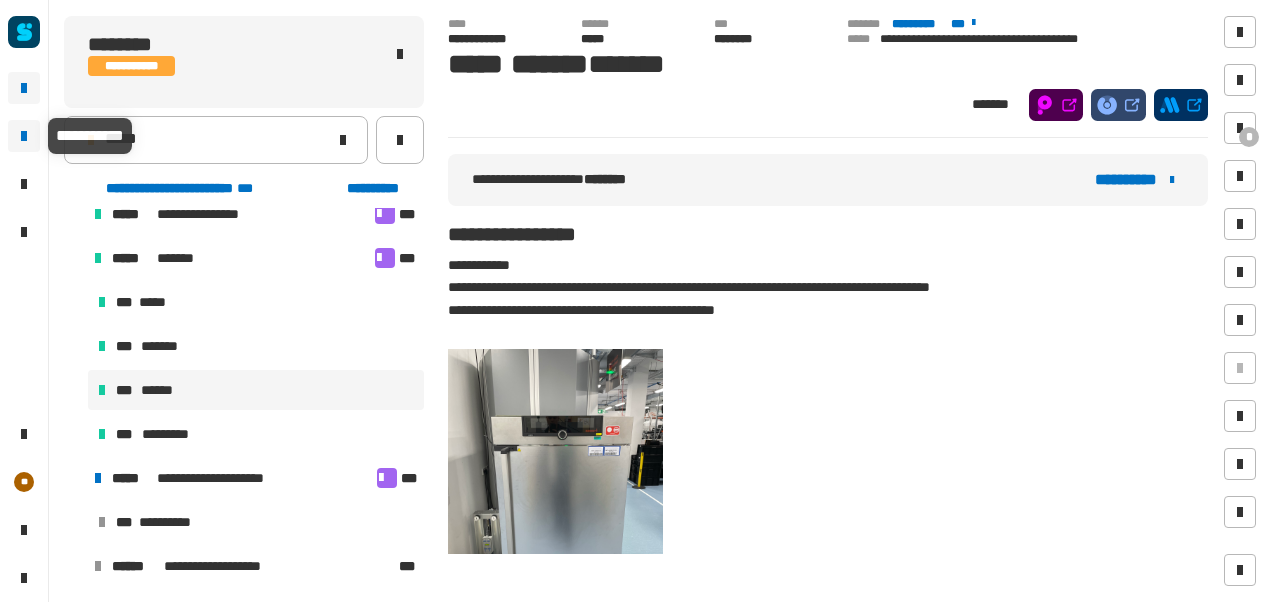 click 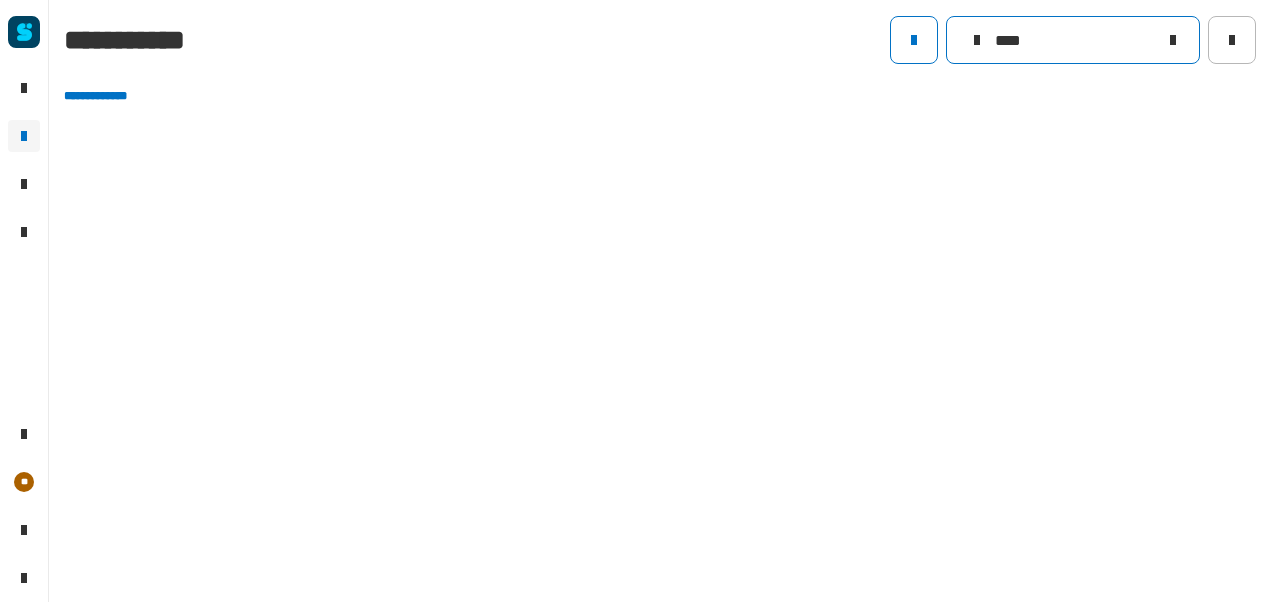click on "****" 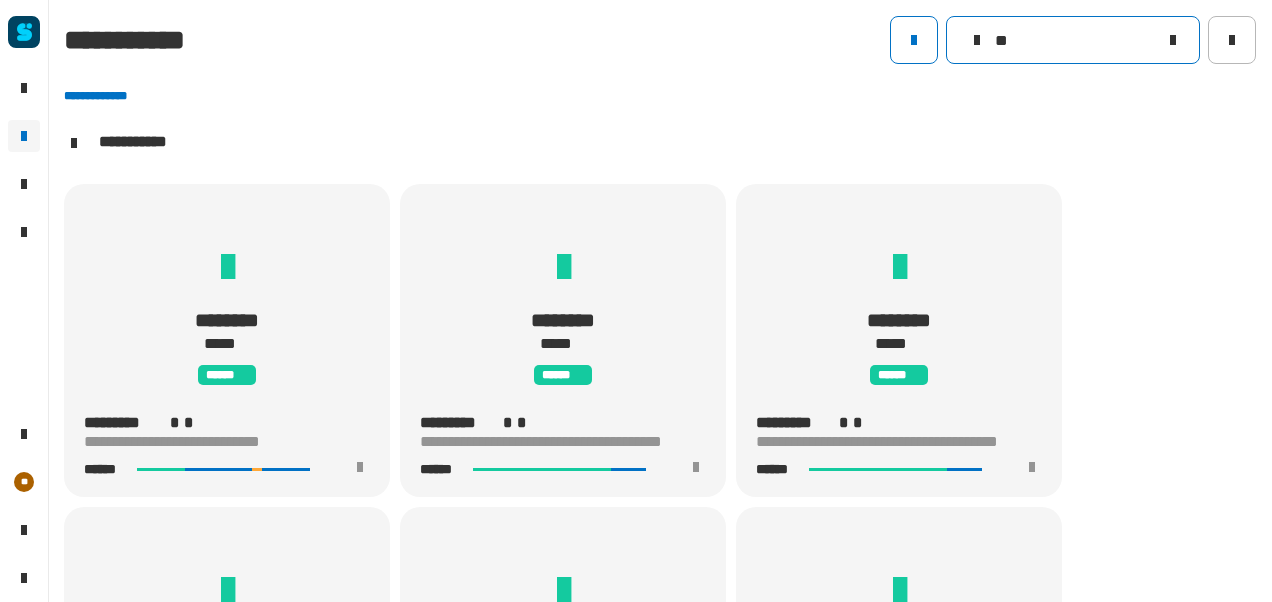 scroll, scrollTop: 1, scrollLeft: 0, axis: vertical 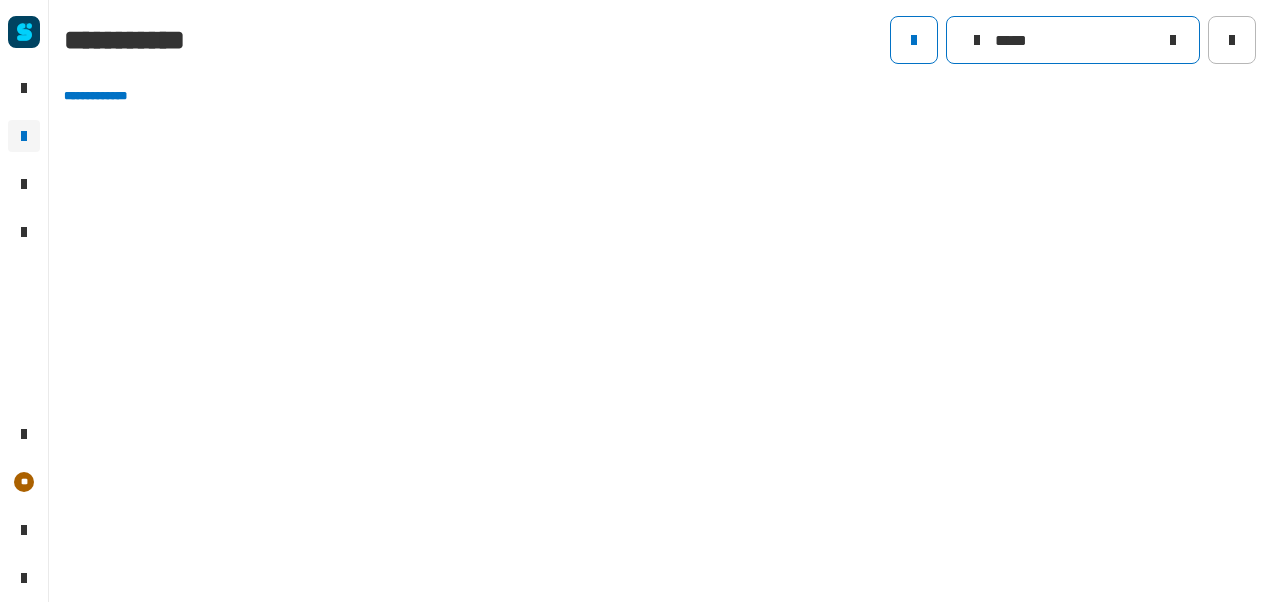 type on "*****" 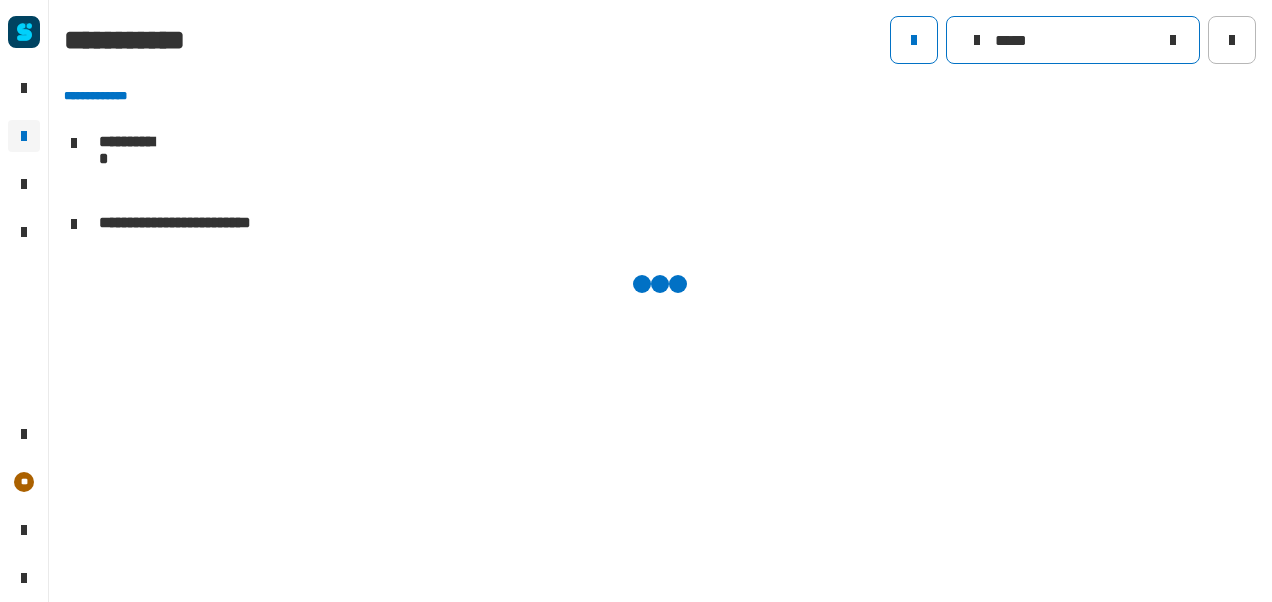 scroll, scrollTop: 0, scrollLeft: 0, axis: both 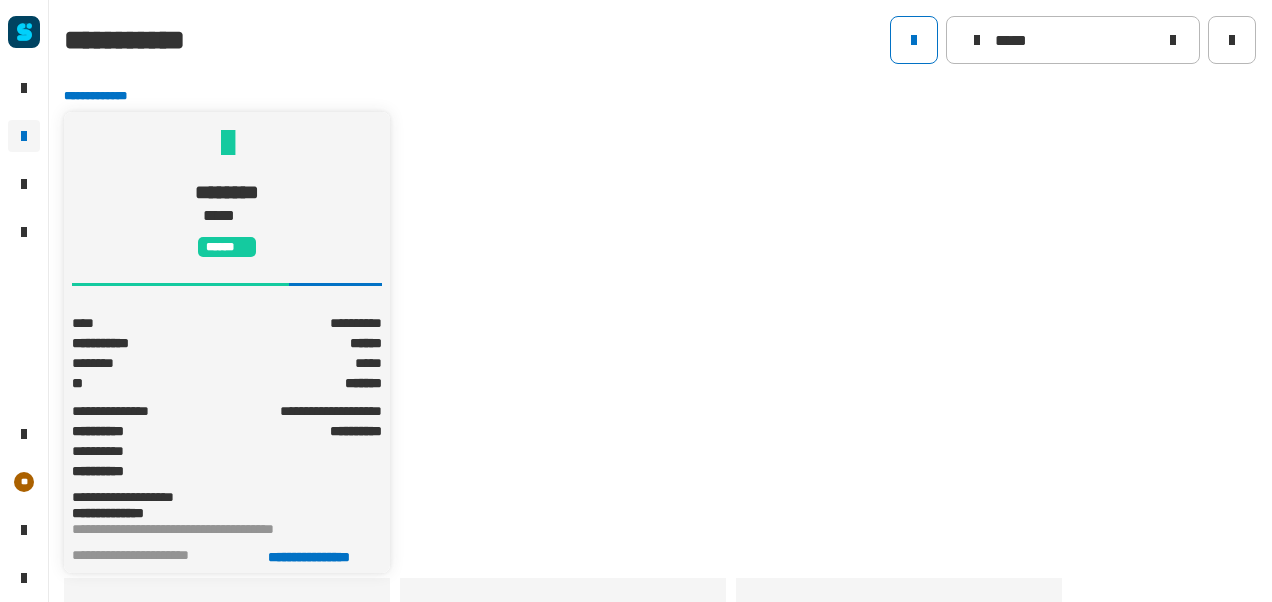 click on "******** ***** ******" 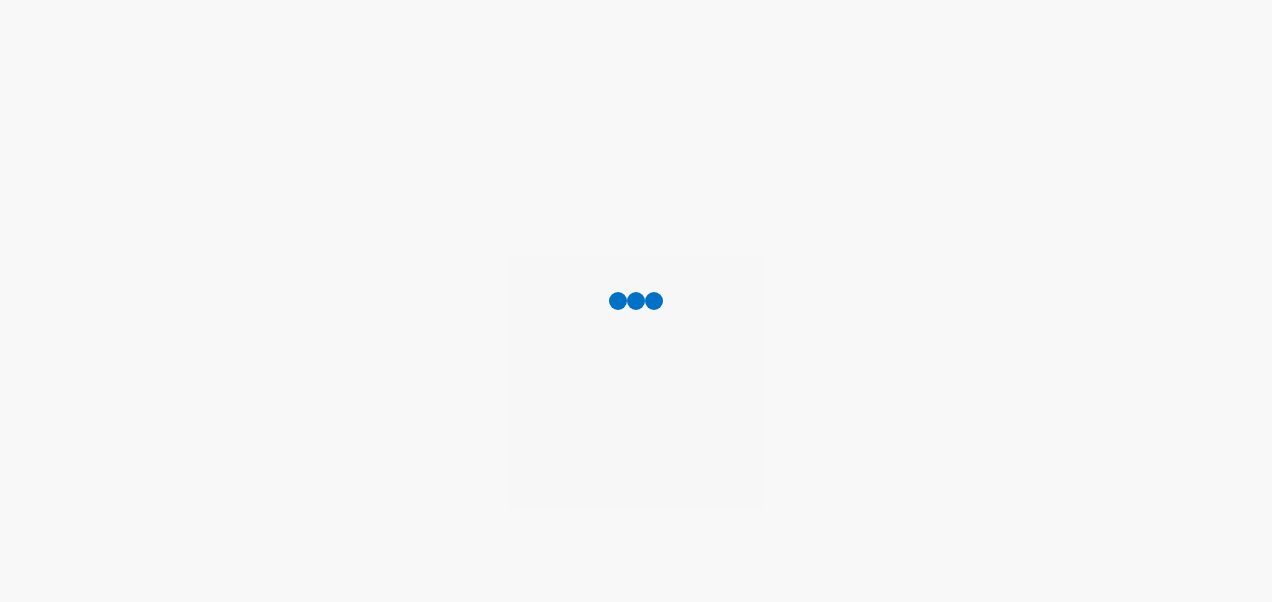 scroll, scrollTop: 0, scrollLeft: 0, axis: both 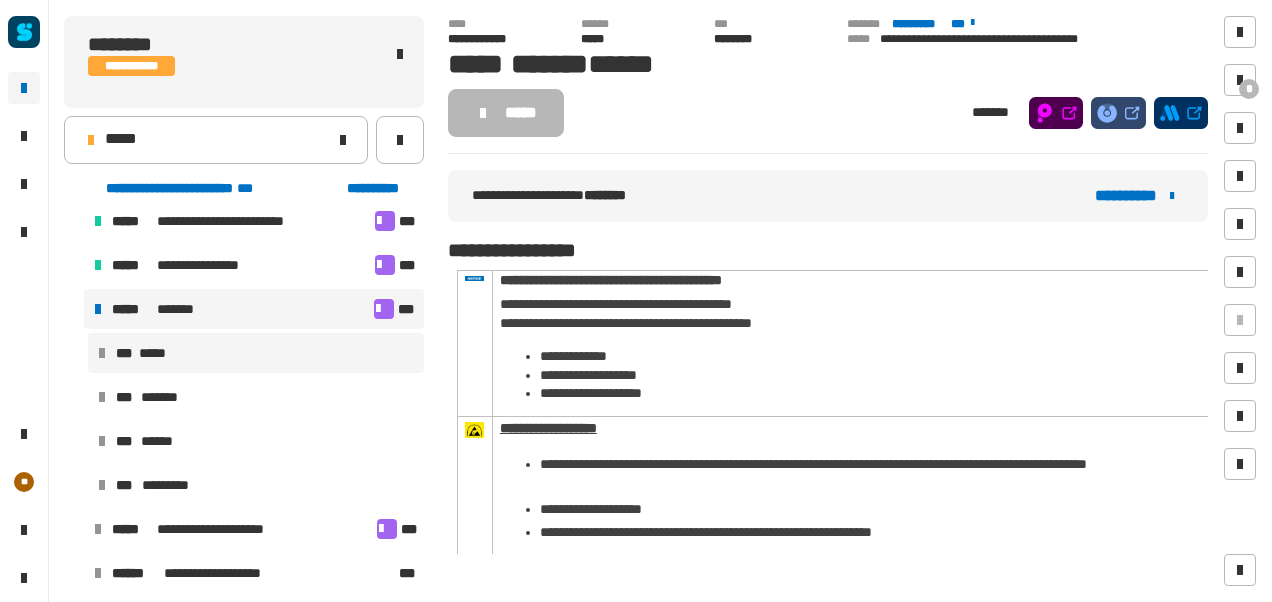 click at bounding box center (384, 309) 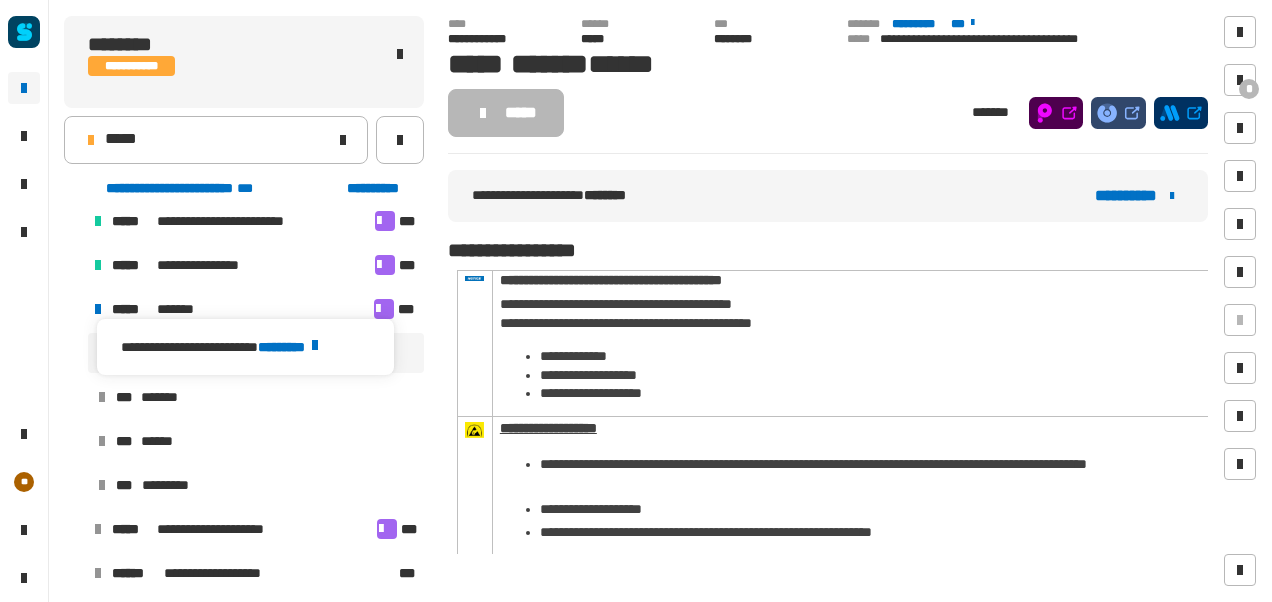 click on "********" at bounding box center (291, 347) 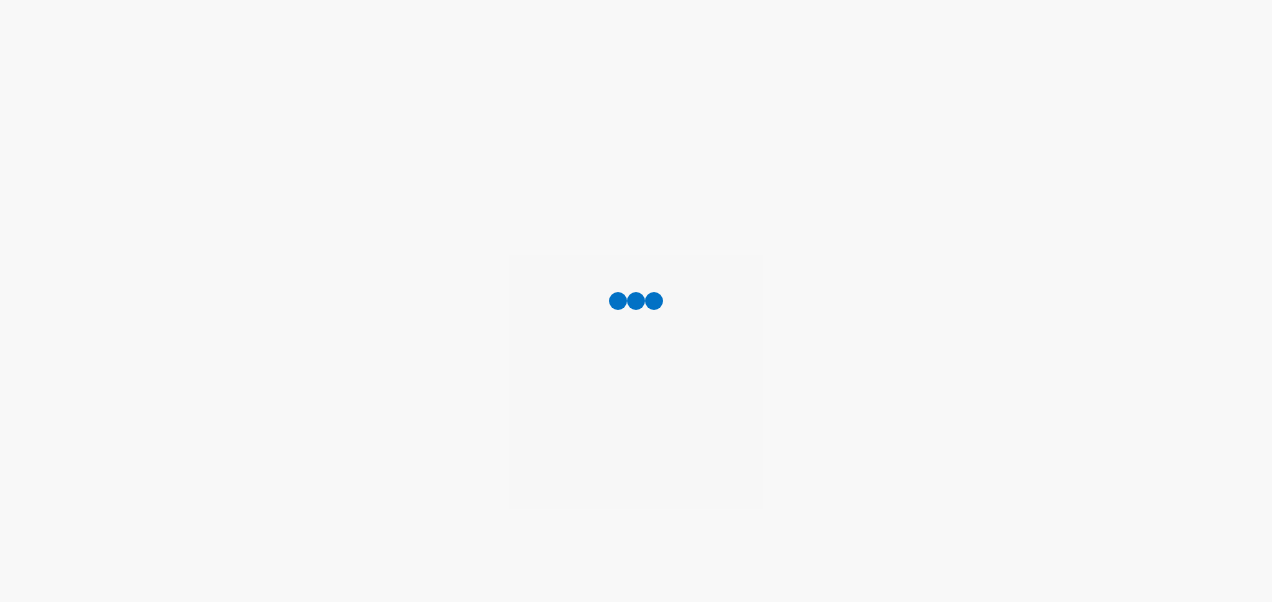 scroll, scrollTop: 0, scrollLeft: 0, axis: both 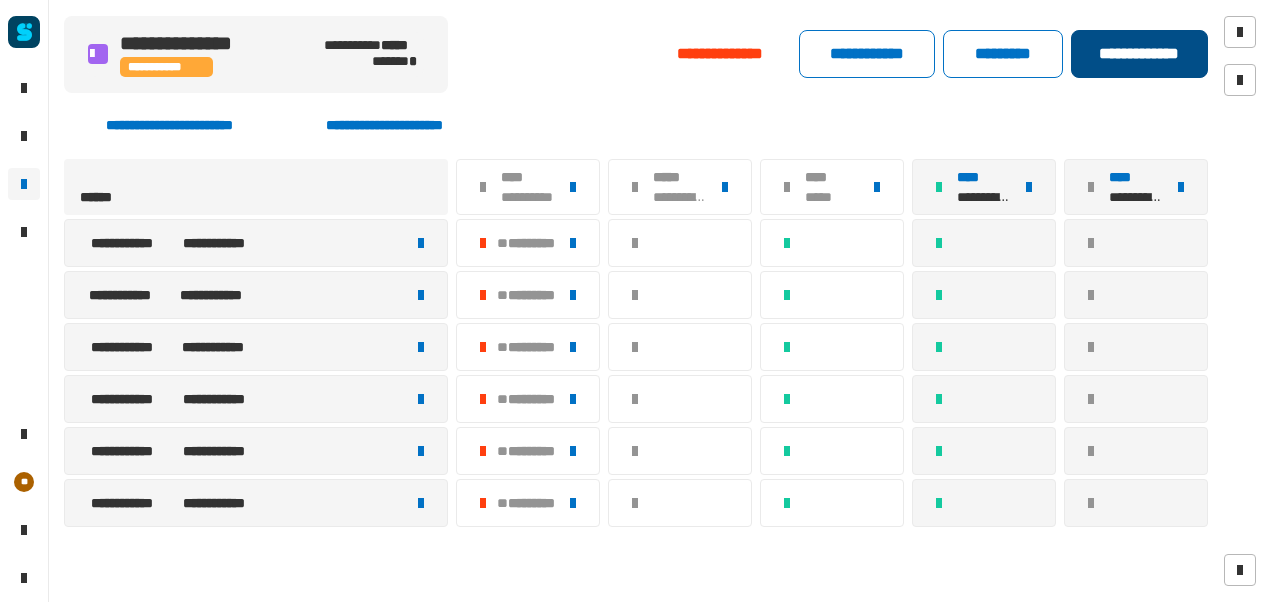 click on "**********" 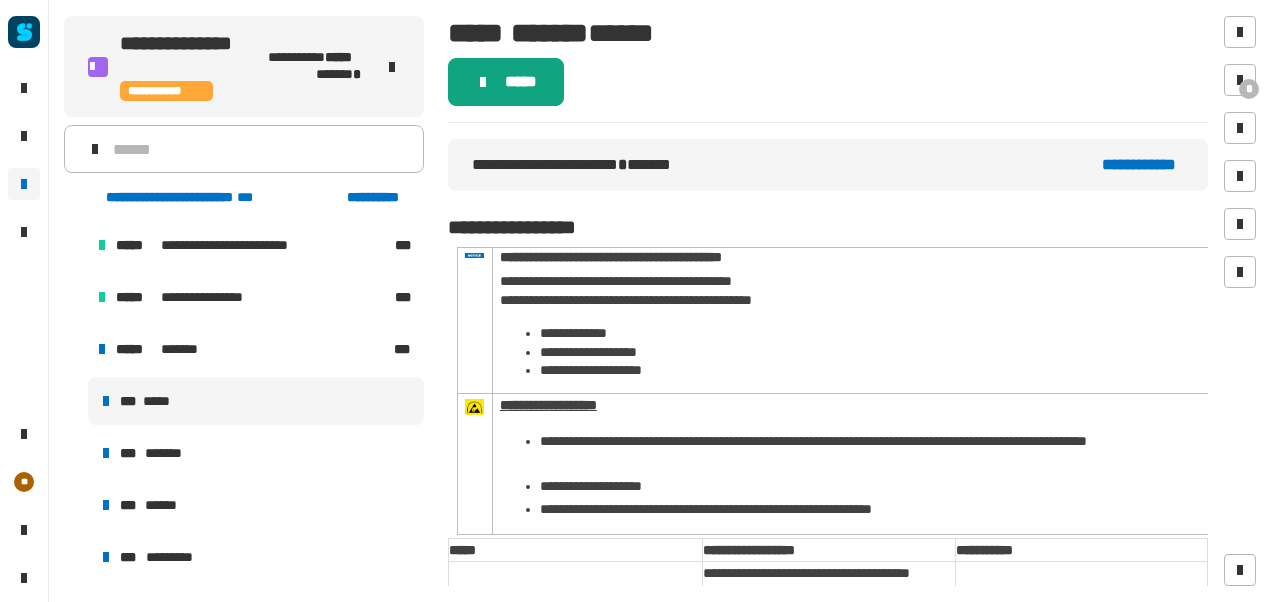 click on "*****" 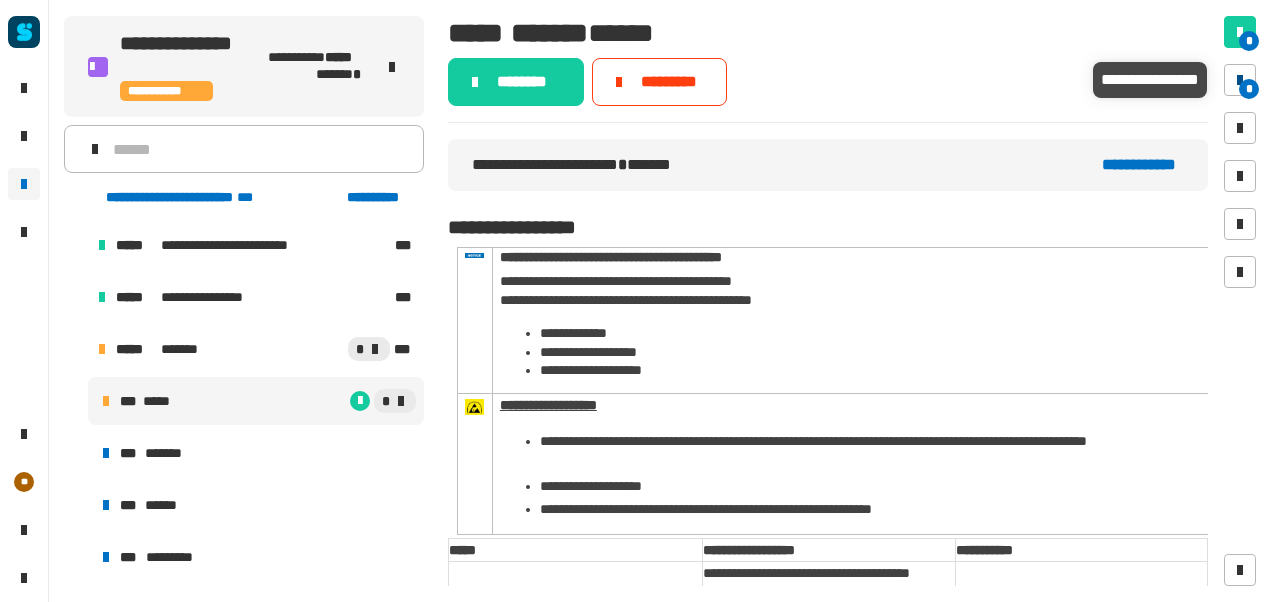 click at bounding box center [1240, 80] 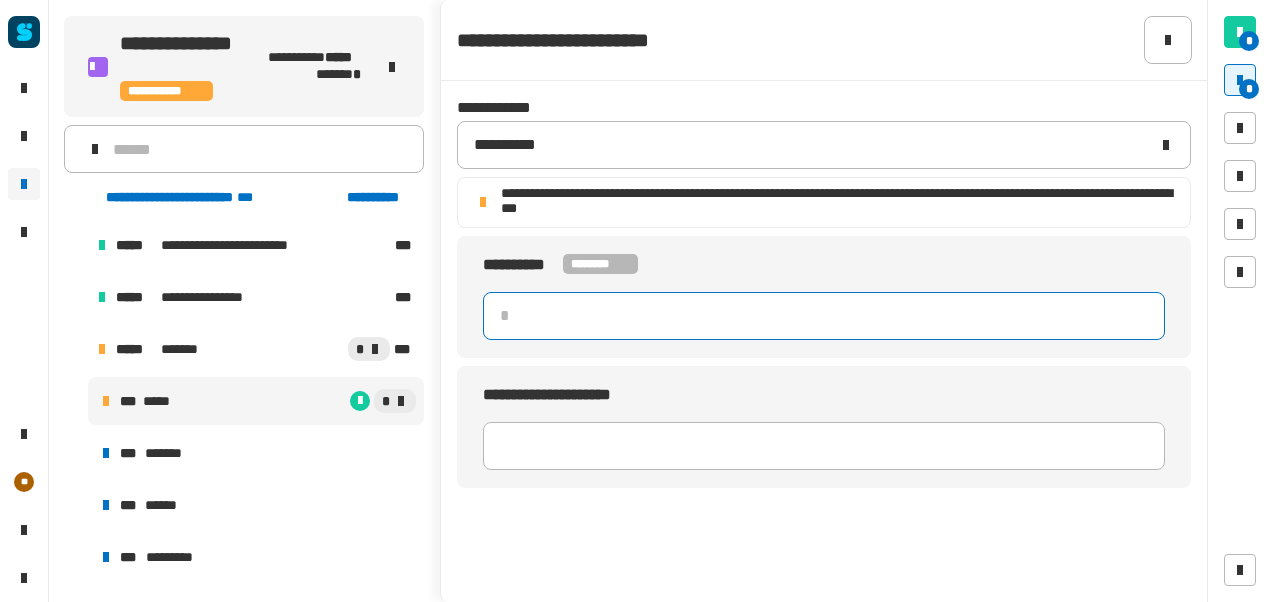 click 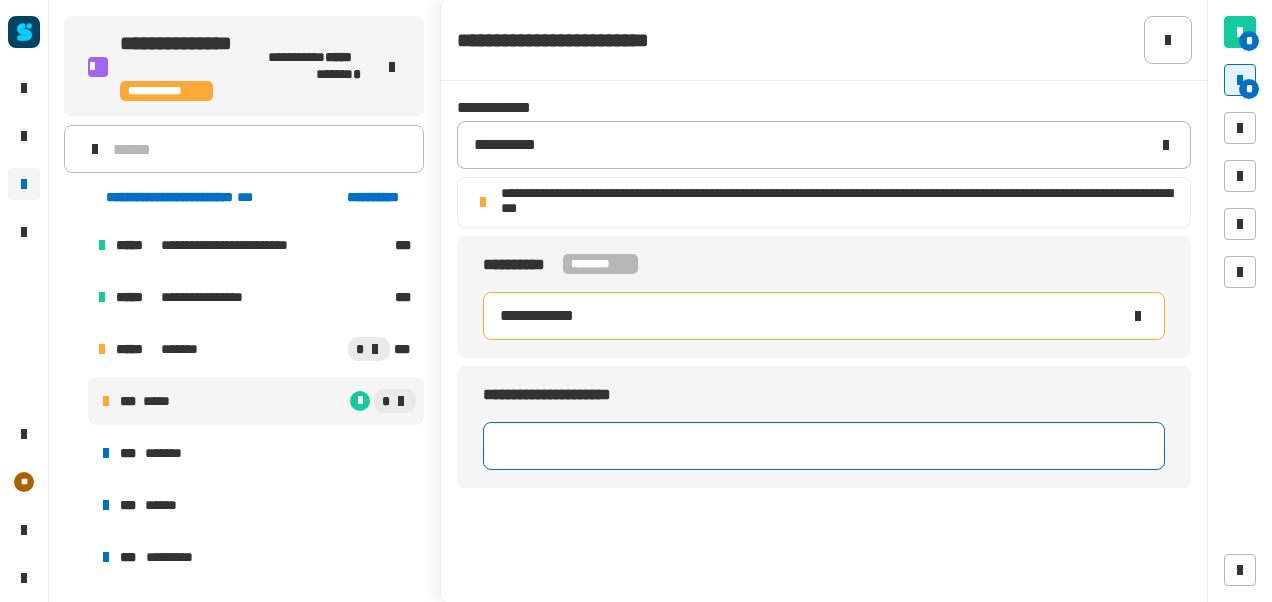 click 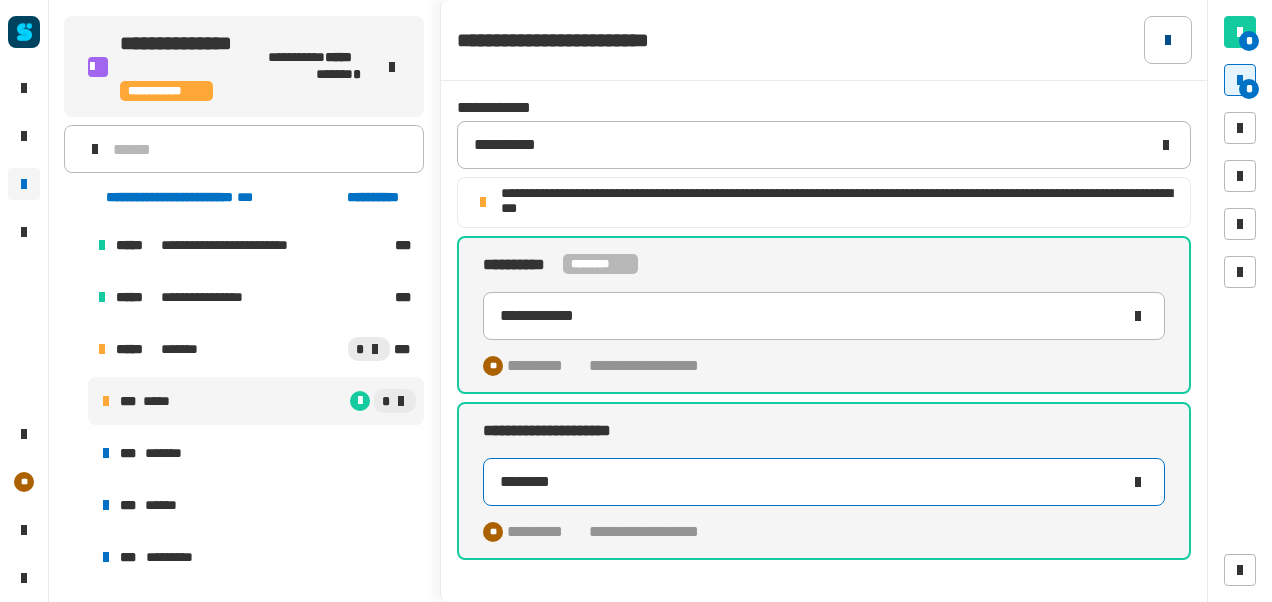 type on "********" 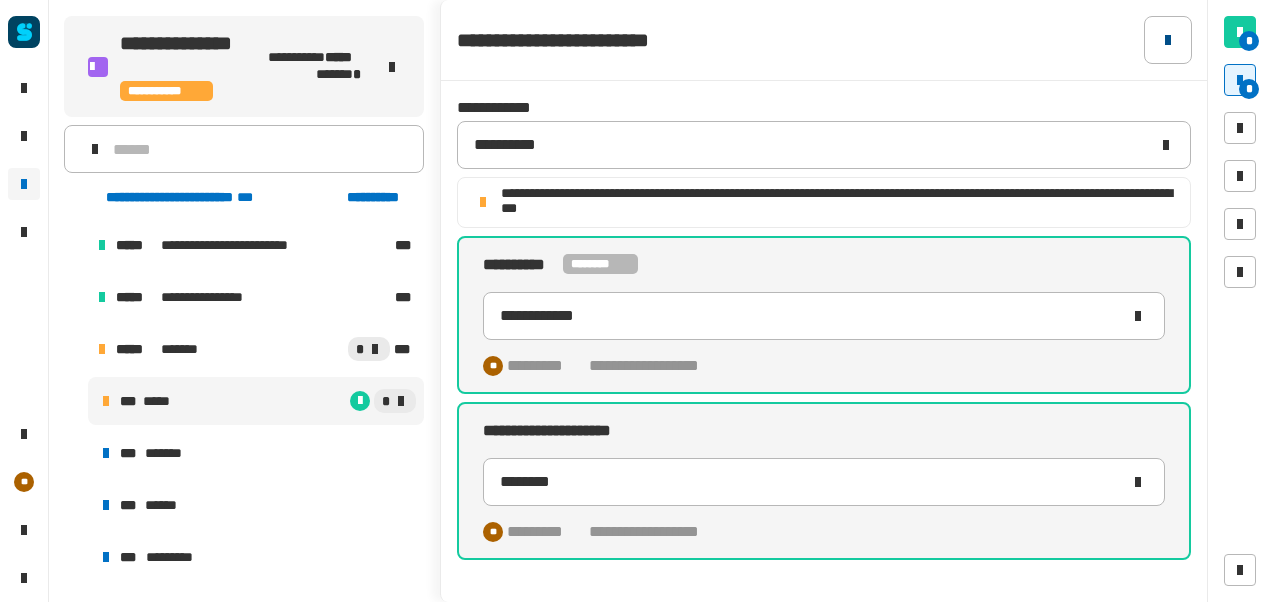 click 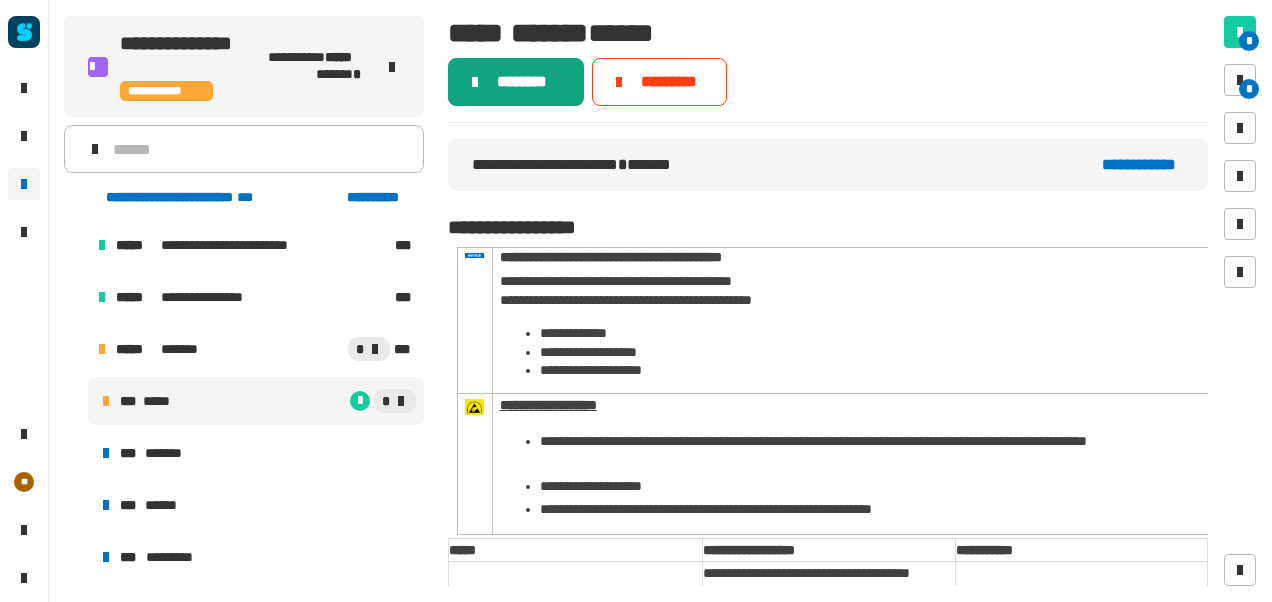 click on "********" 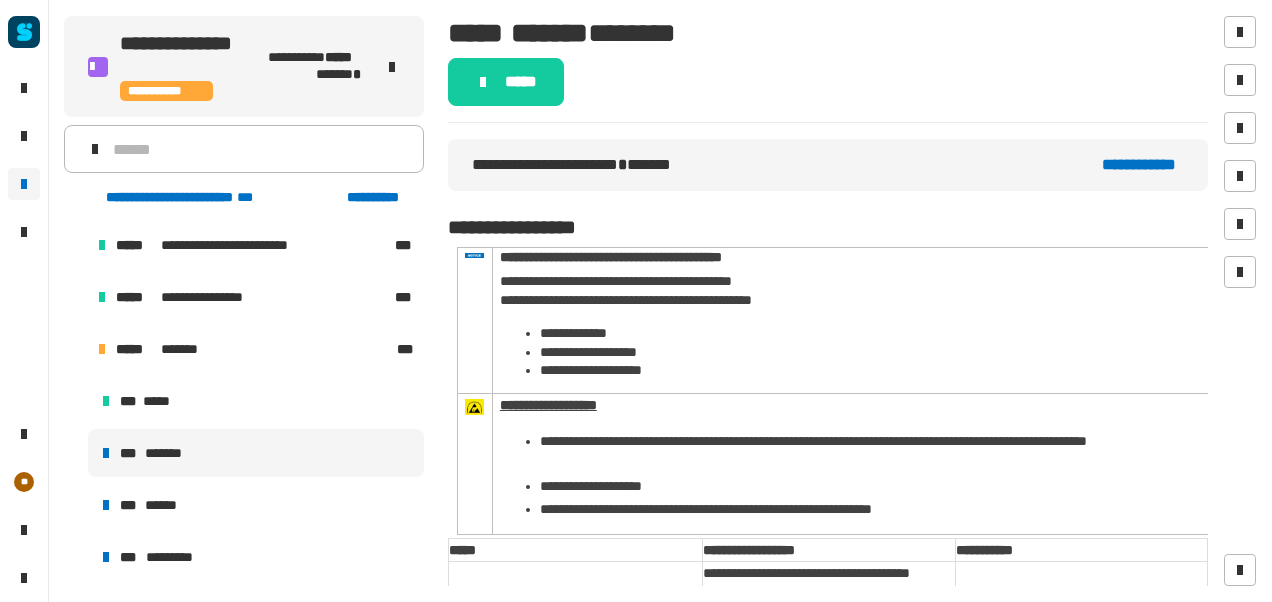 click on "*****" 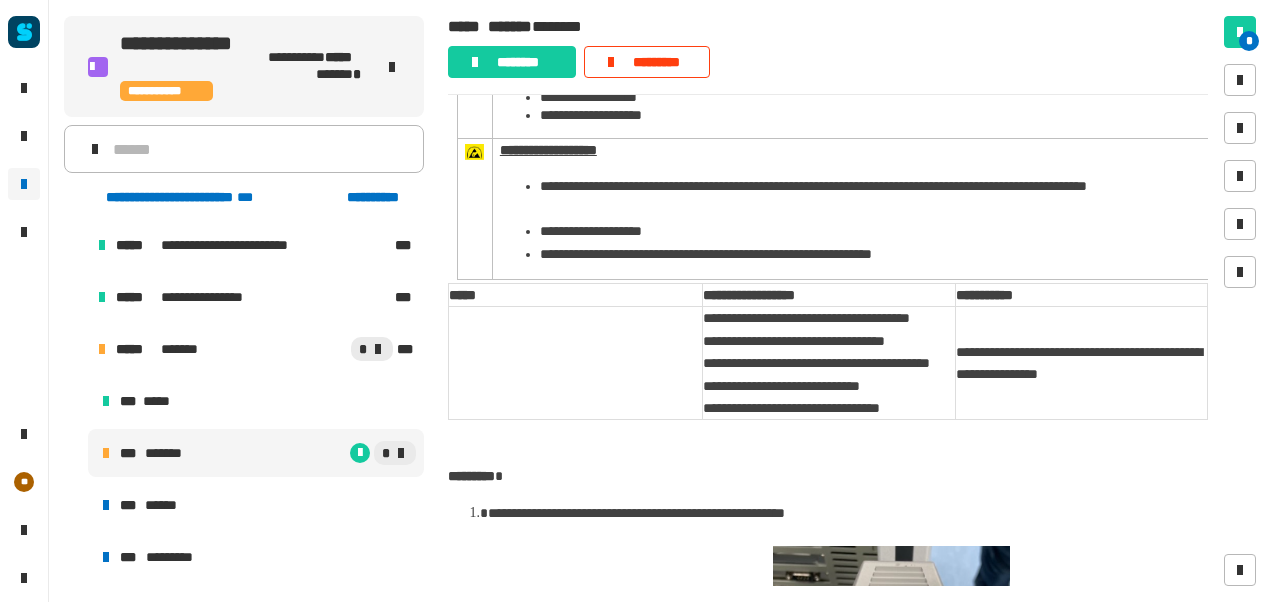scroll, scrollTop: 170, scrollLeft: 0, axis: vertical 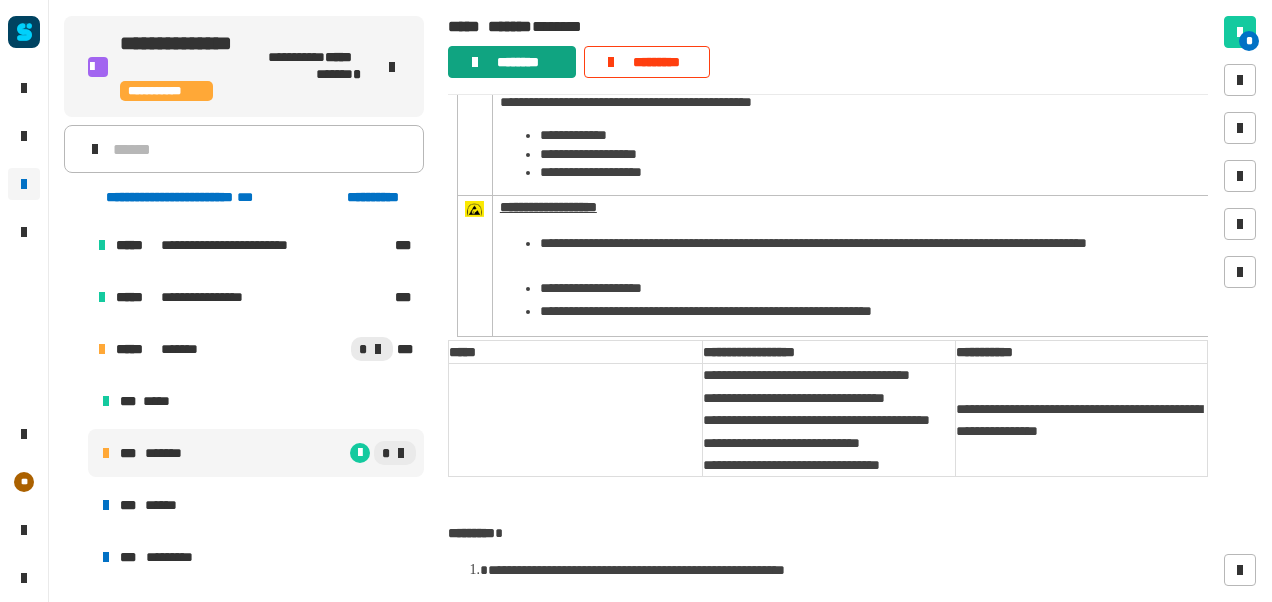 click on "********" 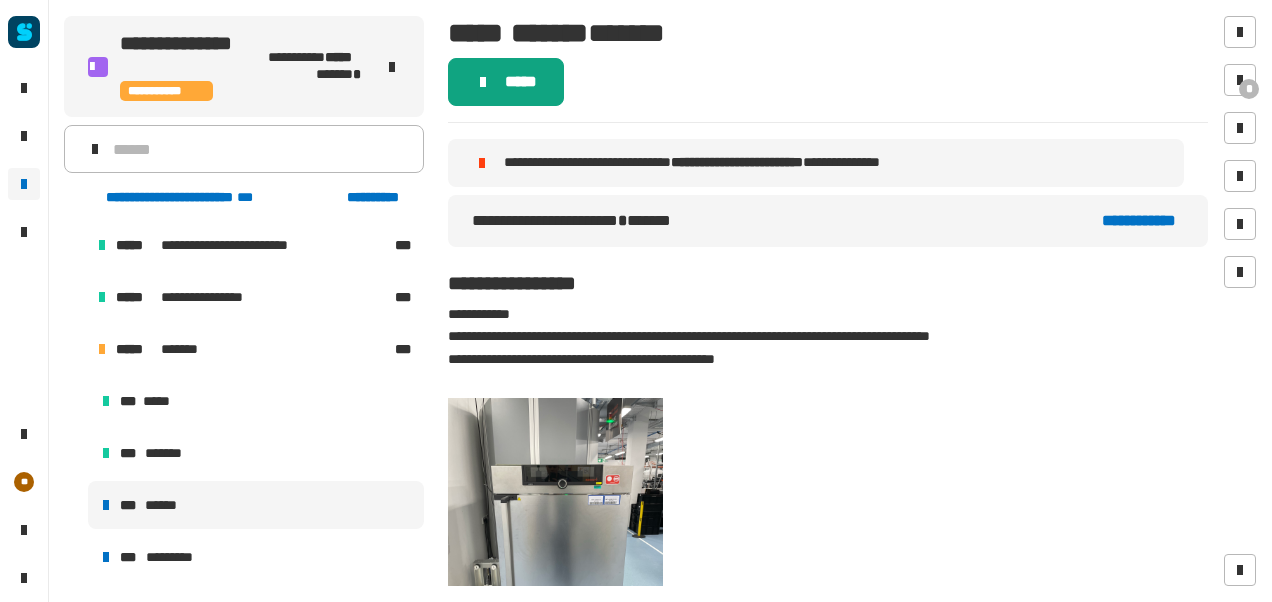 click on "*****" 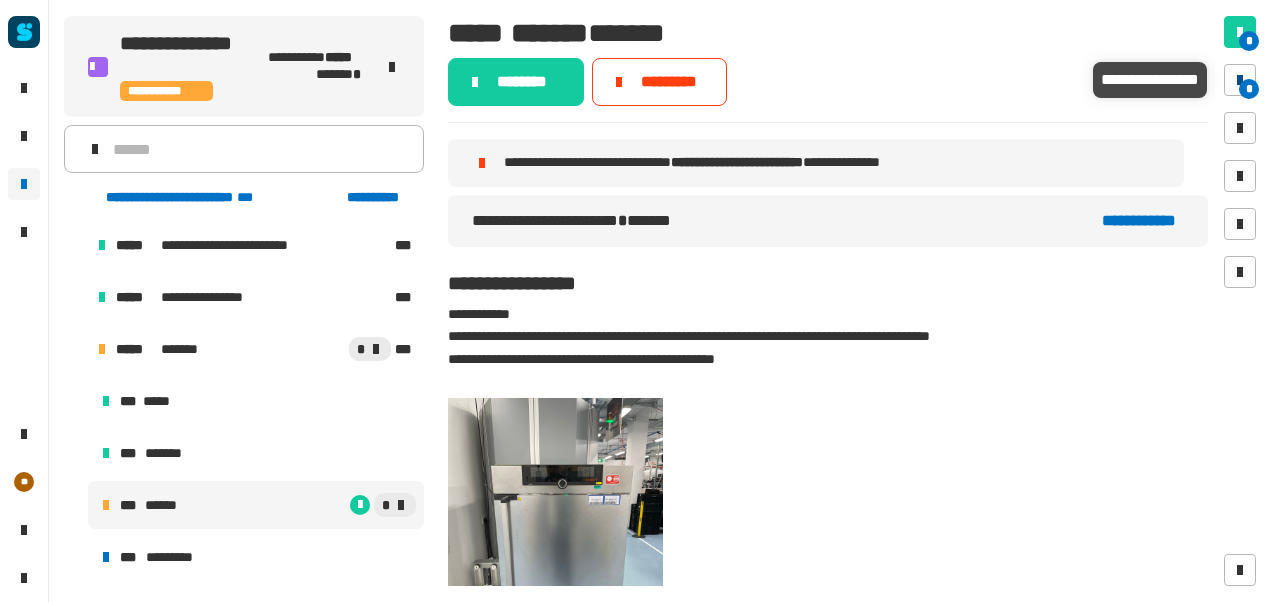 click on "*" at bounding box center [1240, 80] 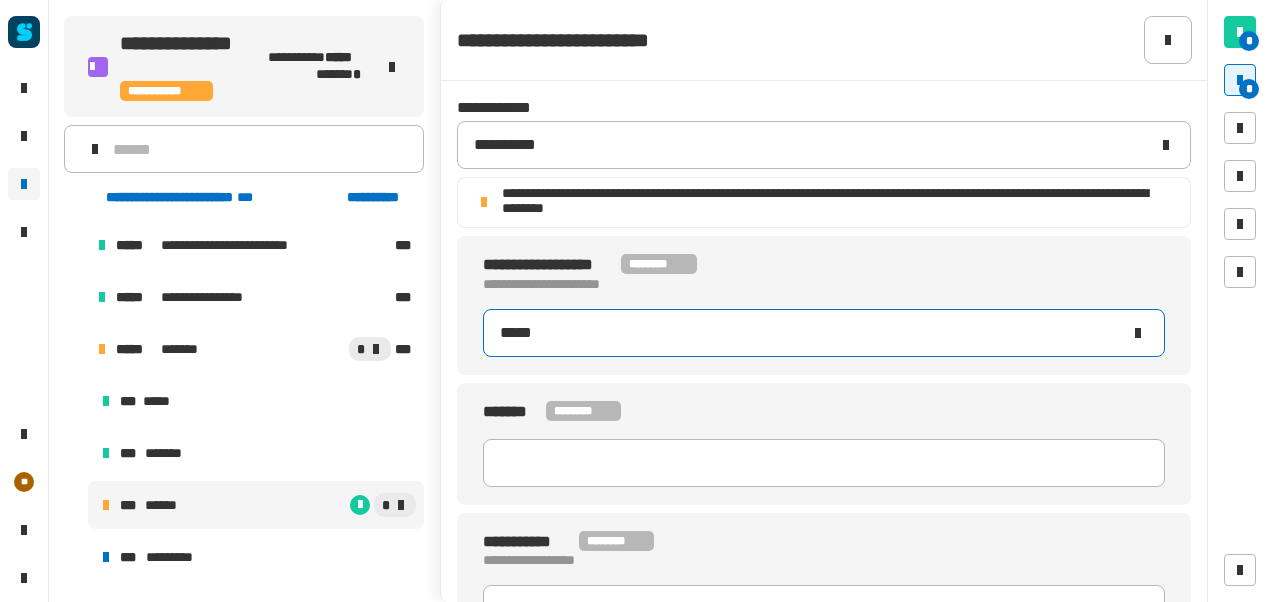 type on "*****" 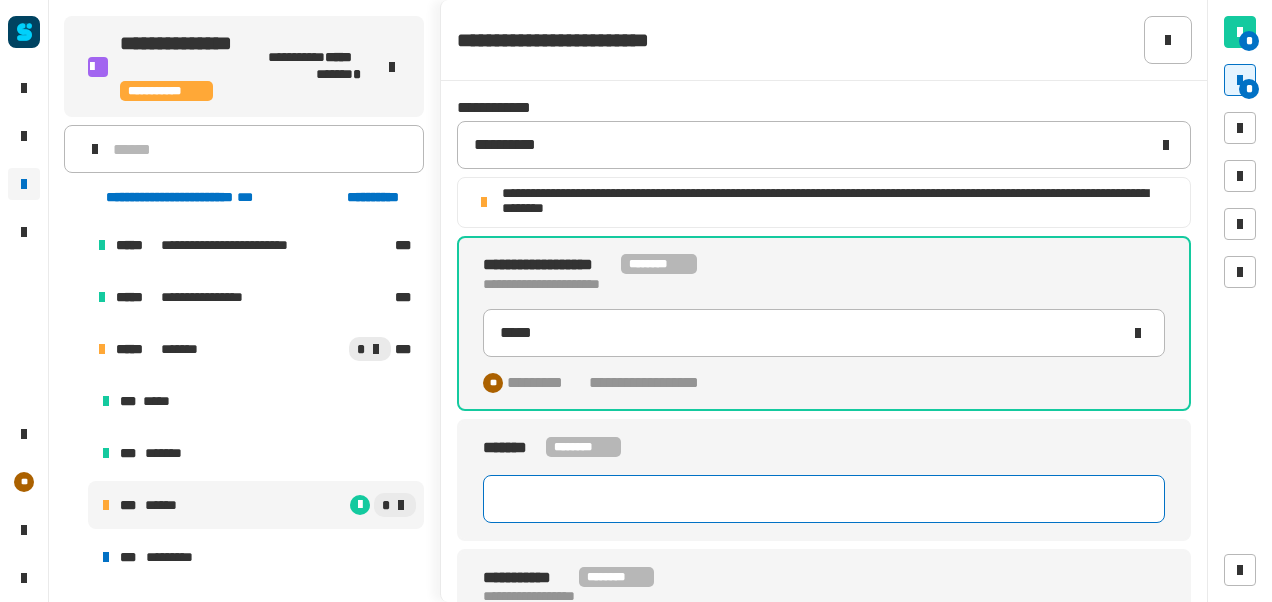 click on "******* ********" 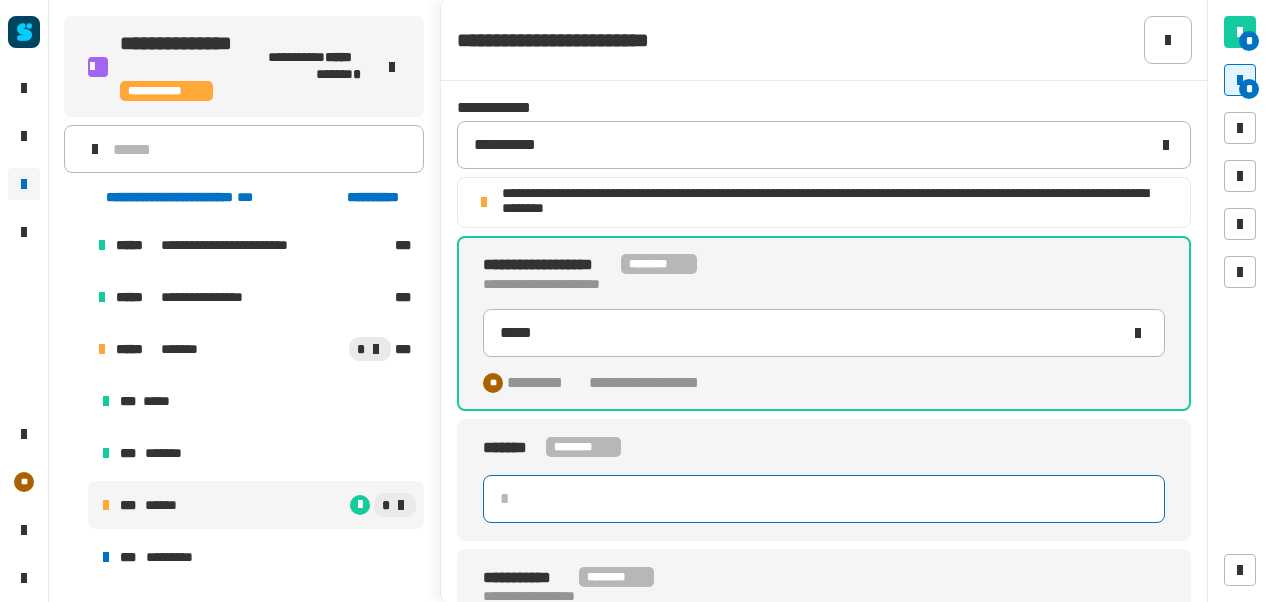 click 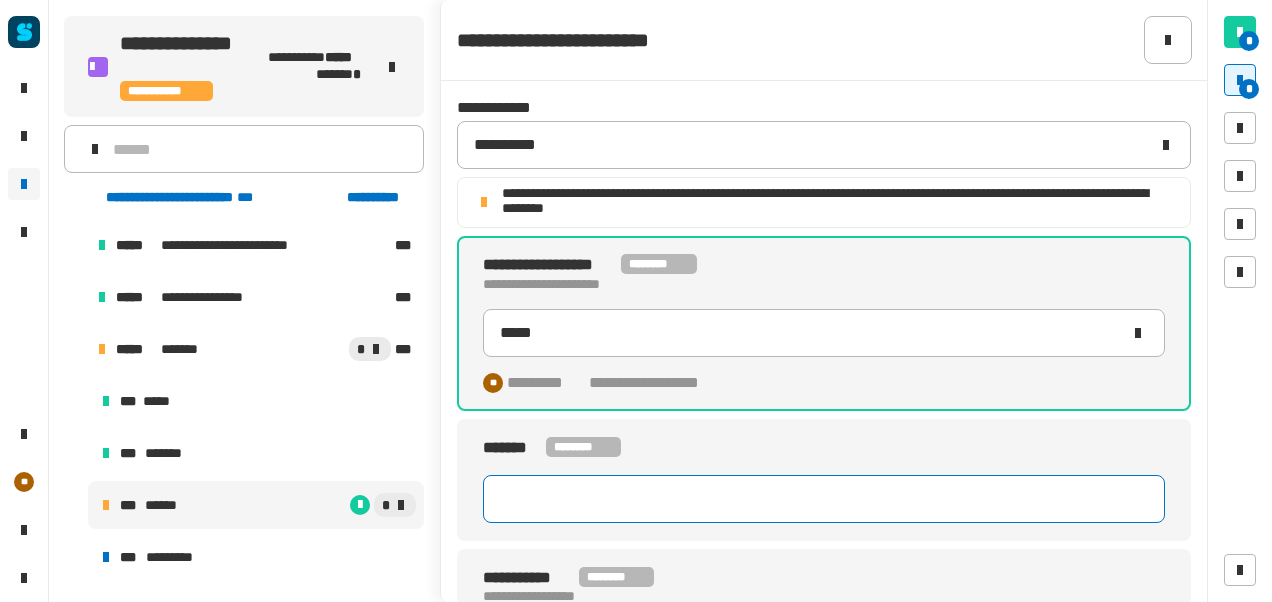 click 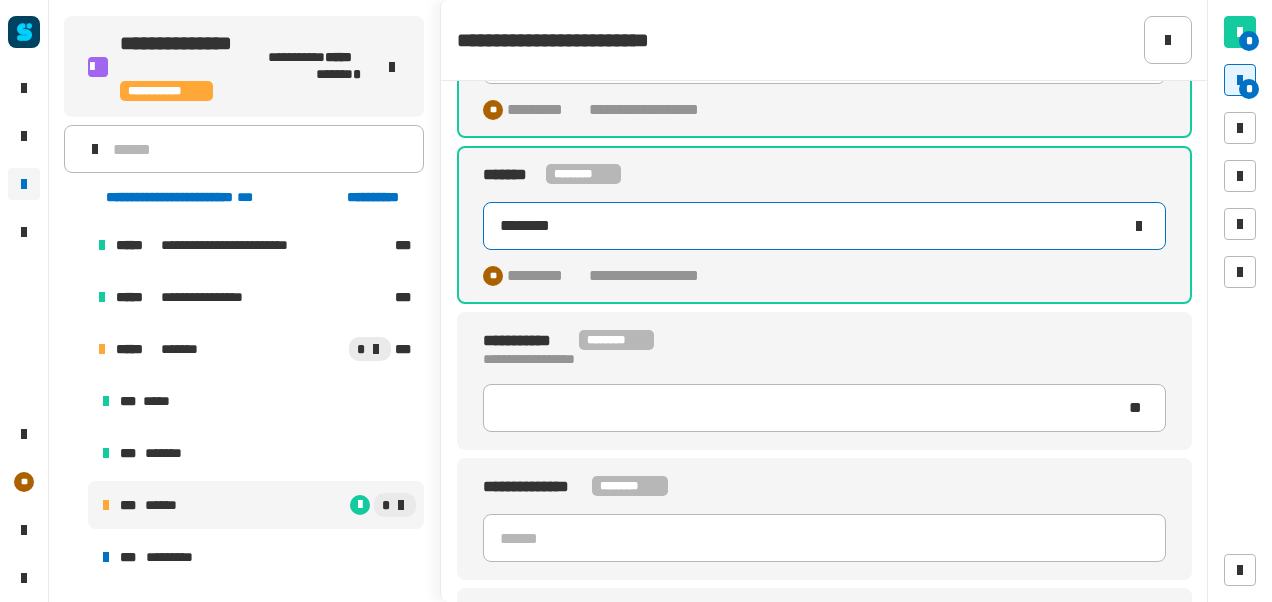 scroll, scrollTop: 274, scrollLeft: 0, axis: vertical 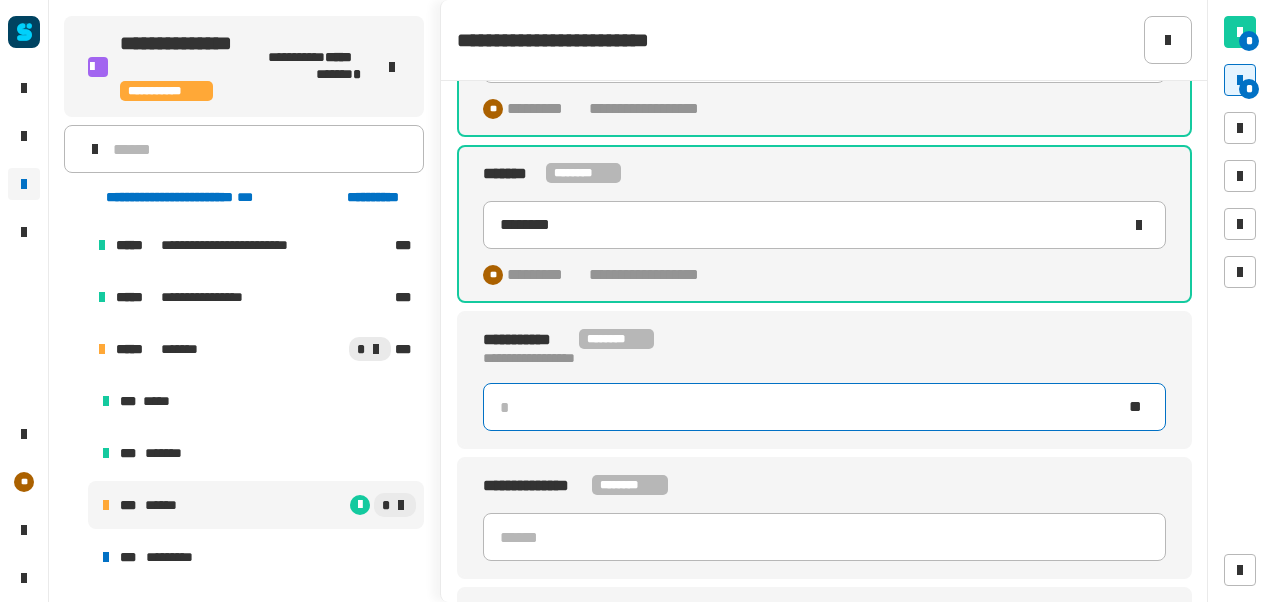 click 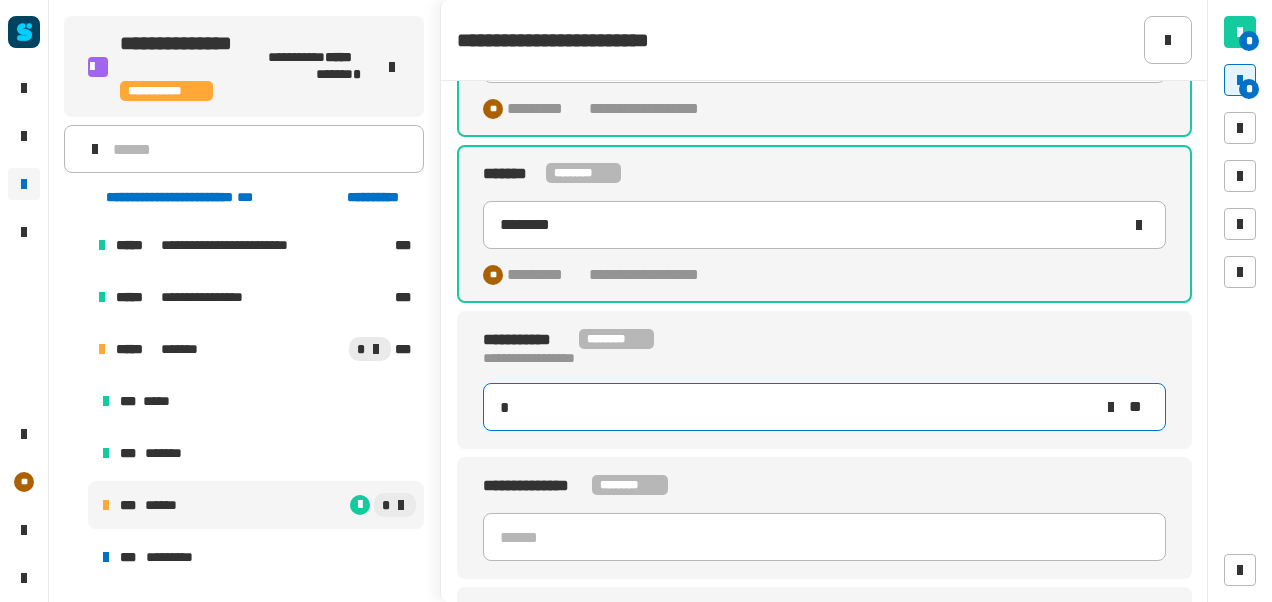 type on "**" 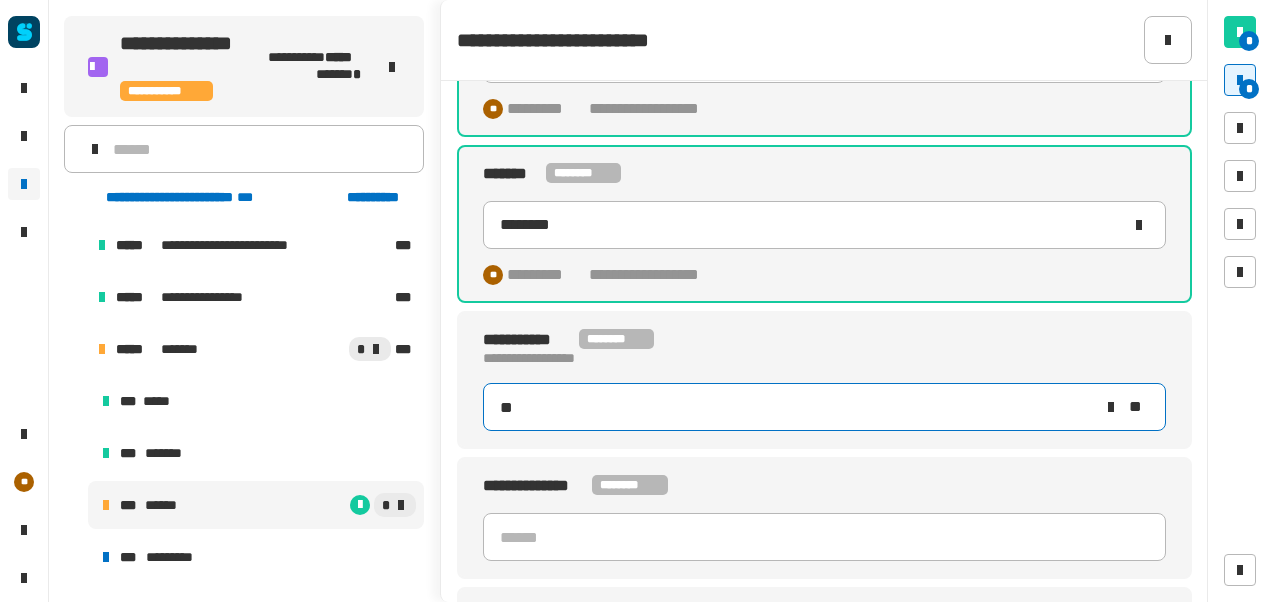 type on "********" 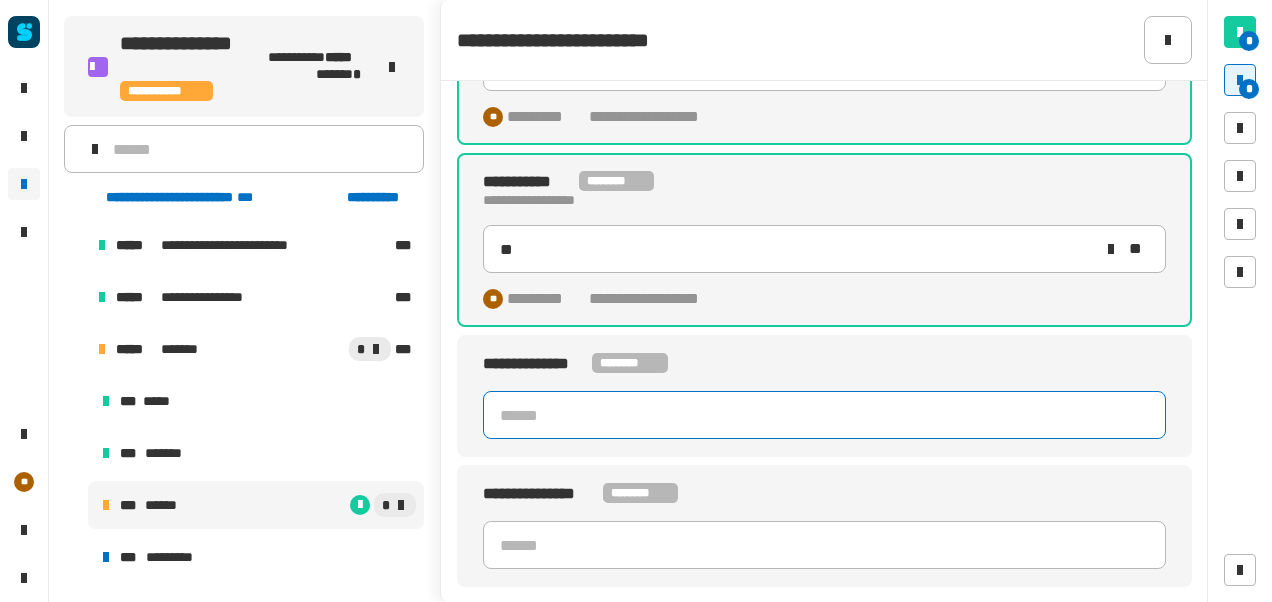 click 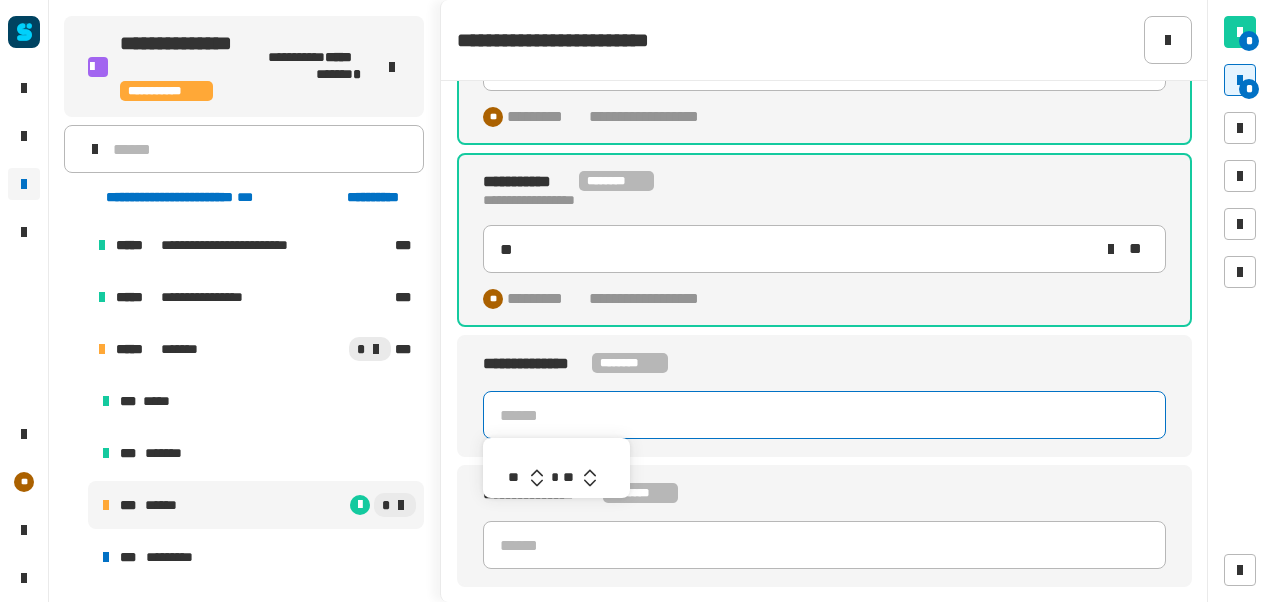 click 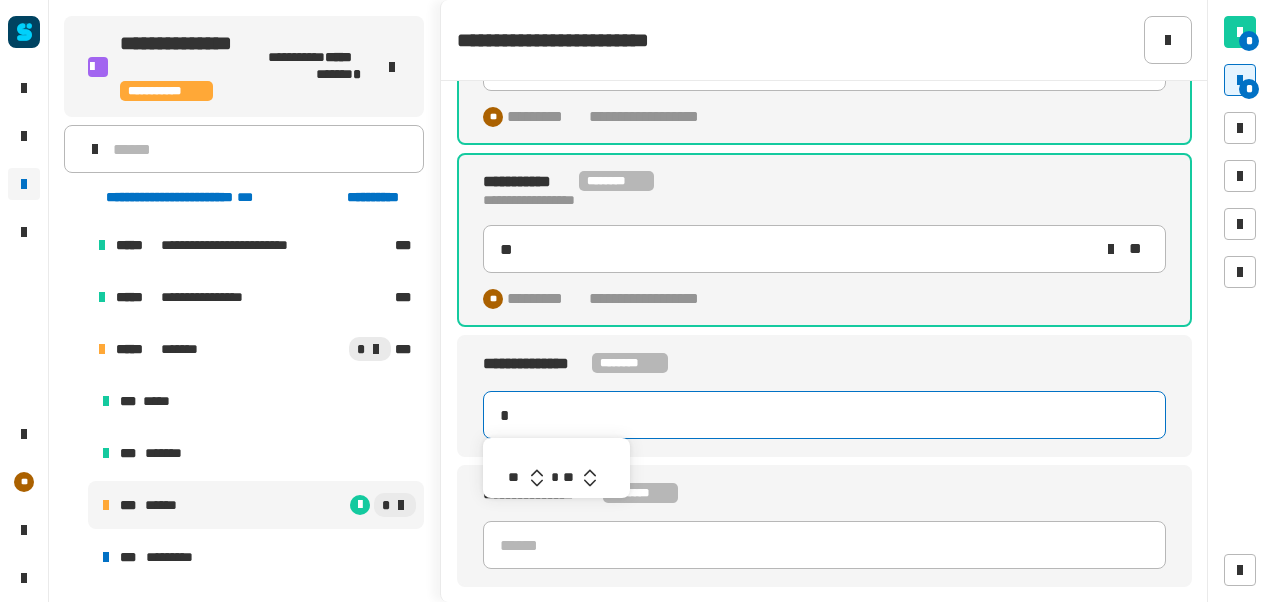 type on "*******" 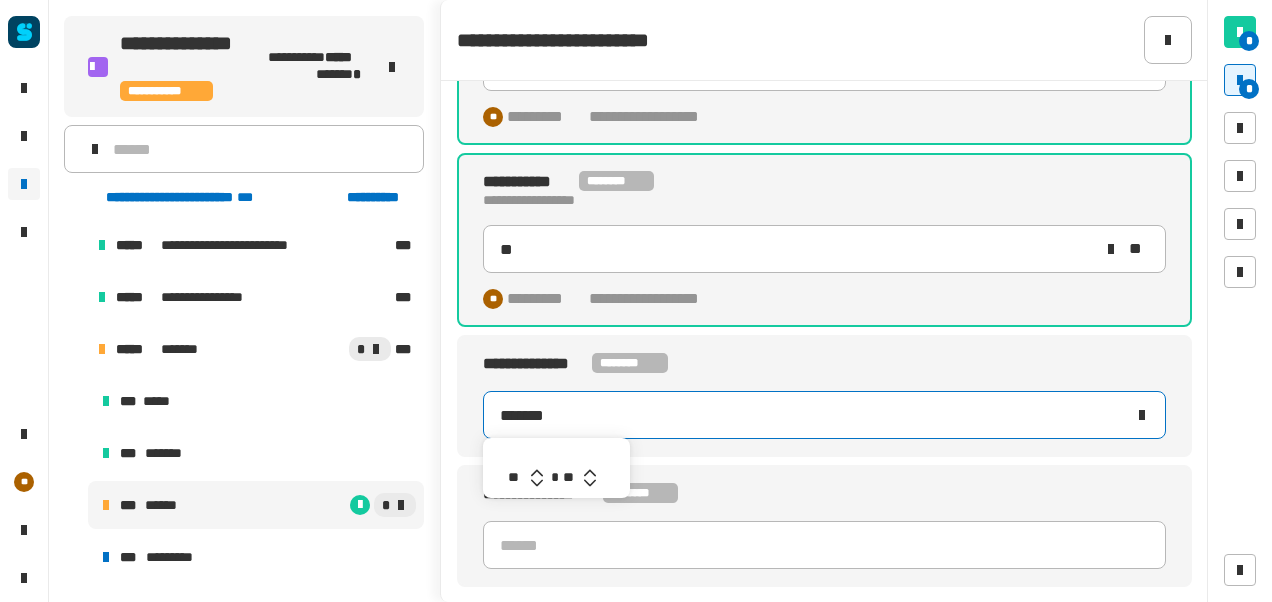 click 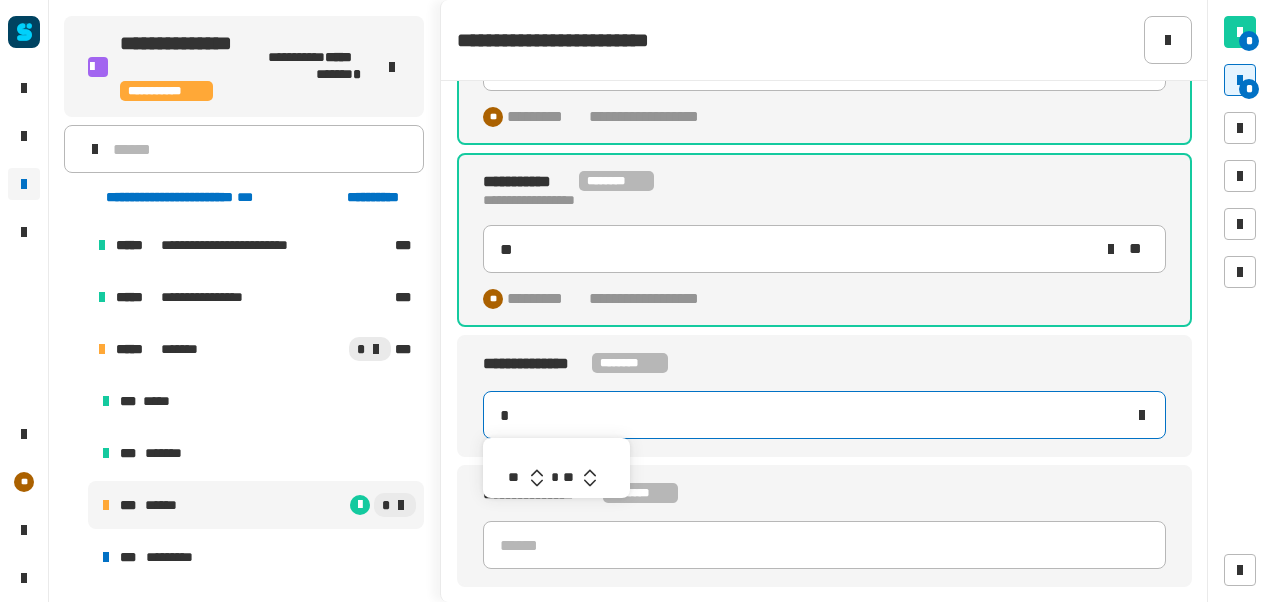 type on "*******" 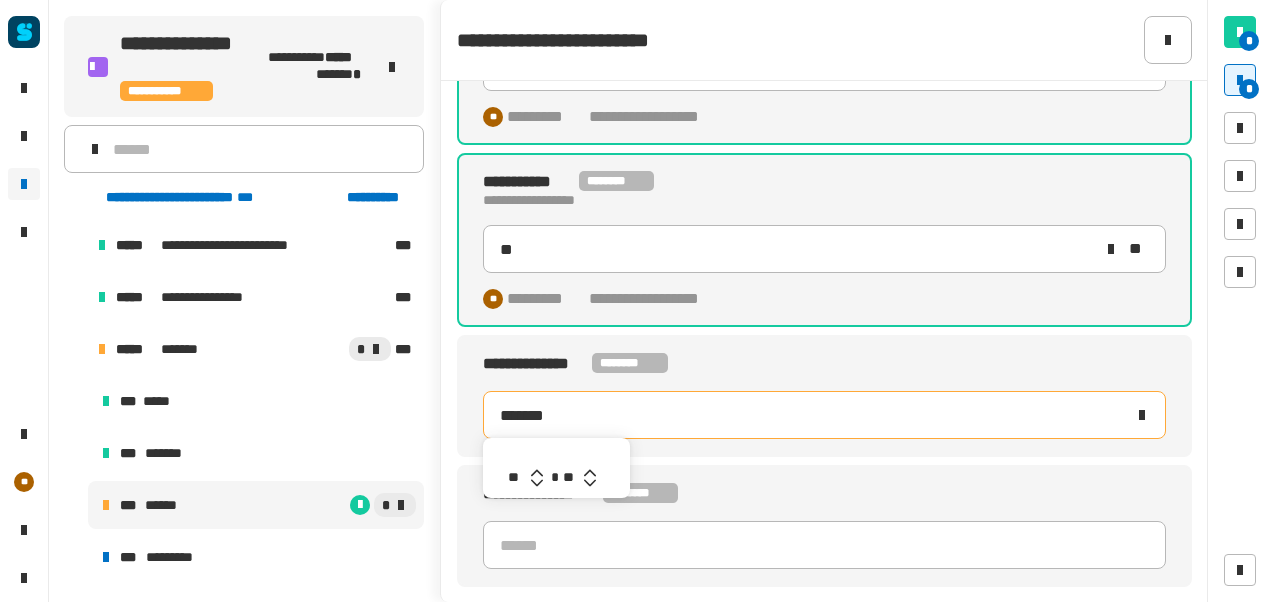 click 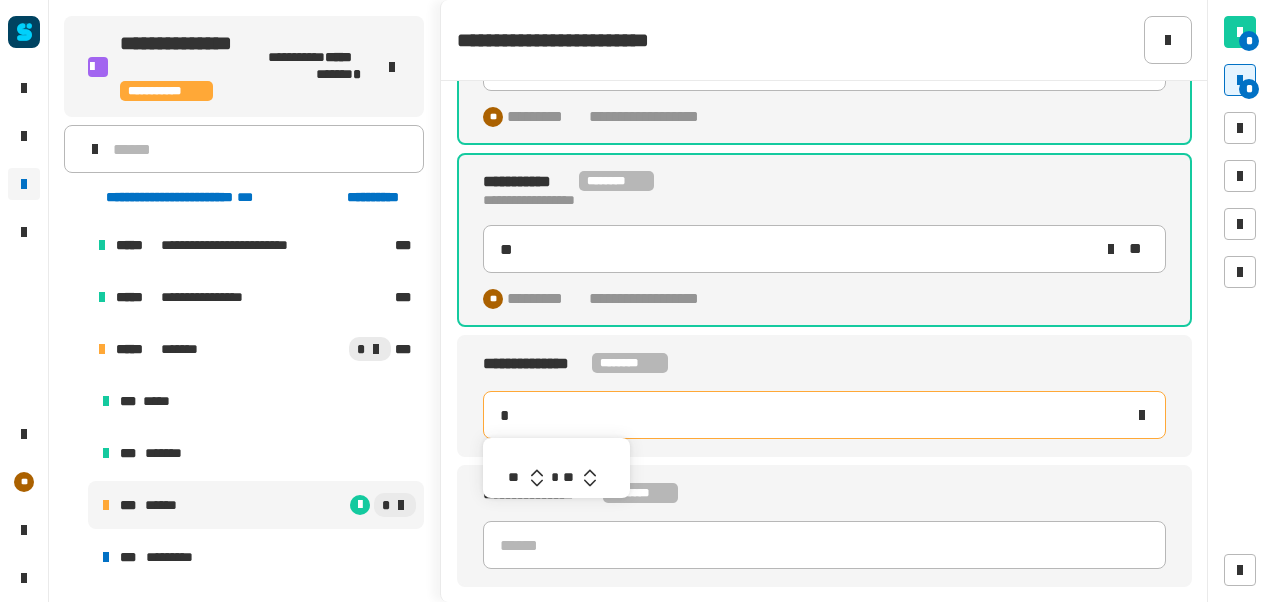 type on "*******" 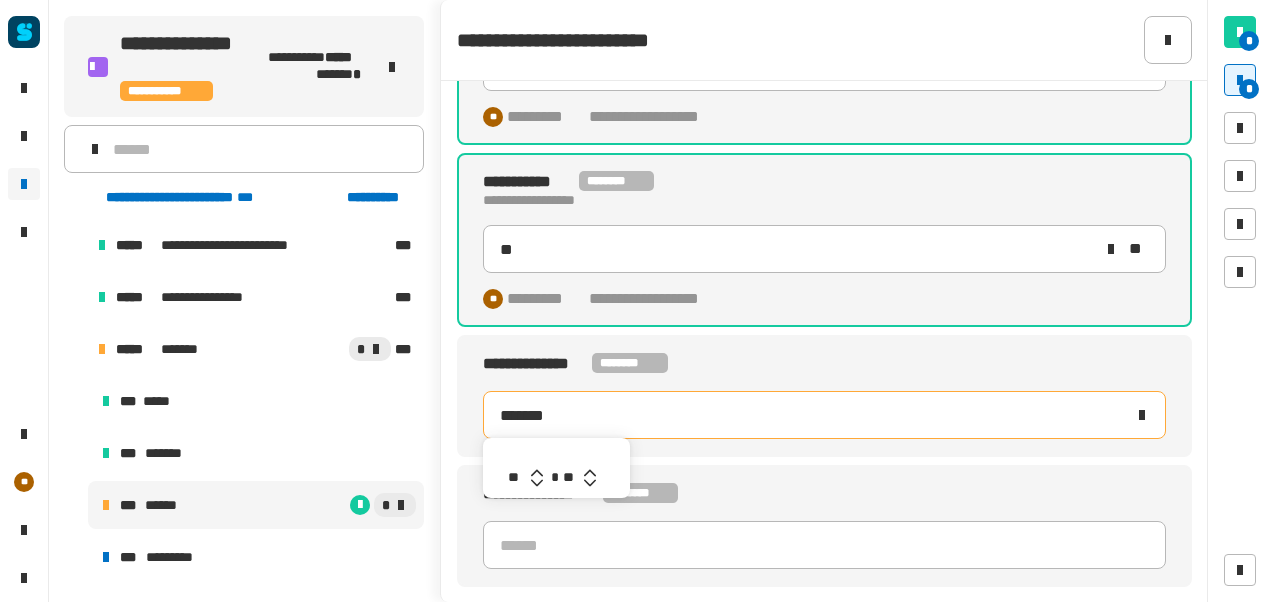 click 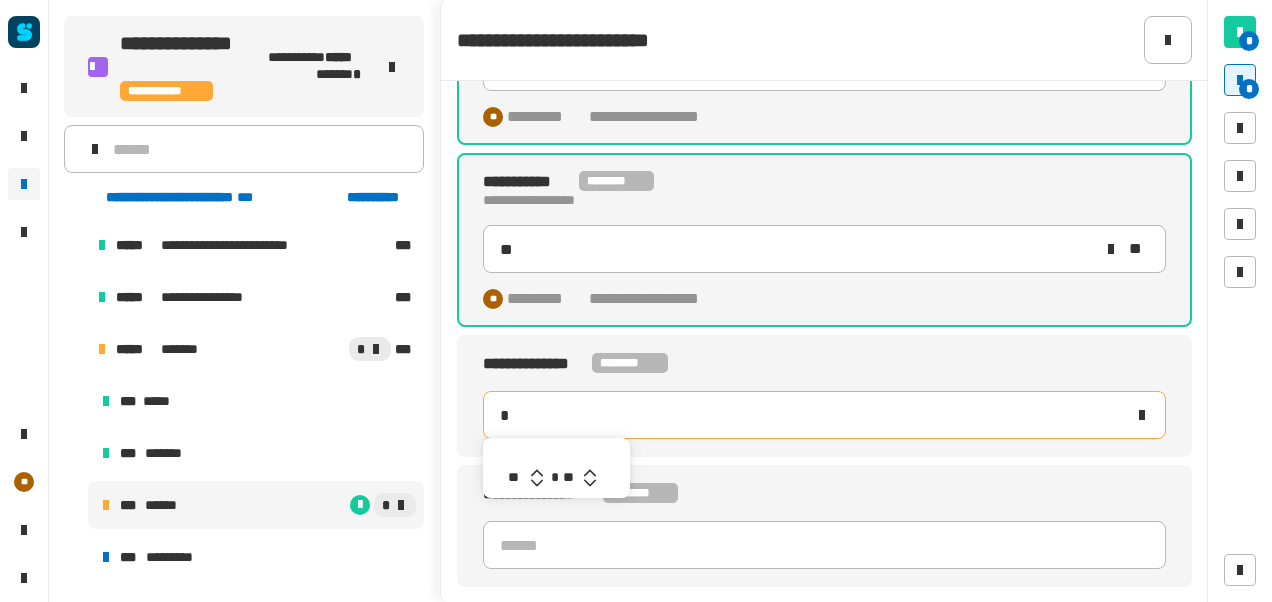 type on "*******" 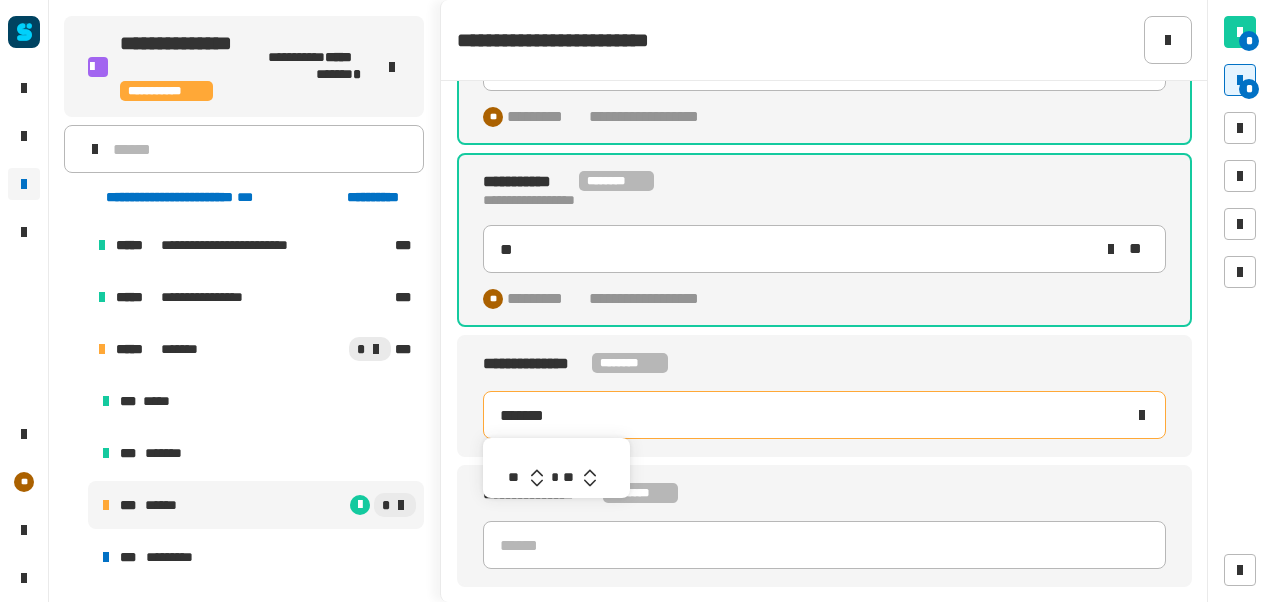 click 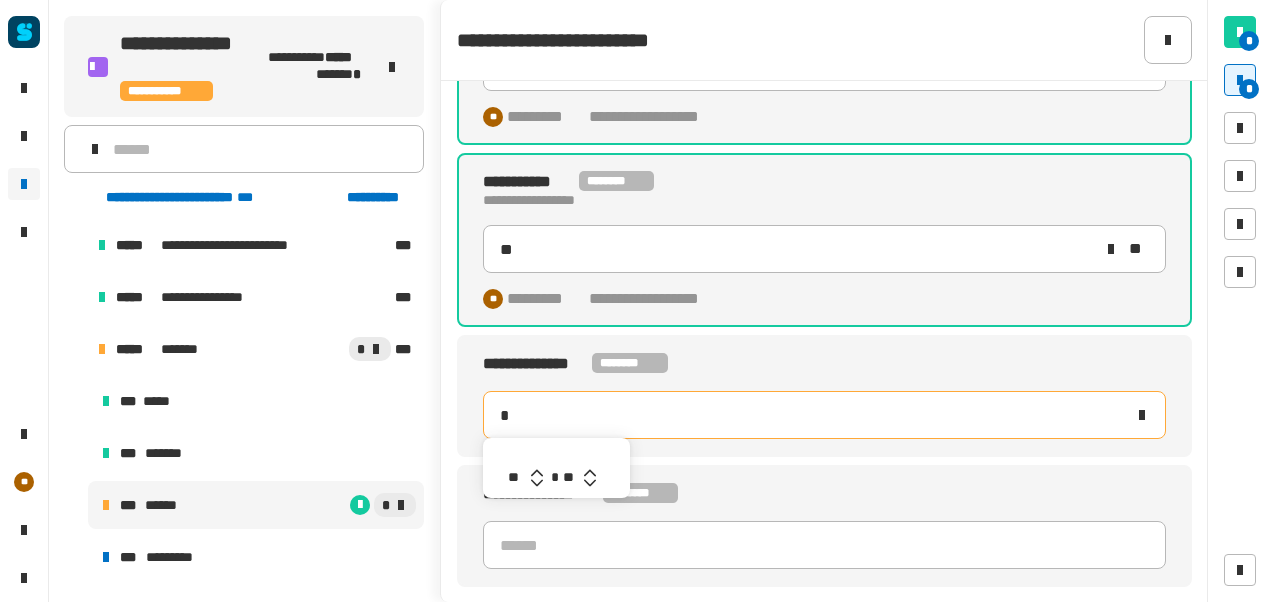 type on "*******" 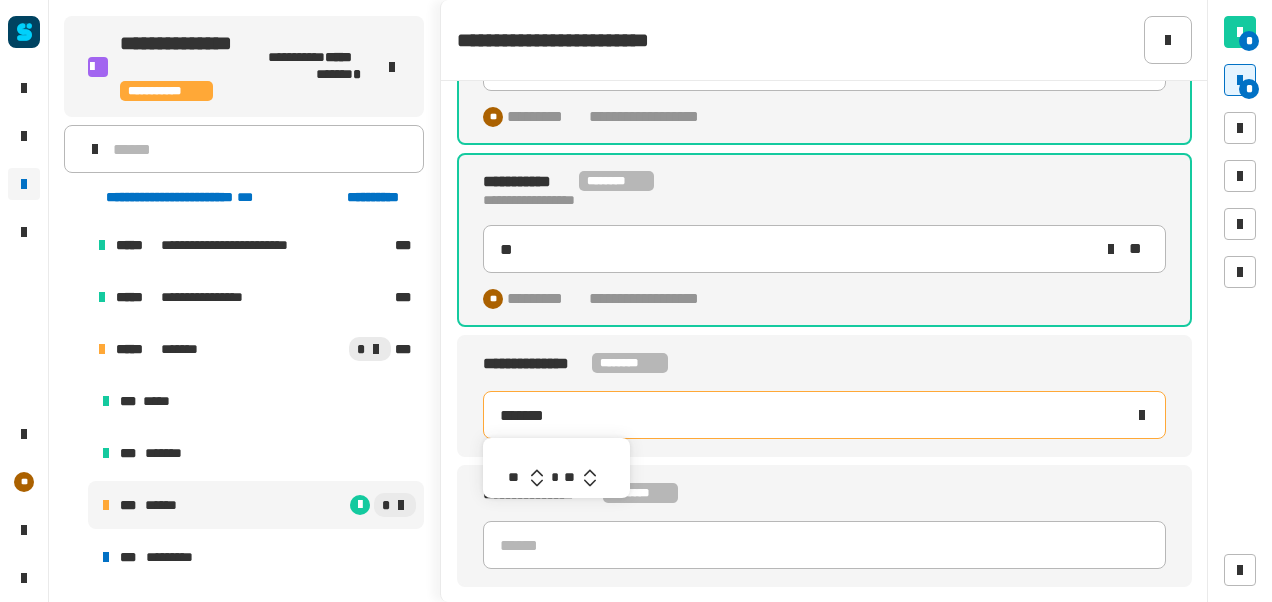 click 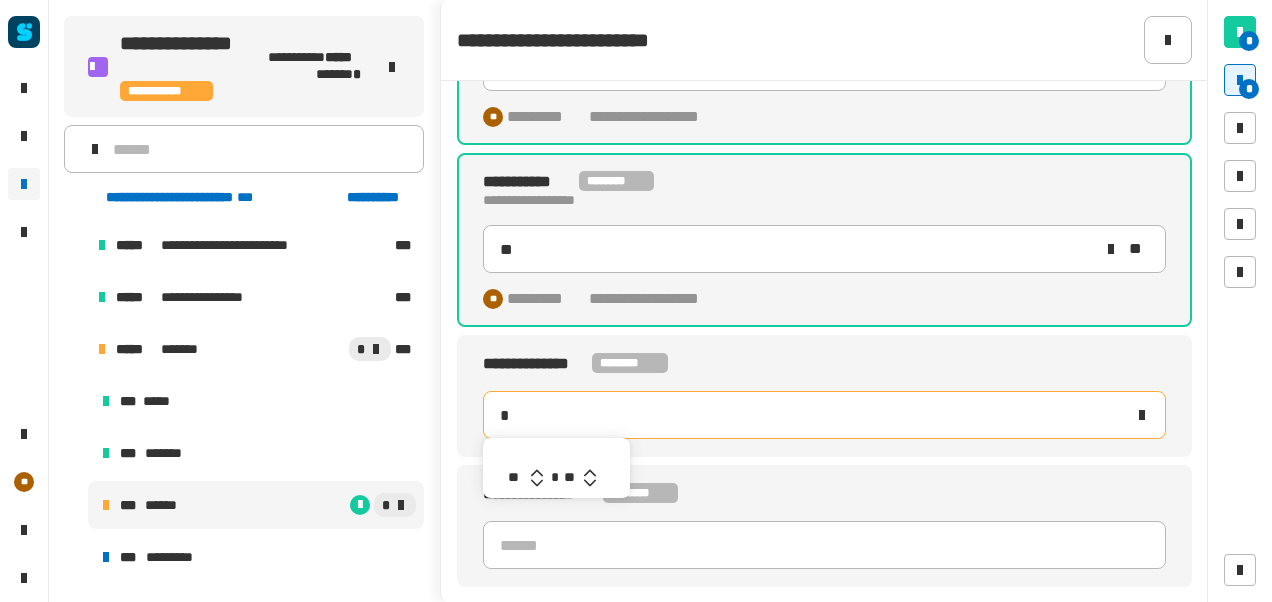 type on "*******" 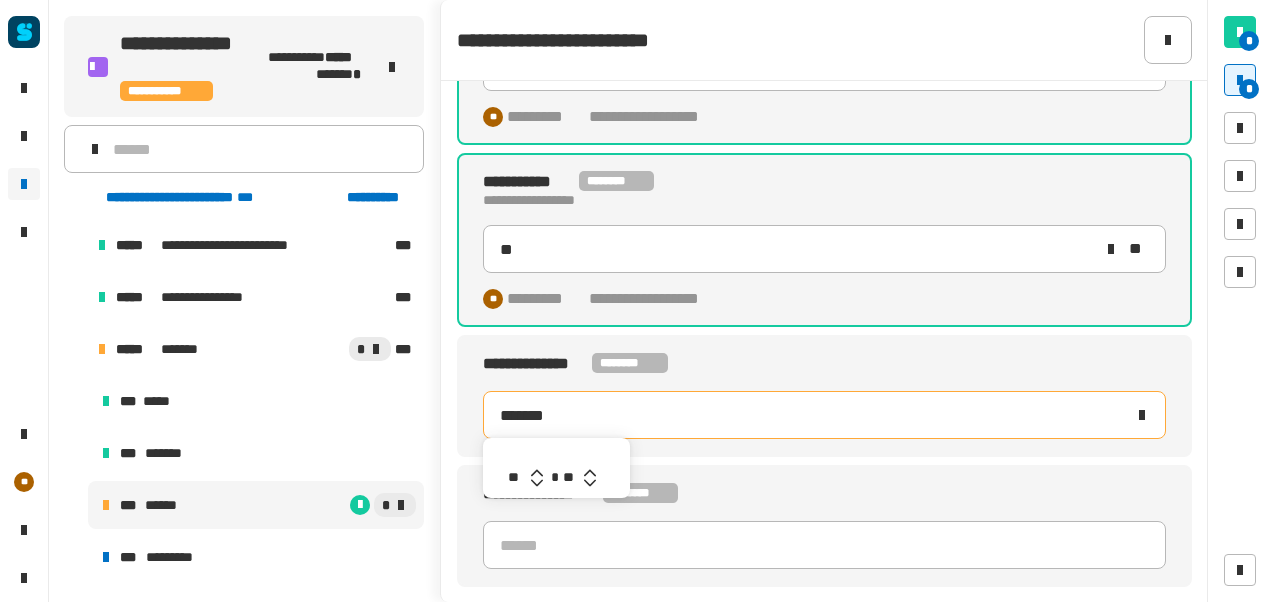 click 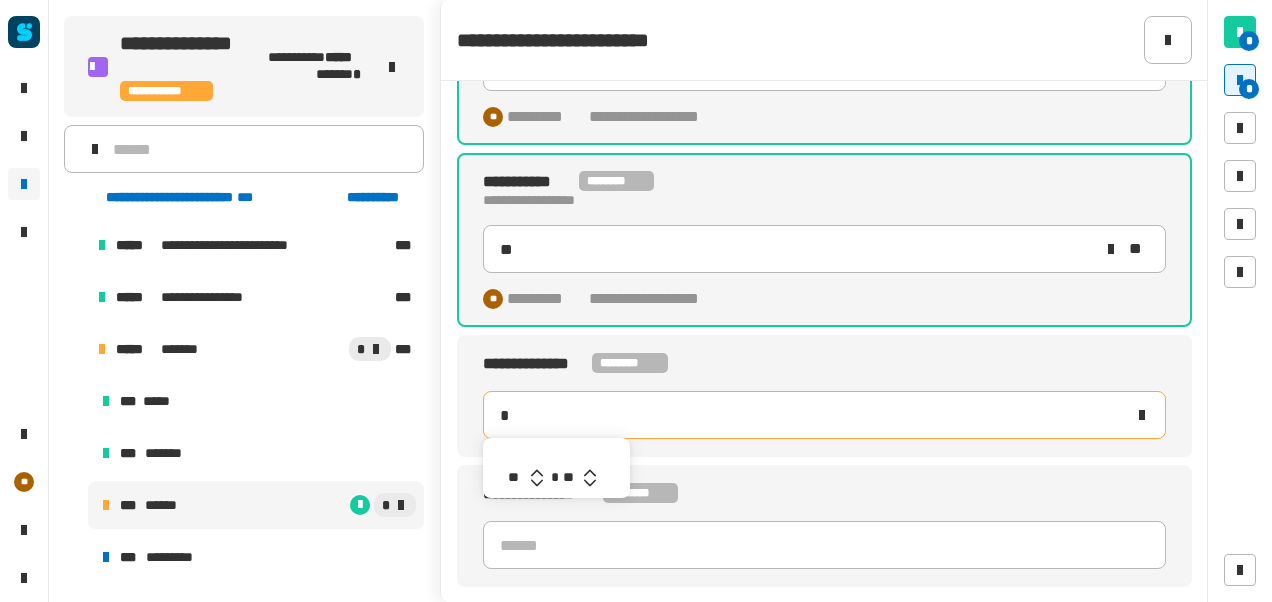 type on "*******" 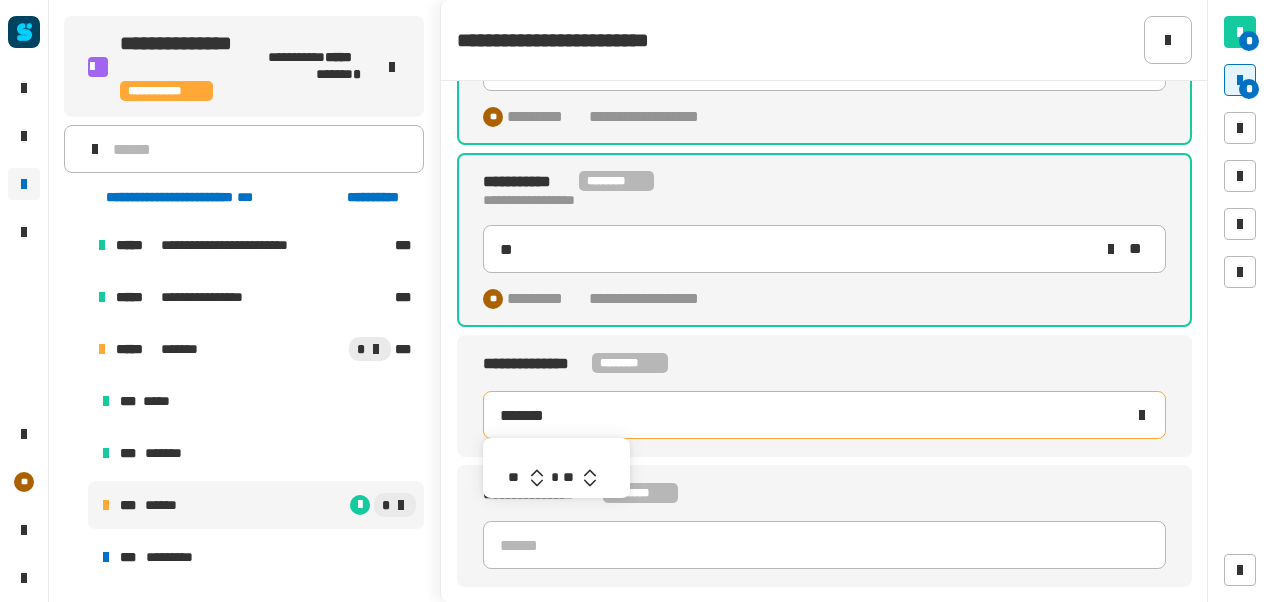 click 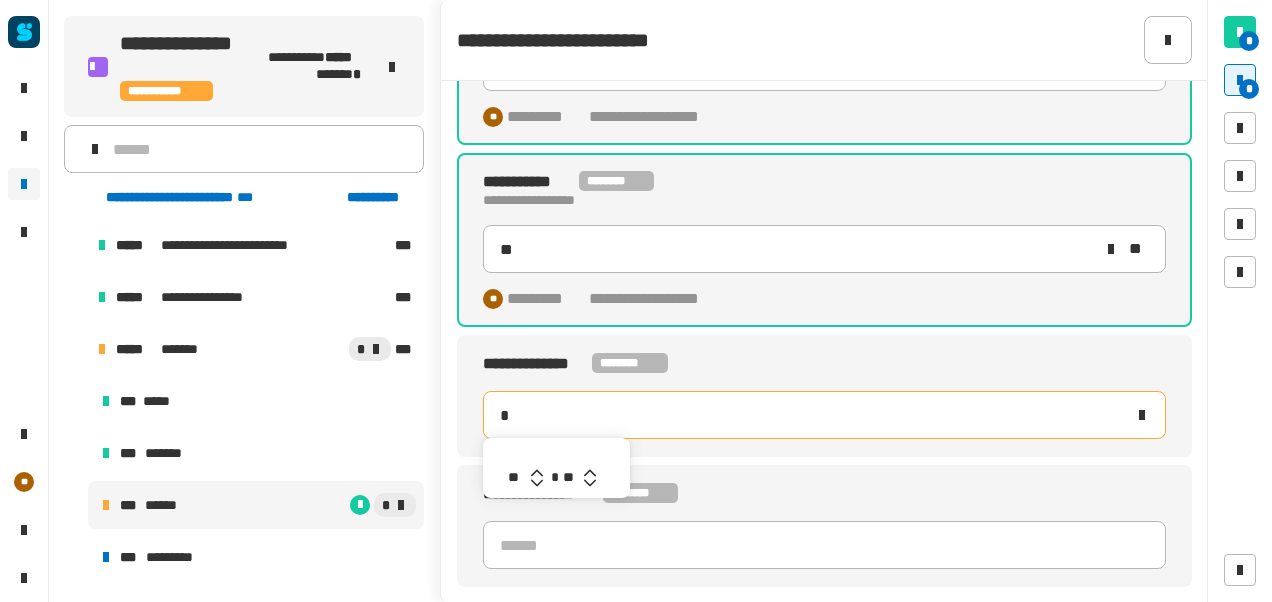 type on "*******" 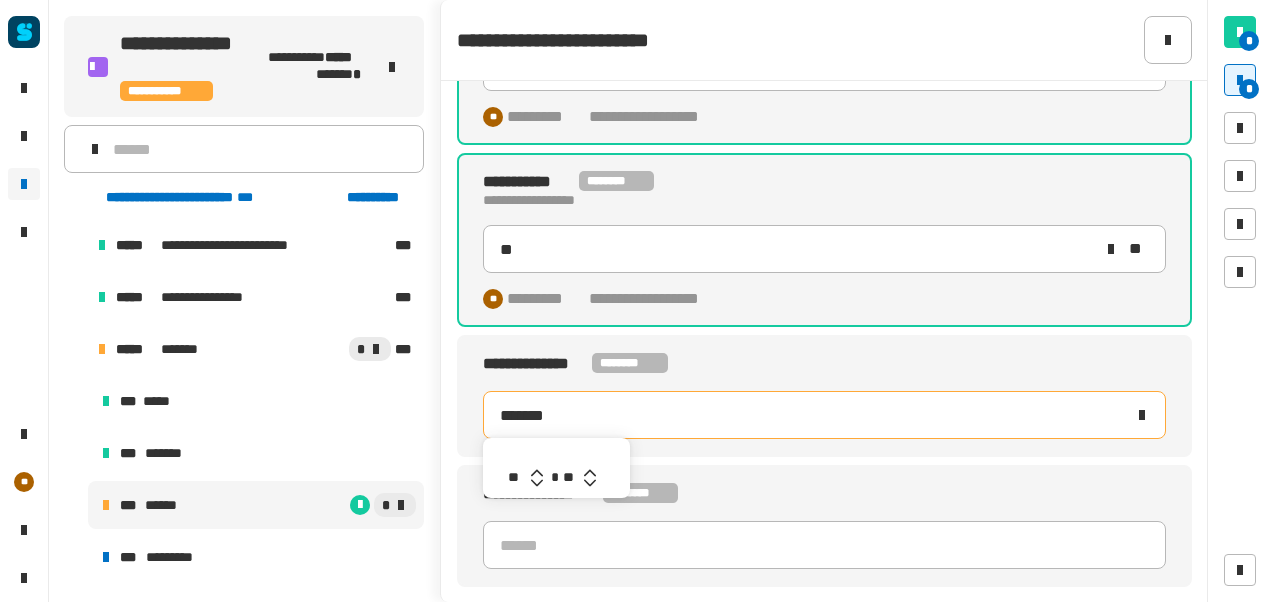 type on "**" 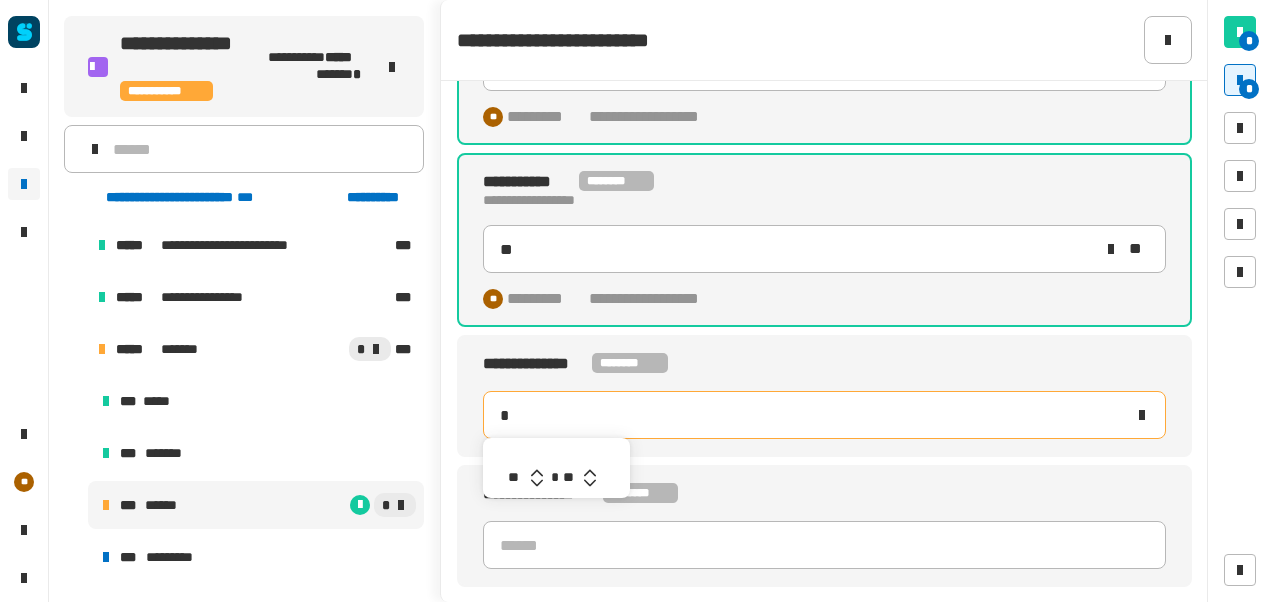 type on "*******" 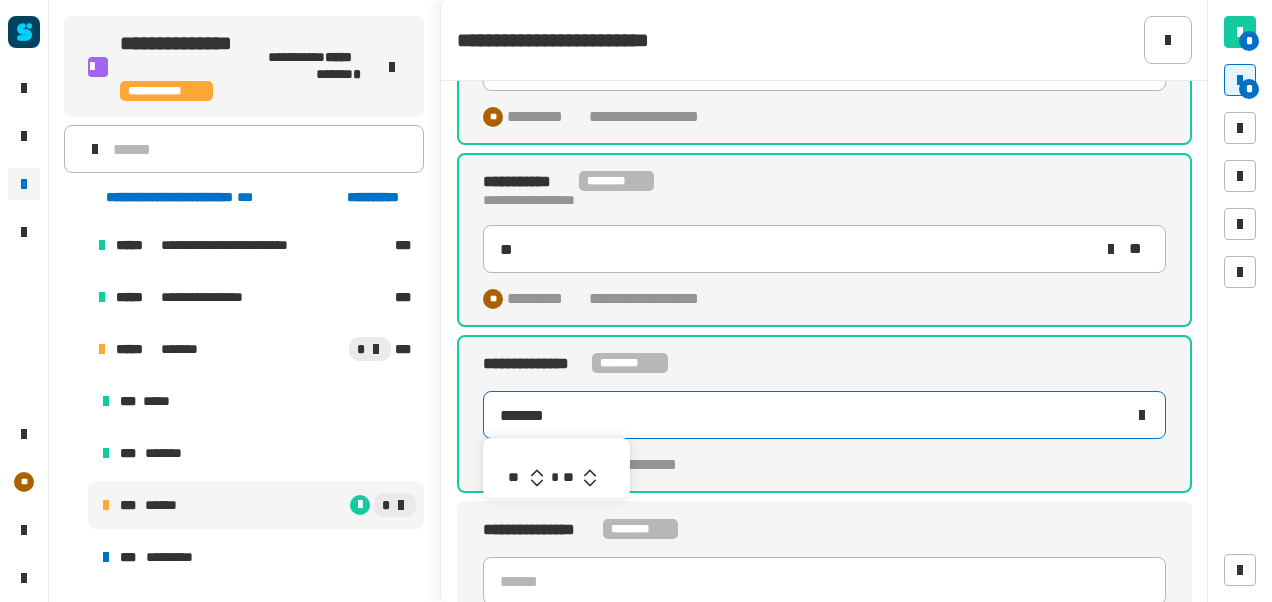 click 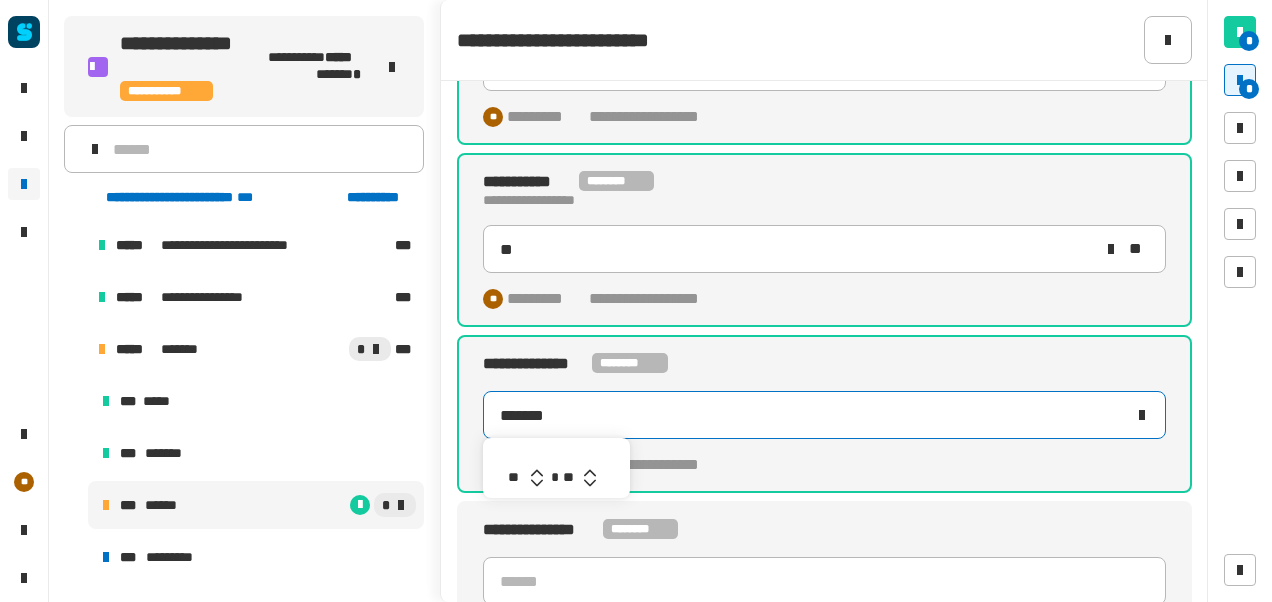click 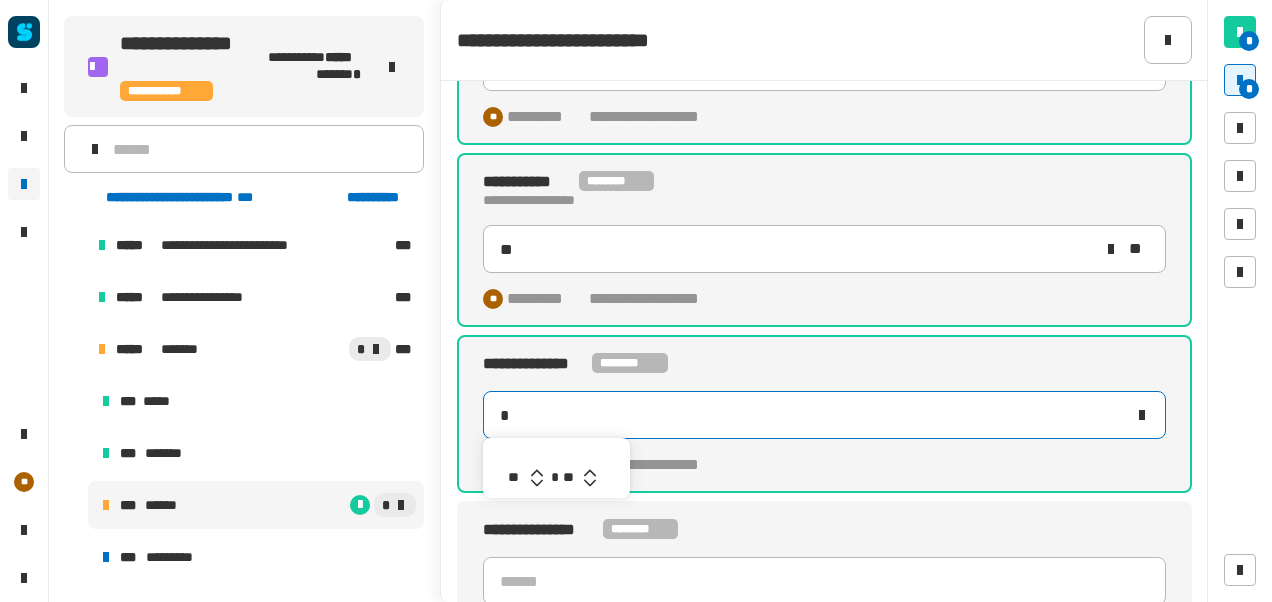 type on "*******" 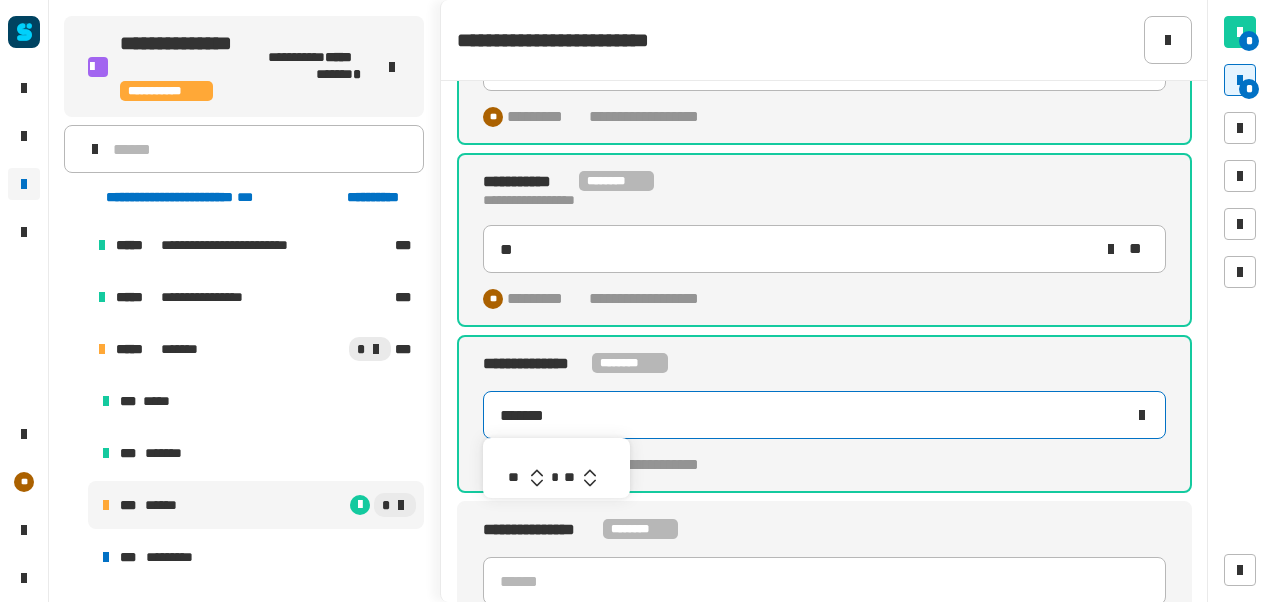 click 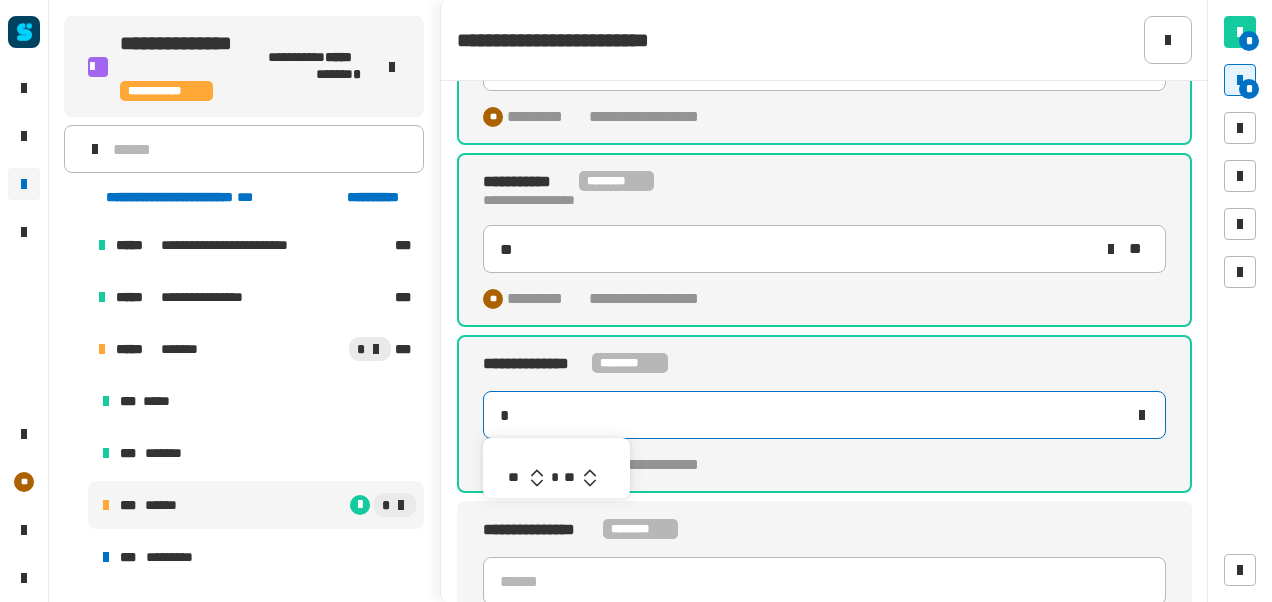 type on "*******" 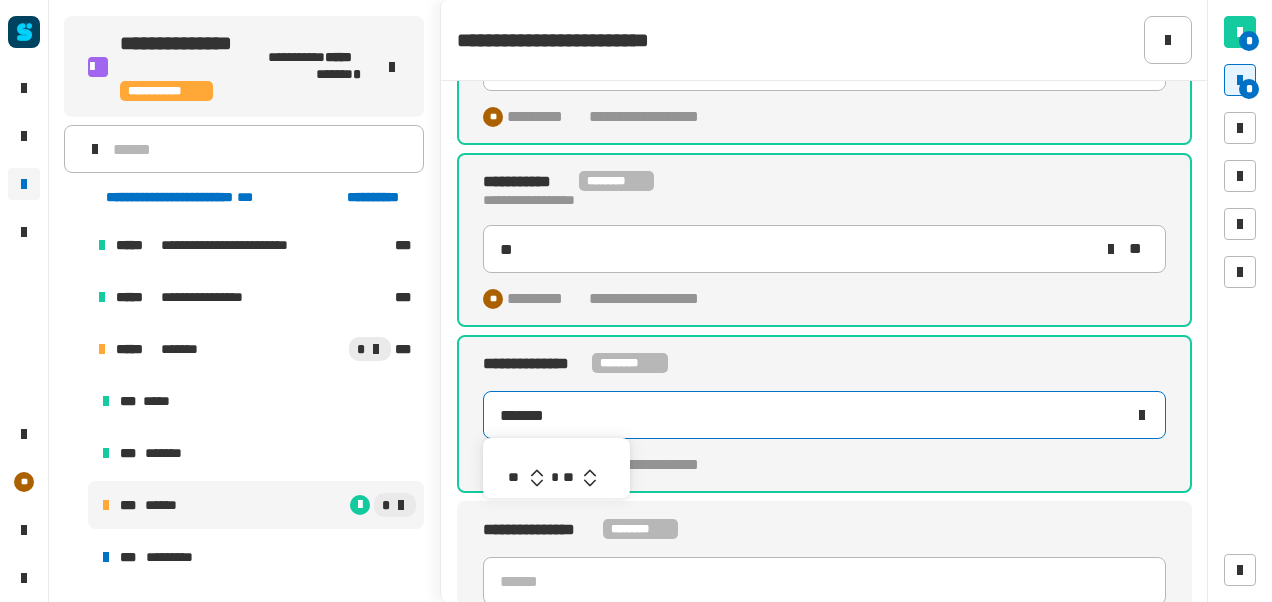 click 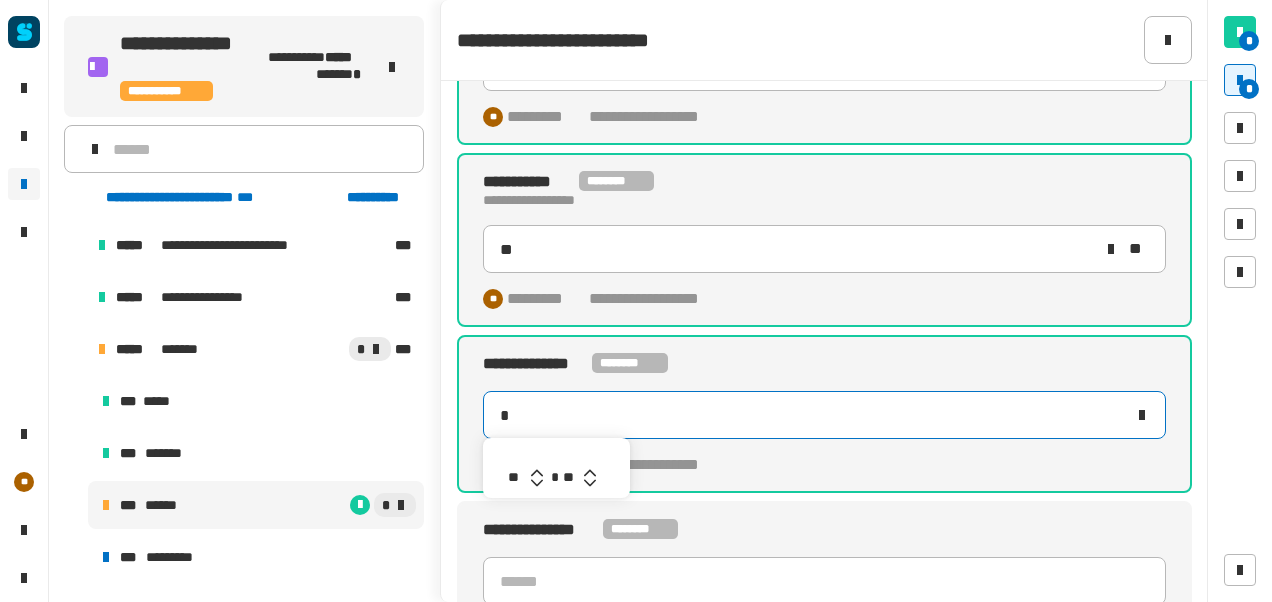 type on "*******" 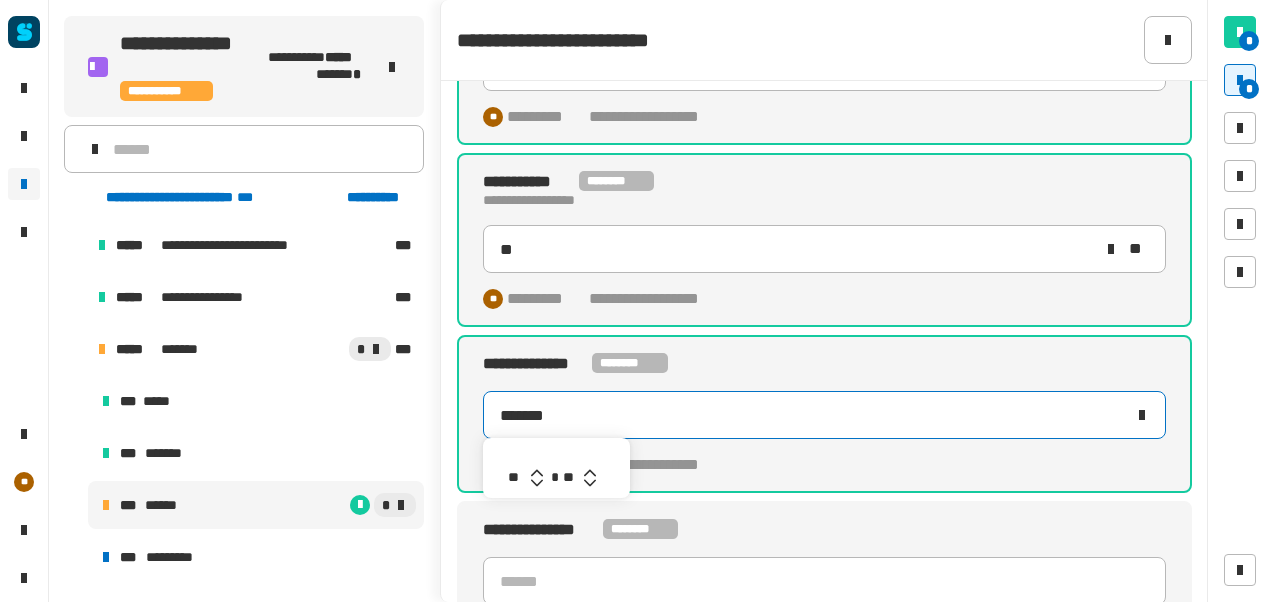 click 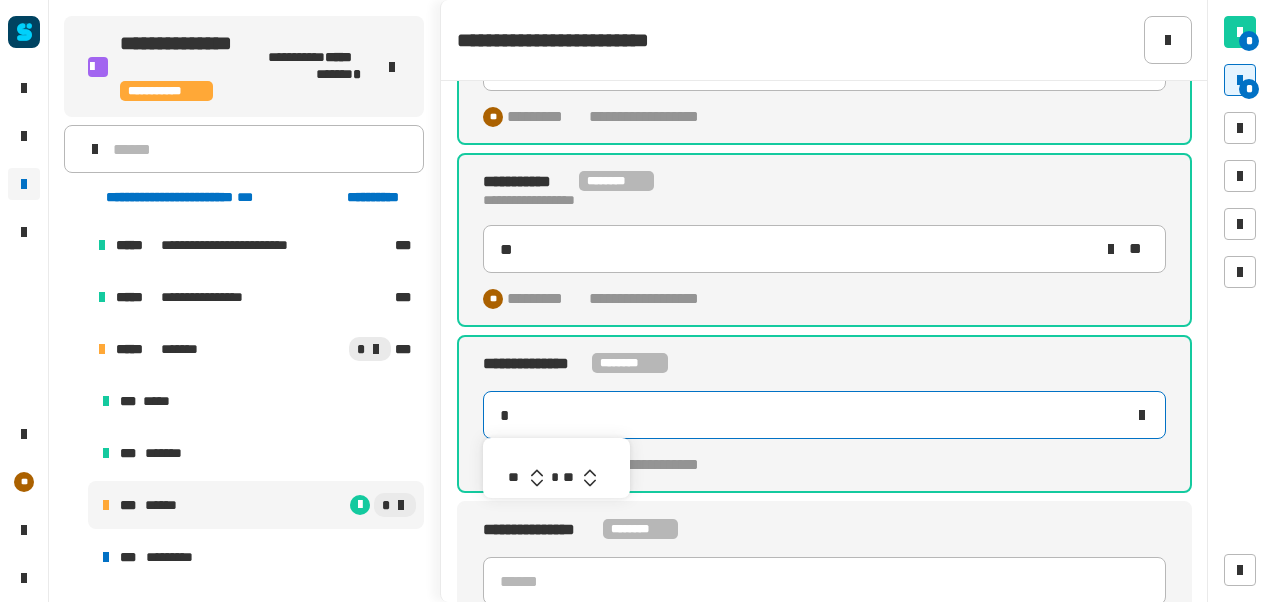 type on "*******" 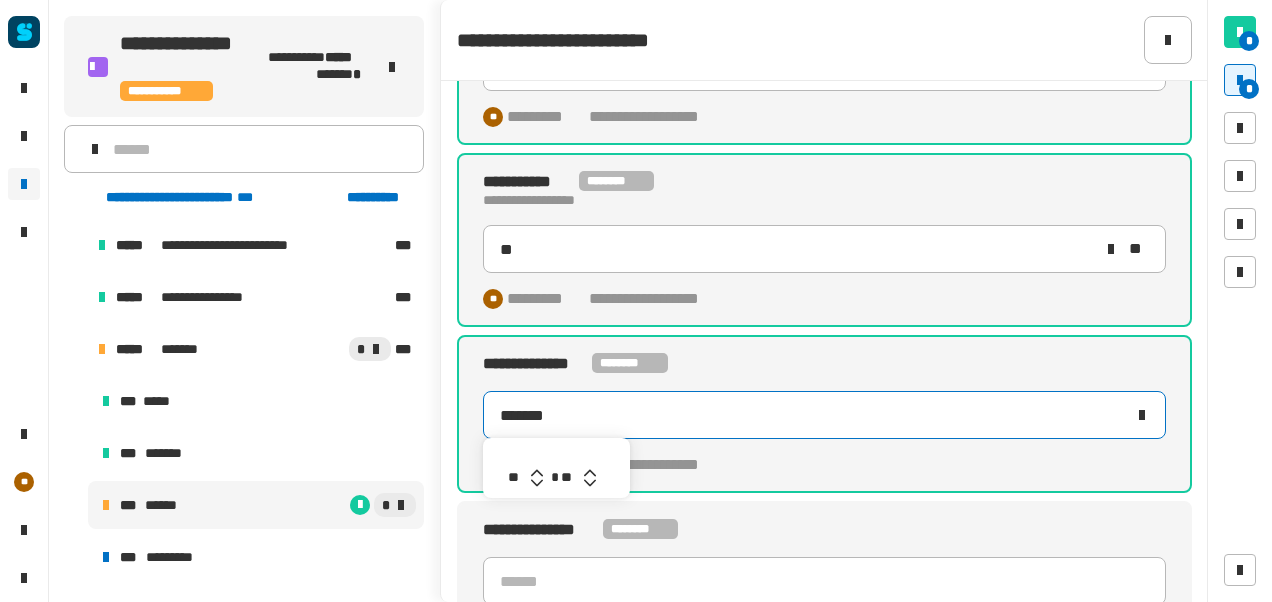 click 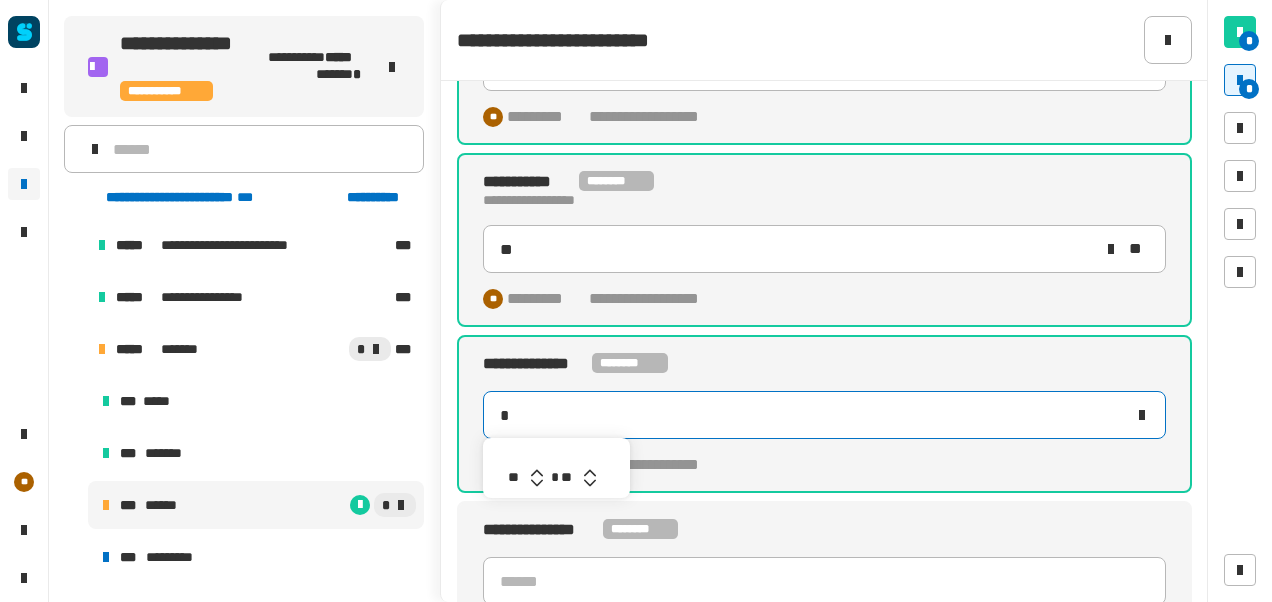 type on "*******" 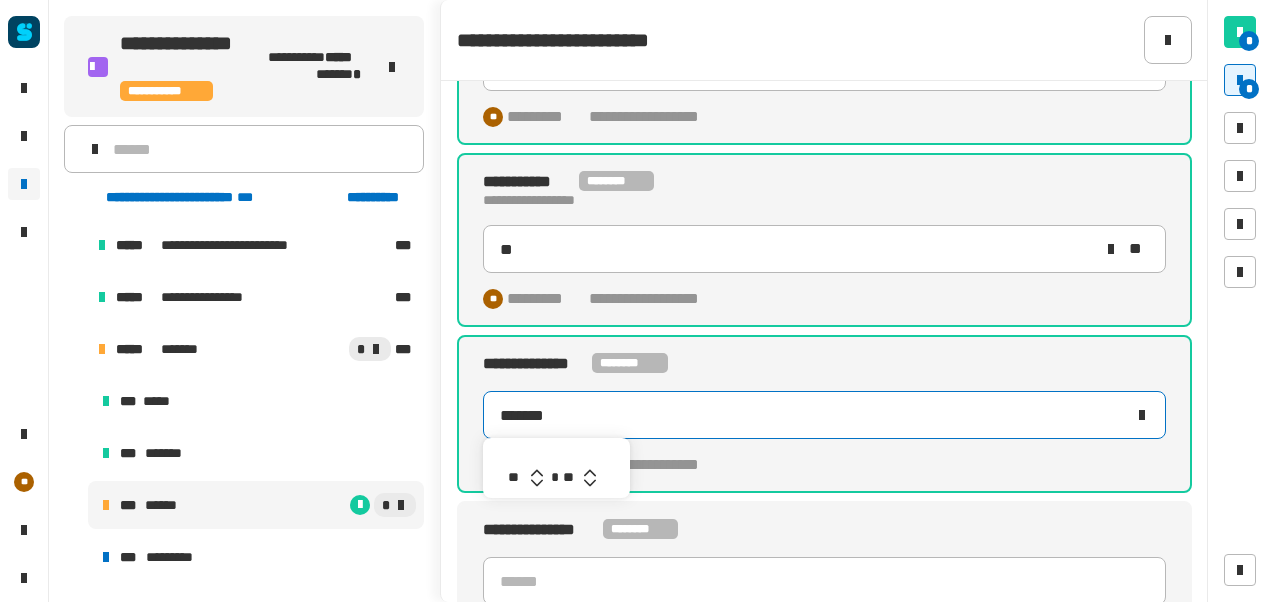 click 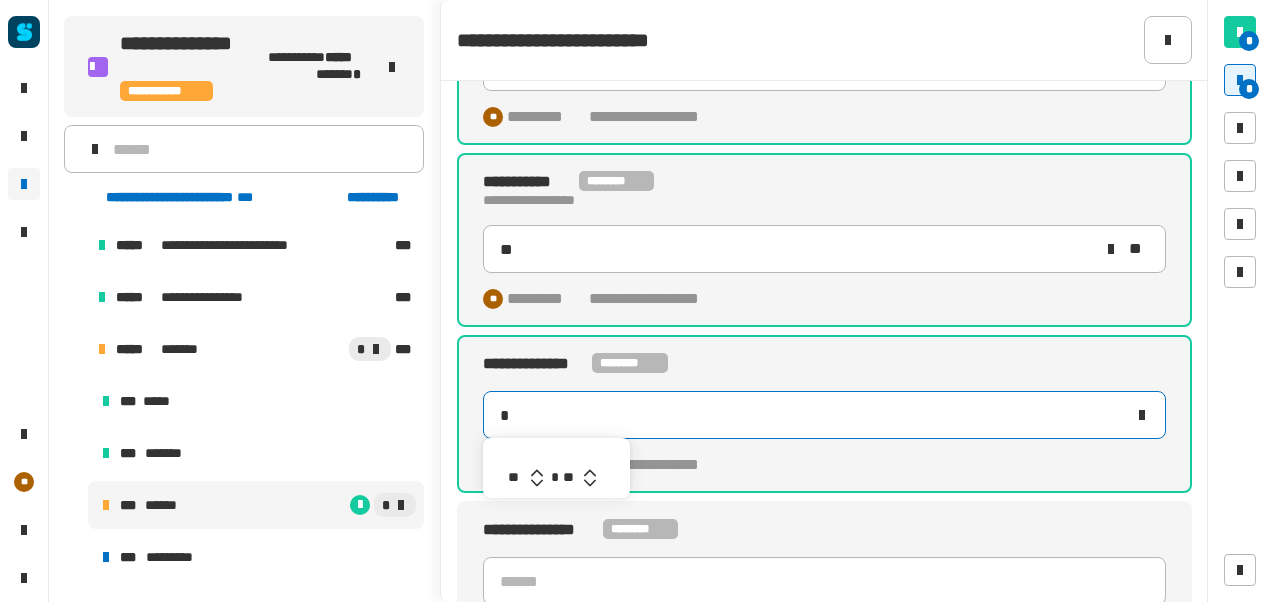type on "*******" 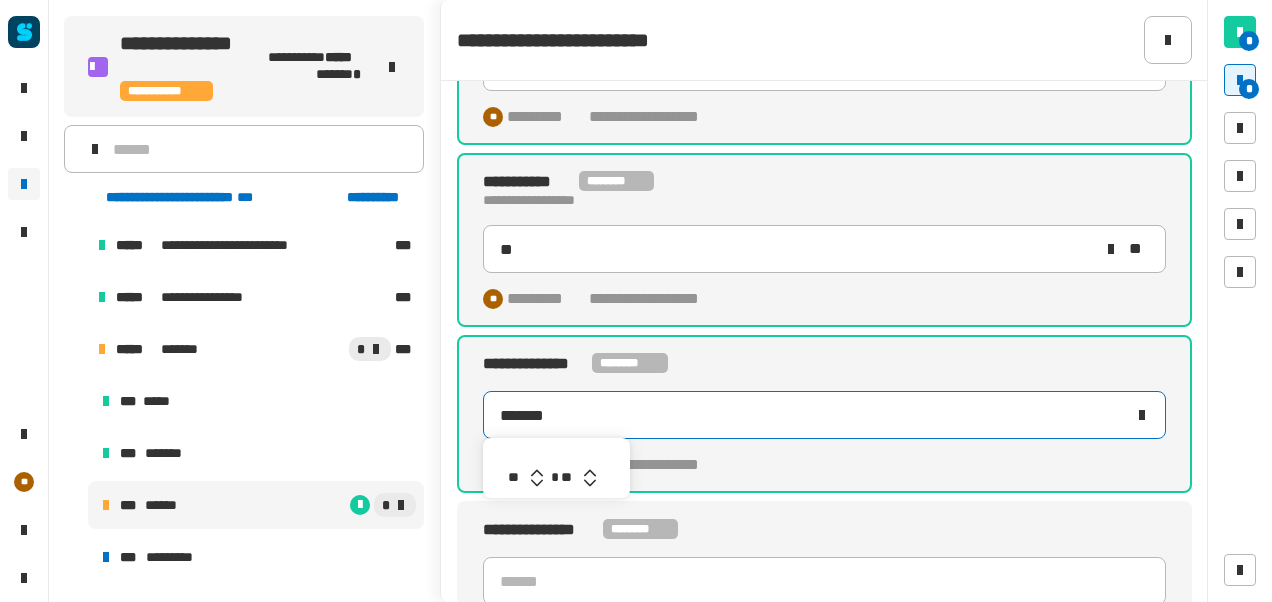 click 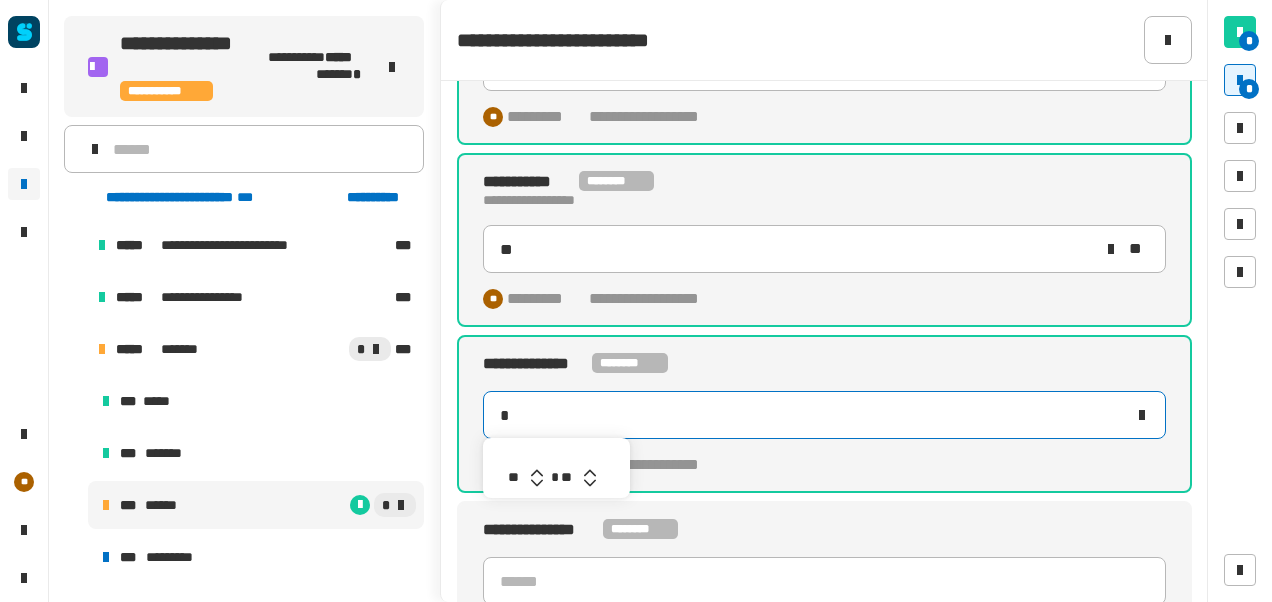 type on "*******" 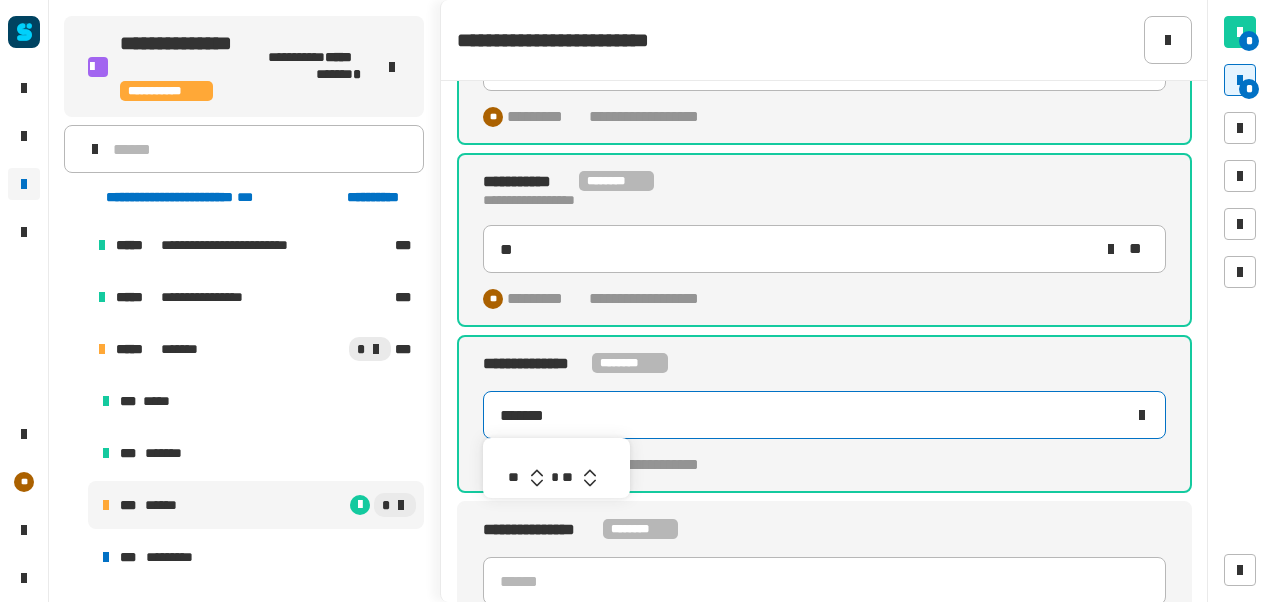 click 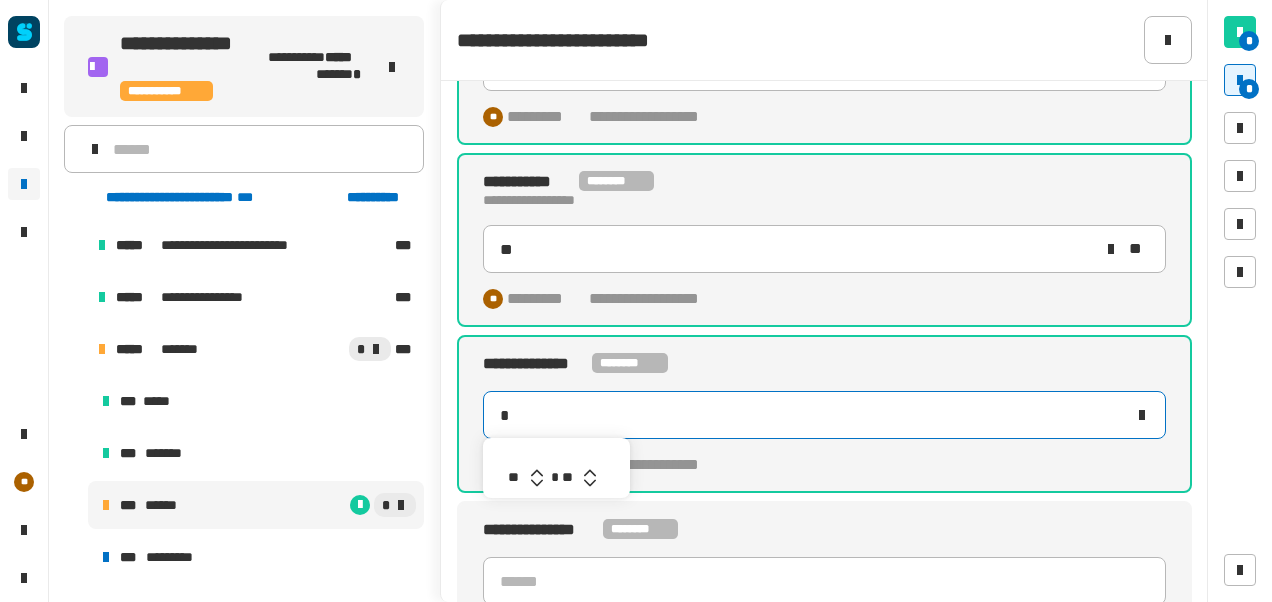 type on "*******" 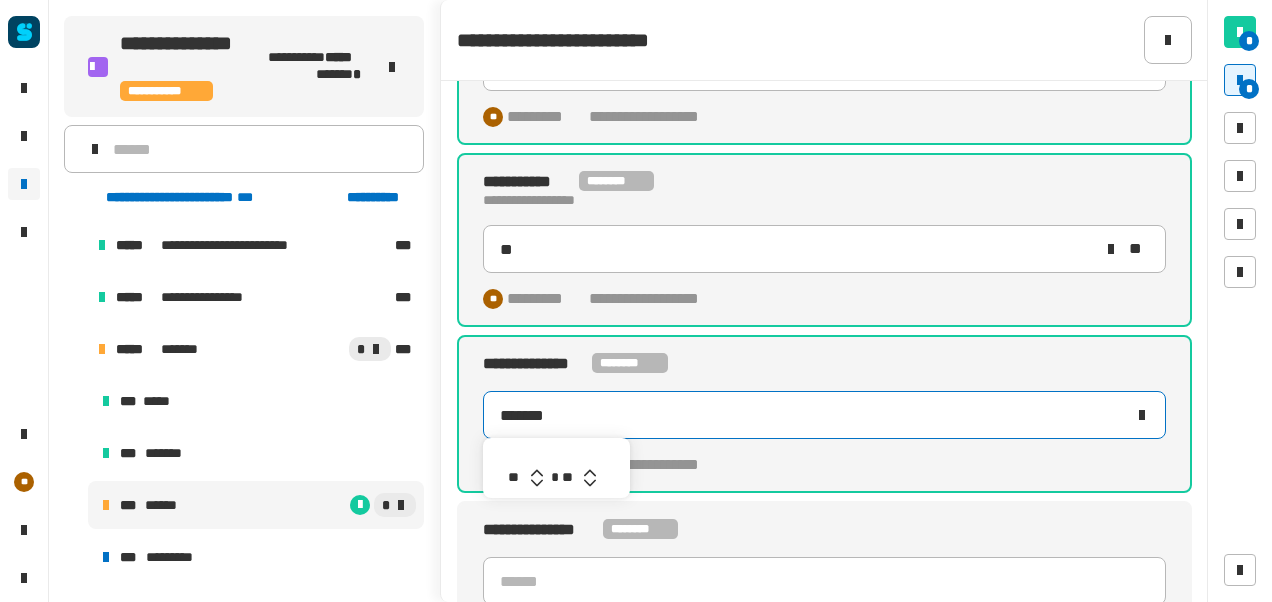 click 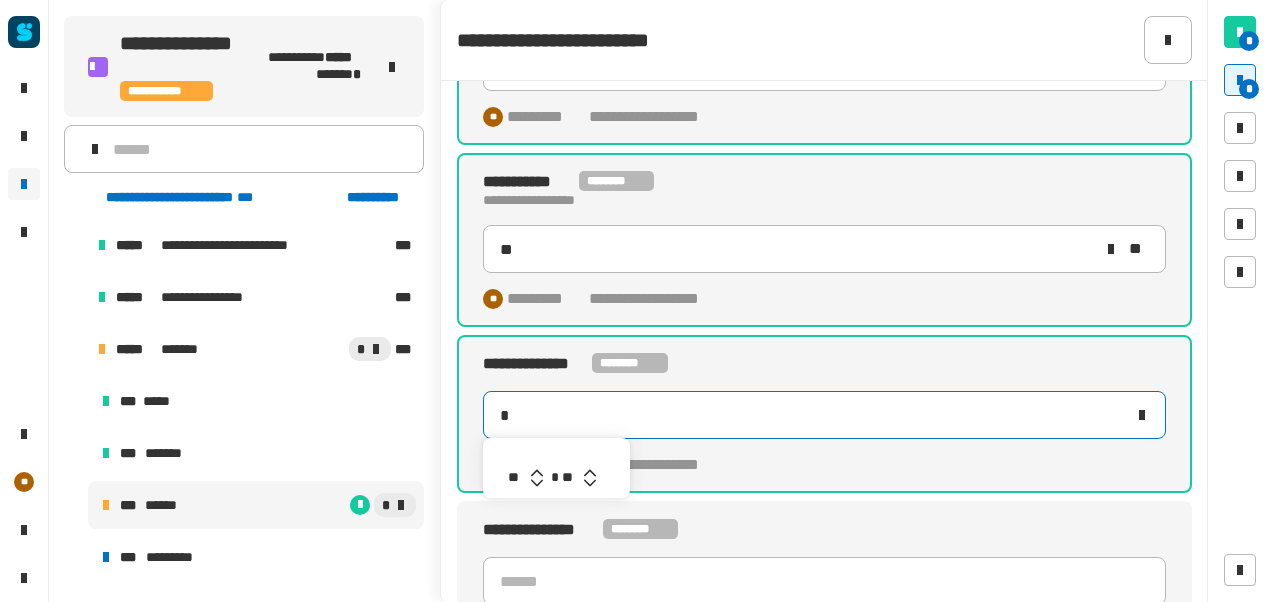 type on "*******" 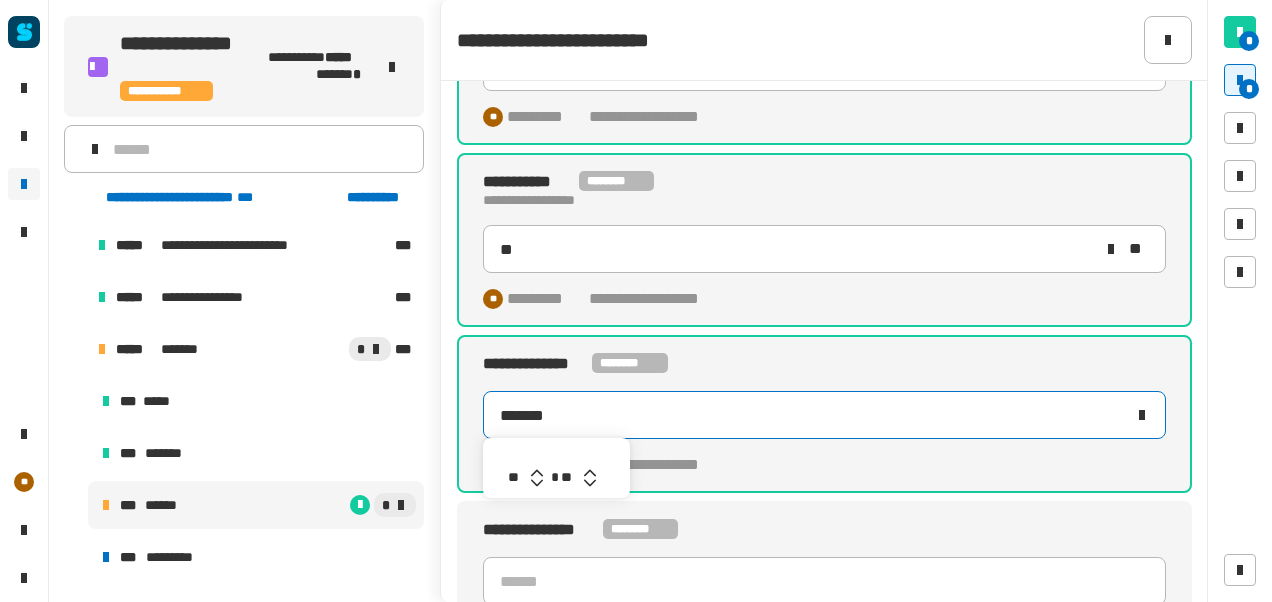 click 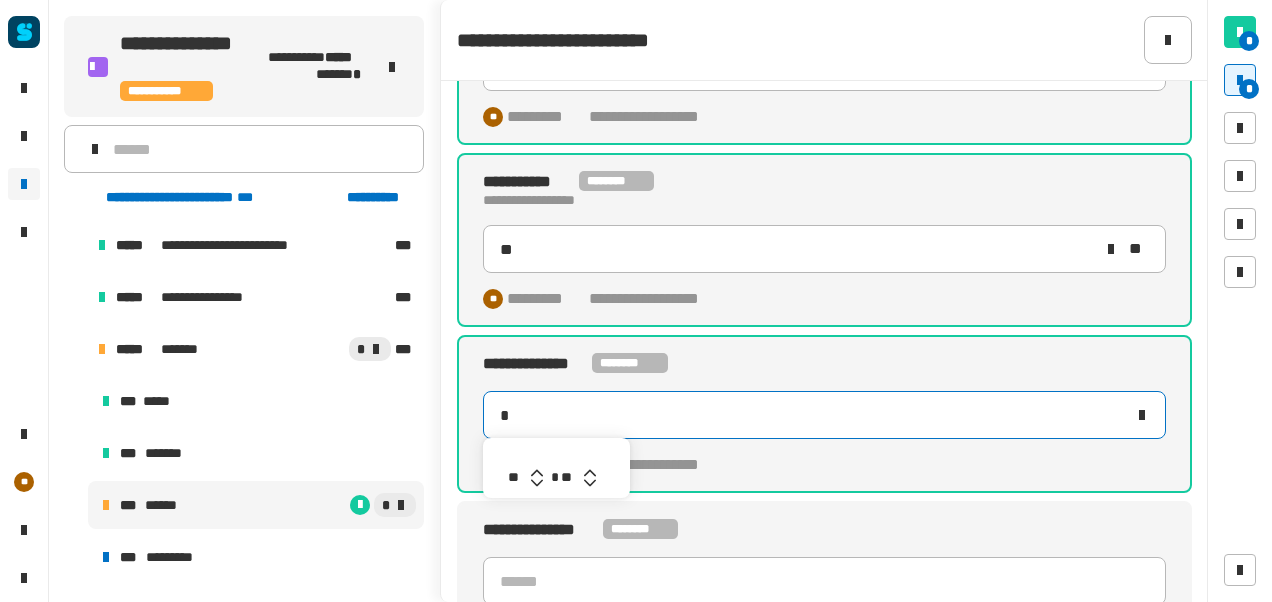 type on "*******" 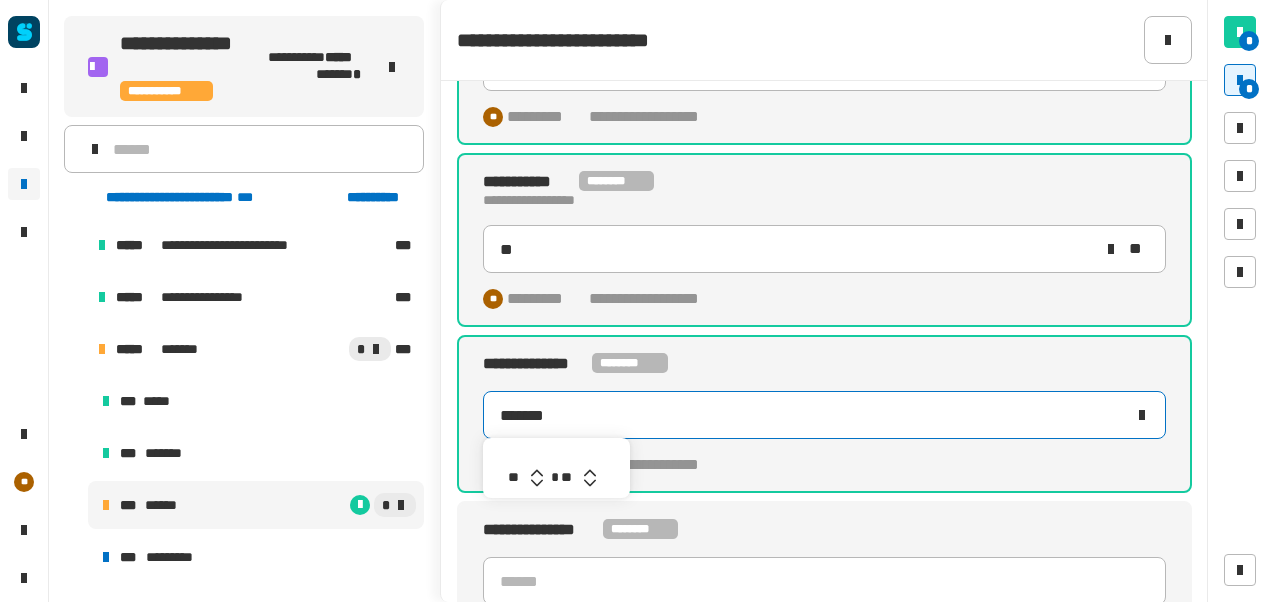 click 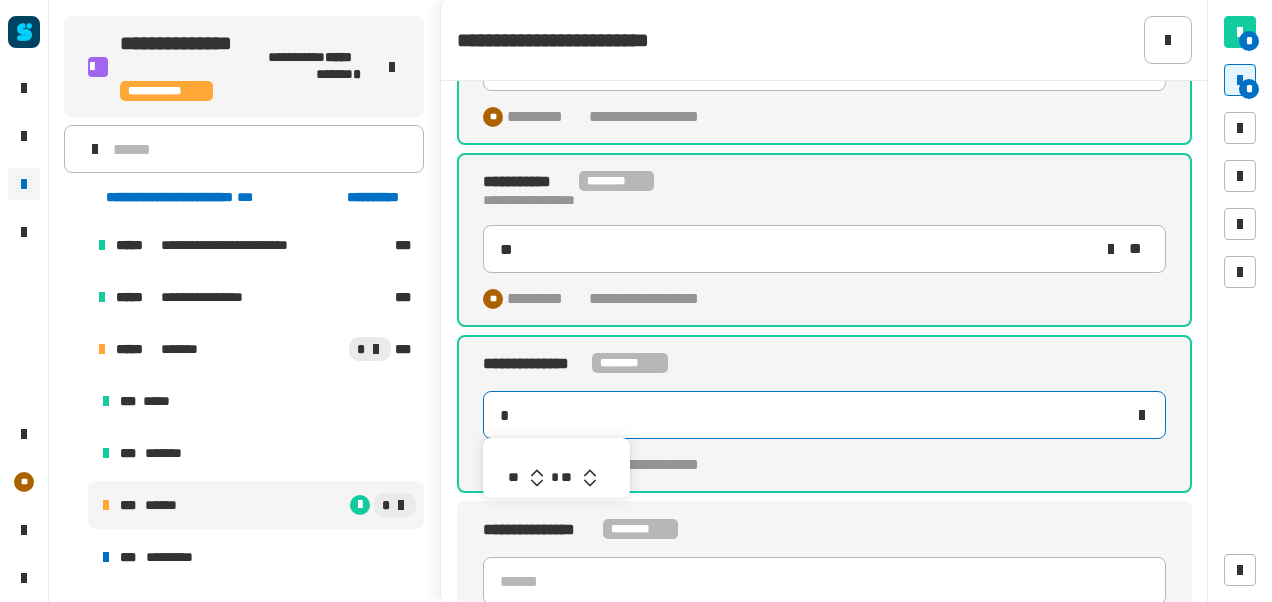 type on "*******" 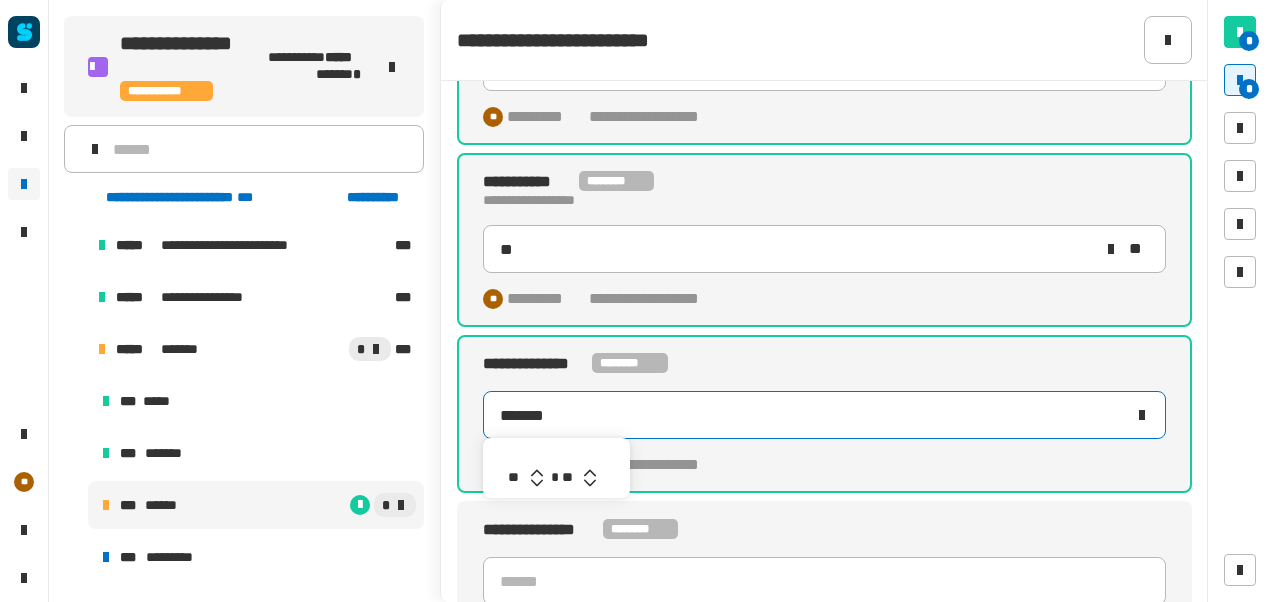 click 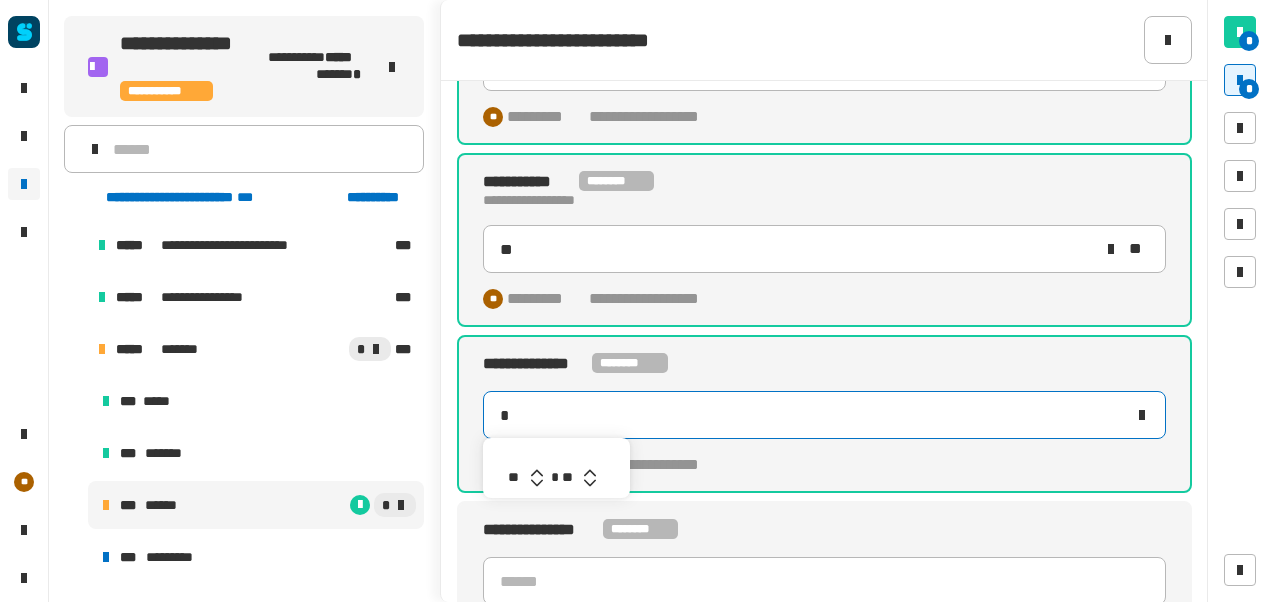 type on "*******" 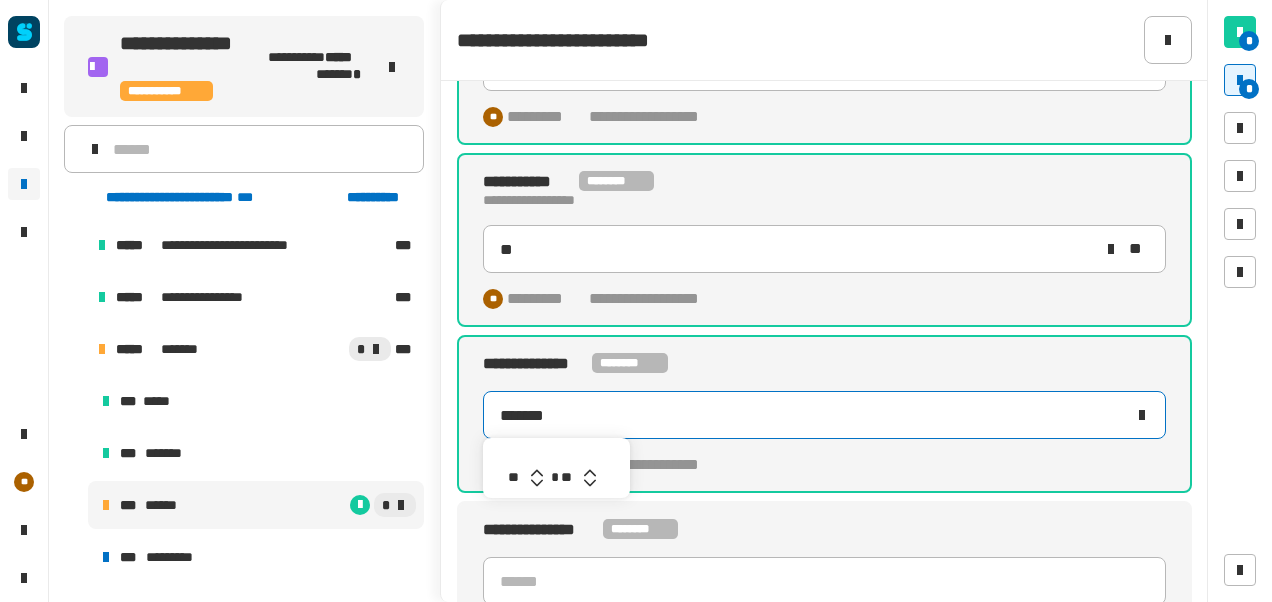 click 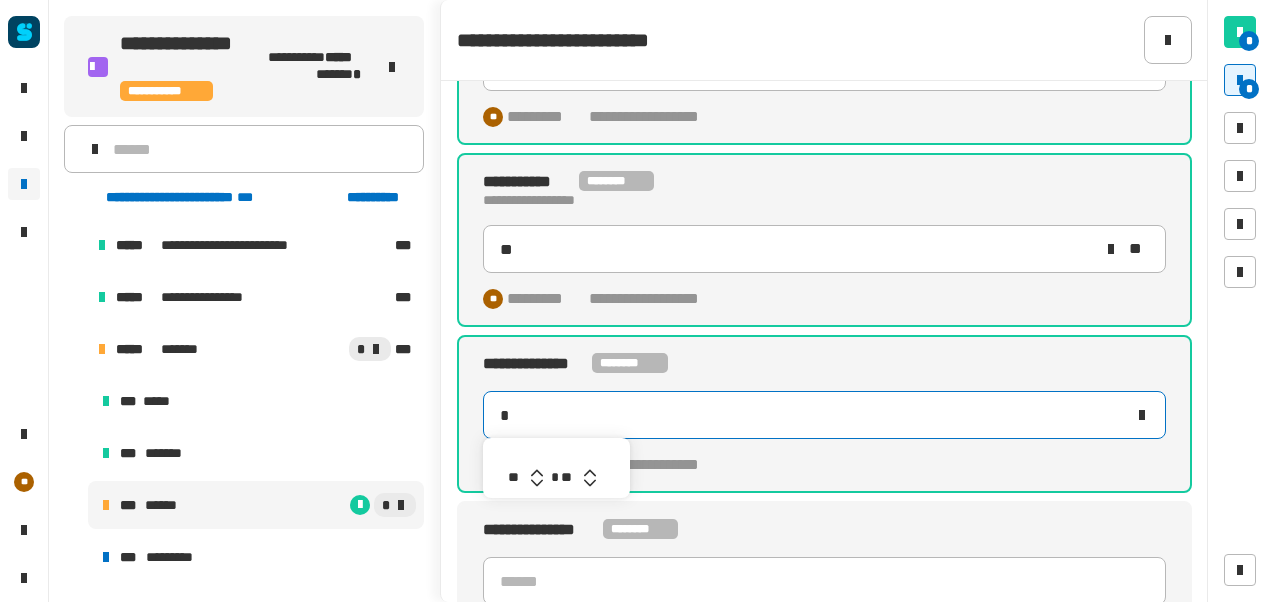 type on "*******" 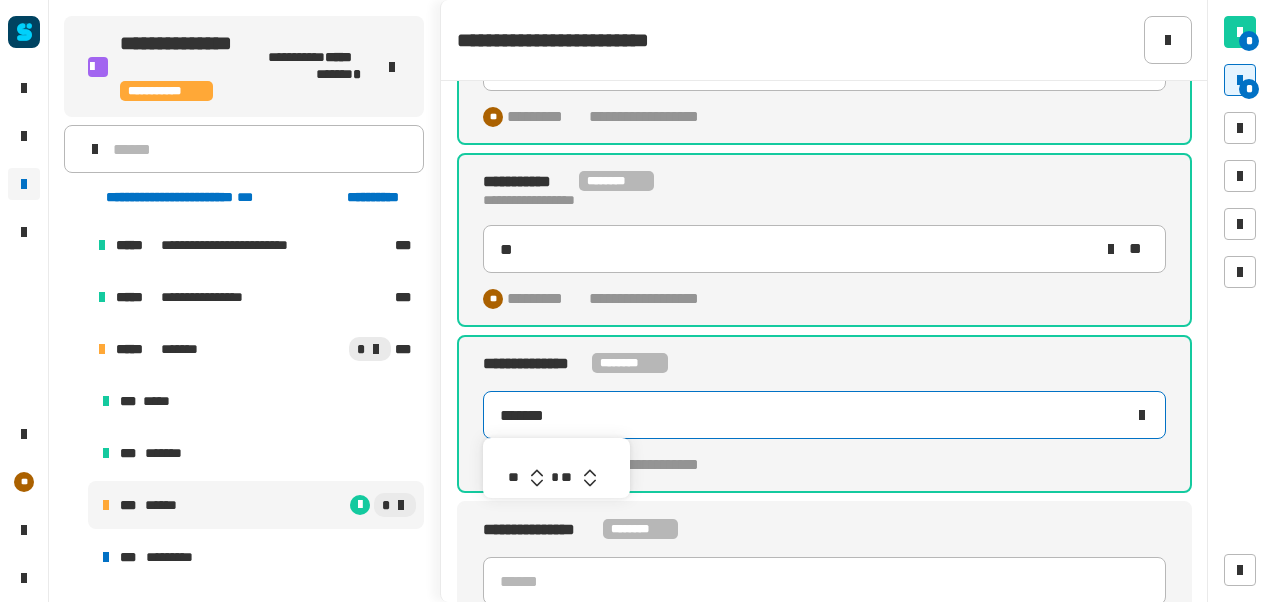 click 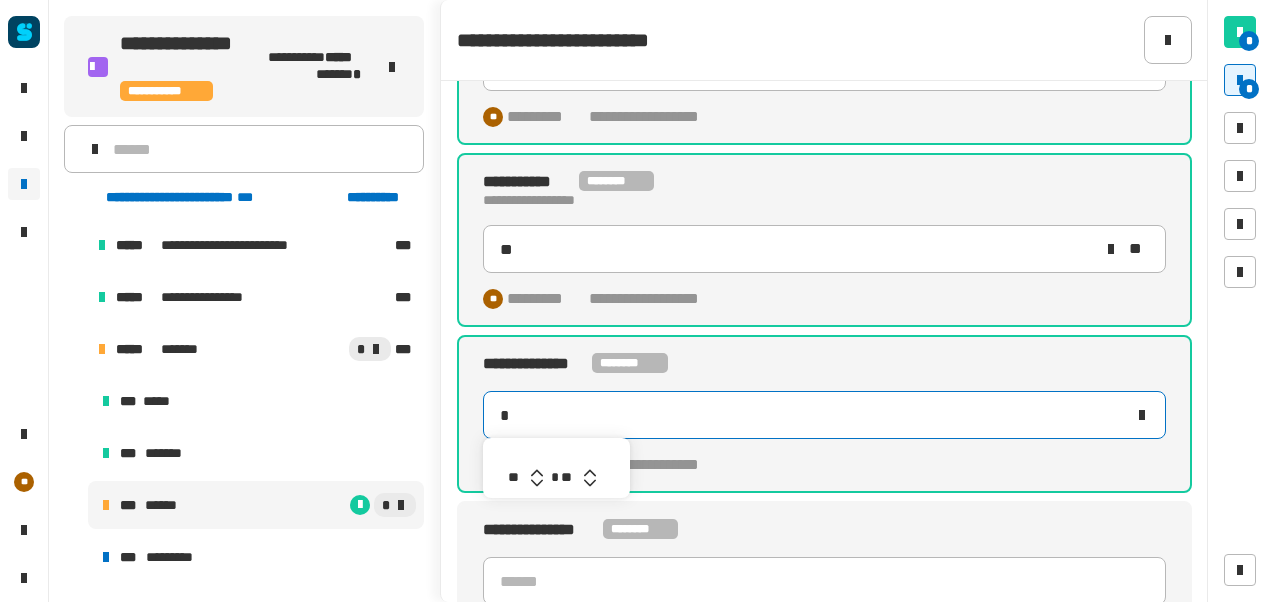 type on "*******" 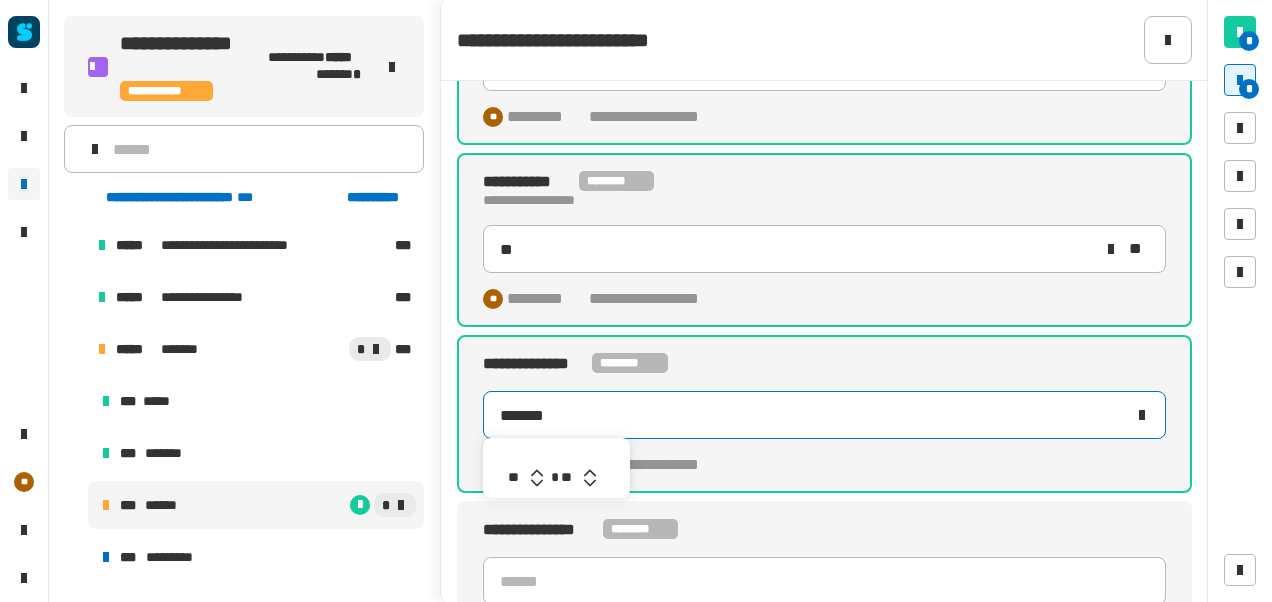 click 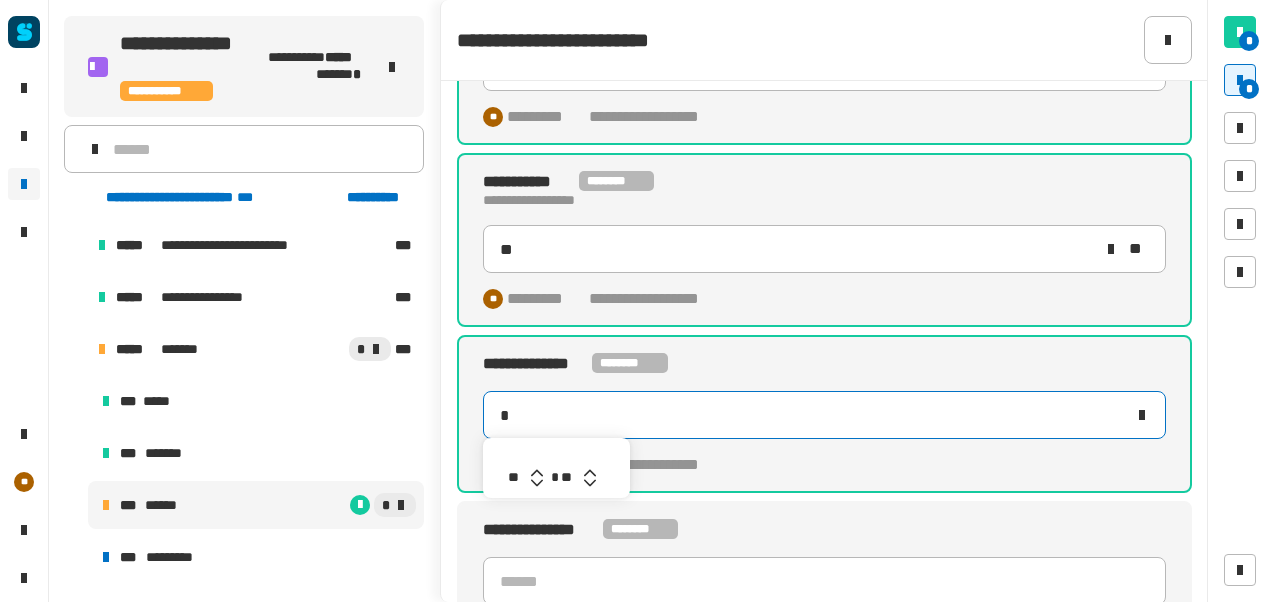 type on "*******" 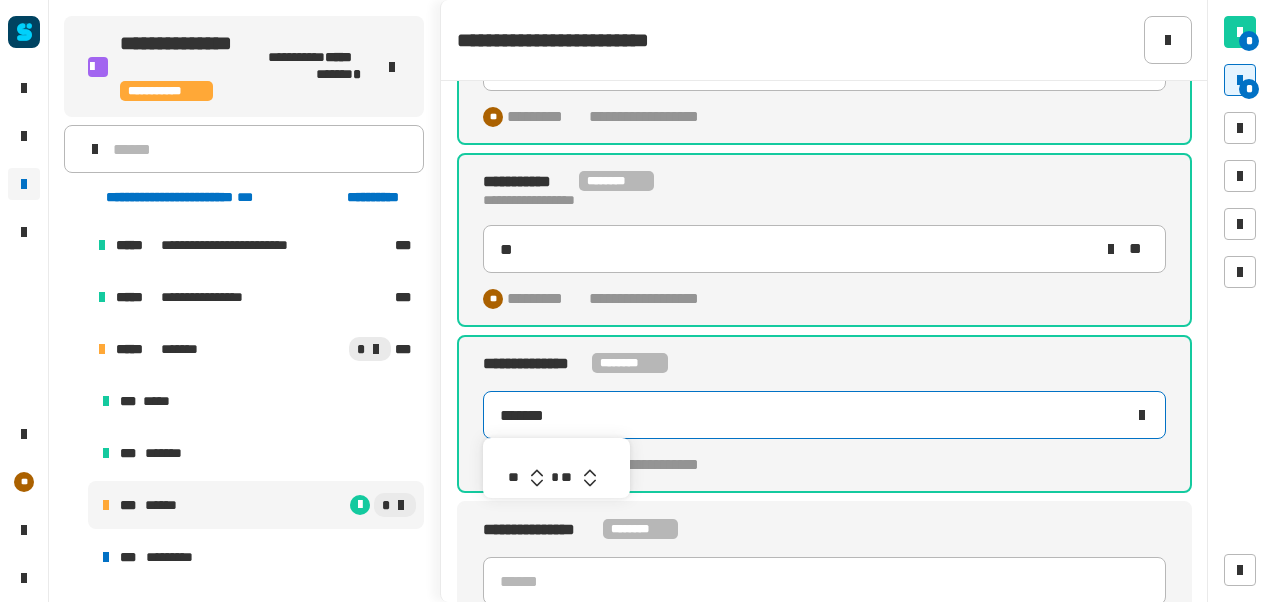scroll, scrollTop: 468, scrollLeft: 0, axis: vertical 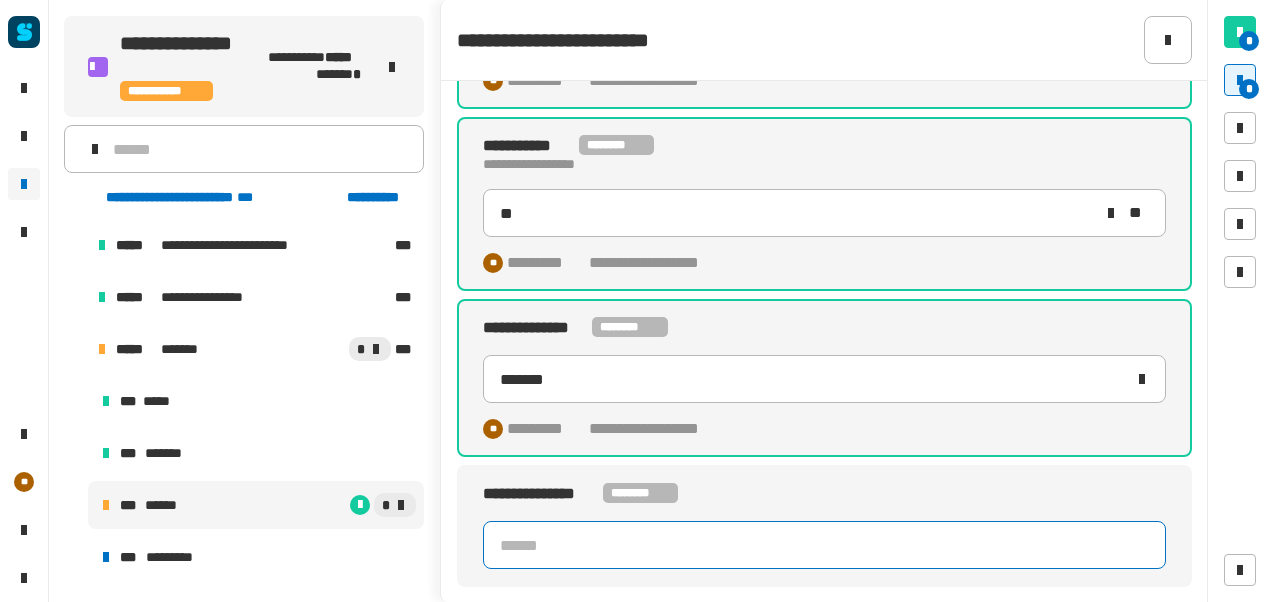 click 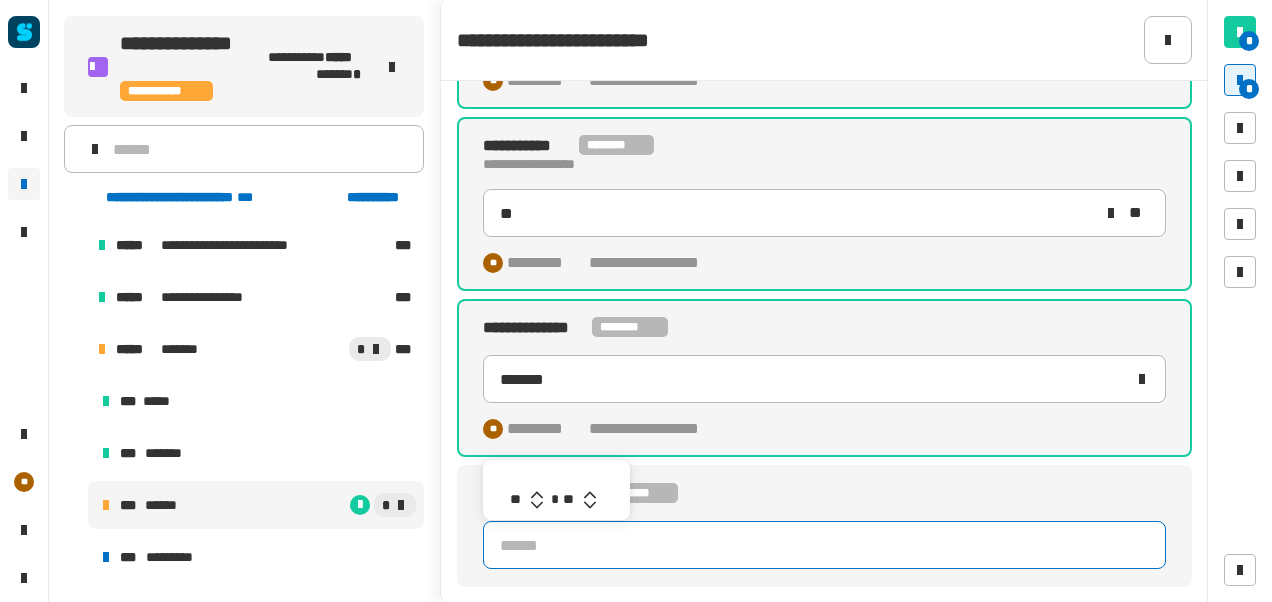 click 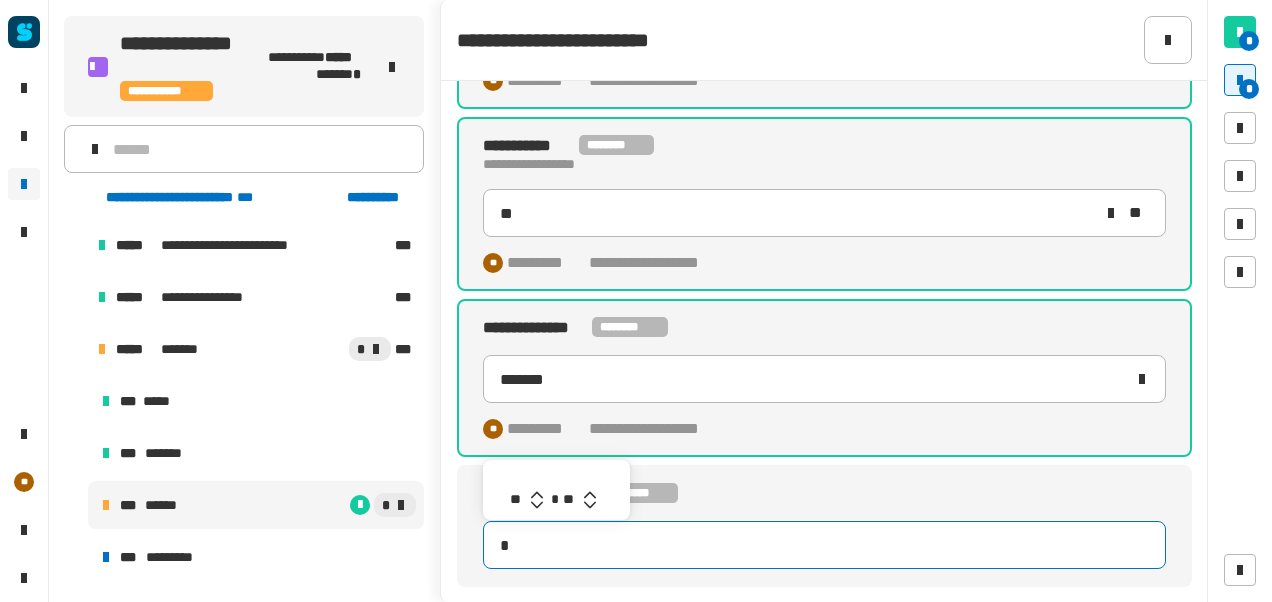 type on "********" 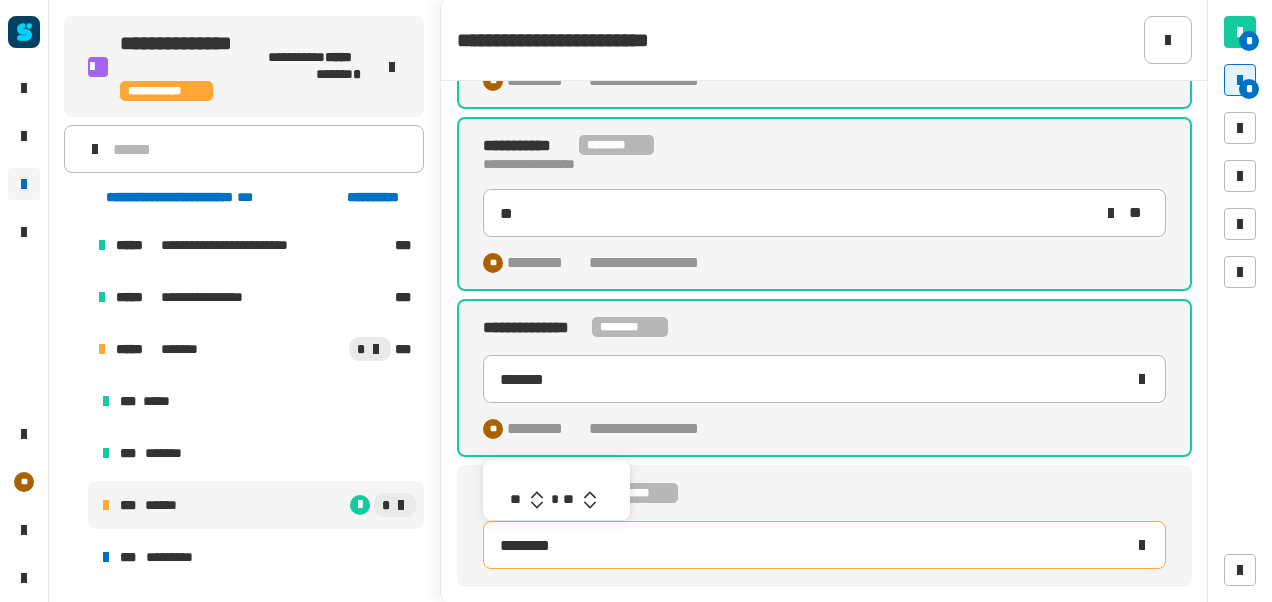 click 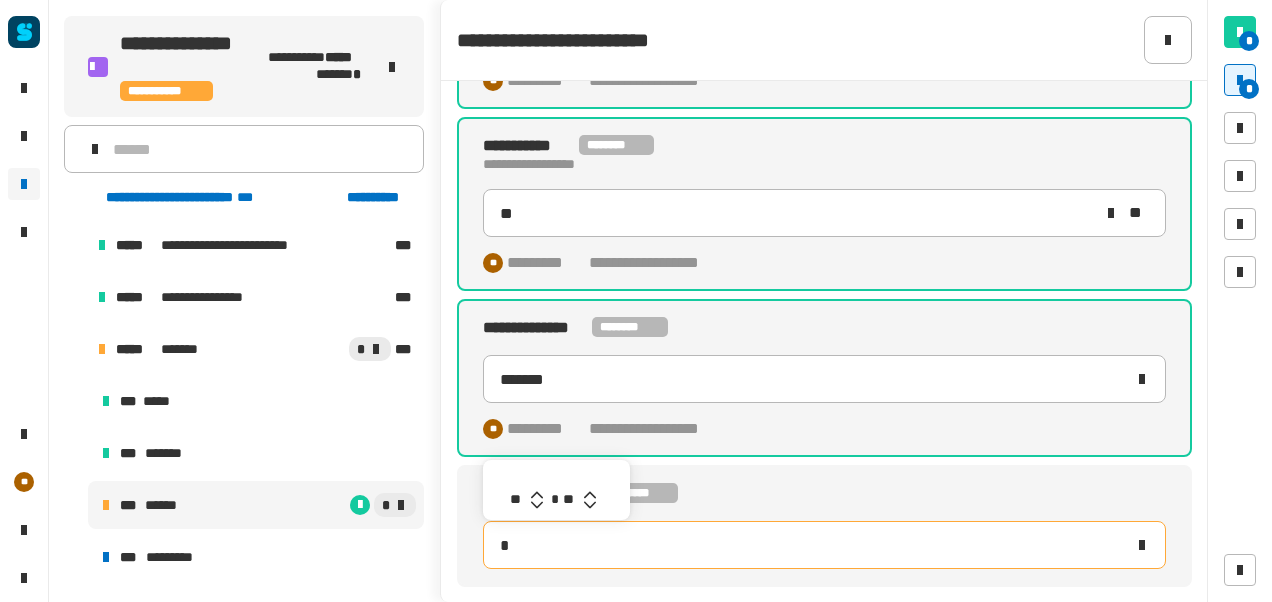 type on "********" 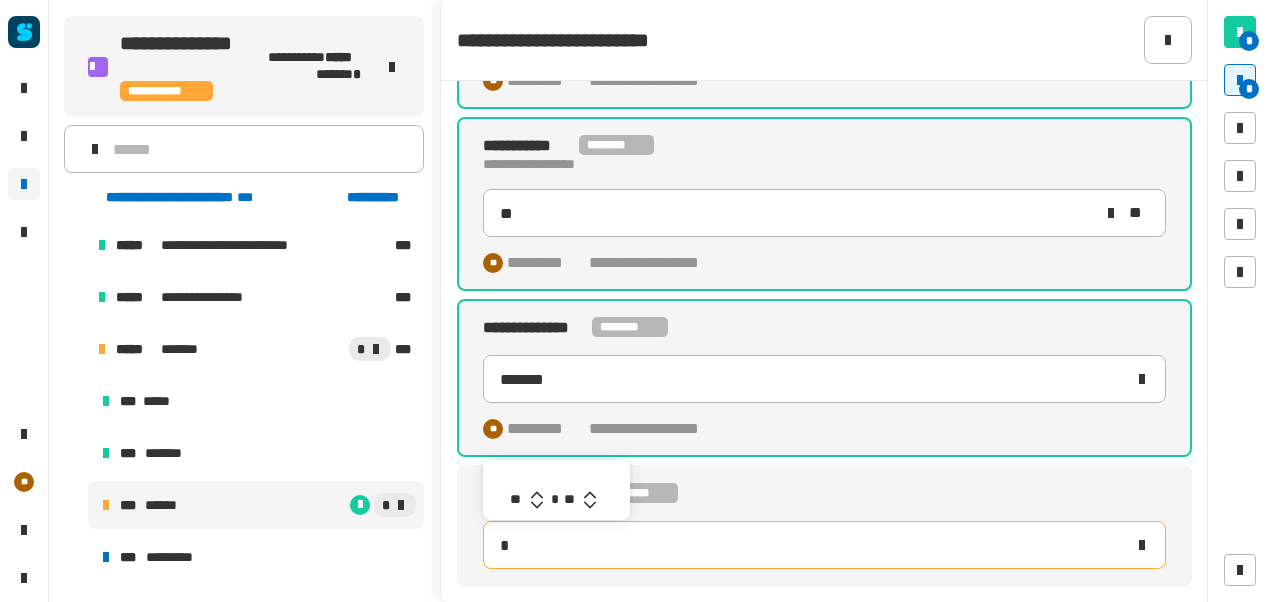 type on "********" 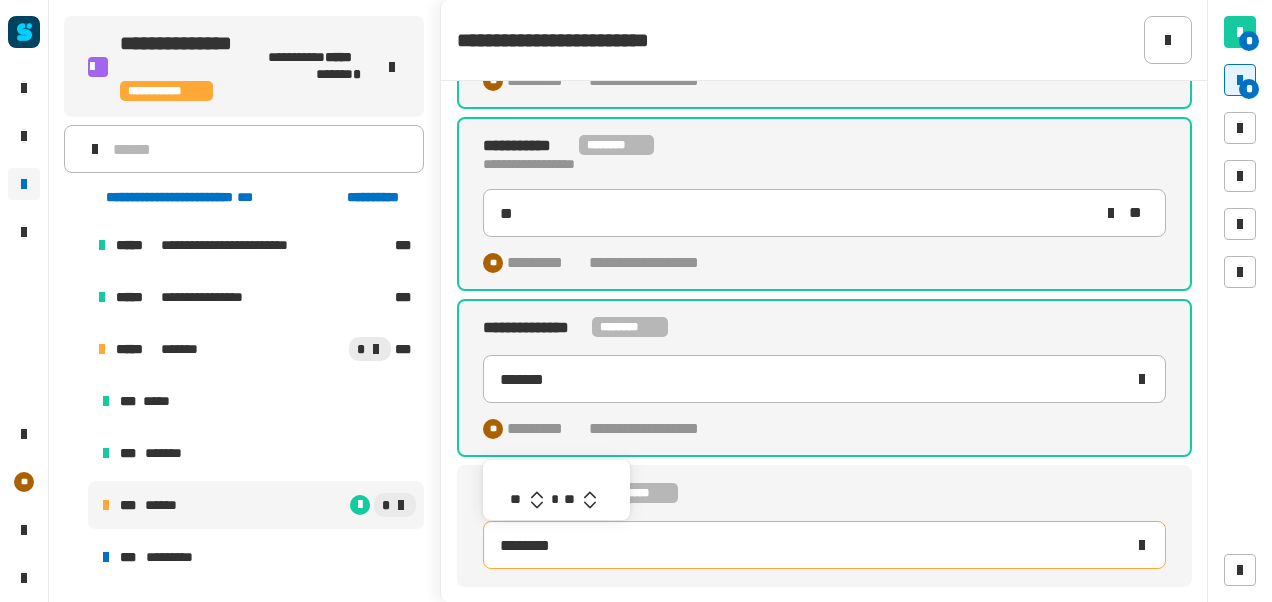 click 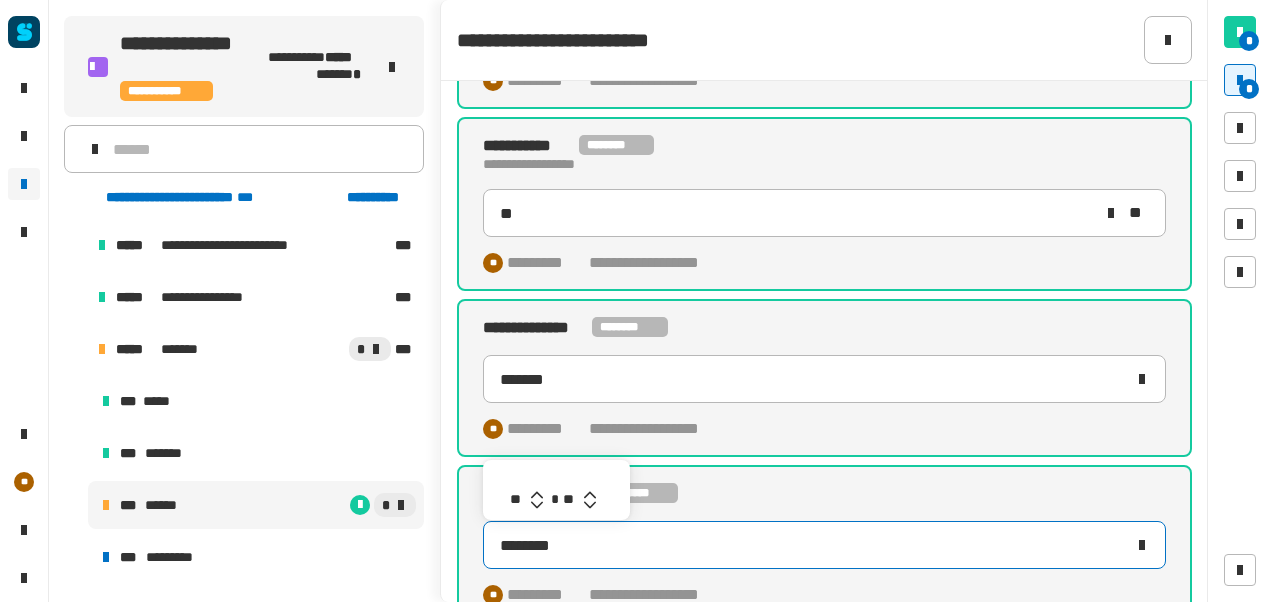 click 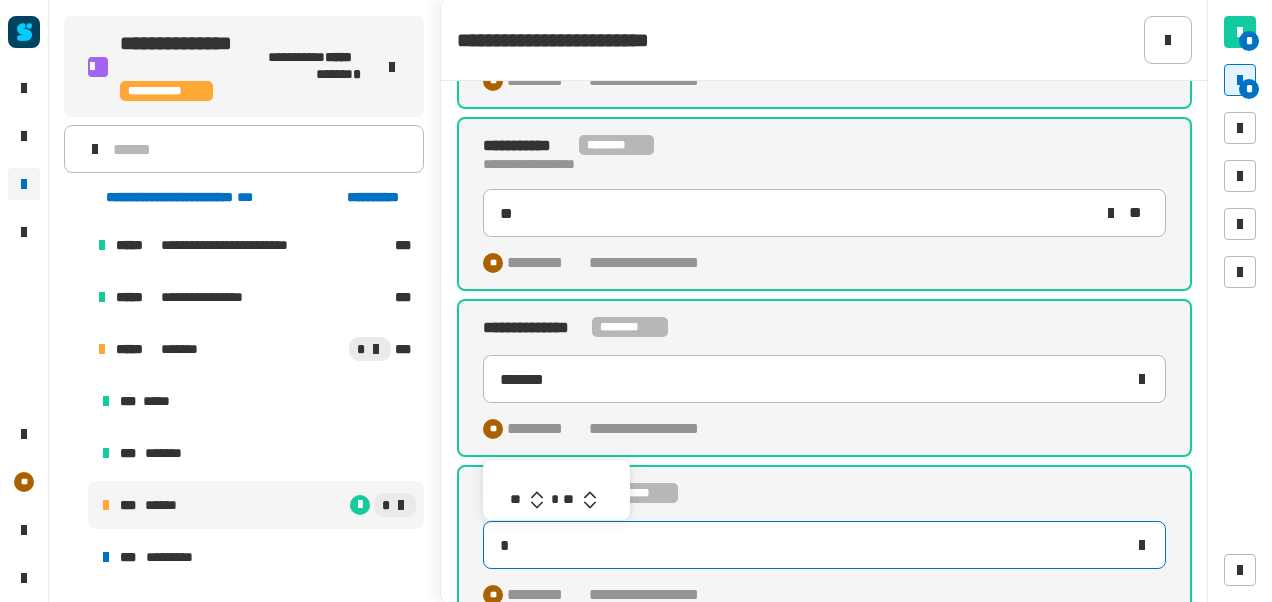 type on "********" 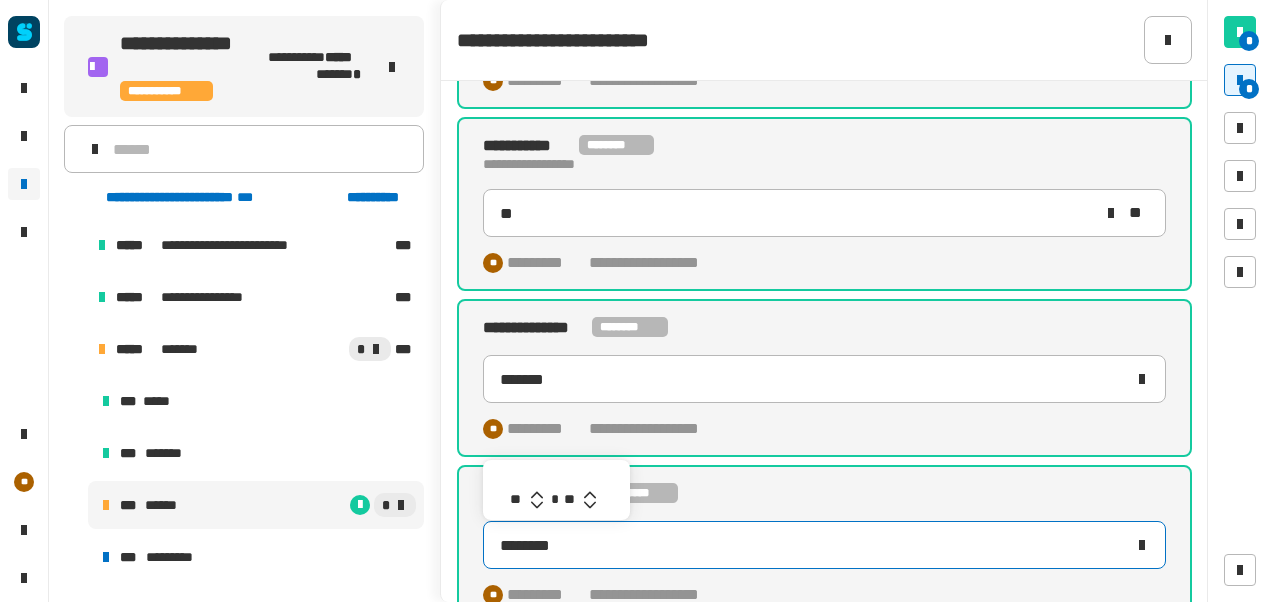 click 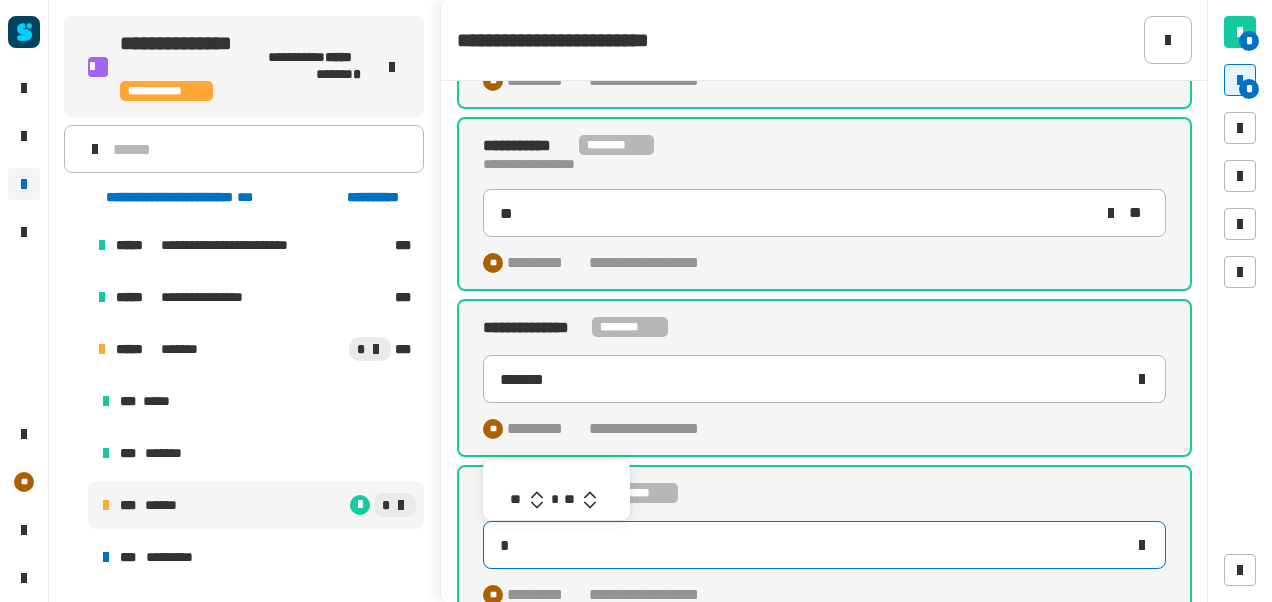 type on "********" 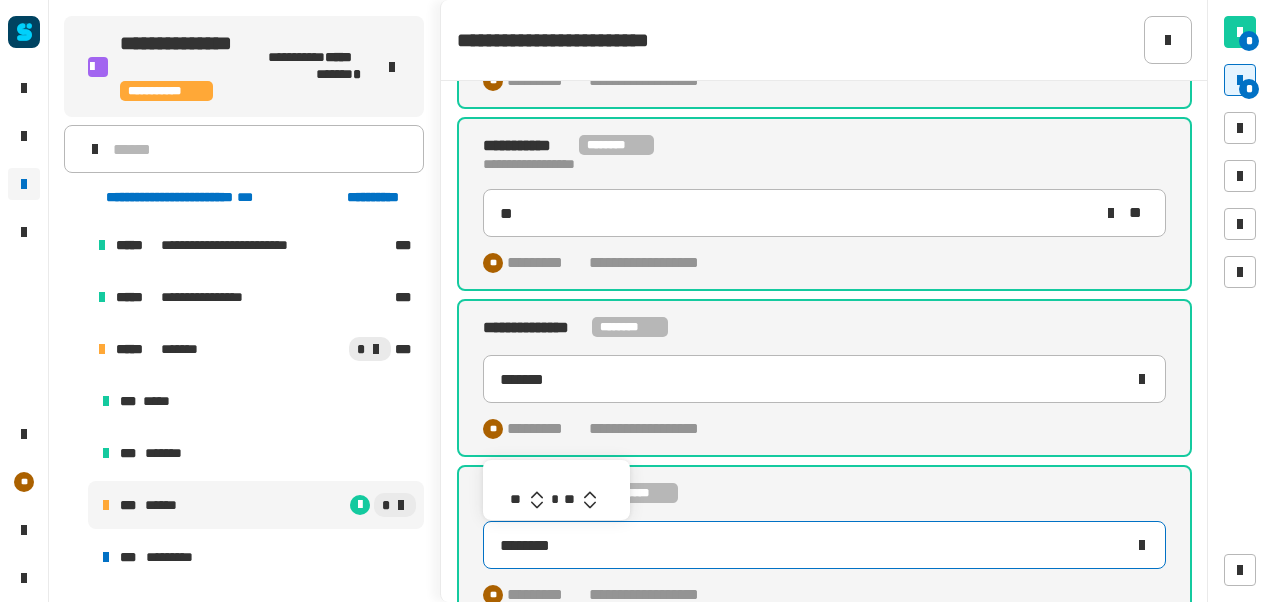 click 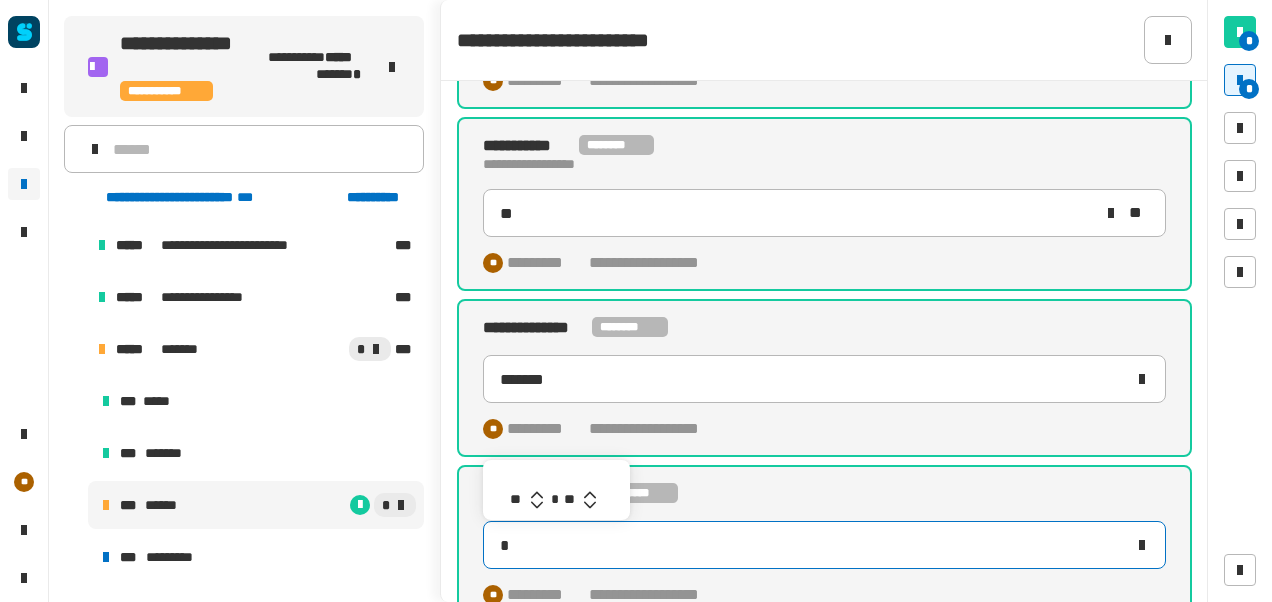 type on "********" 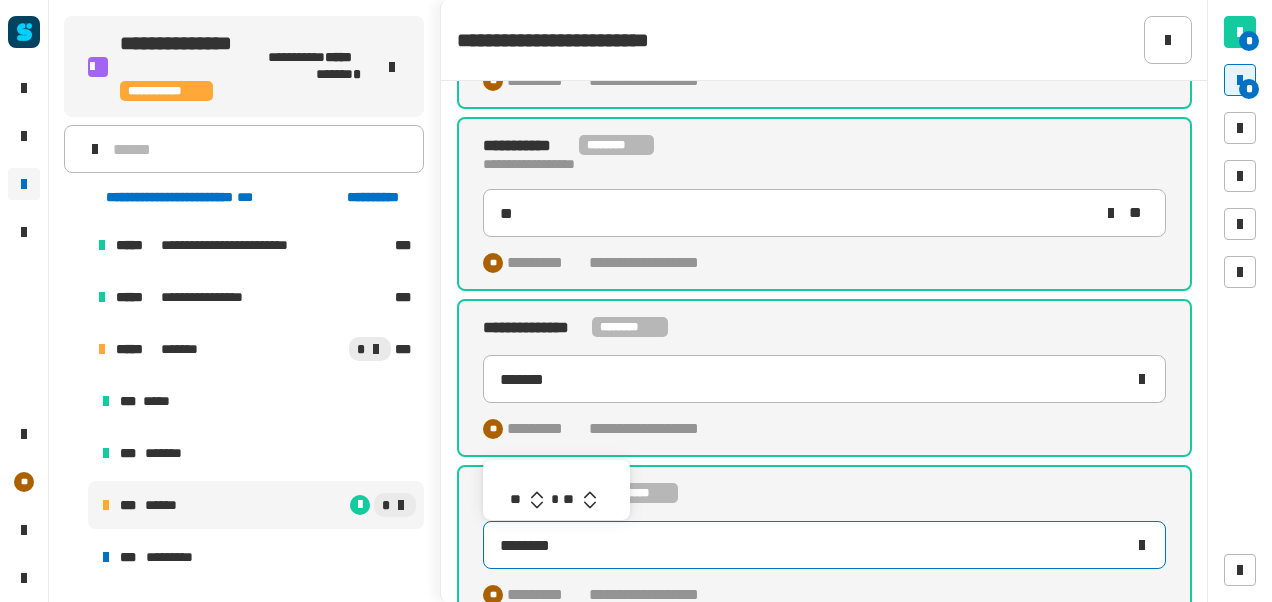 click 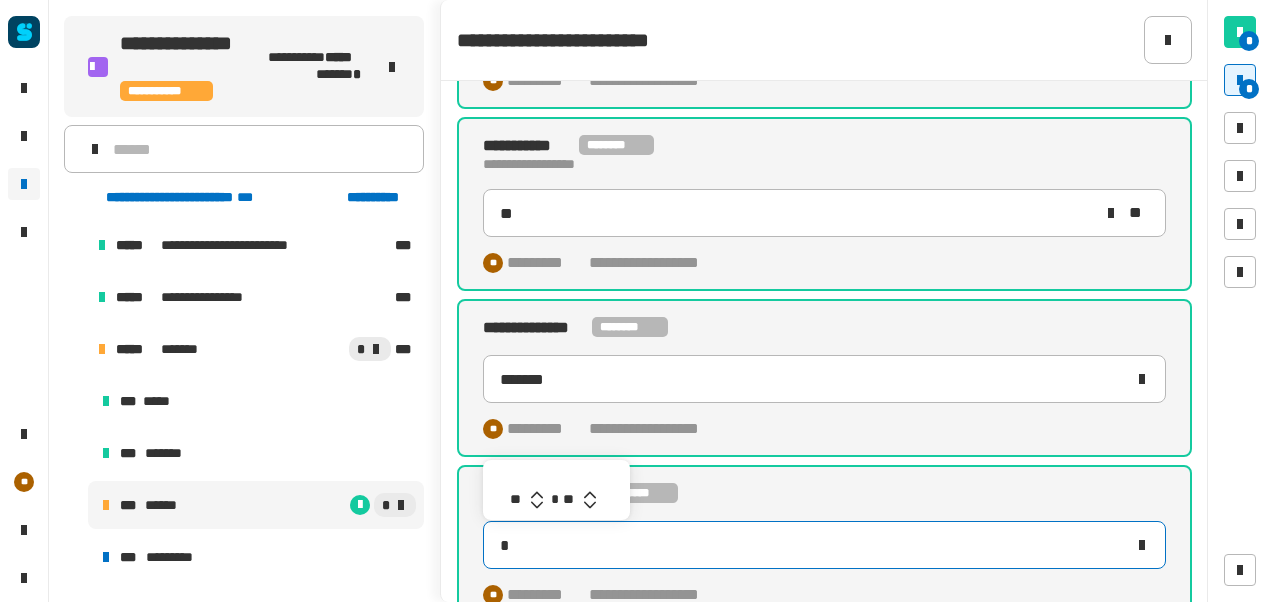 type on "********" 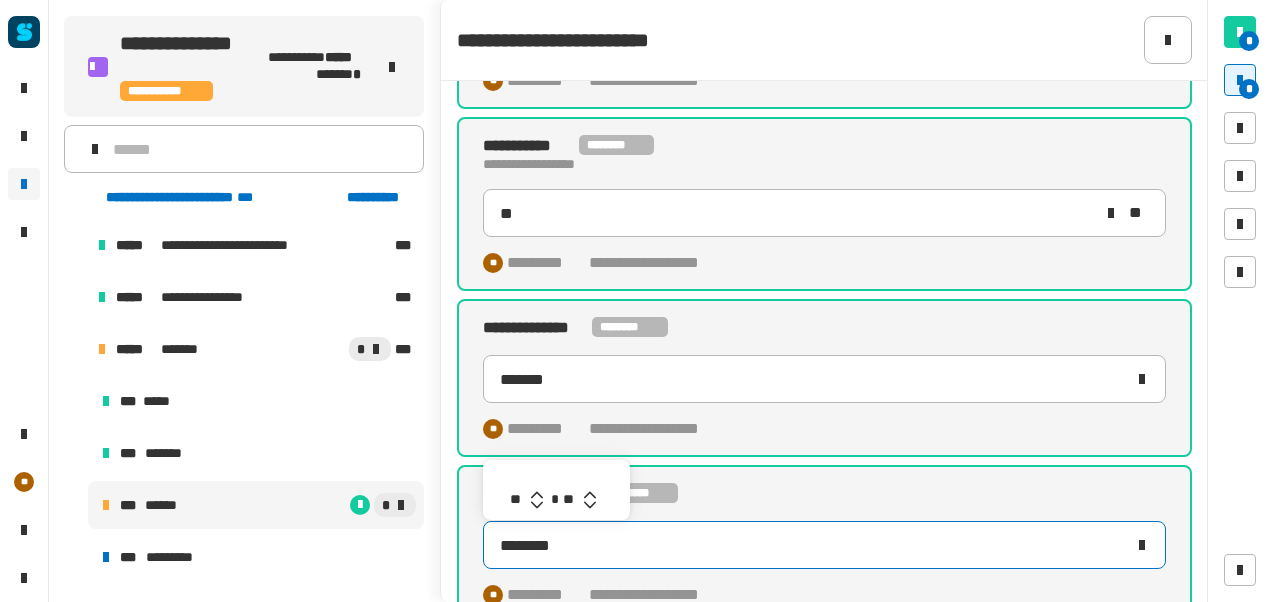 click 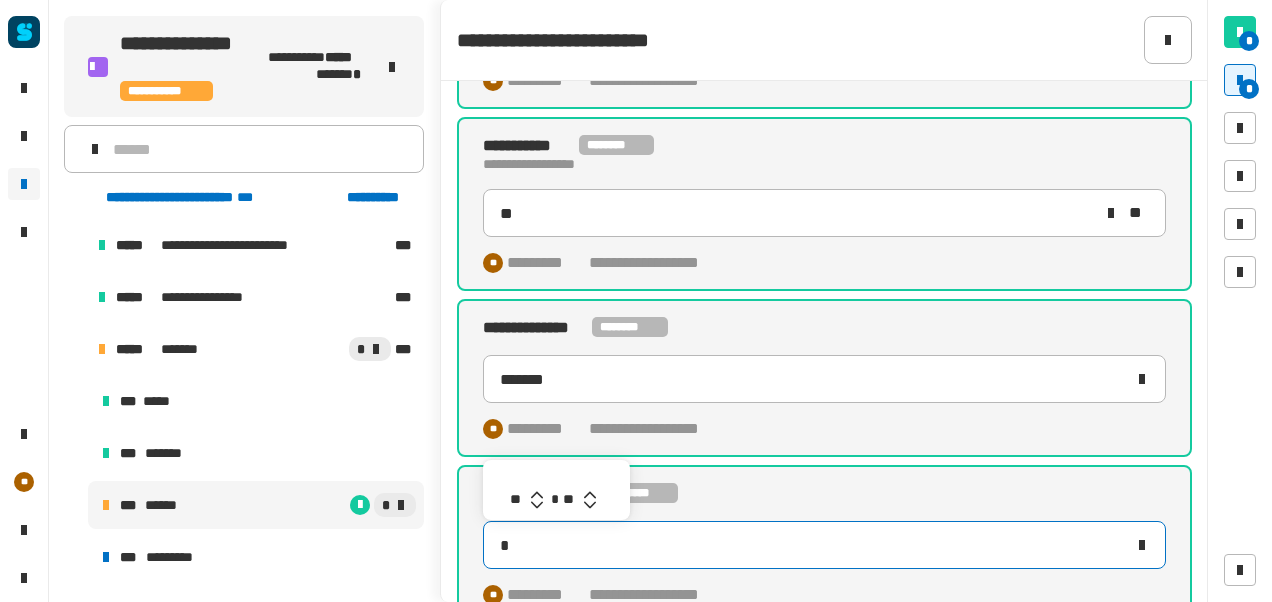 type on "********" 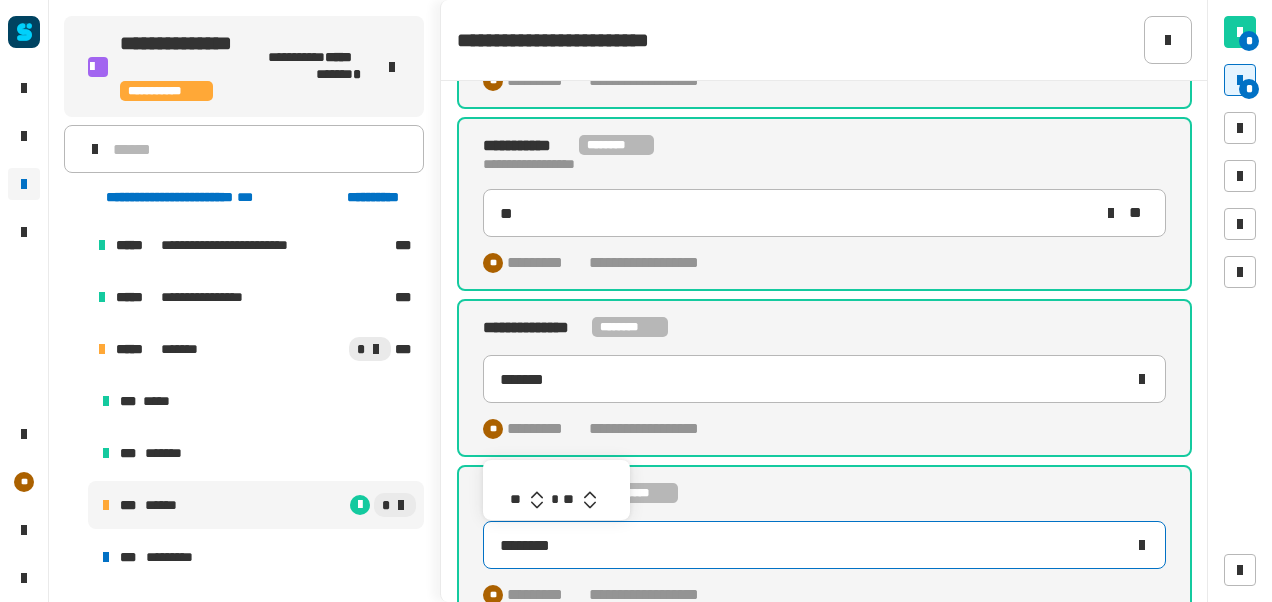 click 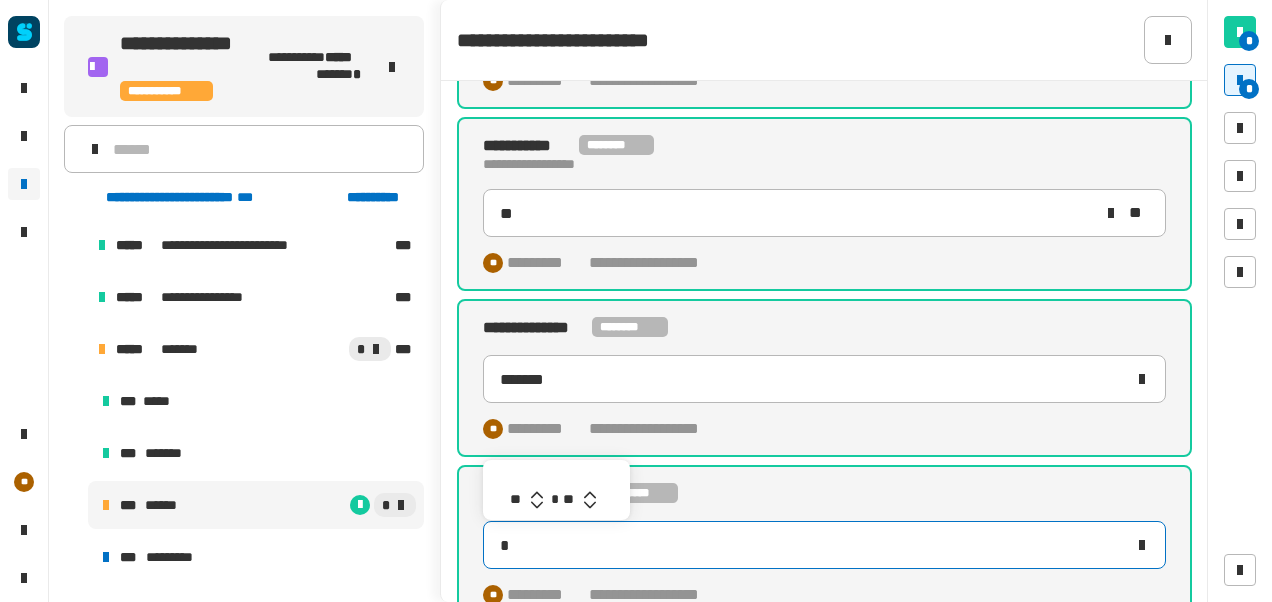 type on "********" 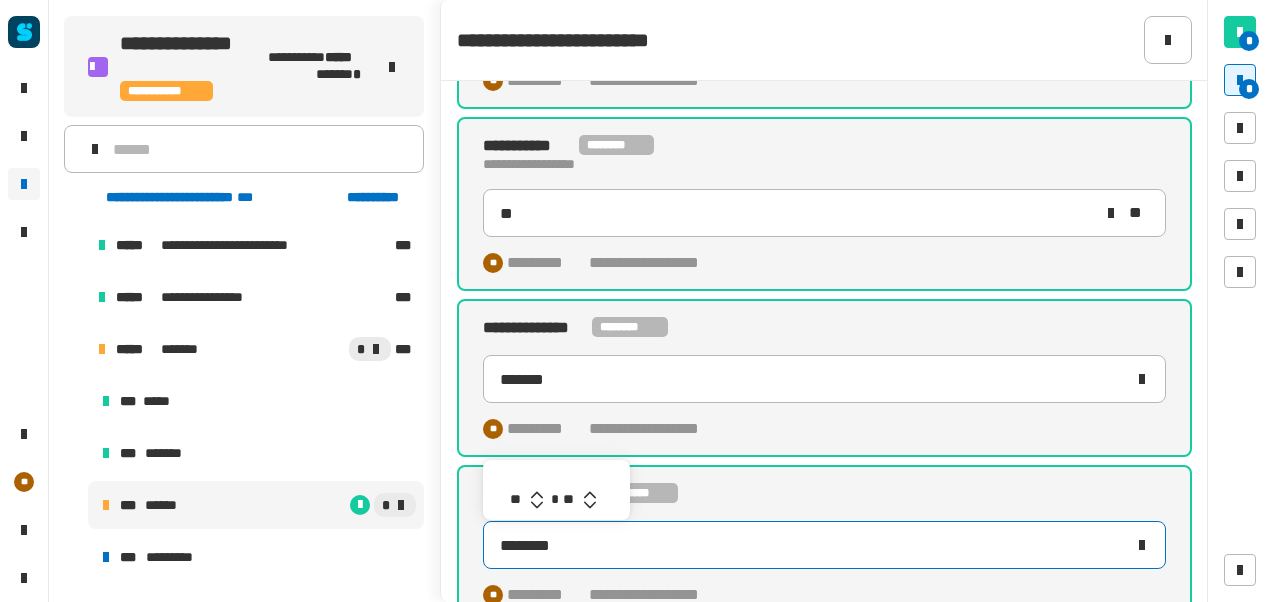 click 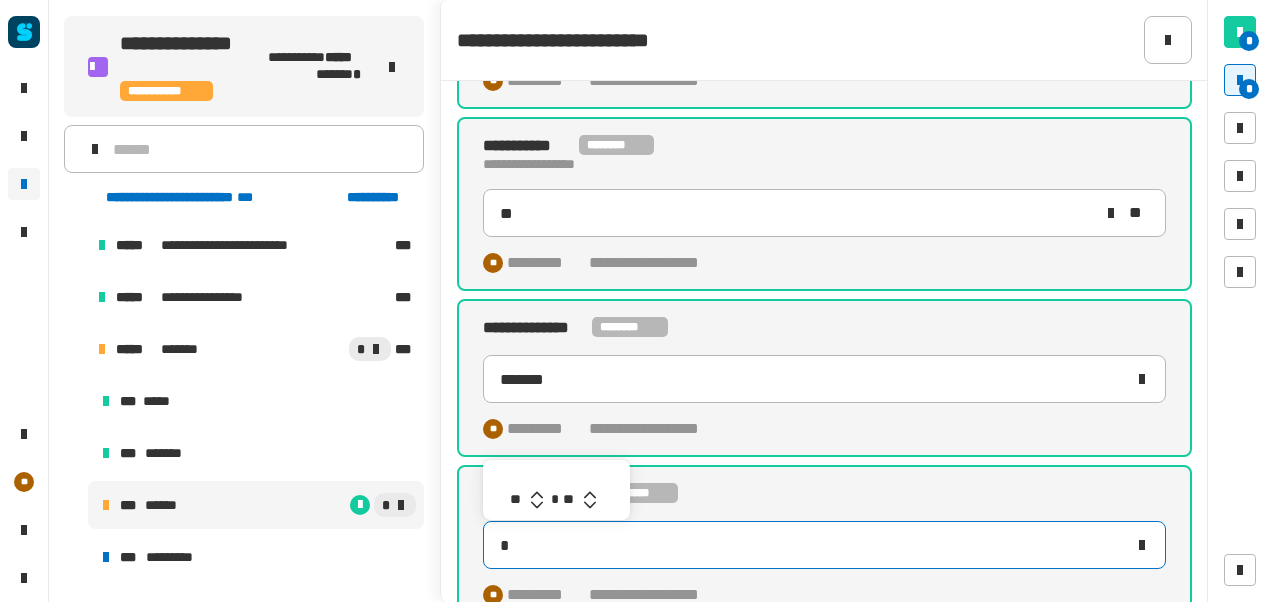 type on "********" 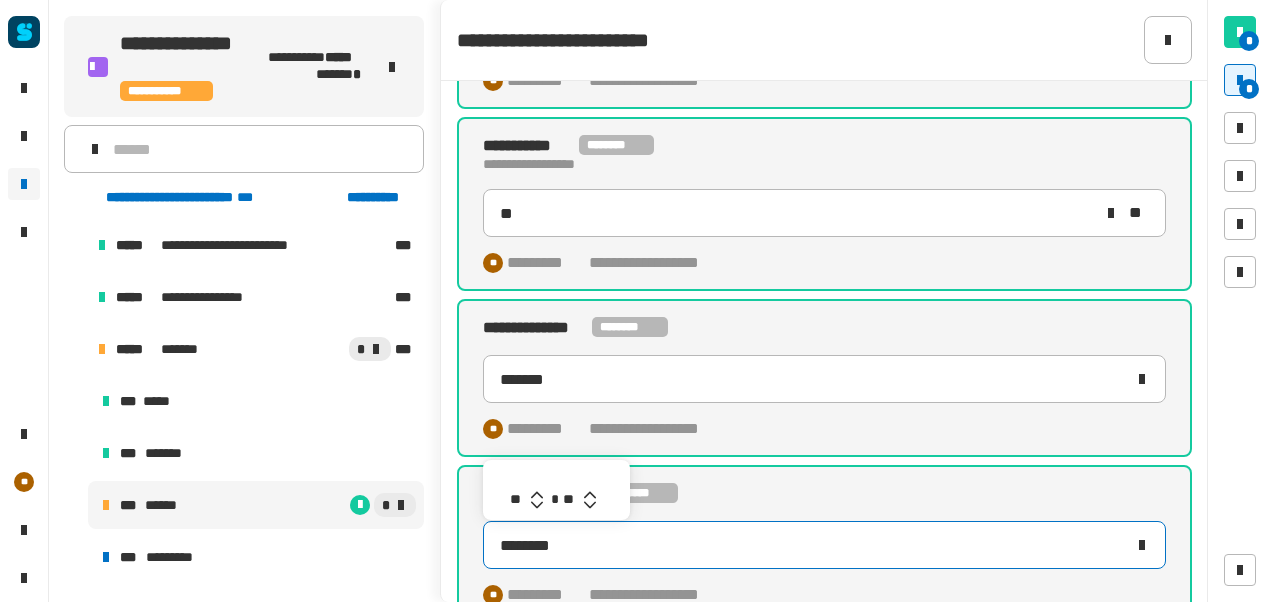 click 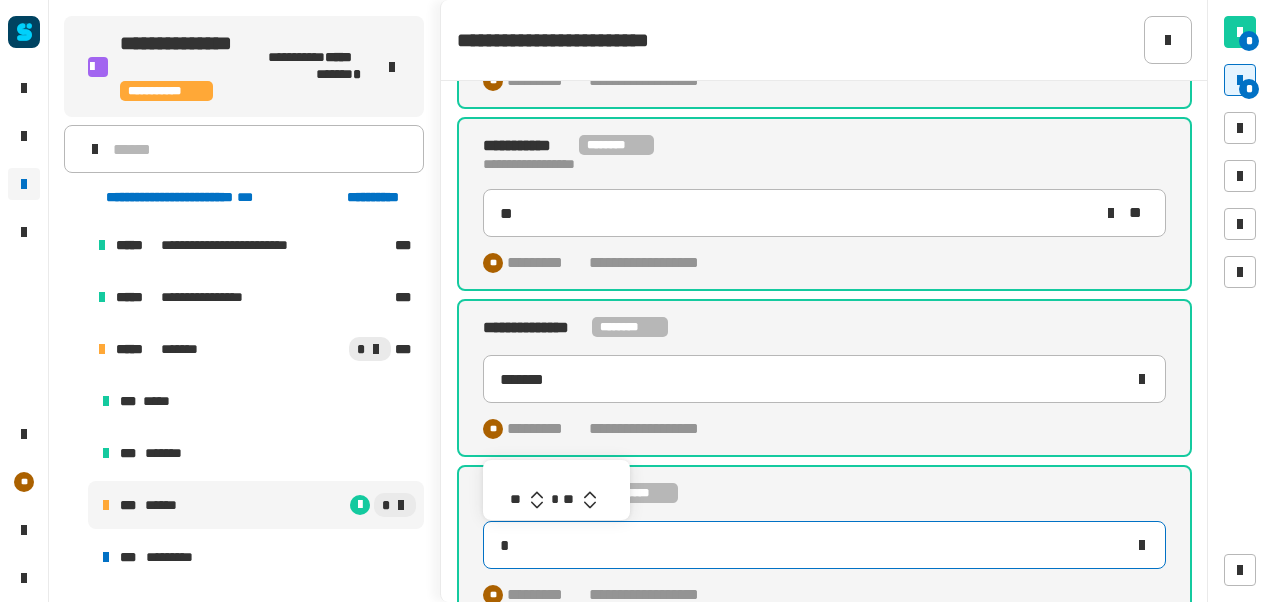 type on "********" 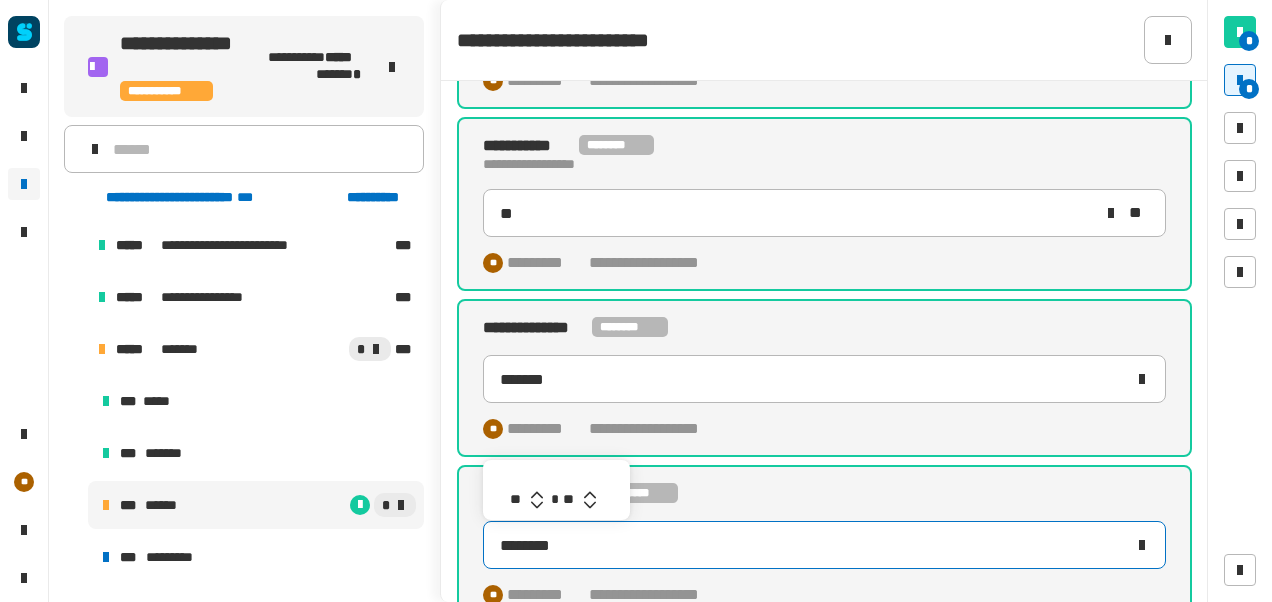 click 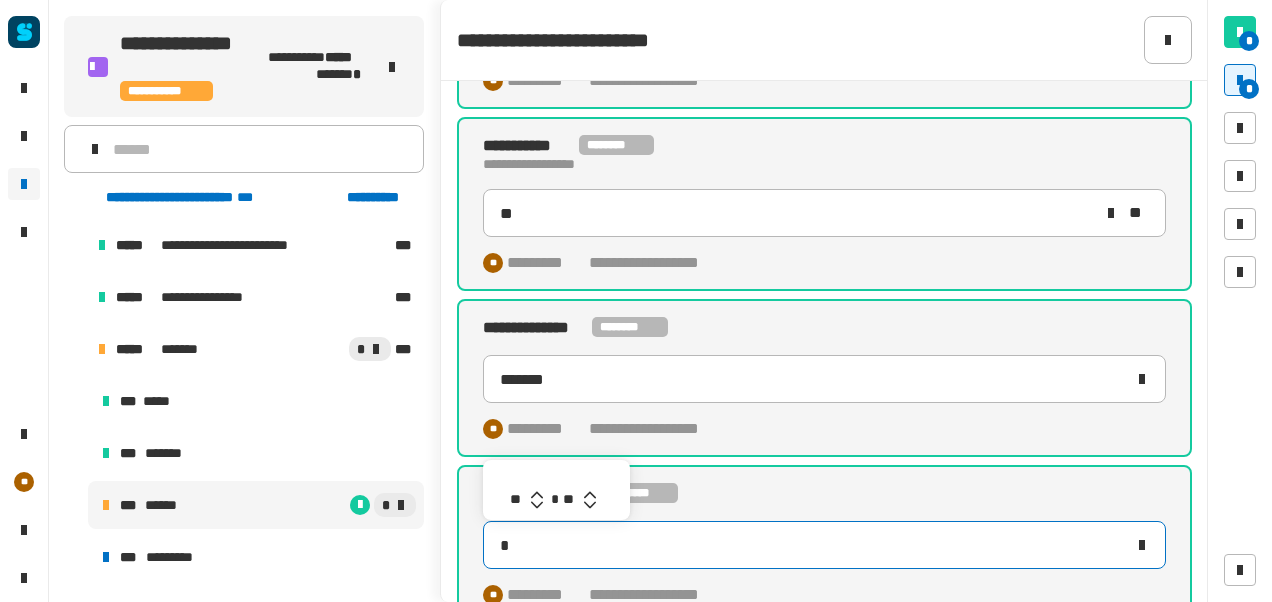 type on "********" 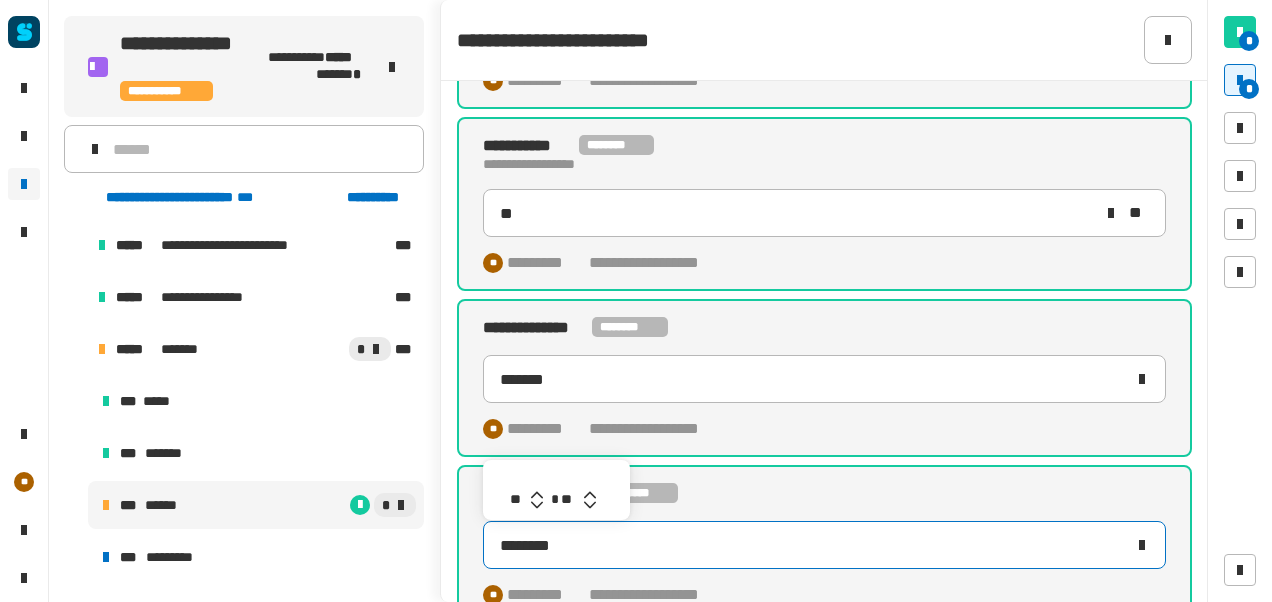click 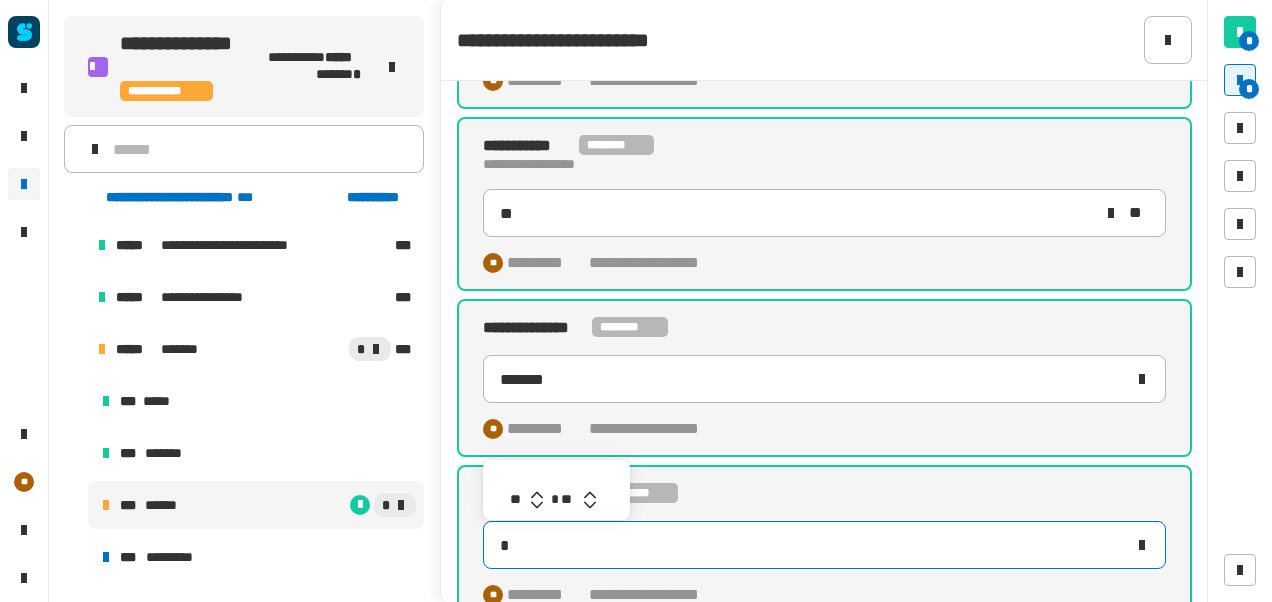 type on "********" 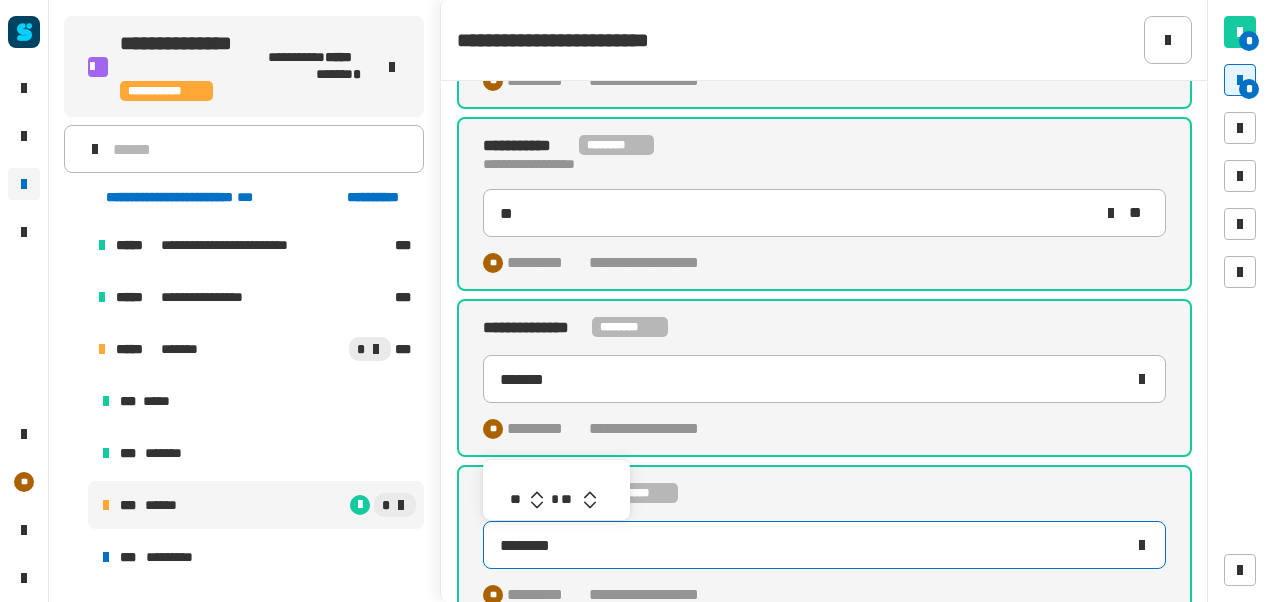 click 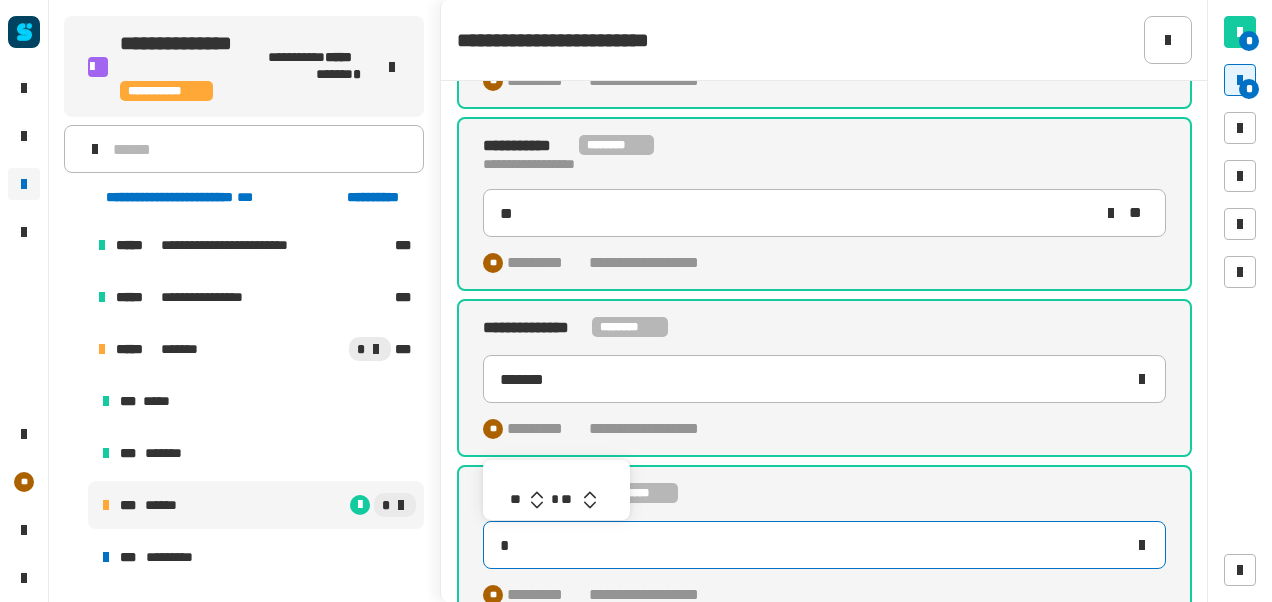 type on "********" 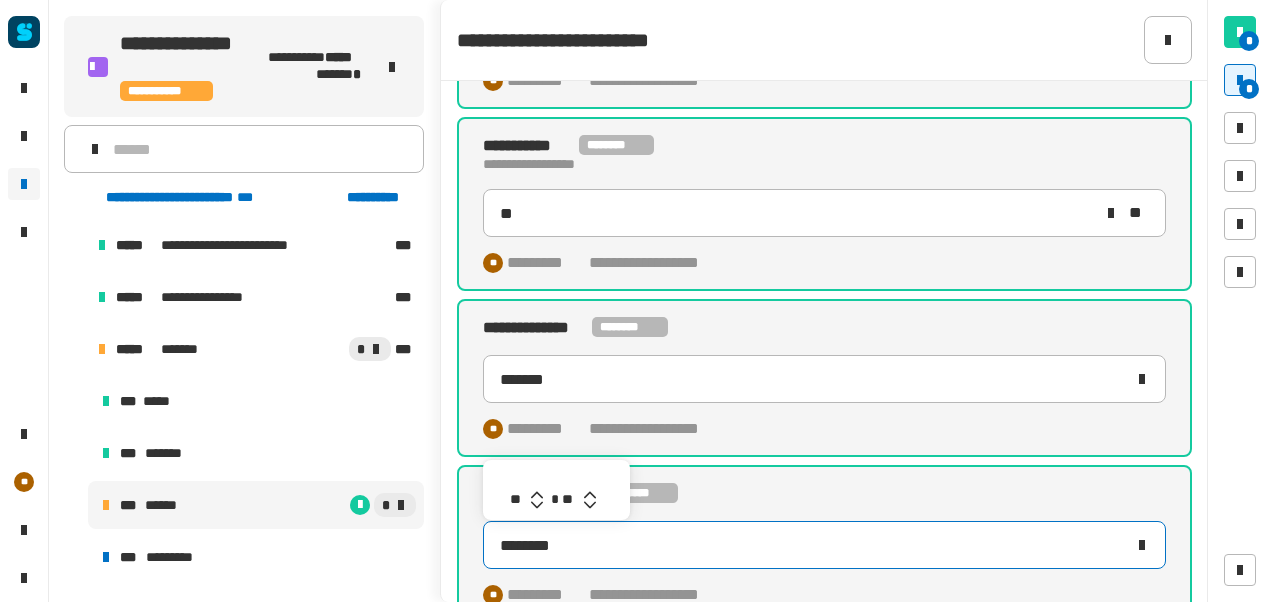 click 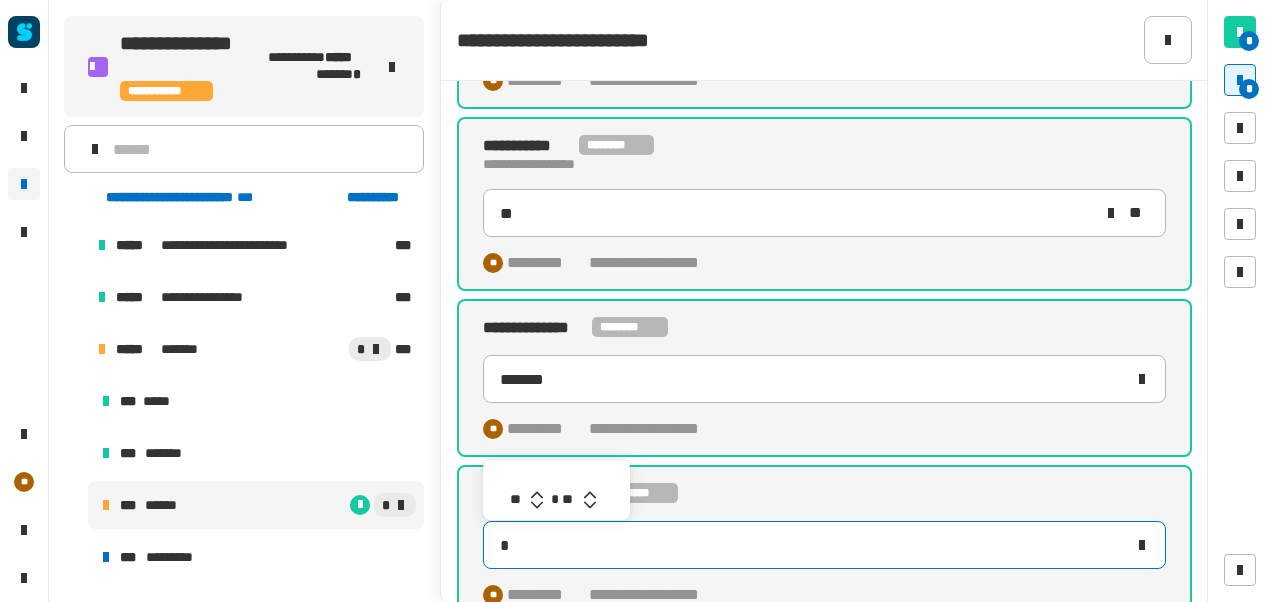 type on "********" 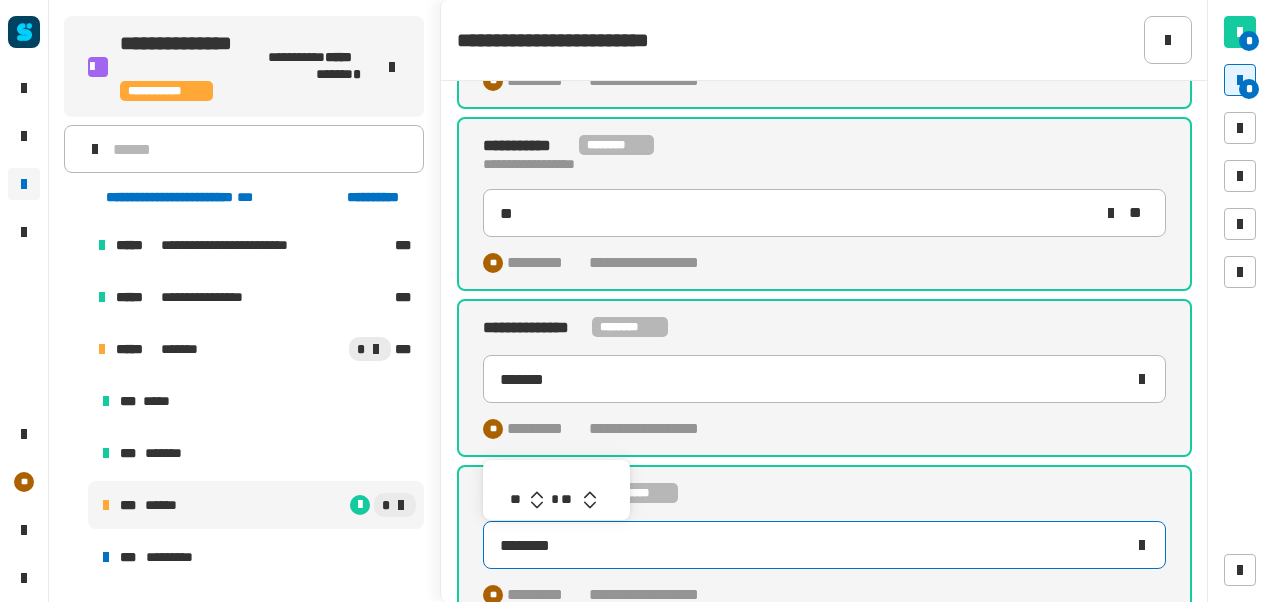 click 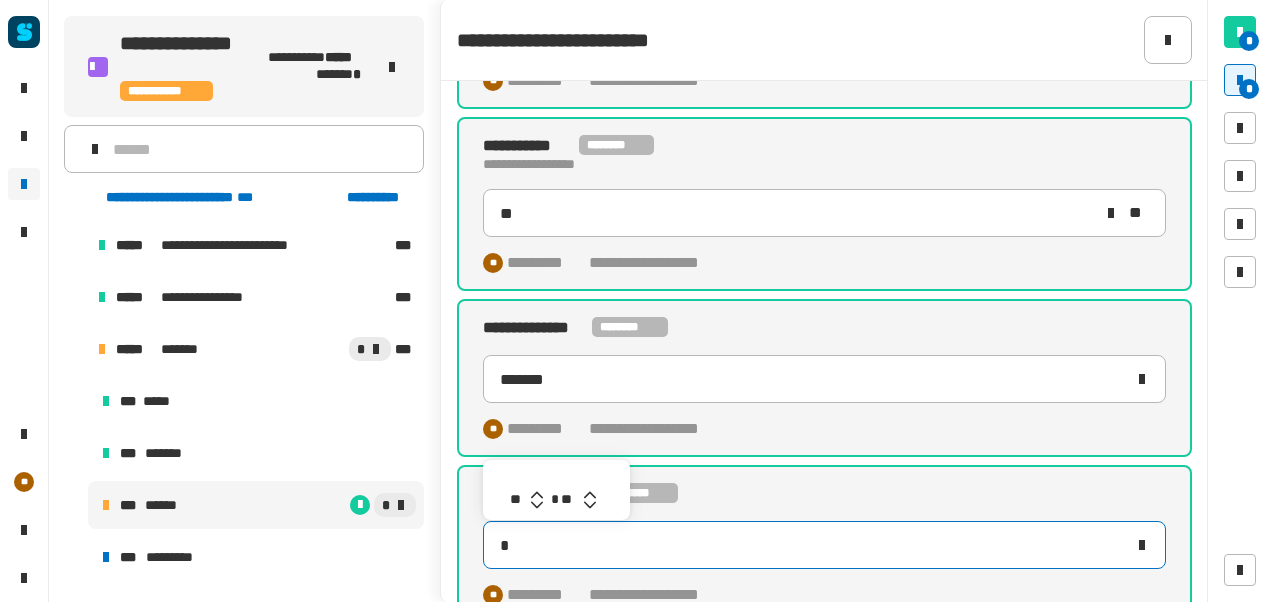 type on "********" 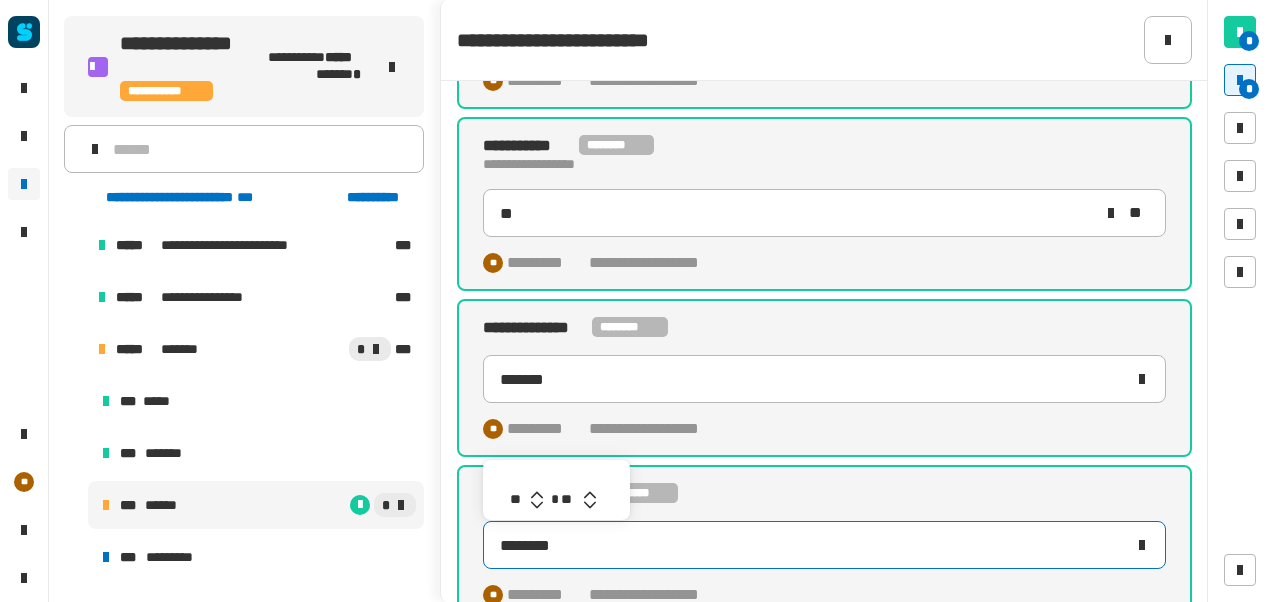 click 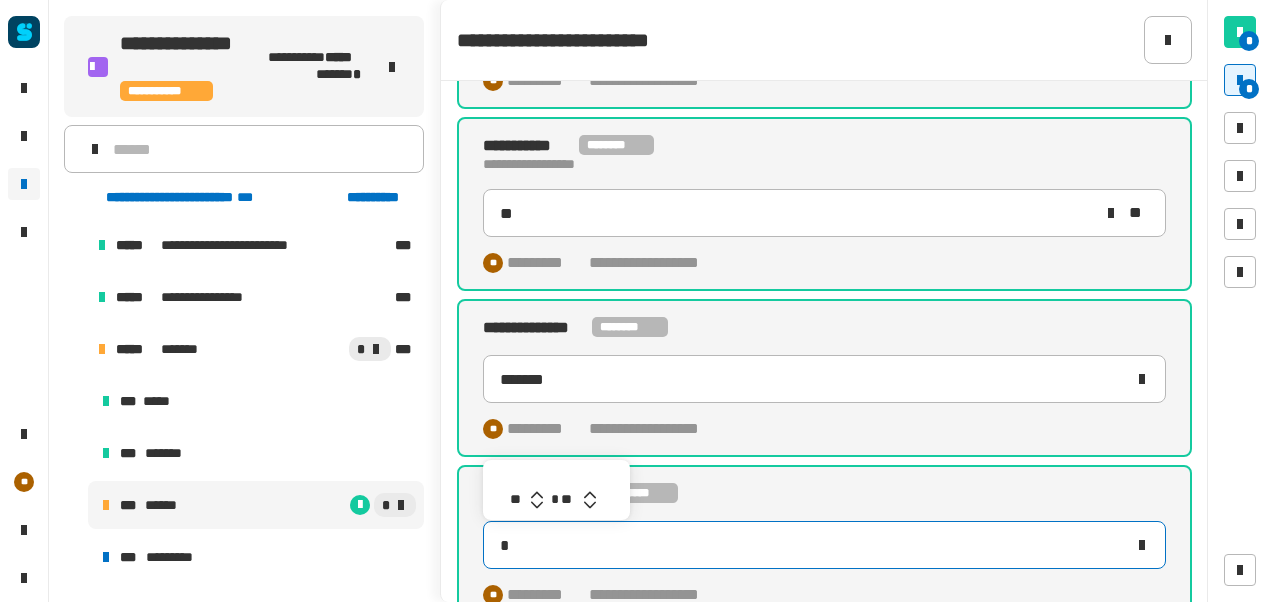 type on "********" 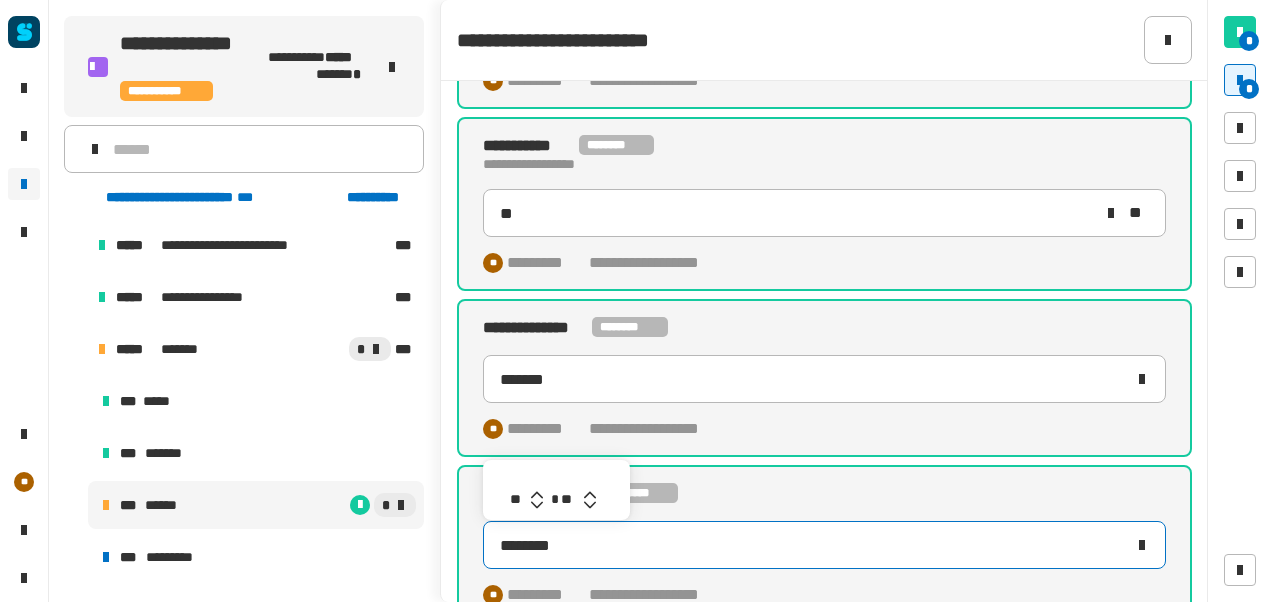 click 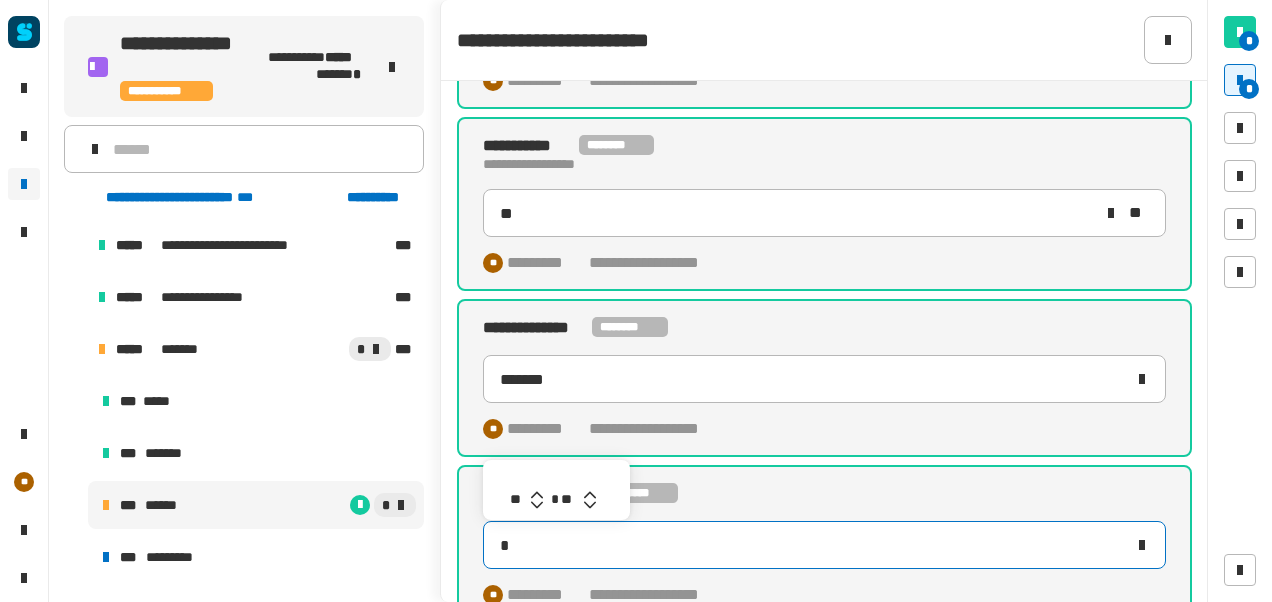 type on "********" 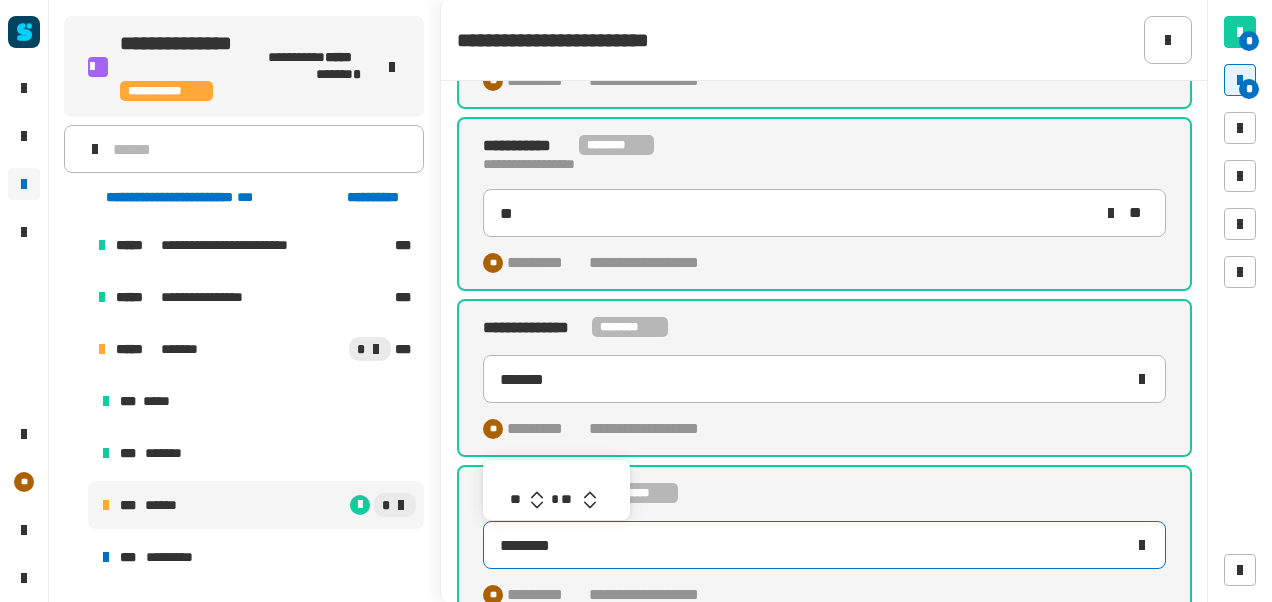 click 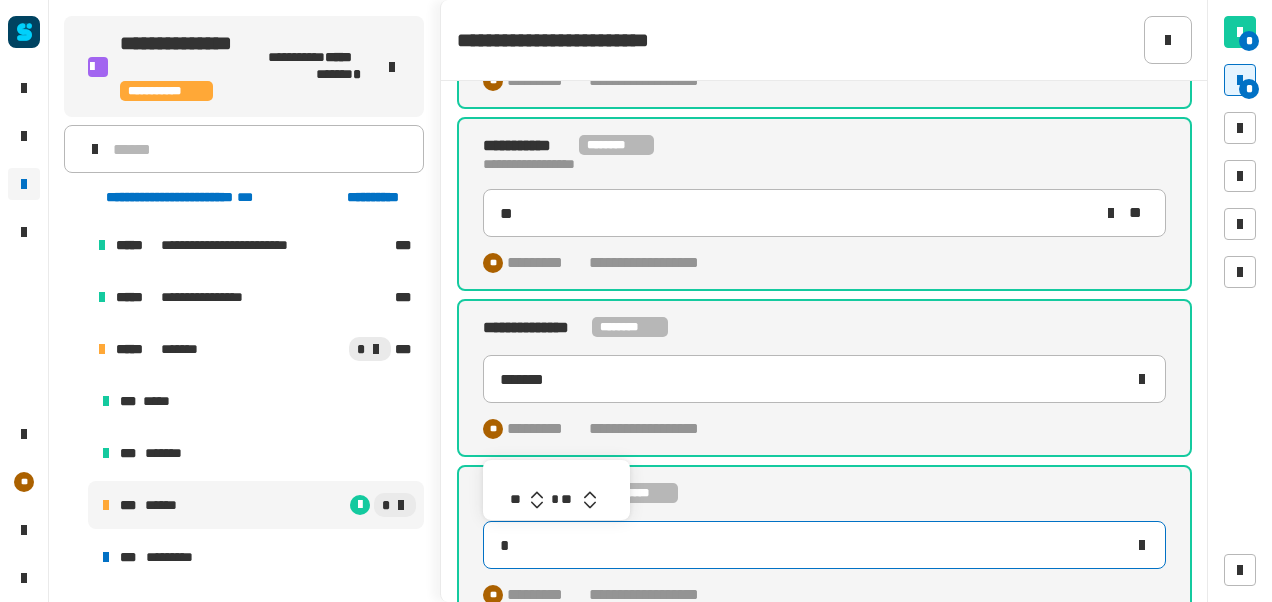 type on "********" 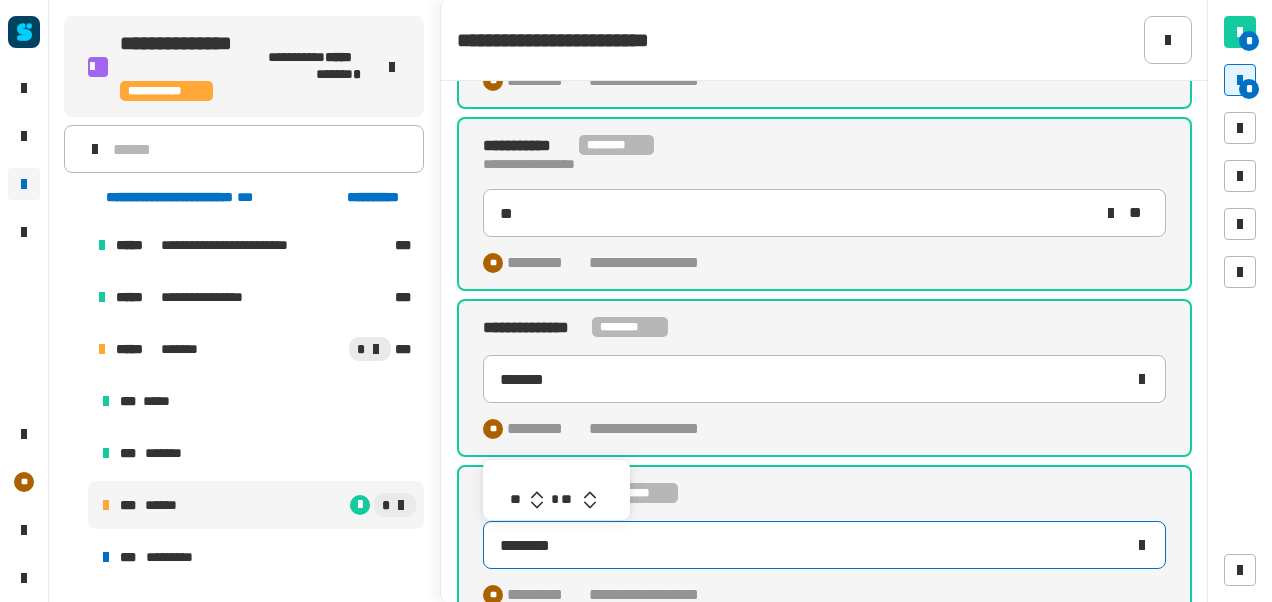 click 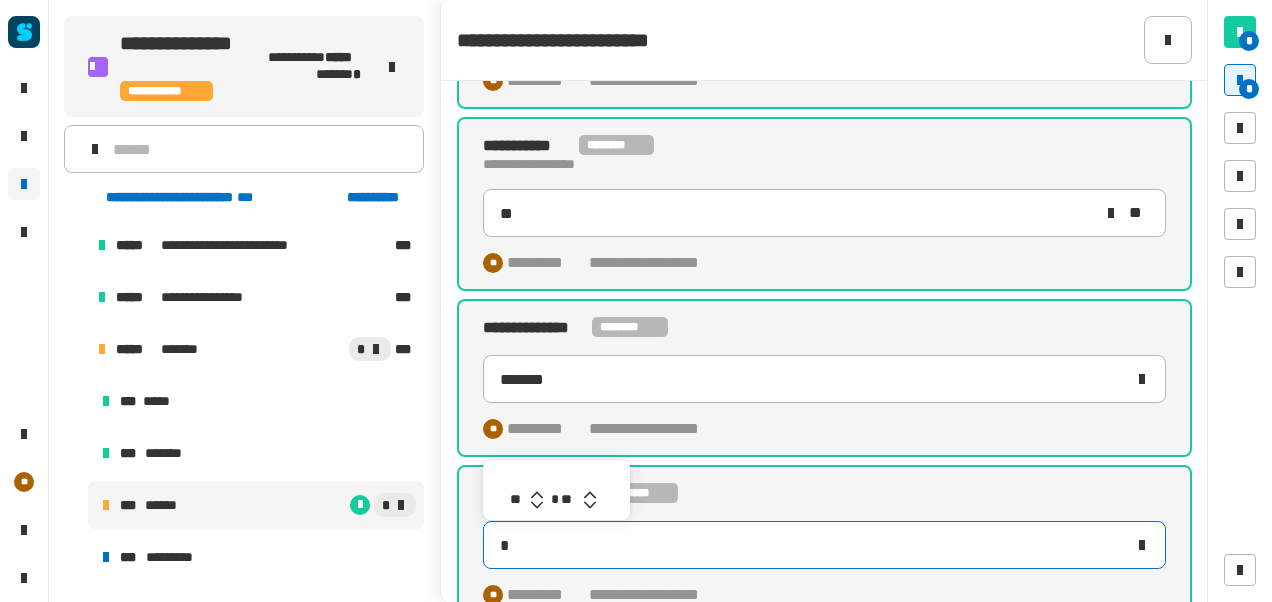 type on "********" 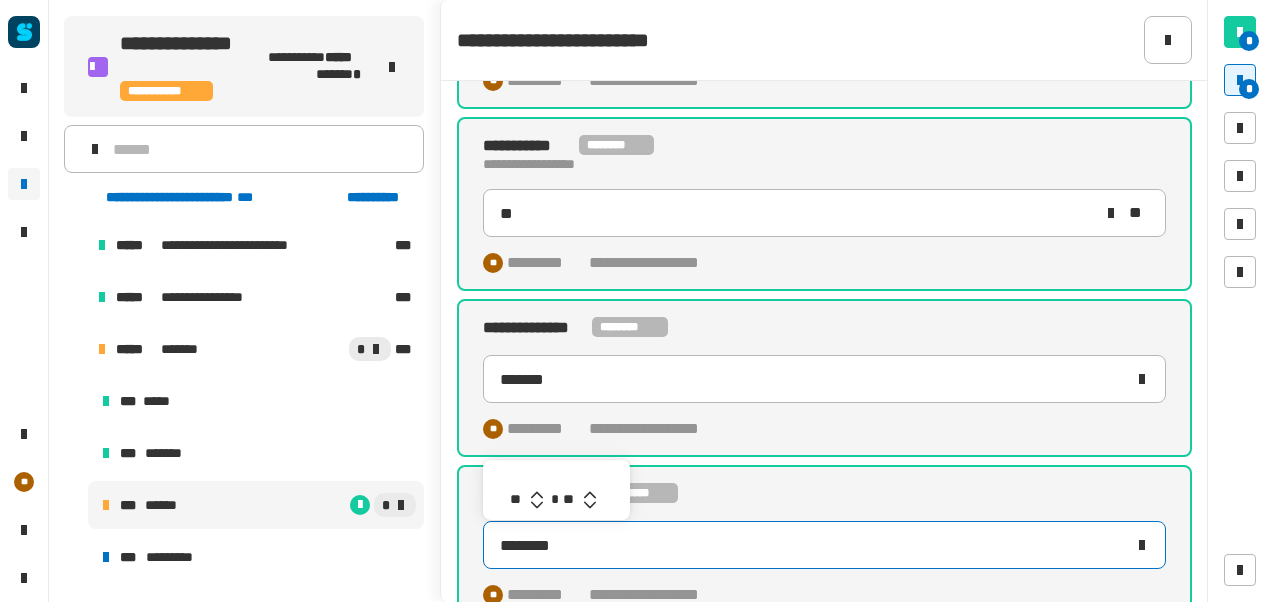 click 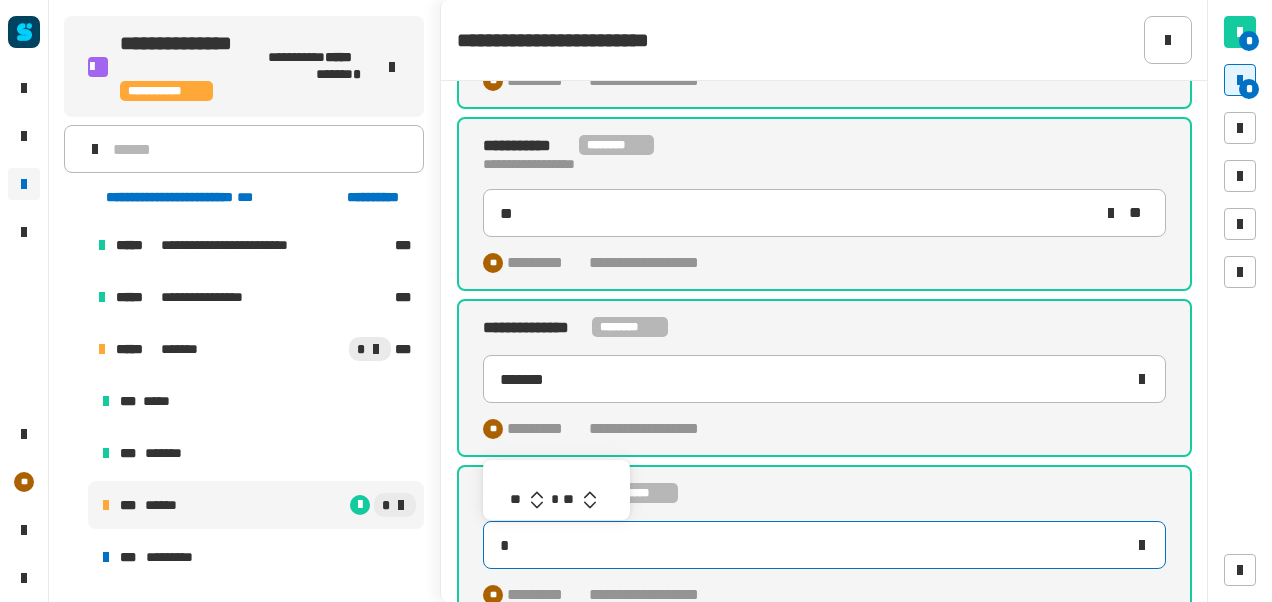 type on "********" 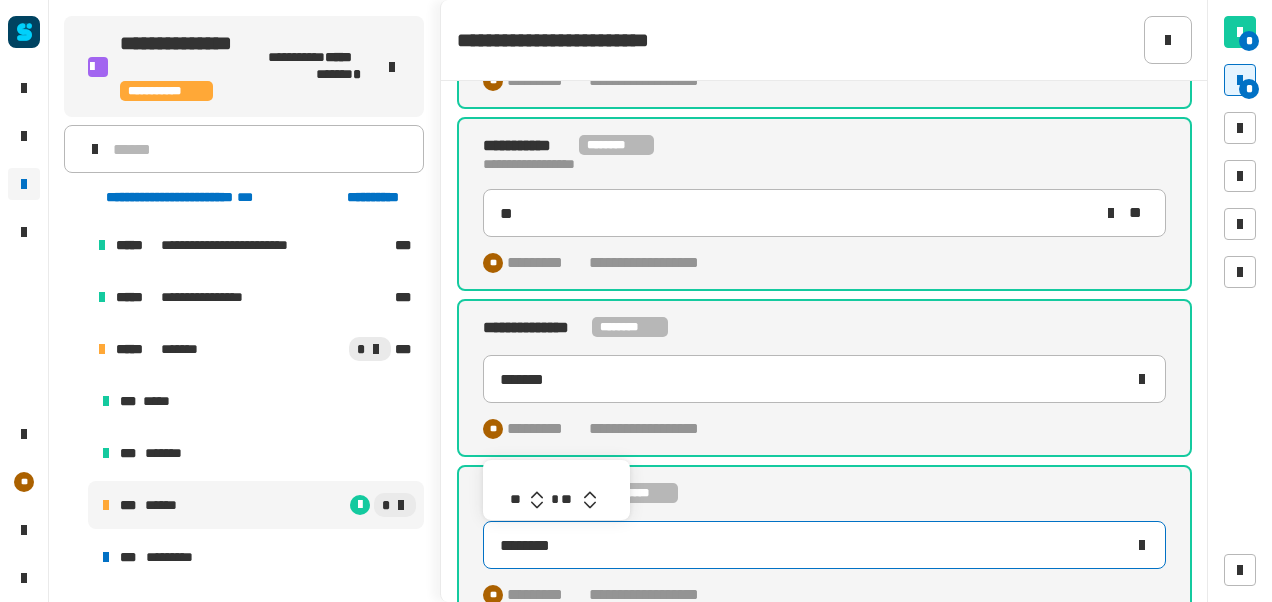click 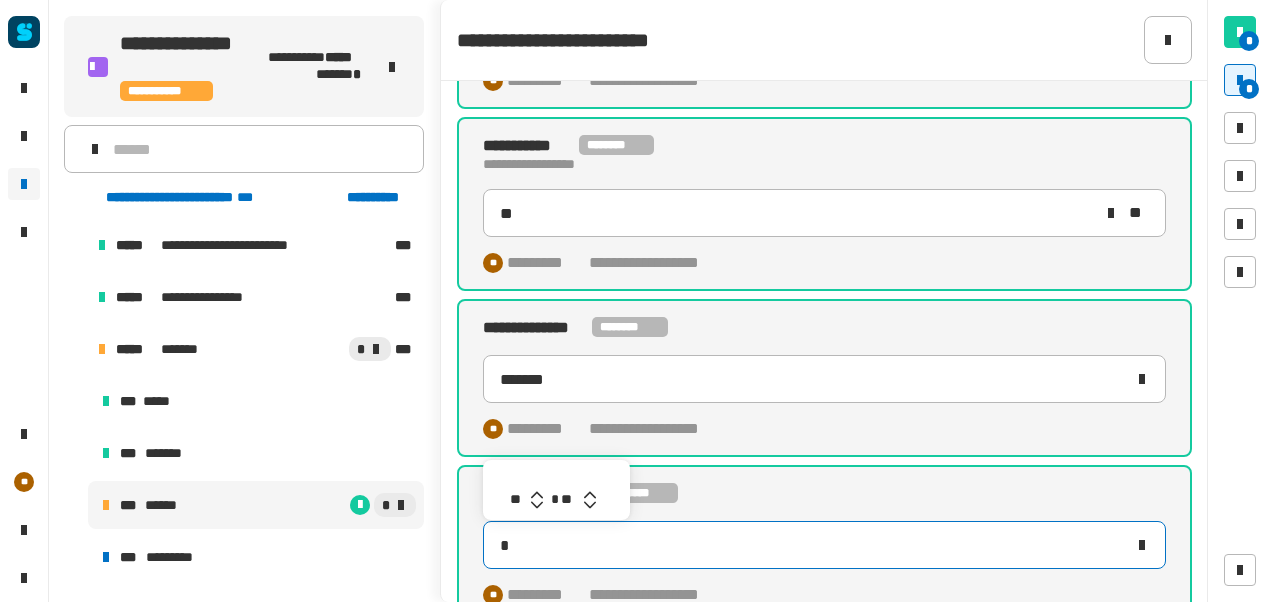 type on "********" 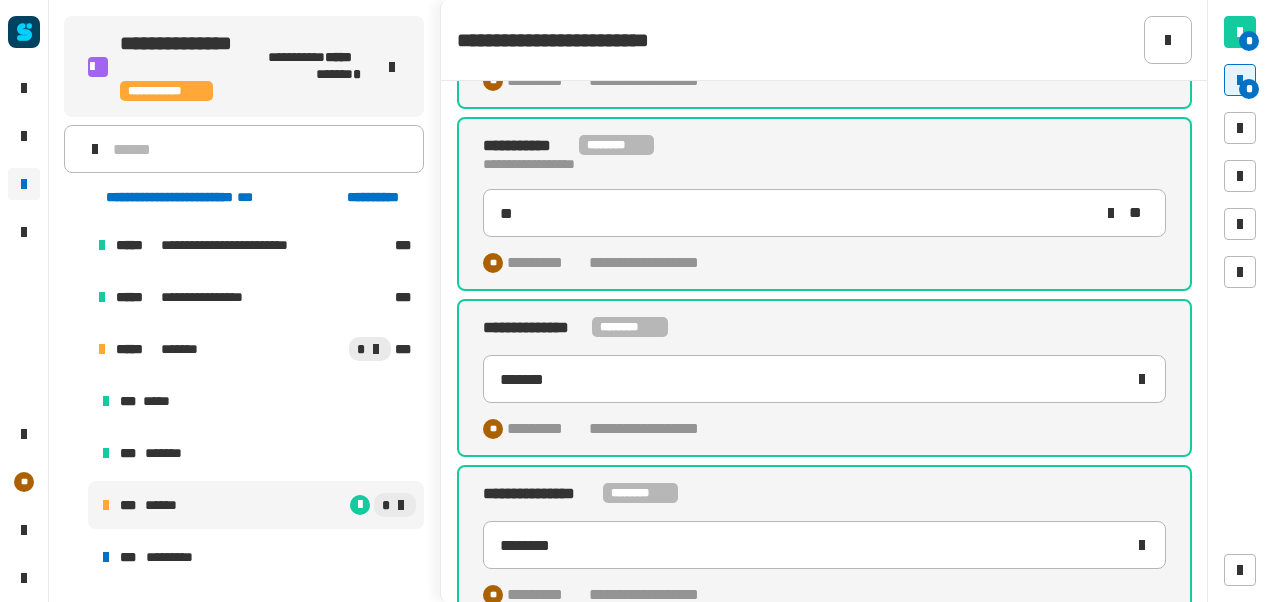 scroll, scrollTop: 12, scrollLeft: 0, axis: vertical 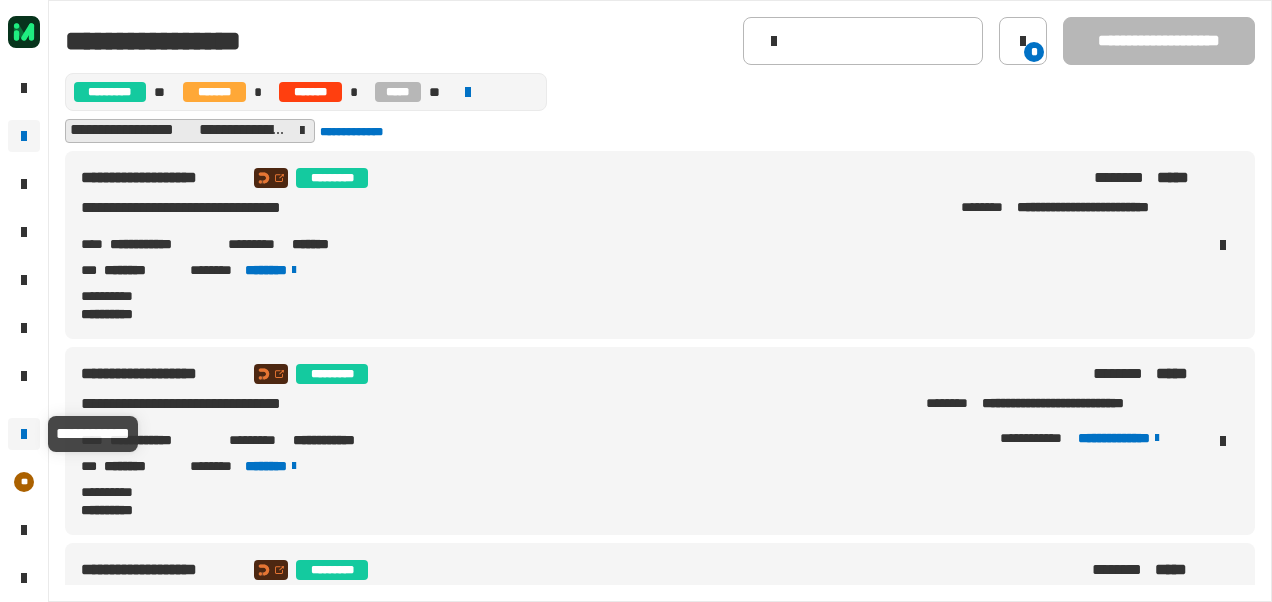 click 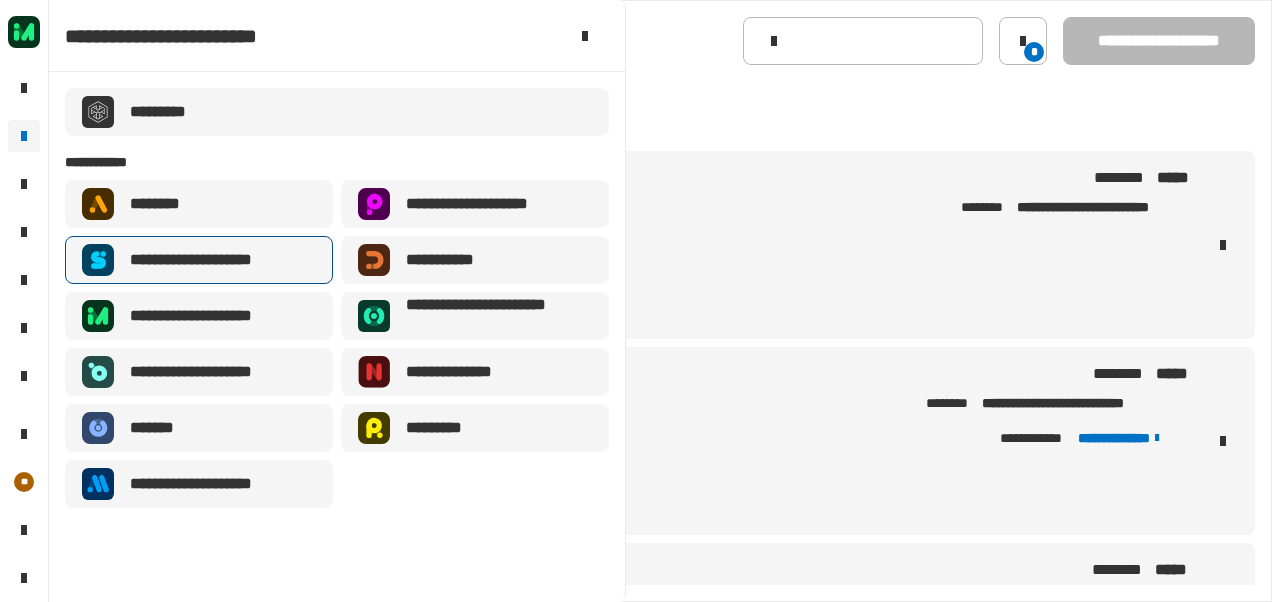 click on "**********" at bounding box center [207, 260] 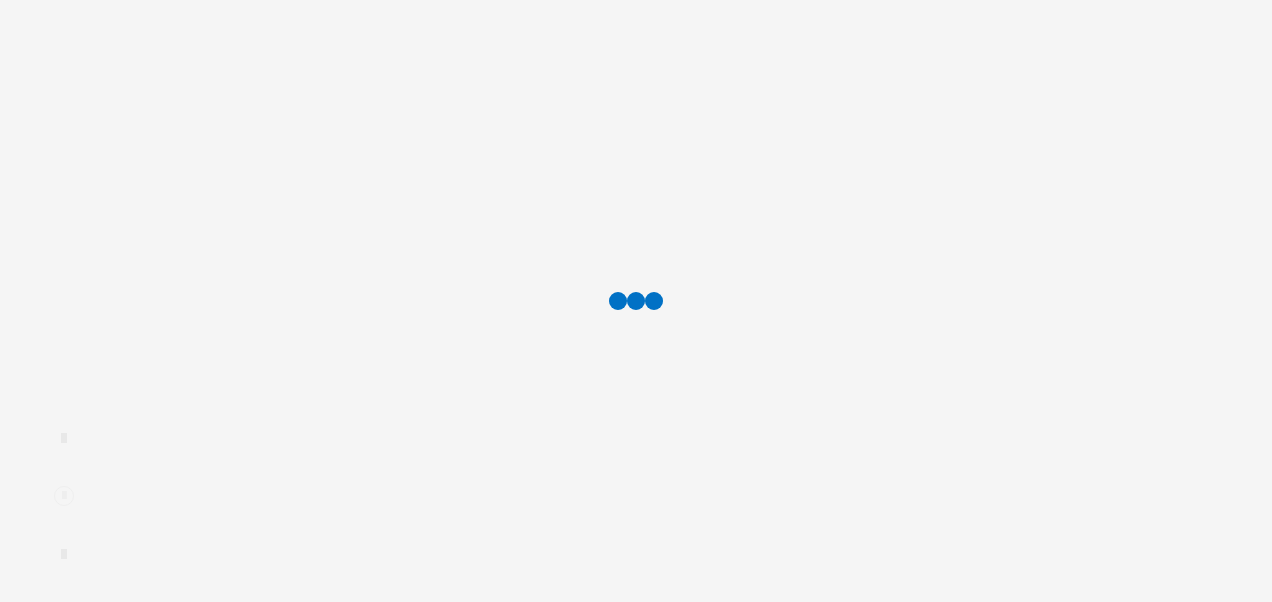 scroll, scrollTop: 0, scrollLeft: 0, axis: both 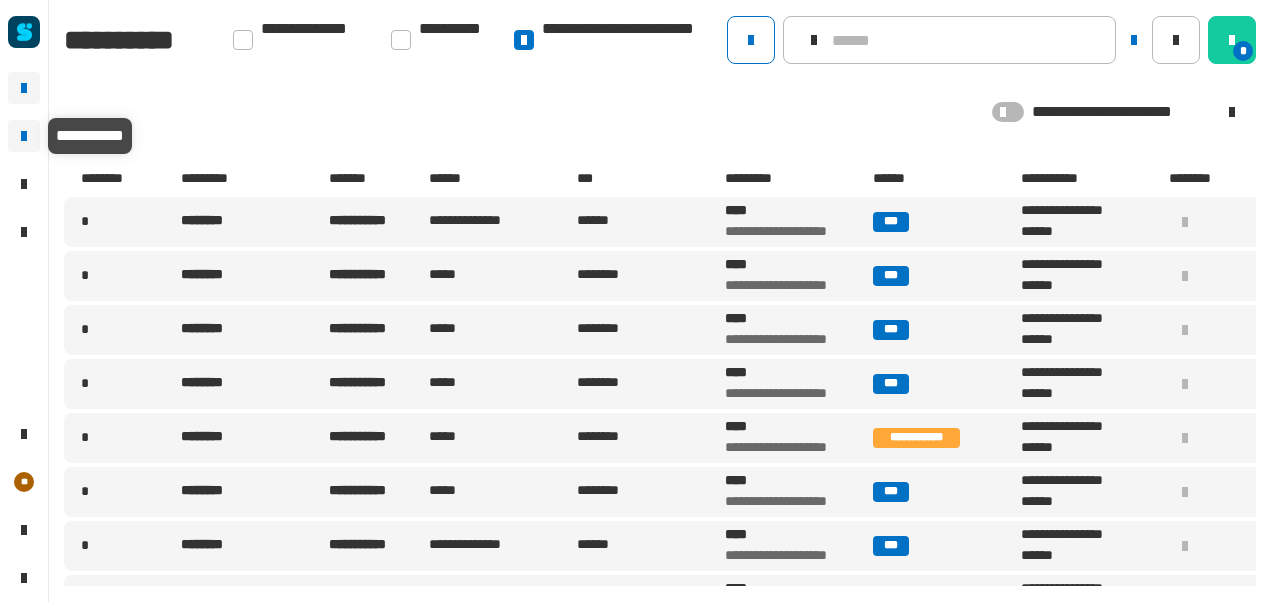 click 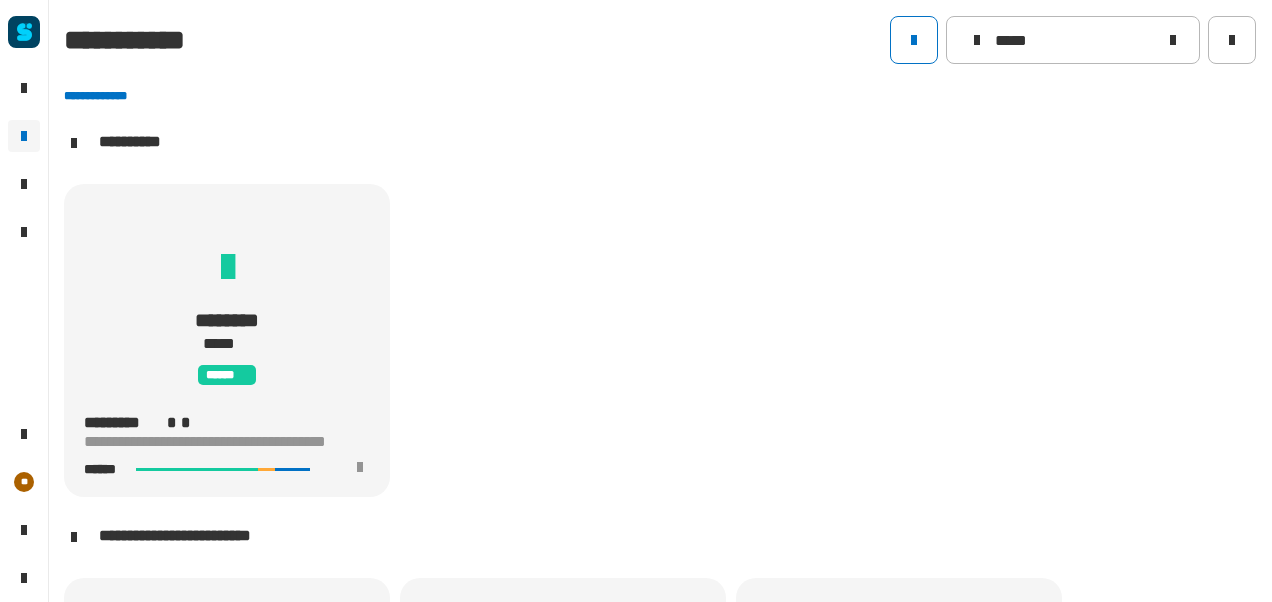 scroll, scrollTop: 1, scrollLeft: 0, axis: vertical 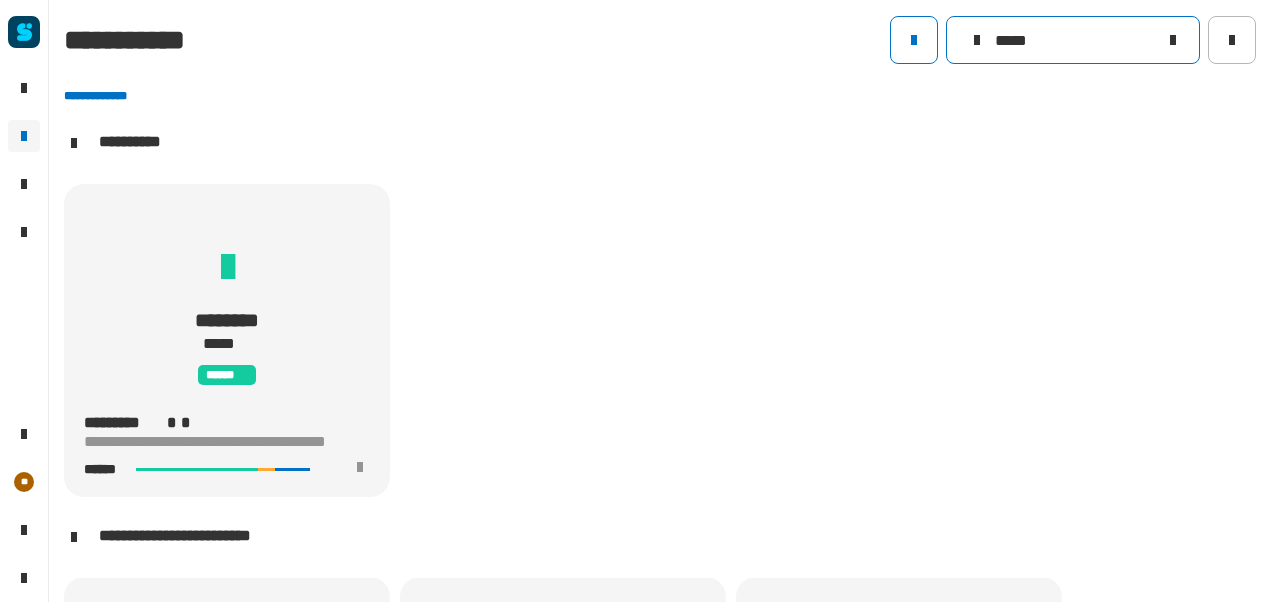 click on "*****" 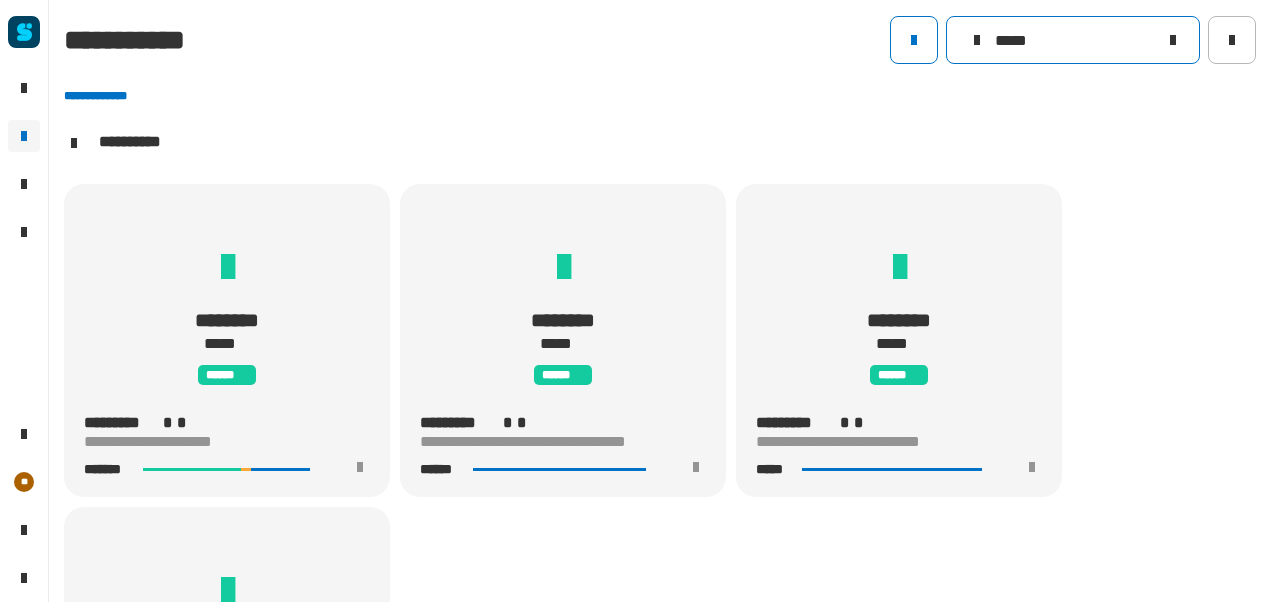 scroll, scrollTop: 33, scrollLeft: 0, axis: vertical 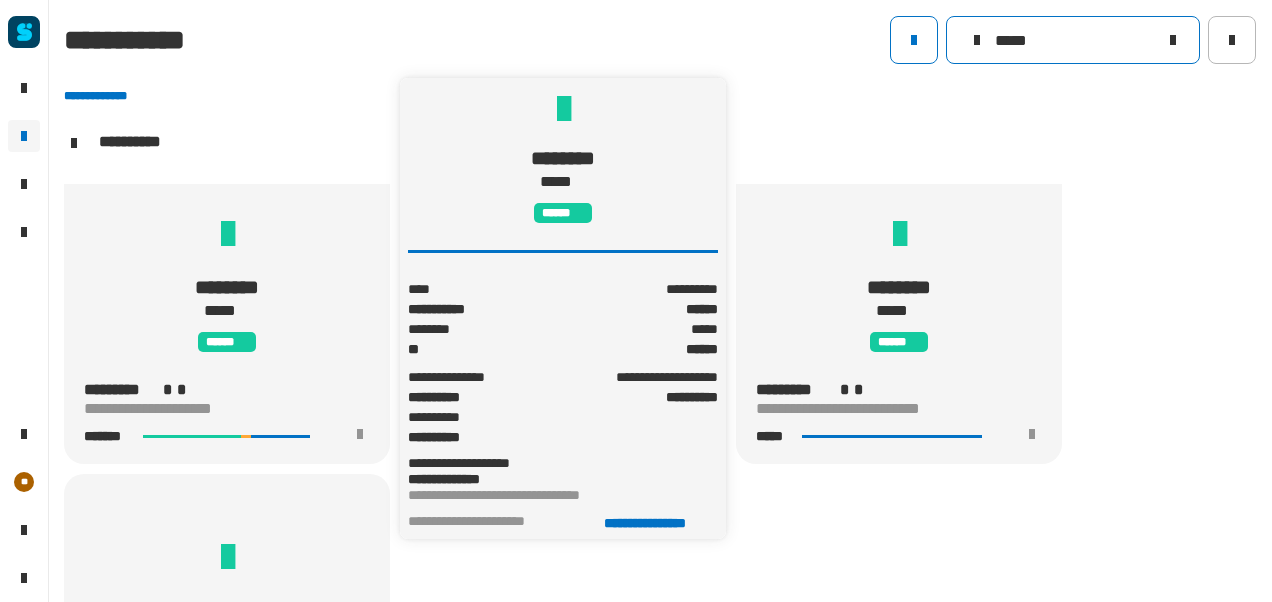 type on "*****" 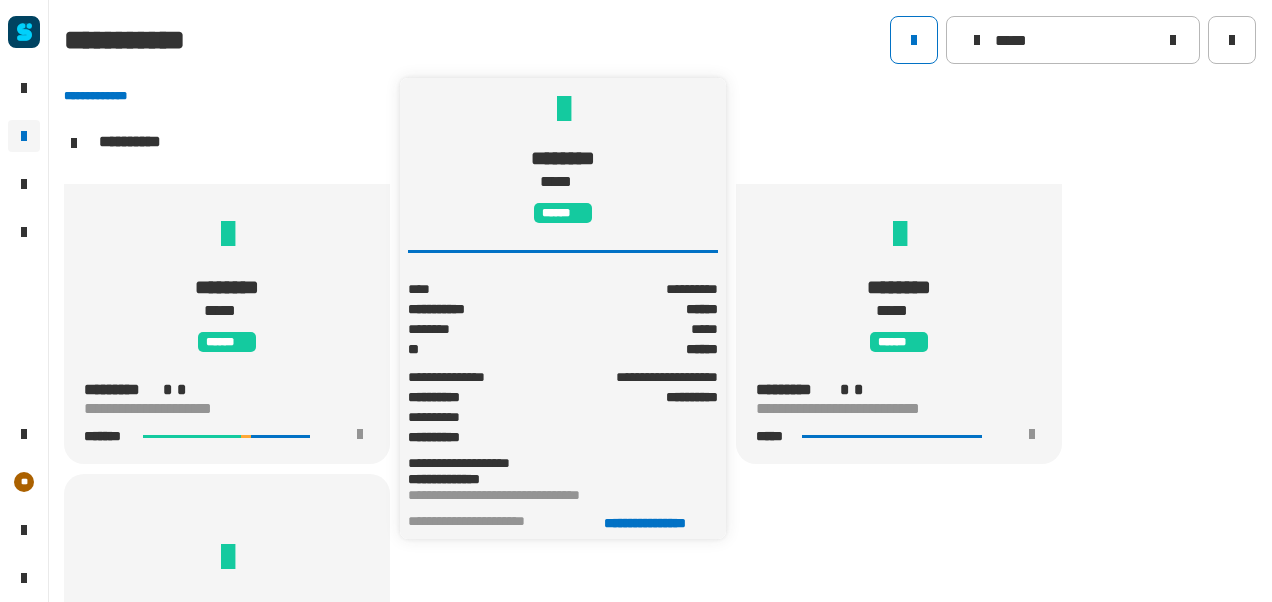 click on "******** ***** ******" 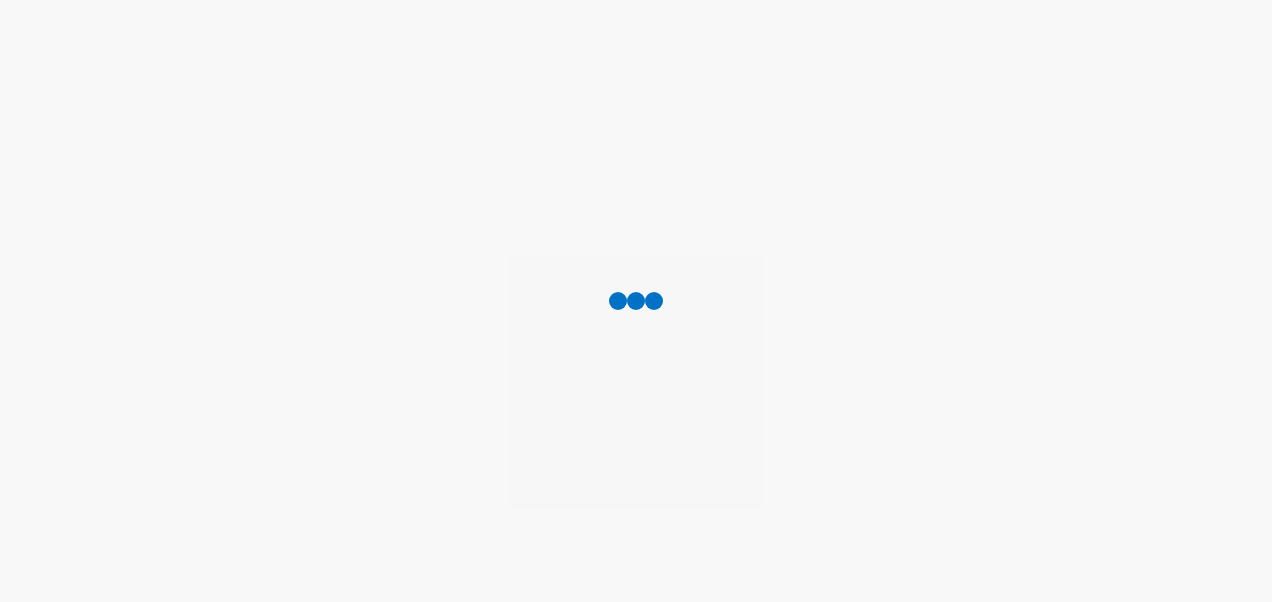 scroll, scrollTop: 0, scrollLeft: 0, axis: both 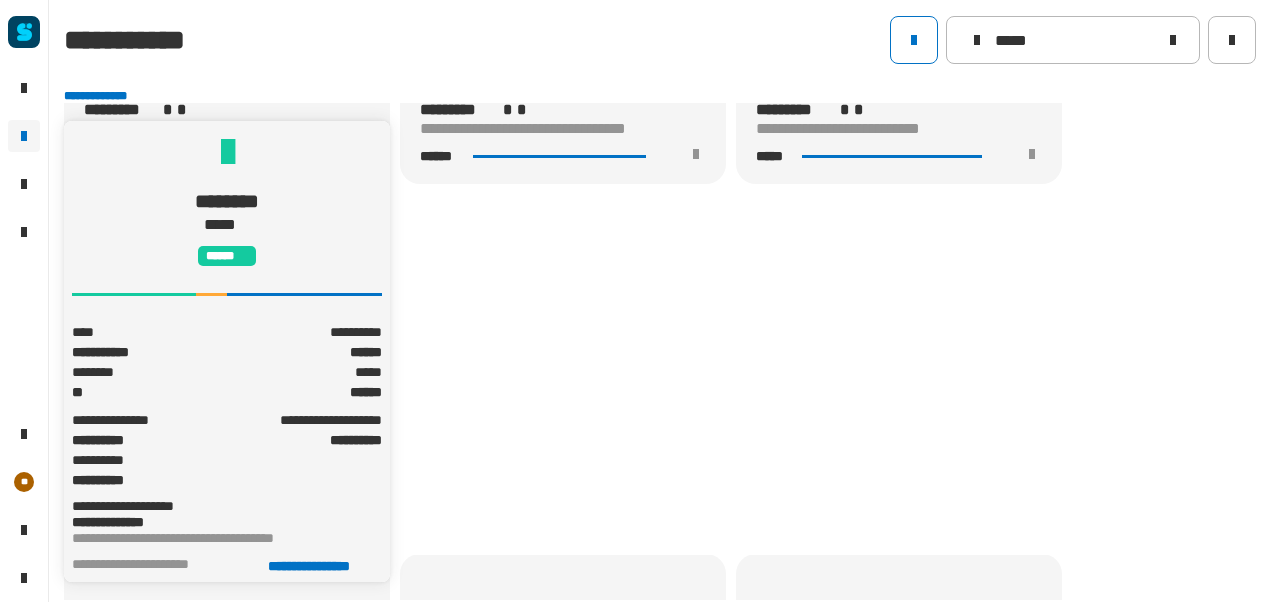 click on "******** ***** ******" 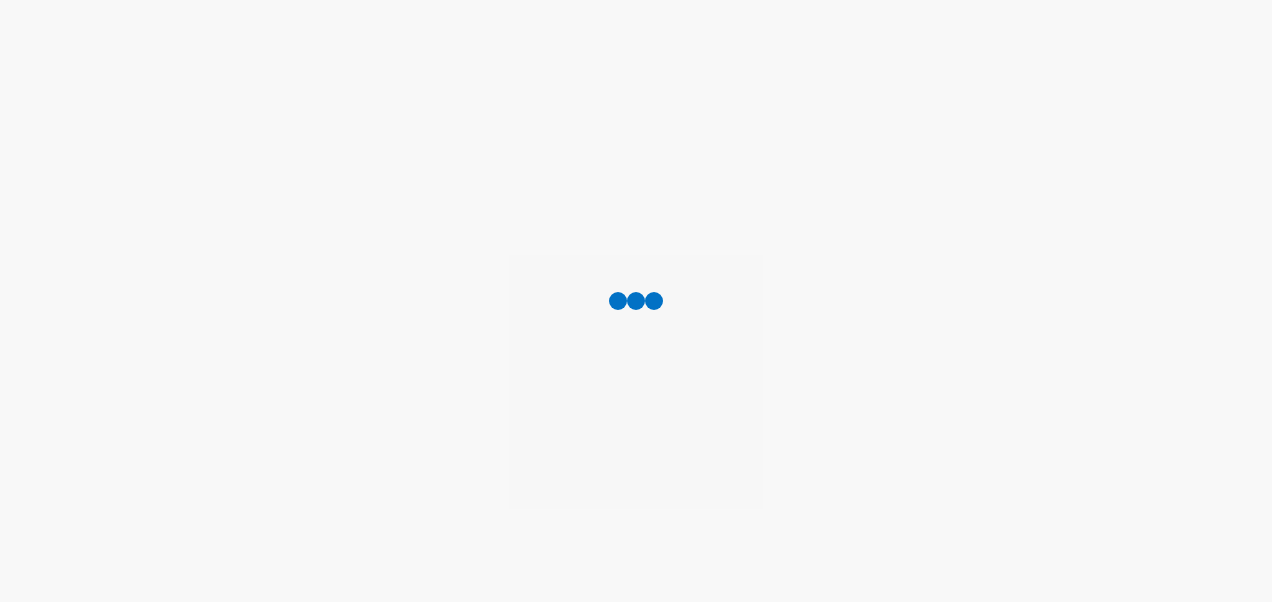 scroll, scrollTop: 0, scrollLeft: 0, axis: both 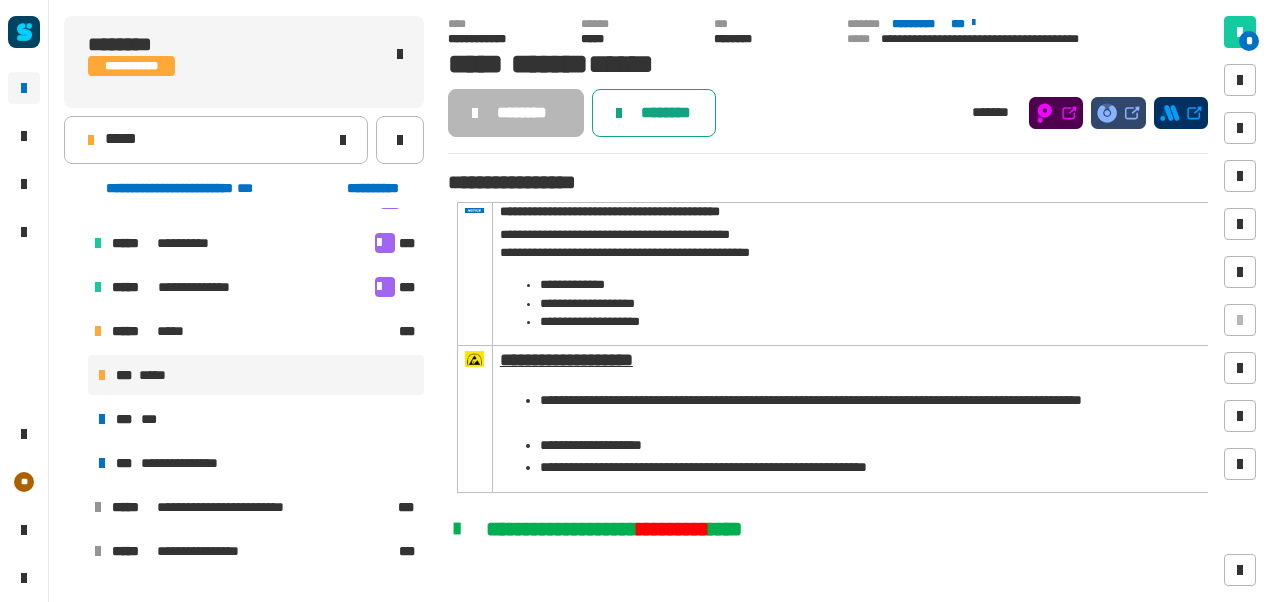 click on "********" 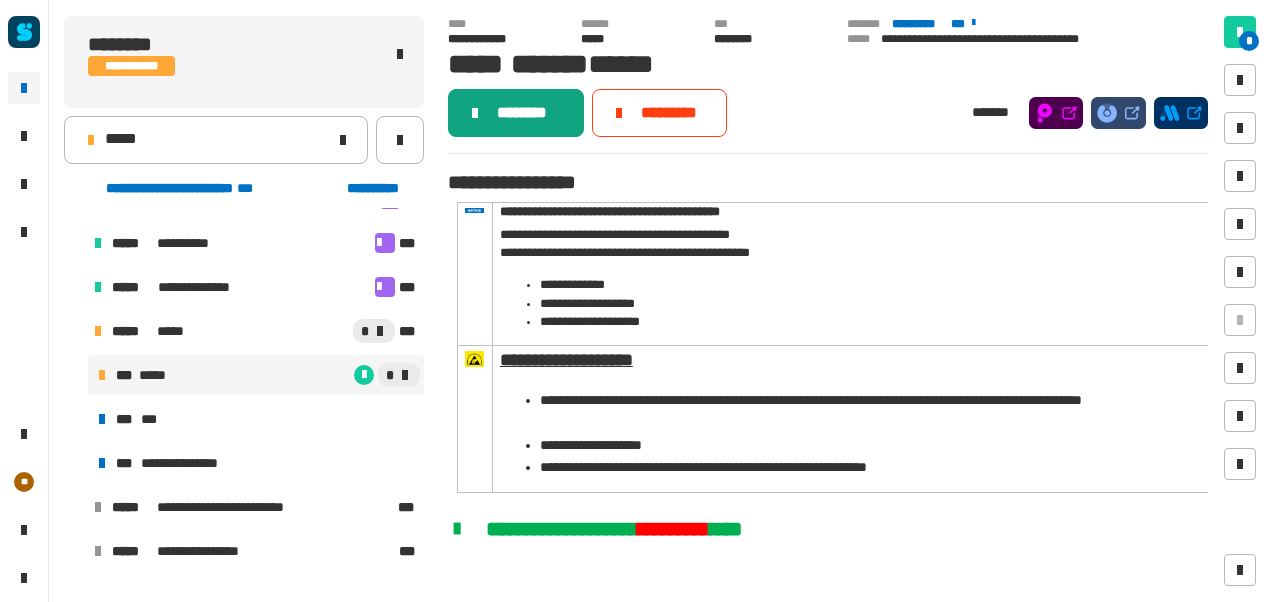 click on "********" 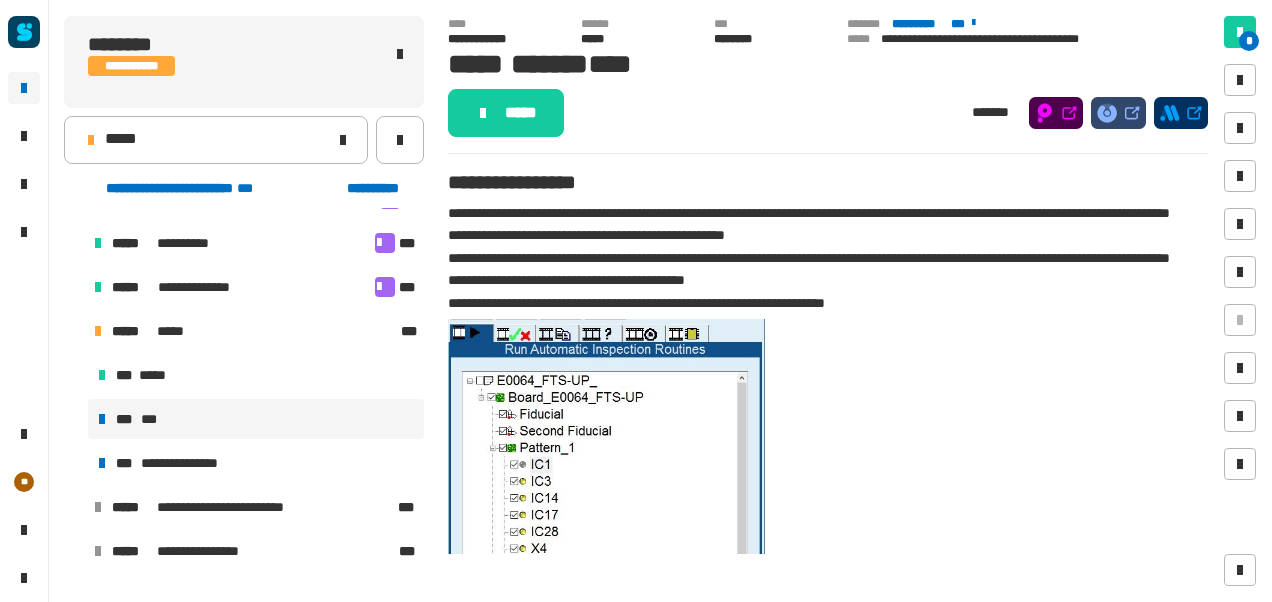 click on "*****" 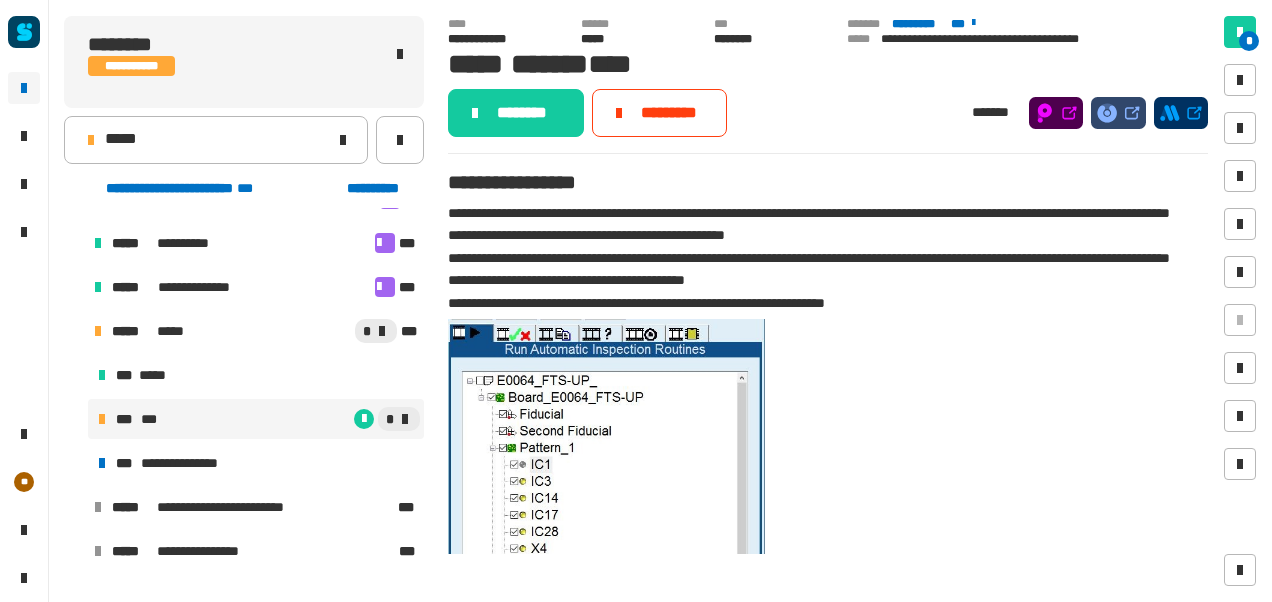 click on "********" 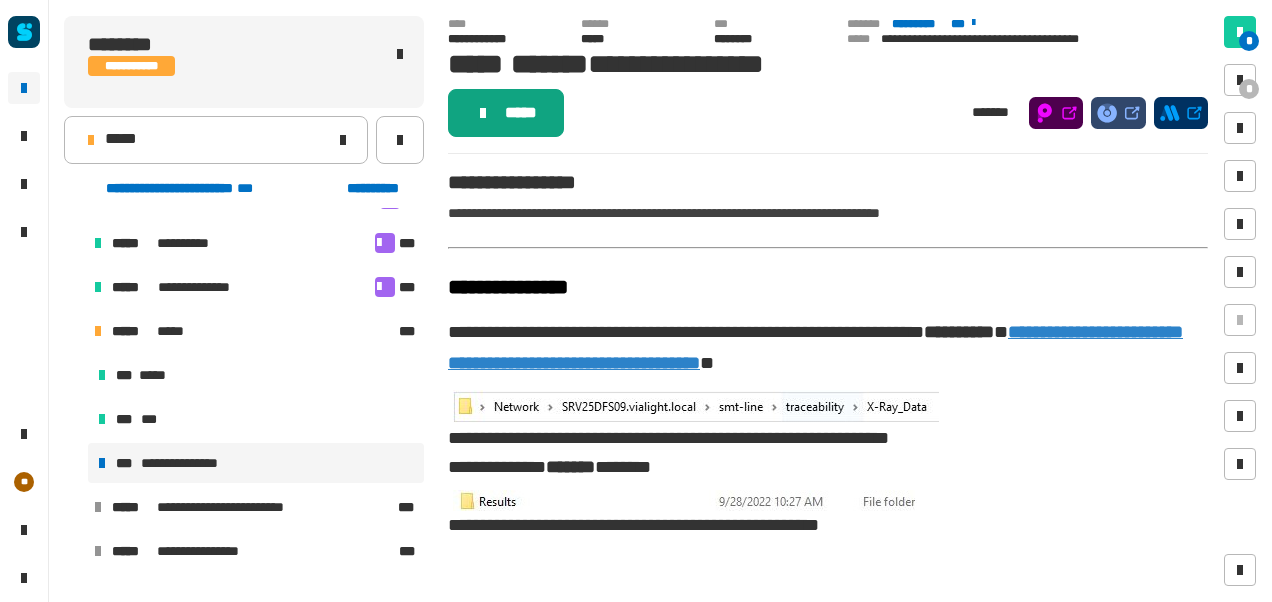 click on "*****" 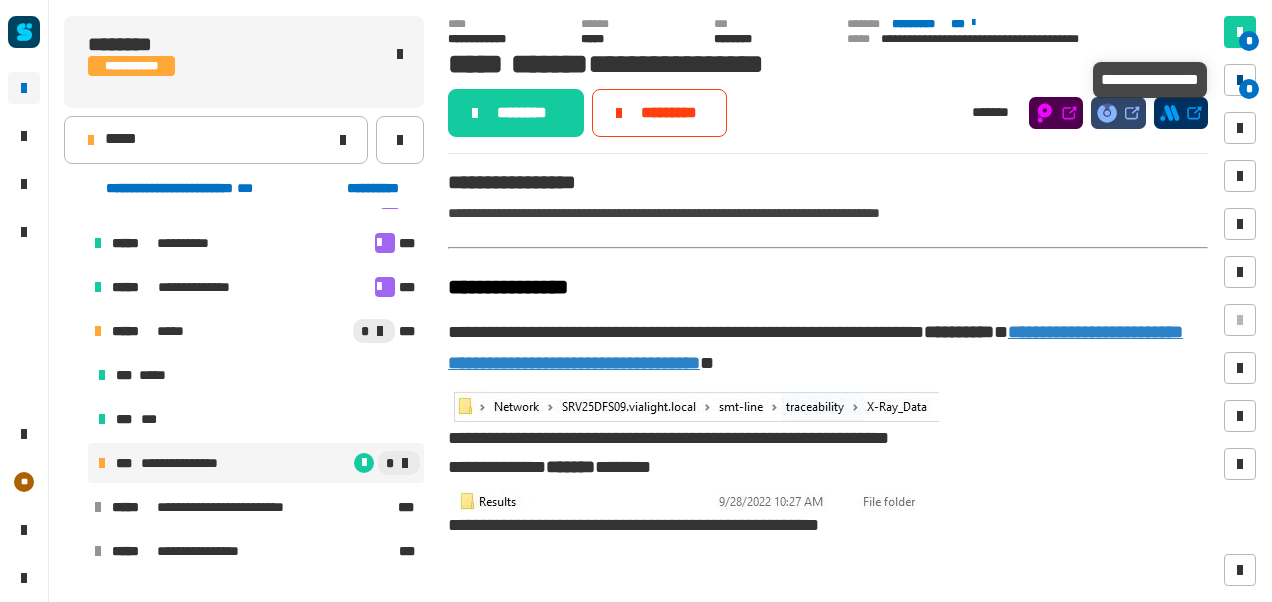 click on "*" at bounding box center [1240, 80] 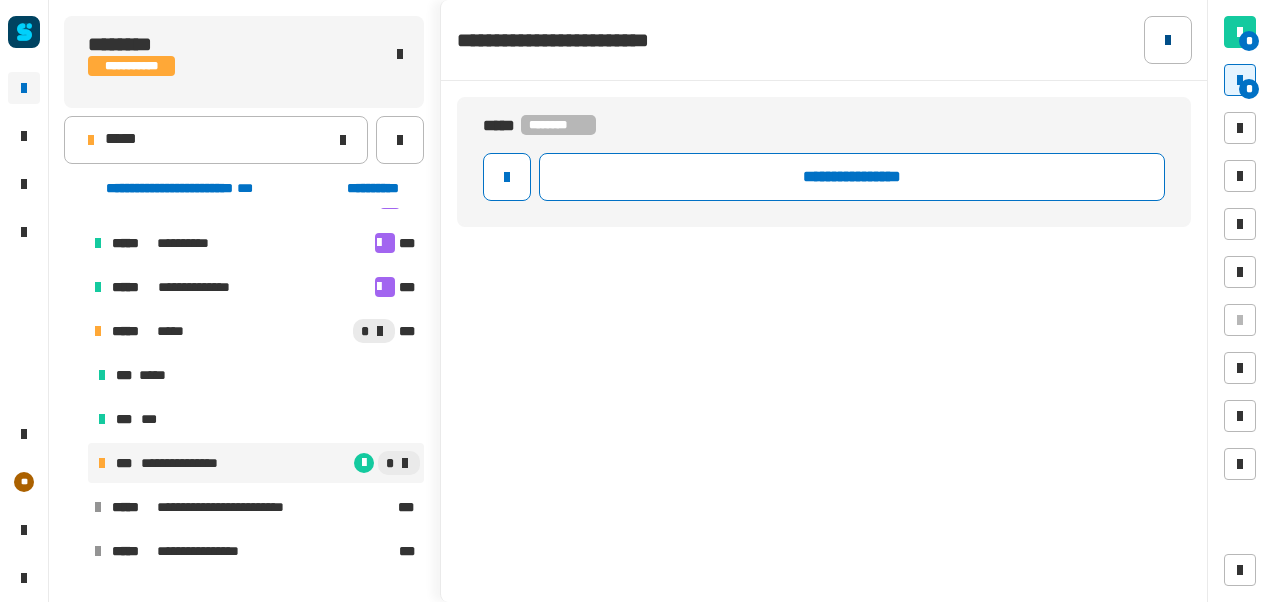 click 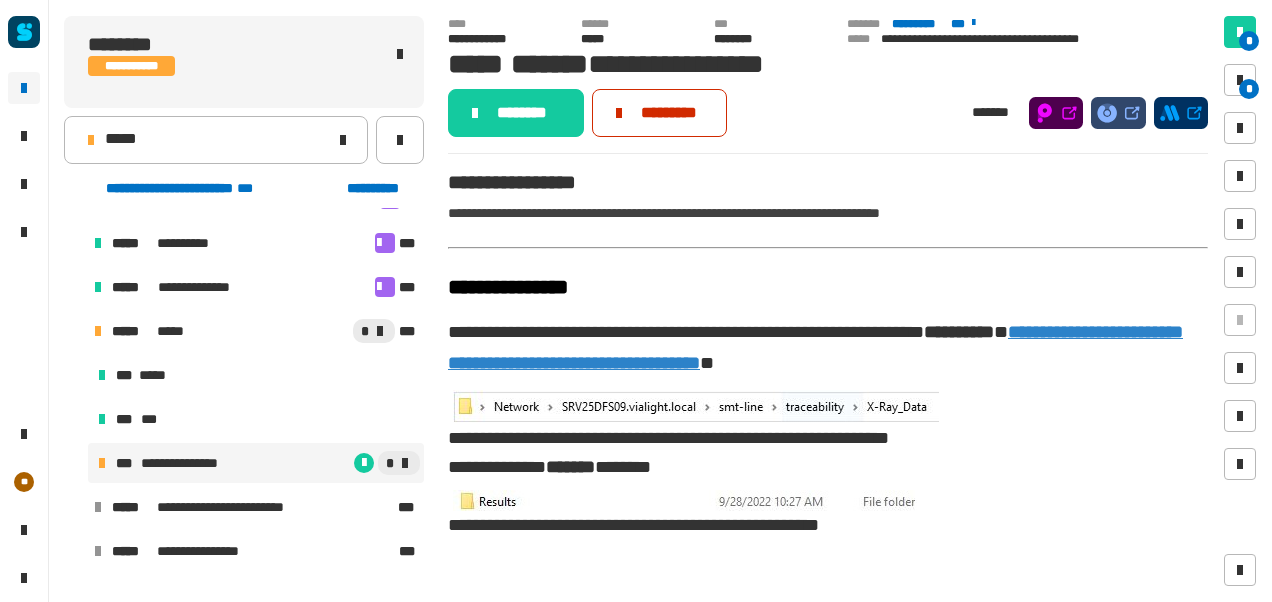 click on "*********" 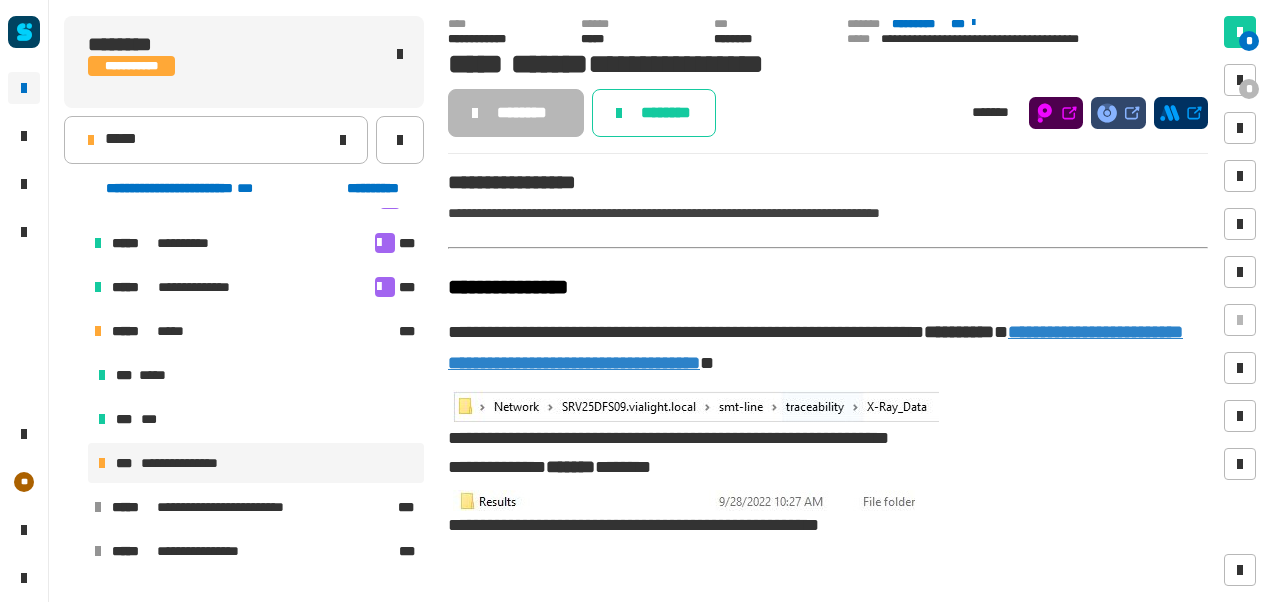 click on "**********" 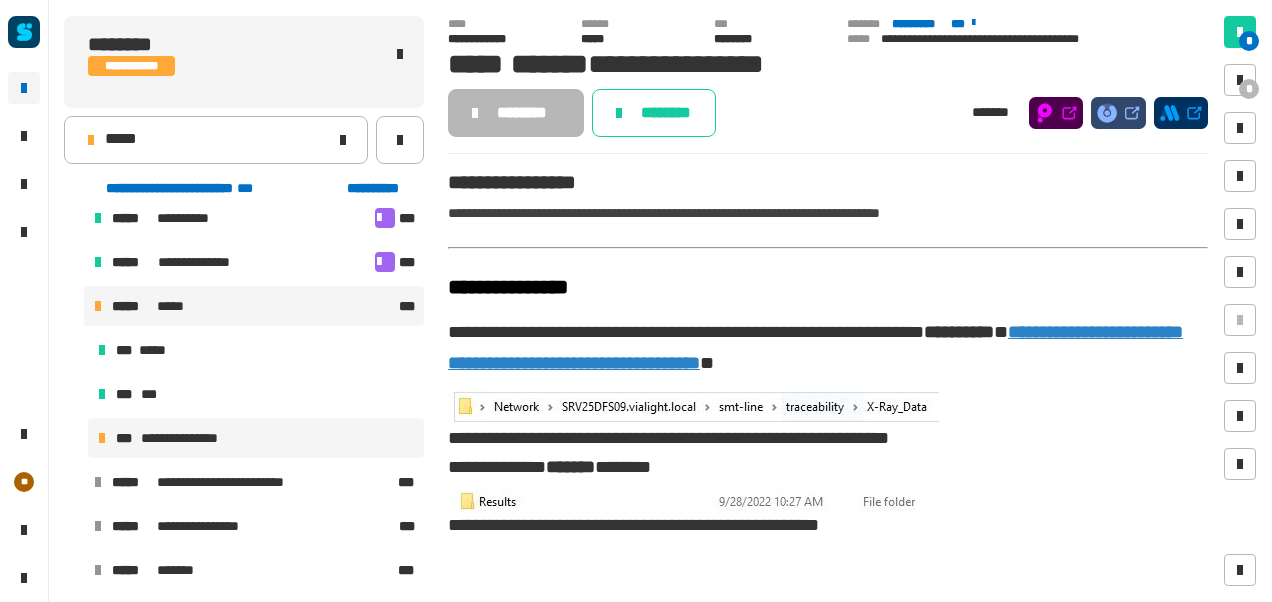scroll, scrollTop: 104, scrollLeft: 0, axis: vertical 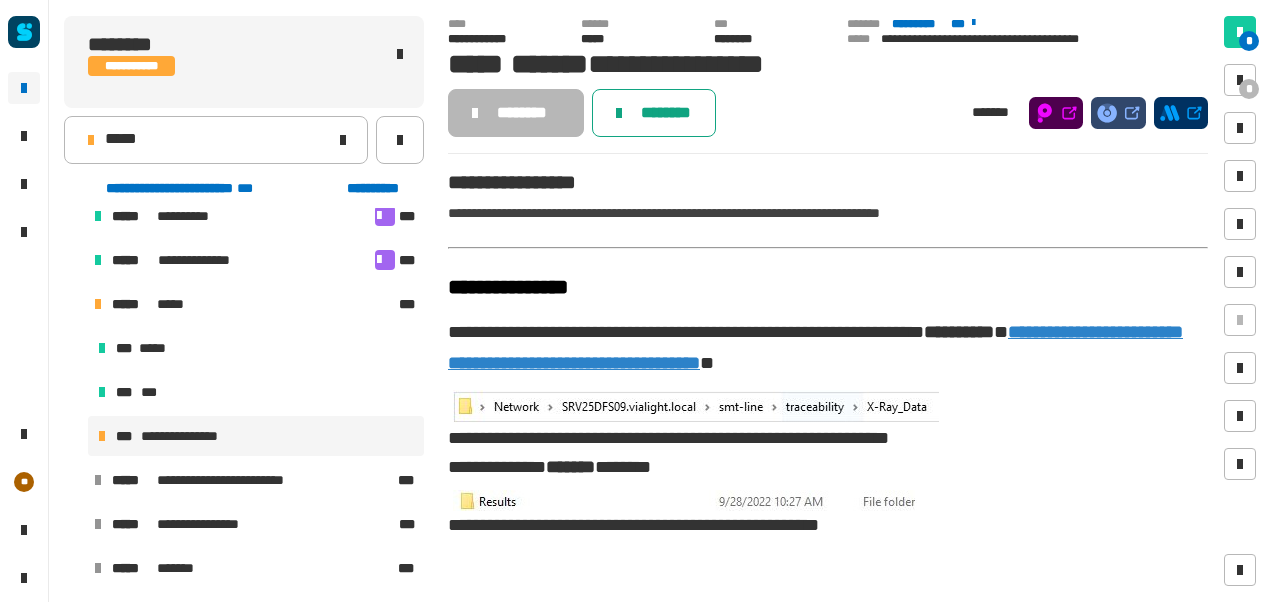 click on "********" 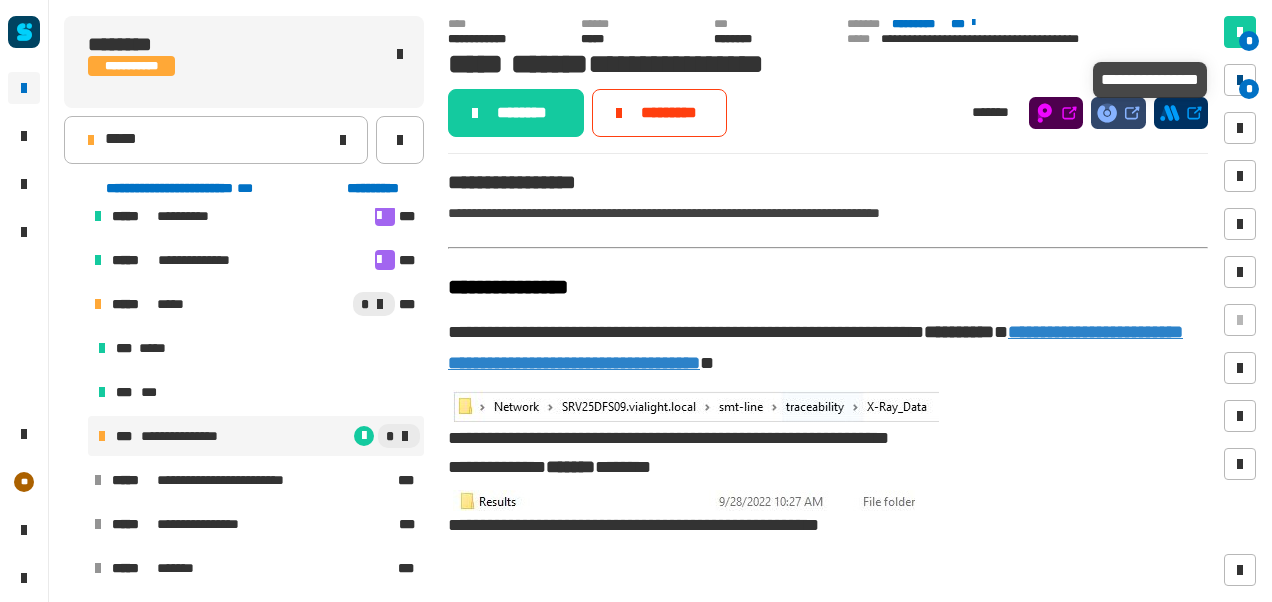 click at bounding box center [1240, 80] 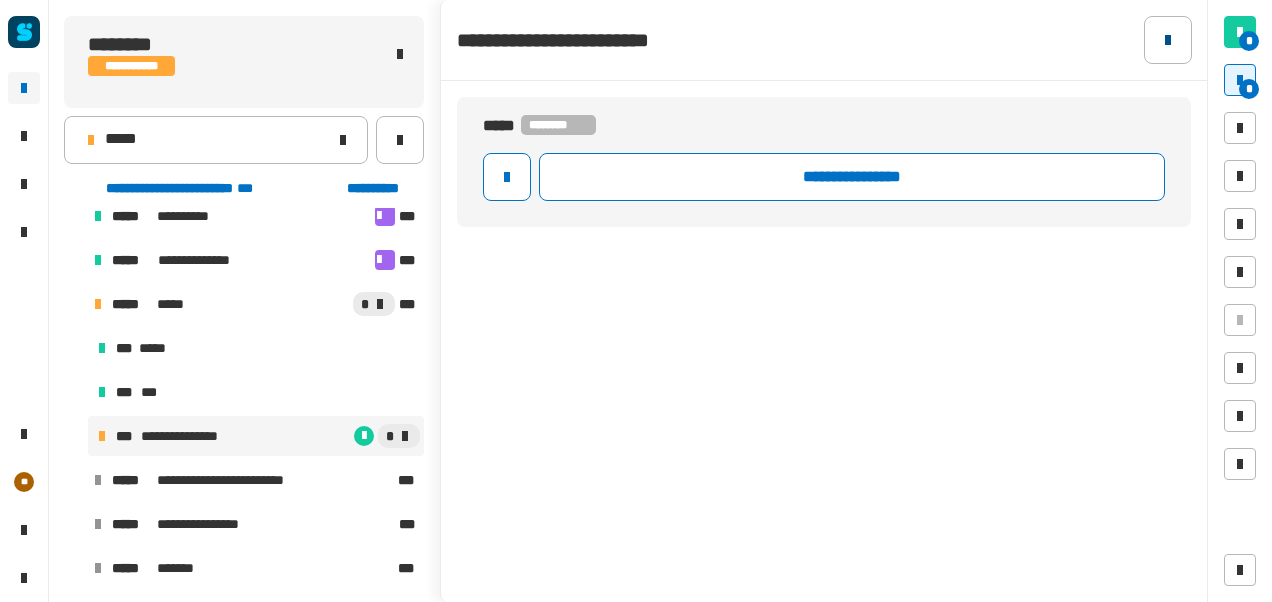 click 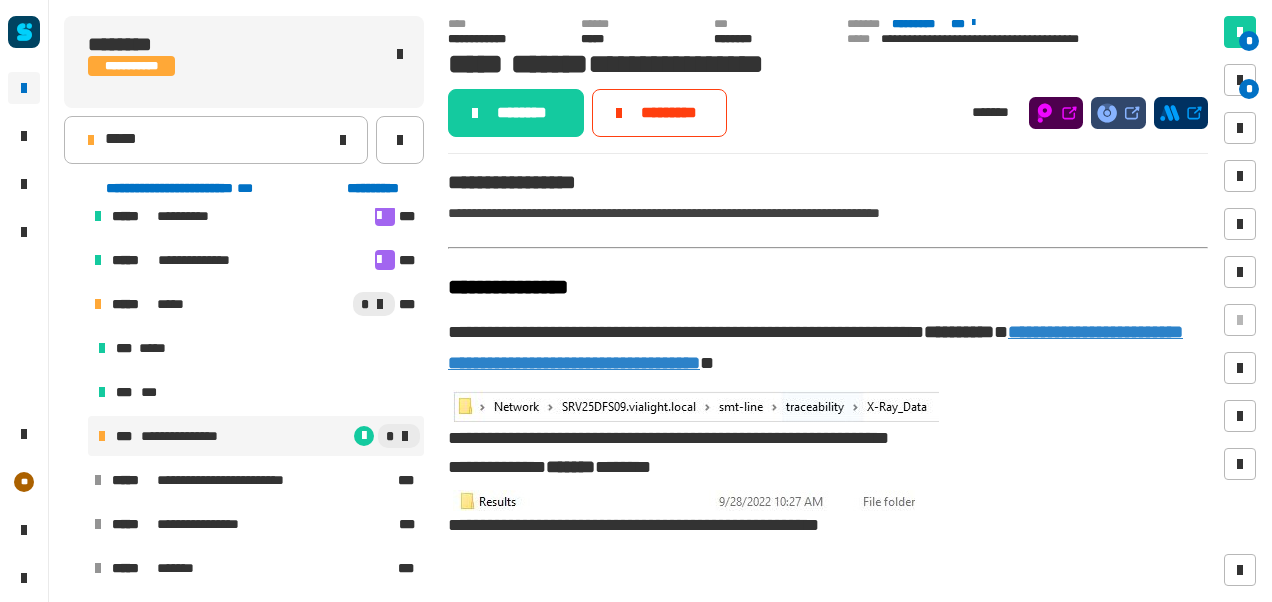 click on "**********" 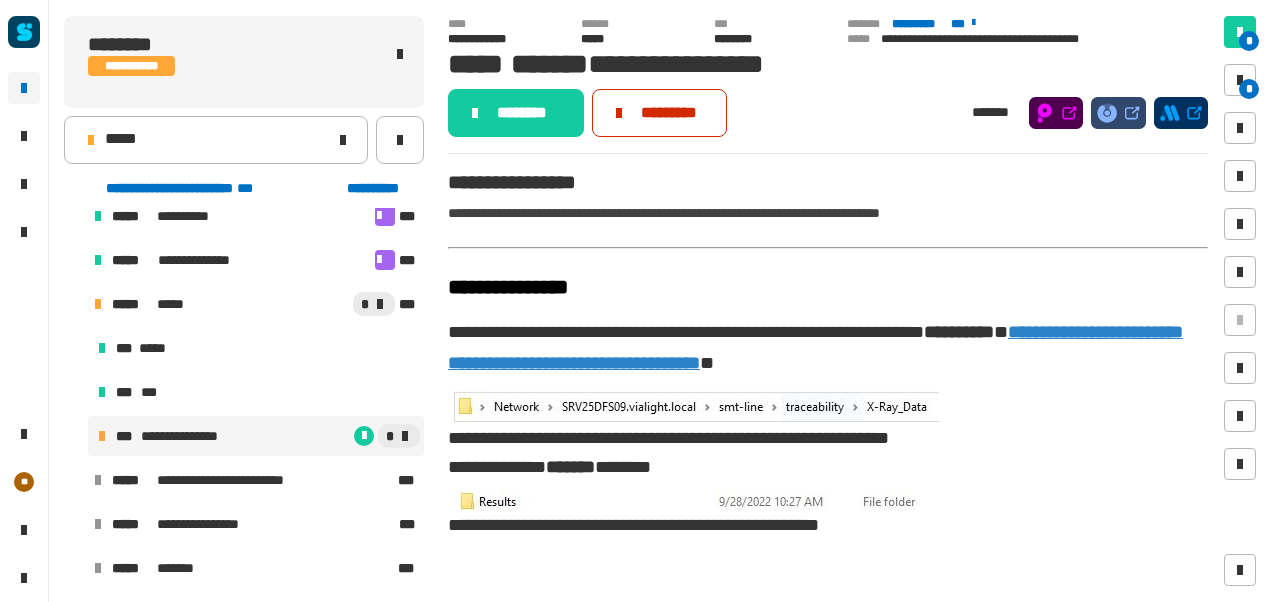 click on "*********" 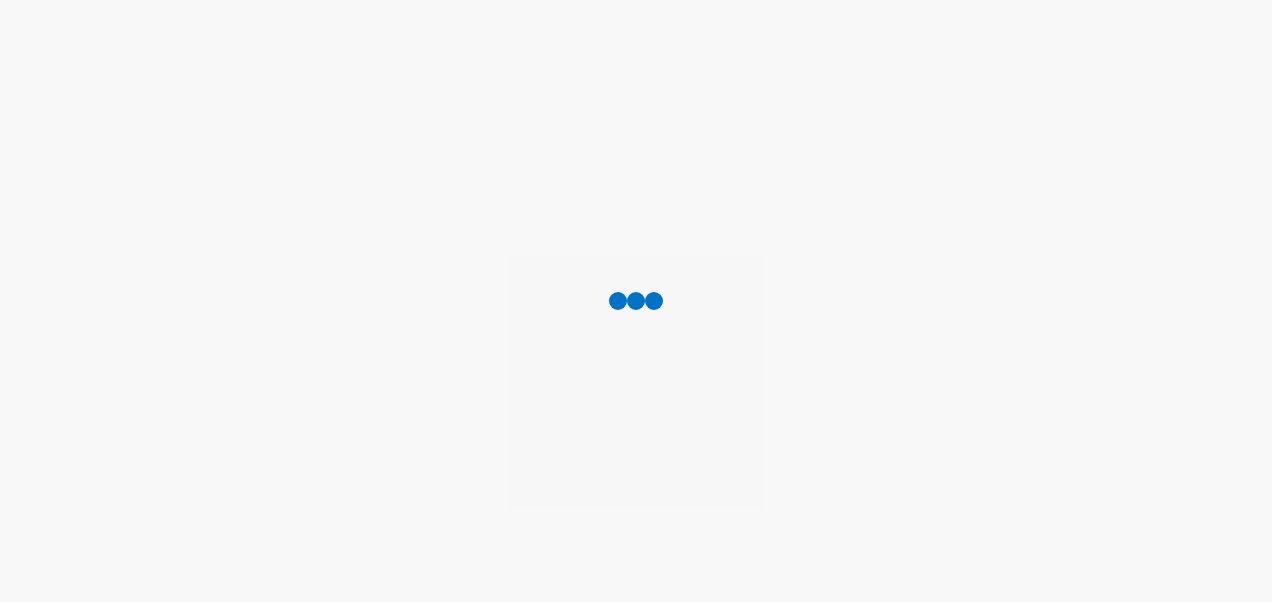 scroll, scrollTop: 0, scrollLeft: 0, axis: both 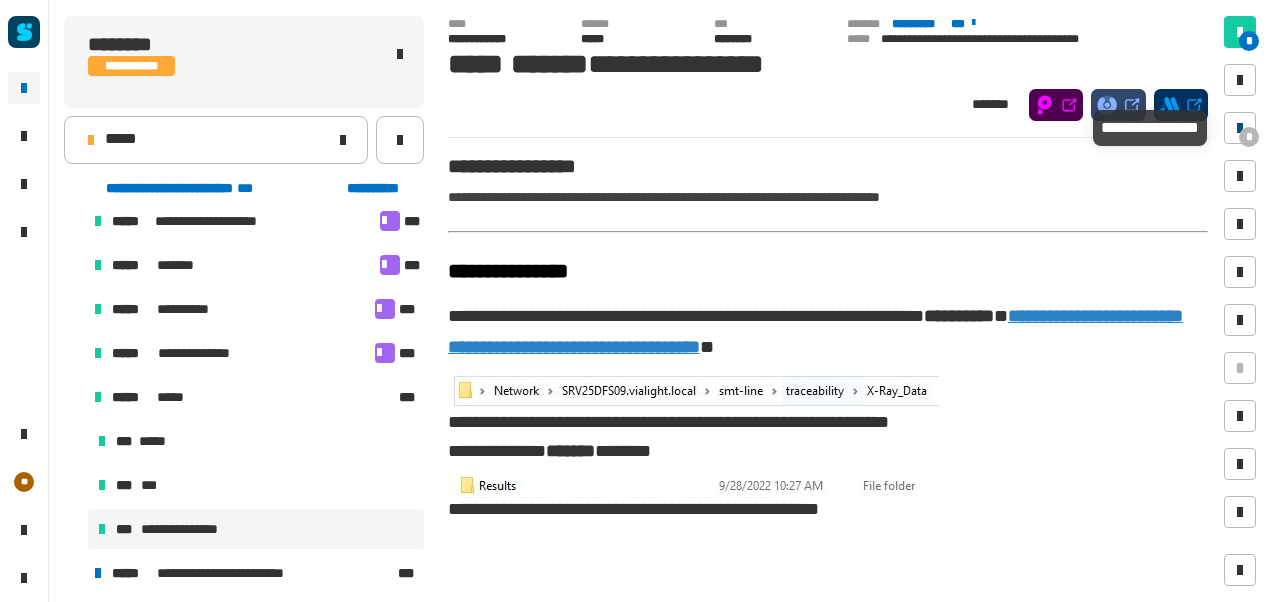 click on "*" at bounding box center [1249, 137] 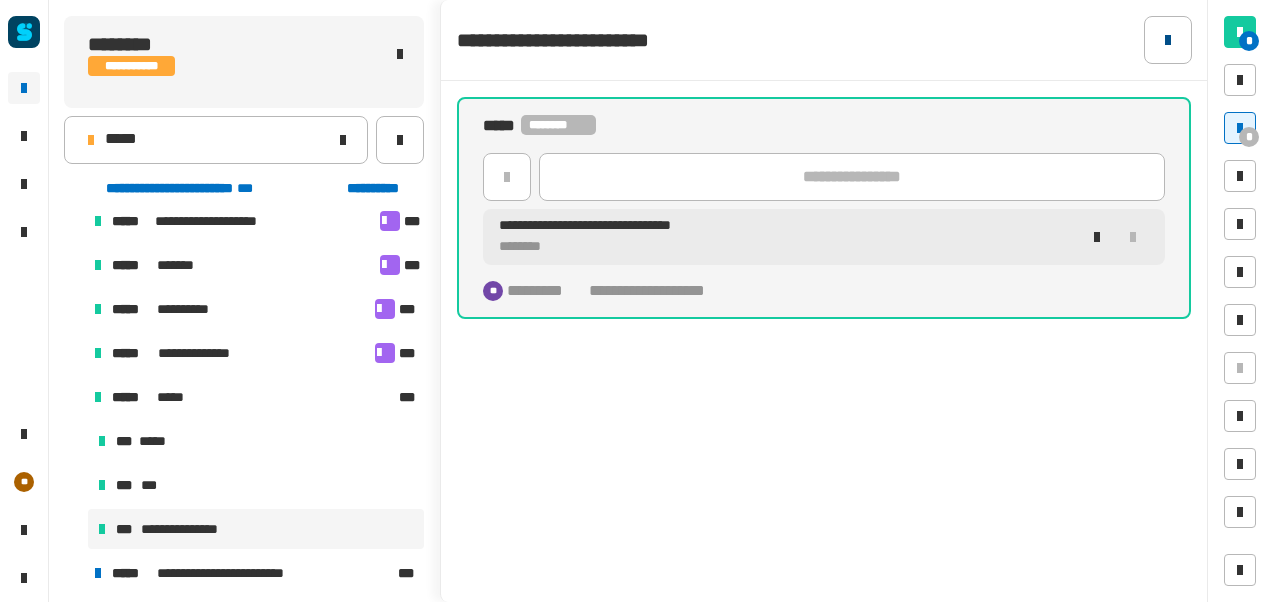 click 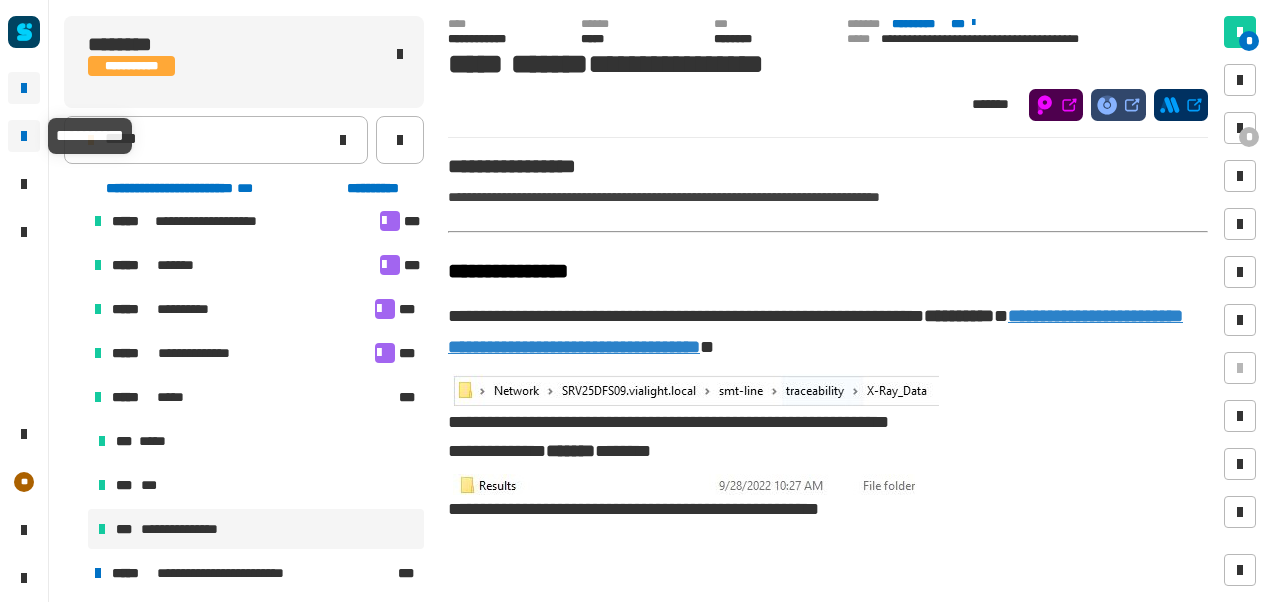 click 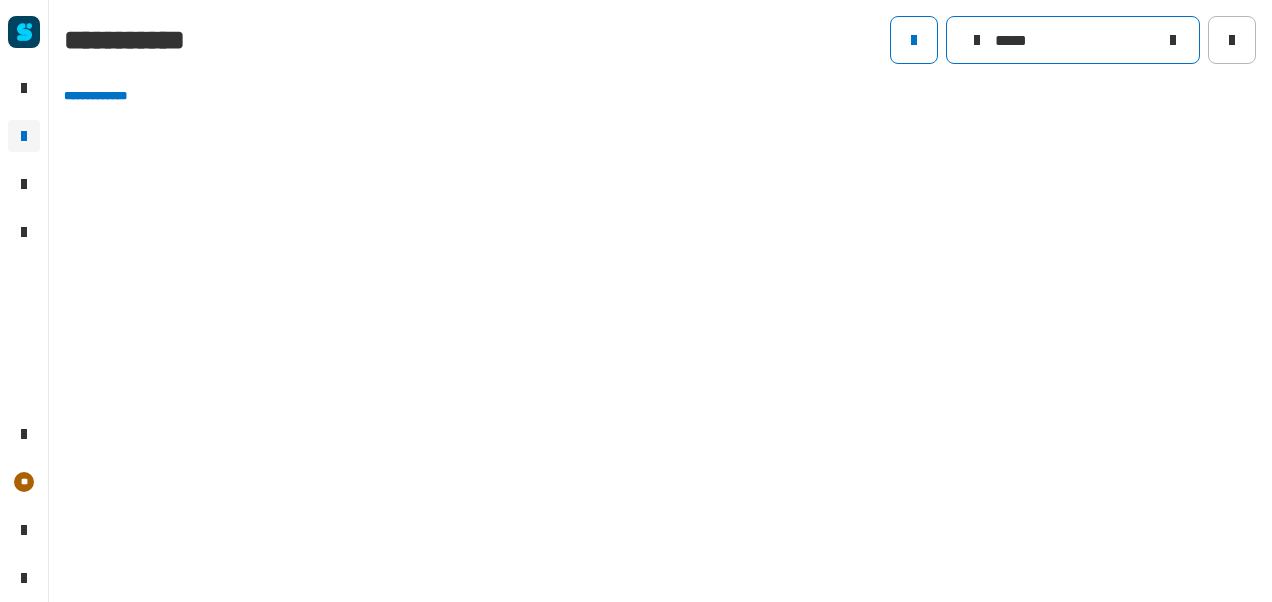 click on "*****" 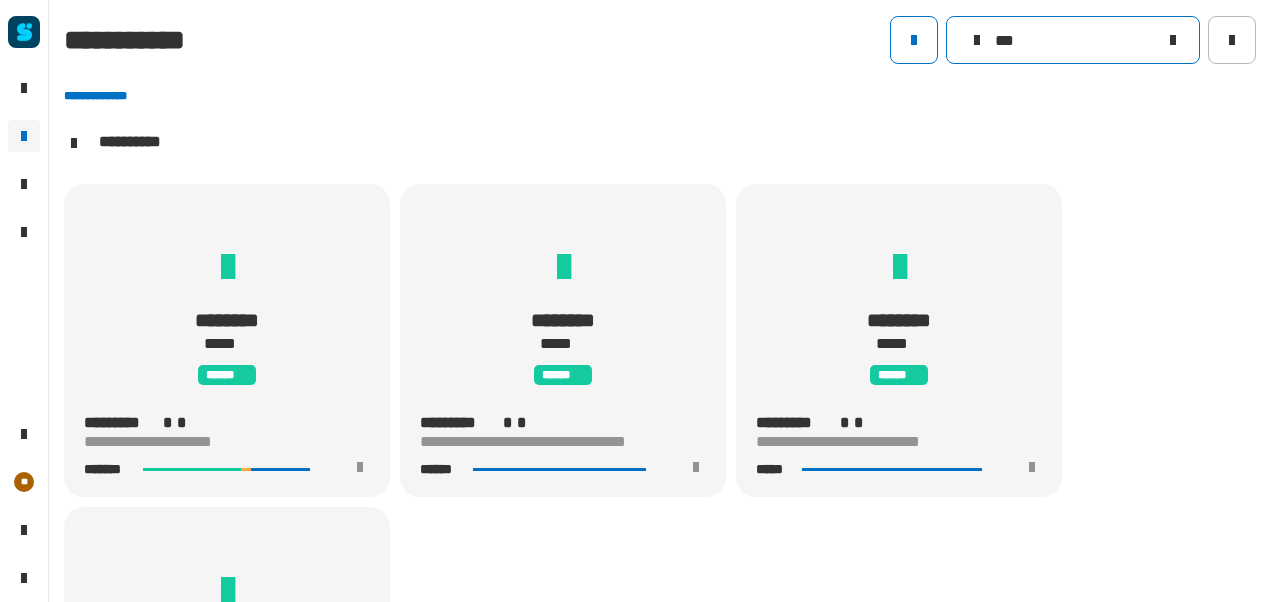 scroll, scrollTop: 1, scrollLeft: 0, axis: vertical 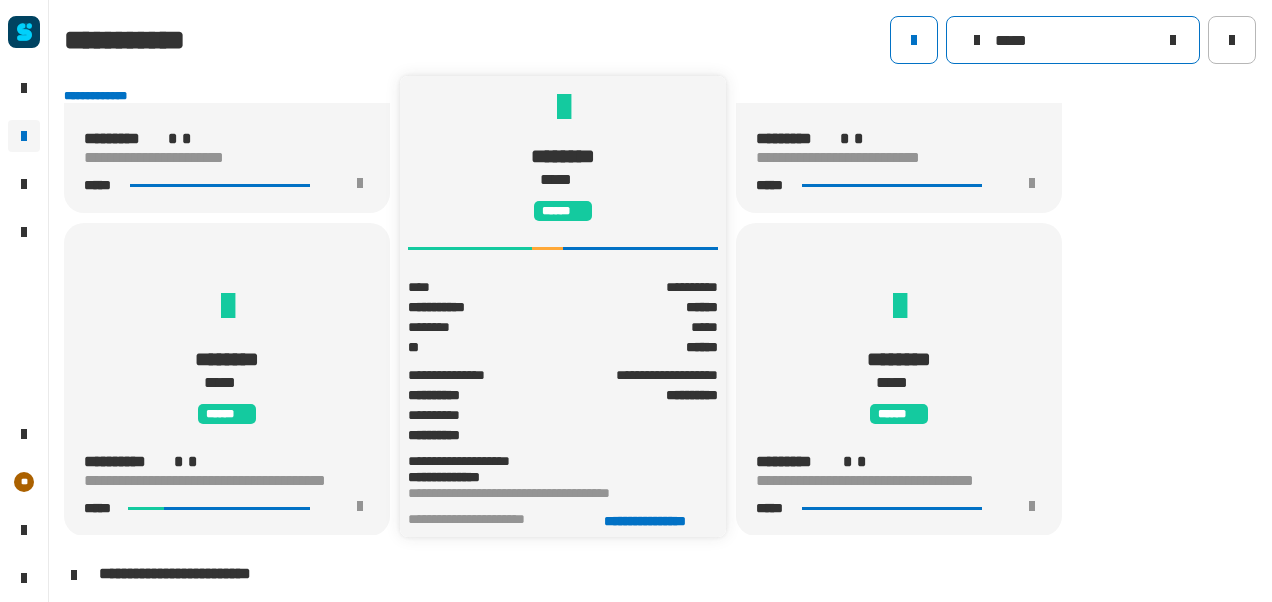 type on "*****" 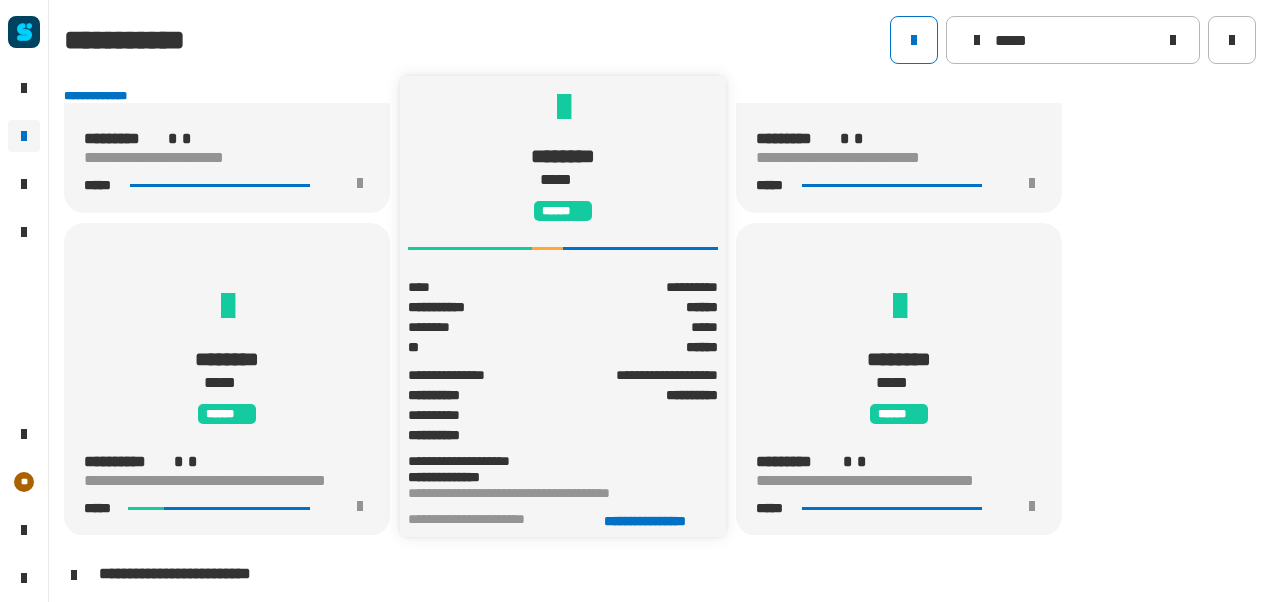 click on "******** ***** ******" 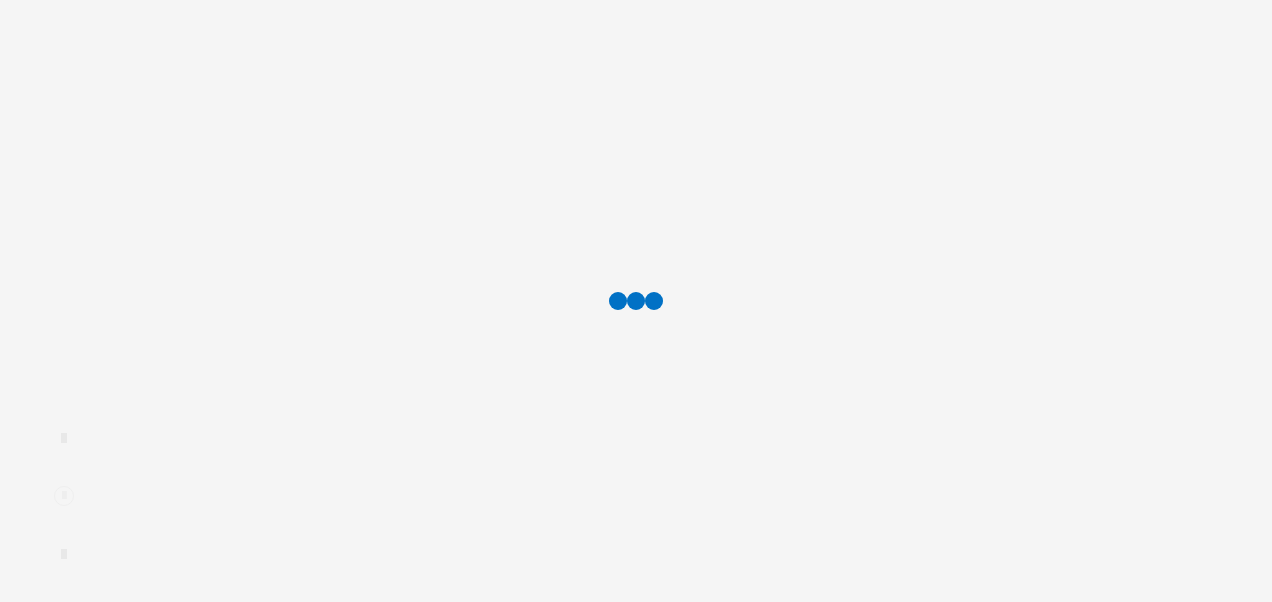 scroll, scrollTop: 0, scrollLeft: 0, axis: both 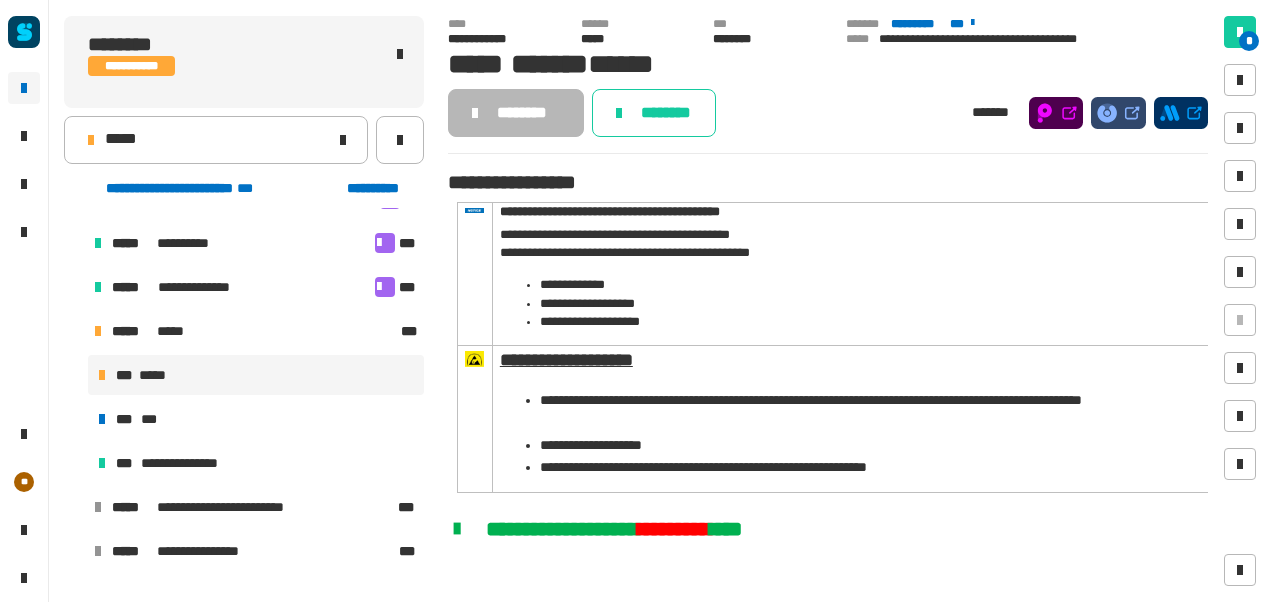 click on "**********" at bounding box center (244, 417) 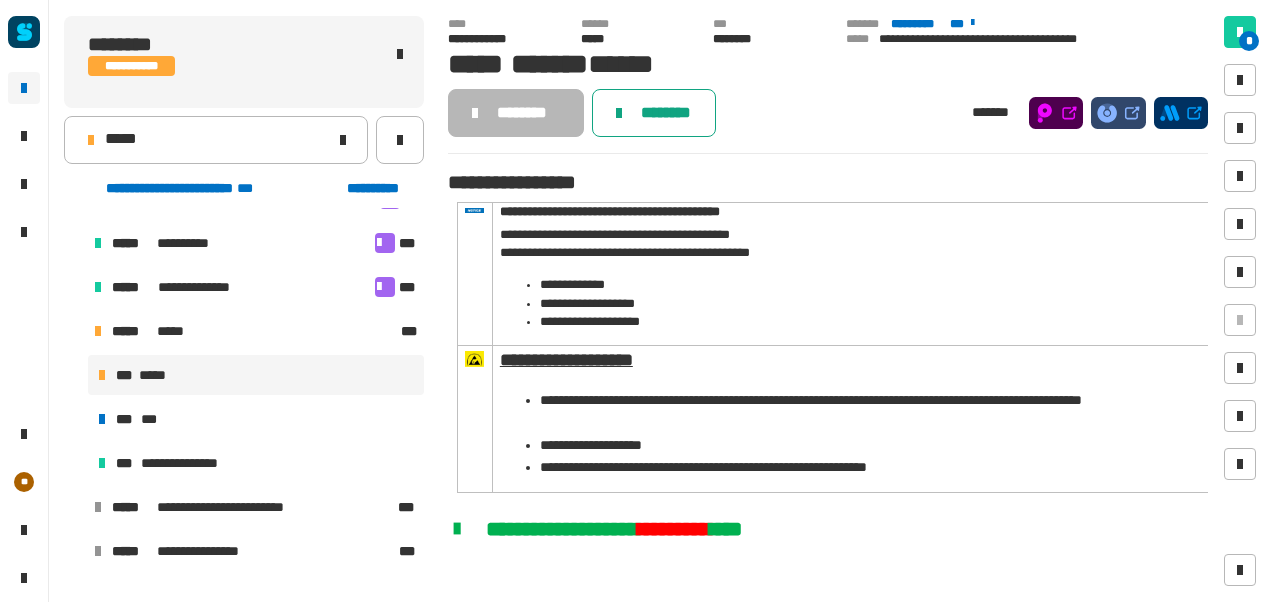 click on "********" 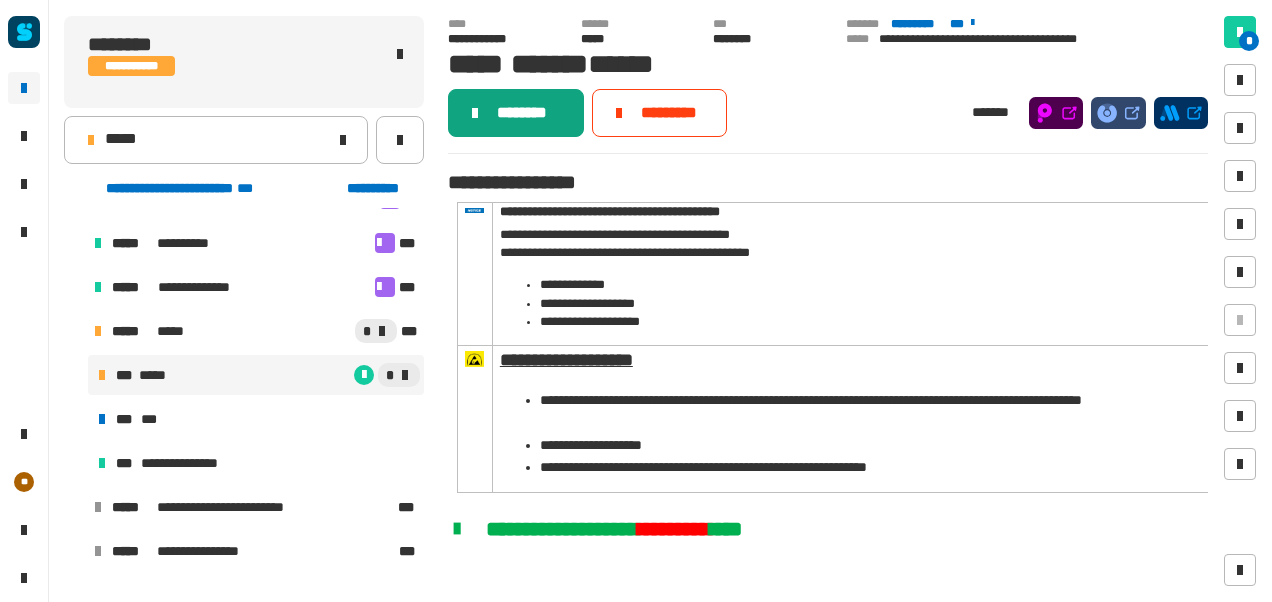 click on "********" 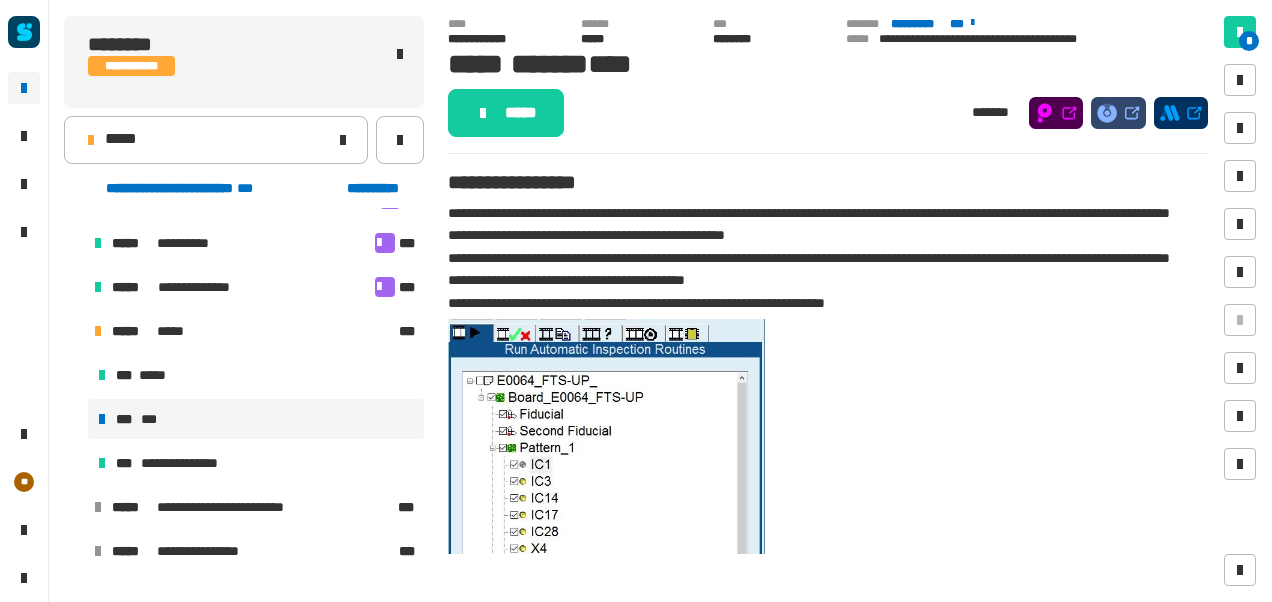 click on "*****" 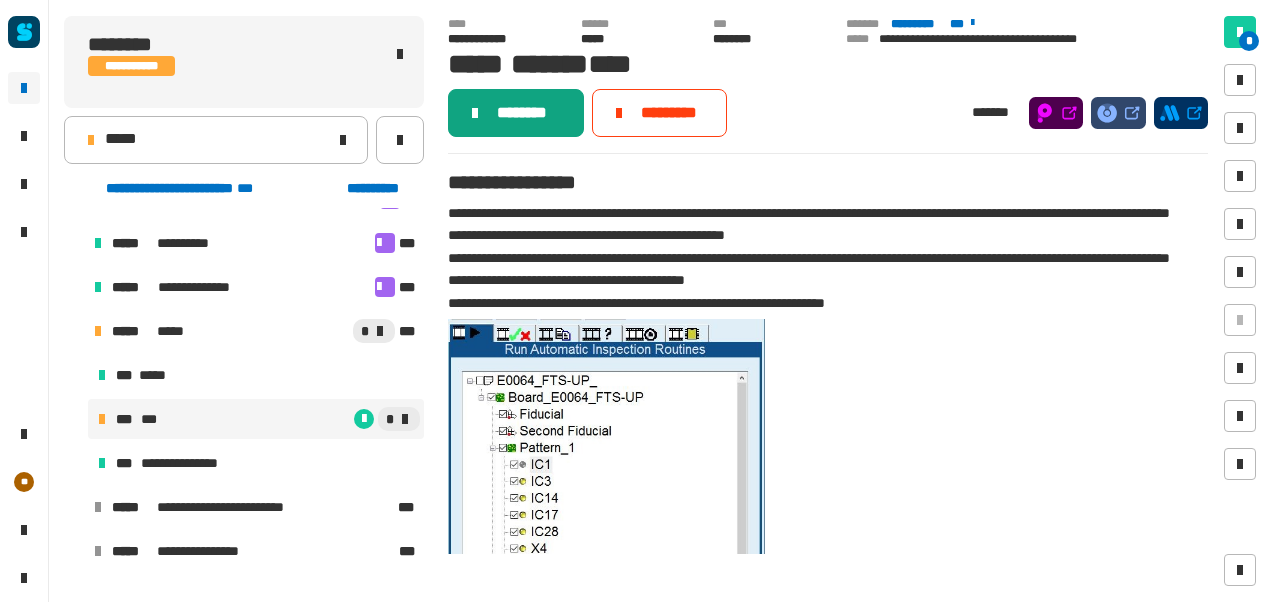 click on "********" 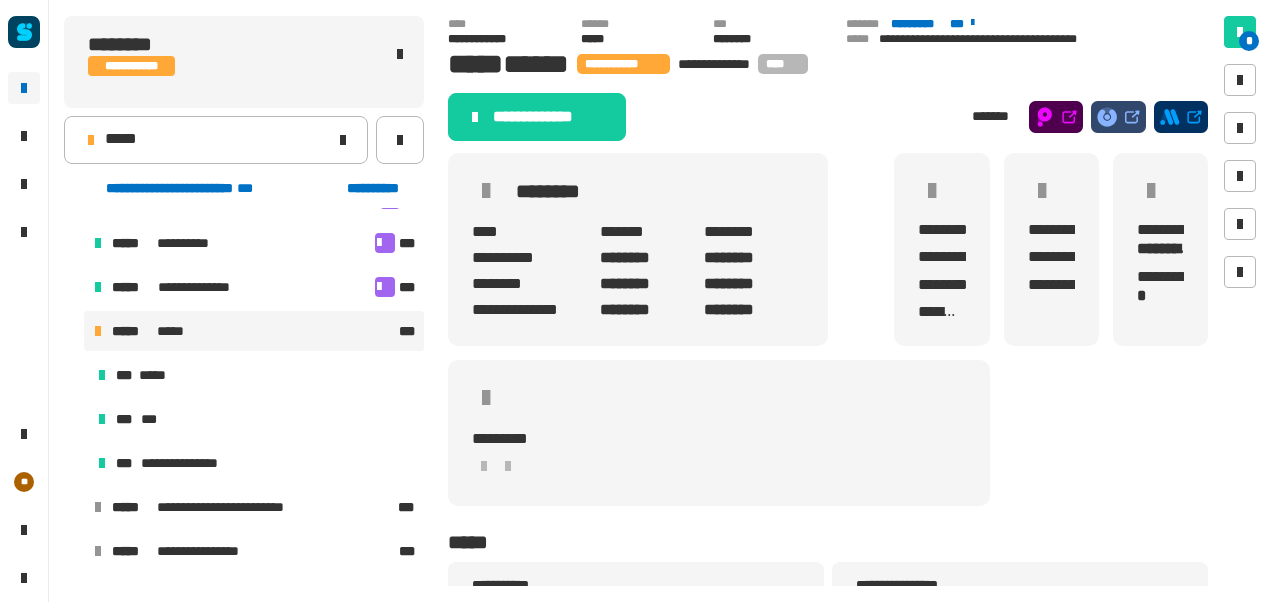 click on "**********" 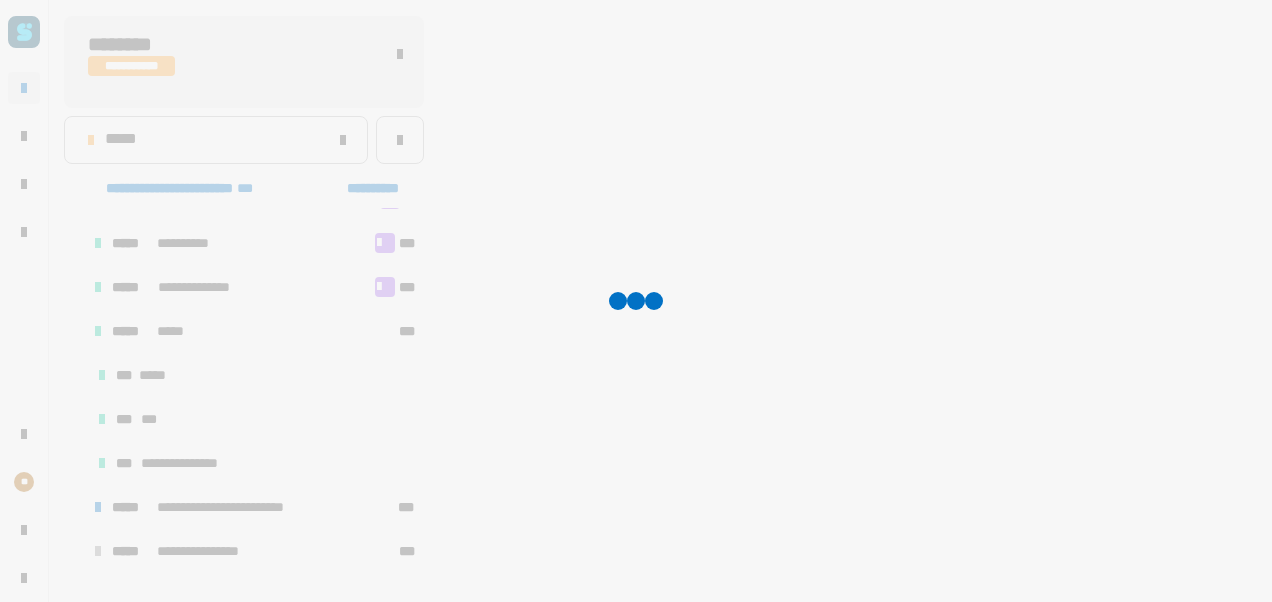 scroll, scrollTop: 231, scrollLeft: 0, axis: vertical 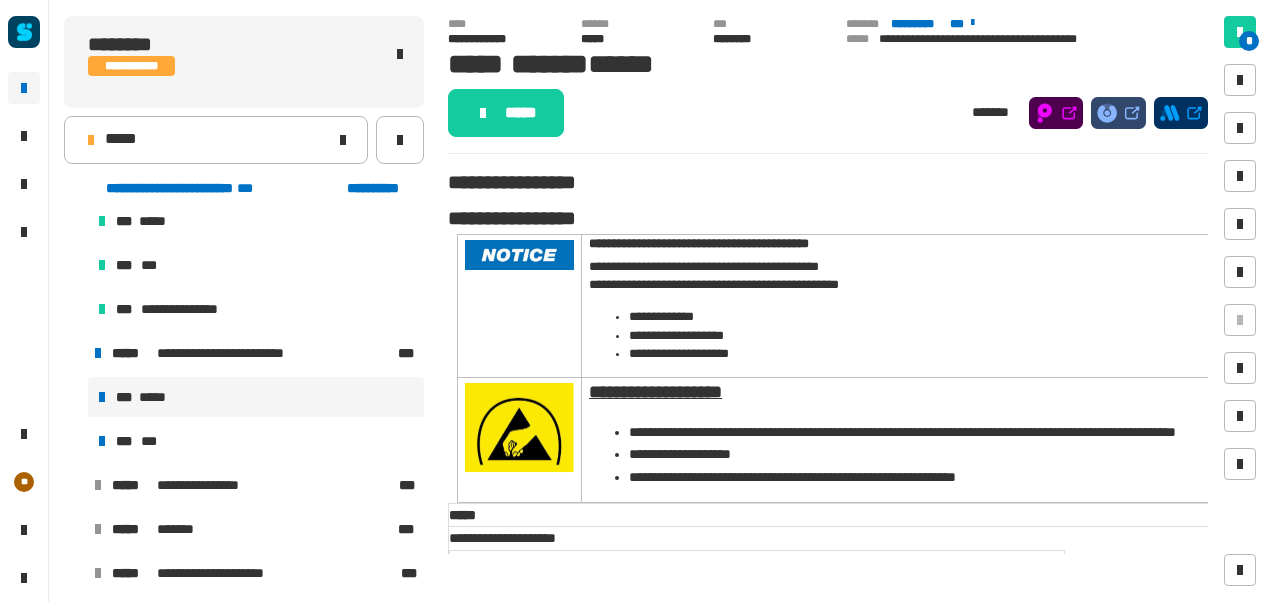 click on "*****" 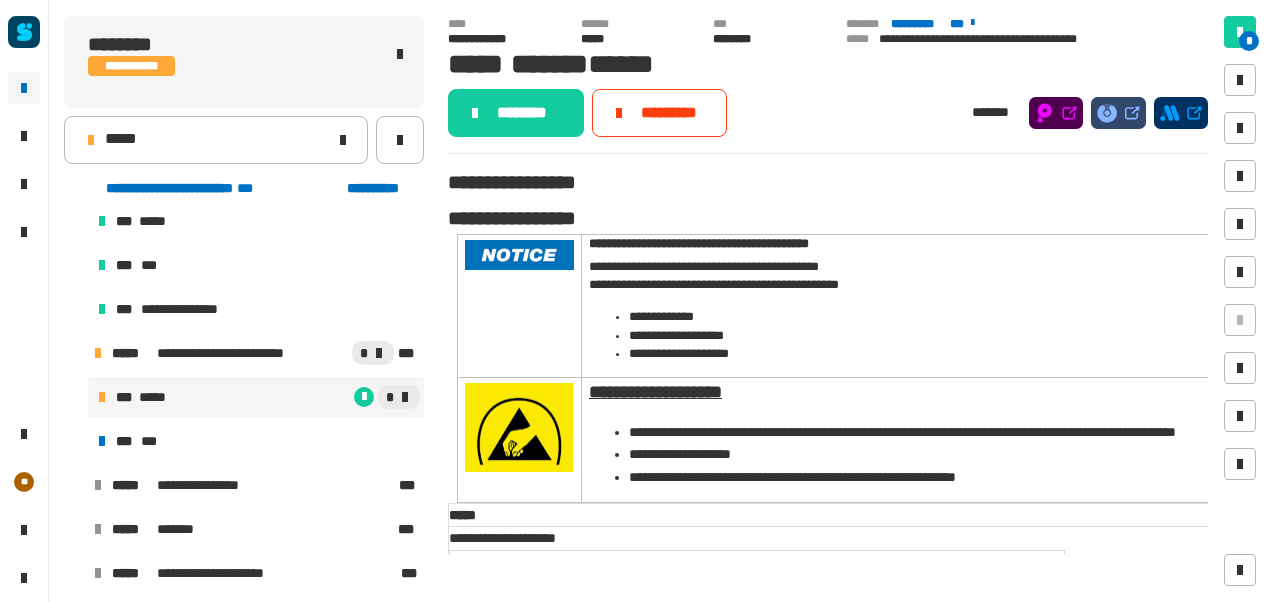 click on "********" 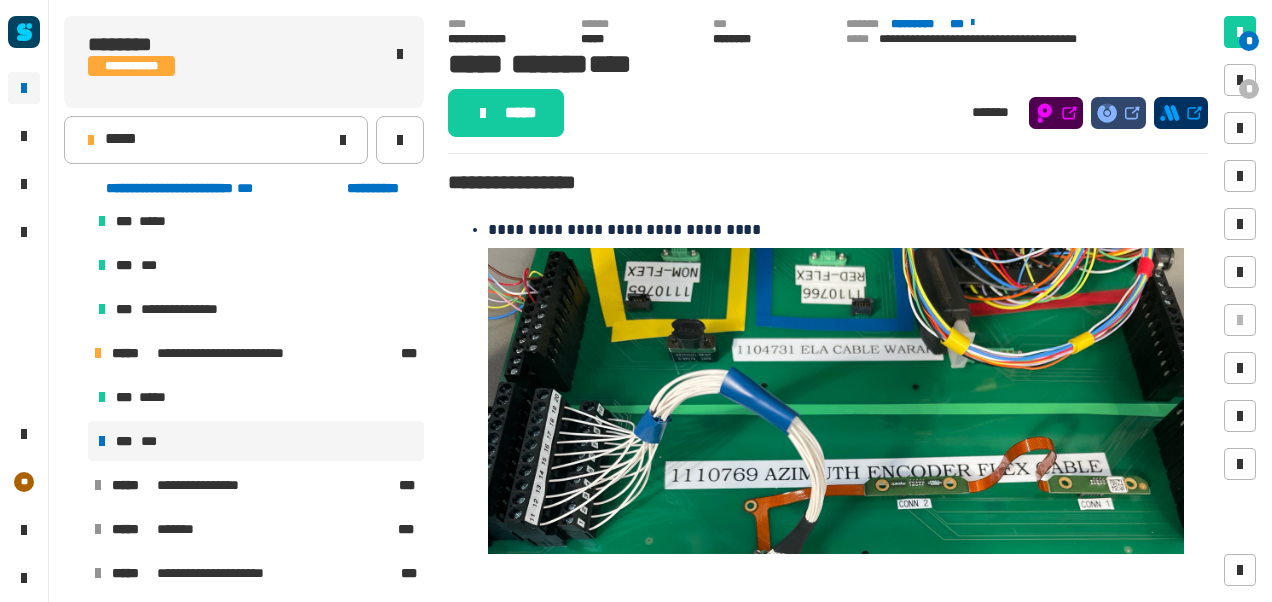 click on "*****" 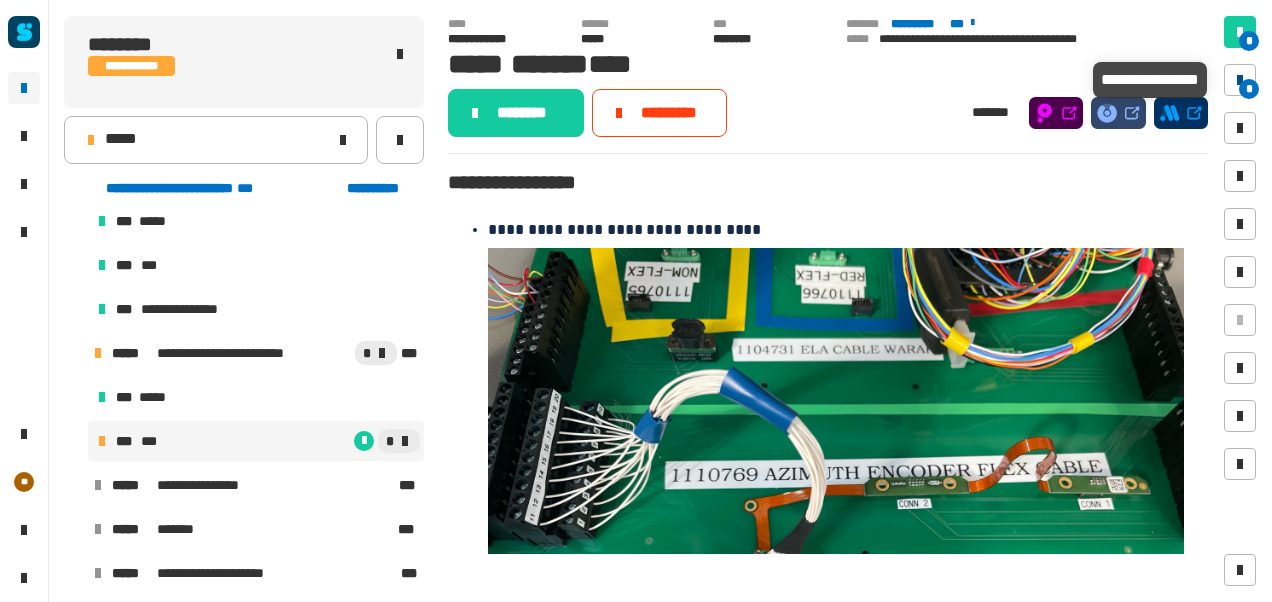 click on "*" at bounding box center (1240, 80) 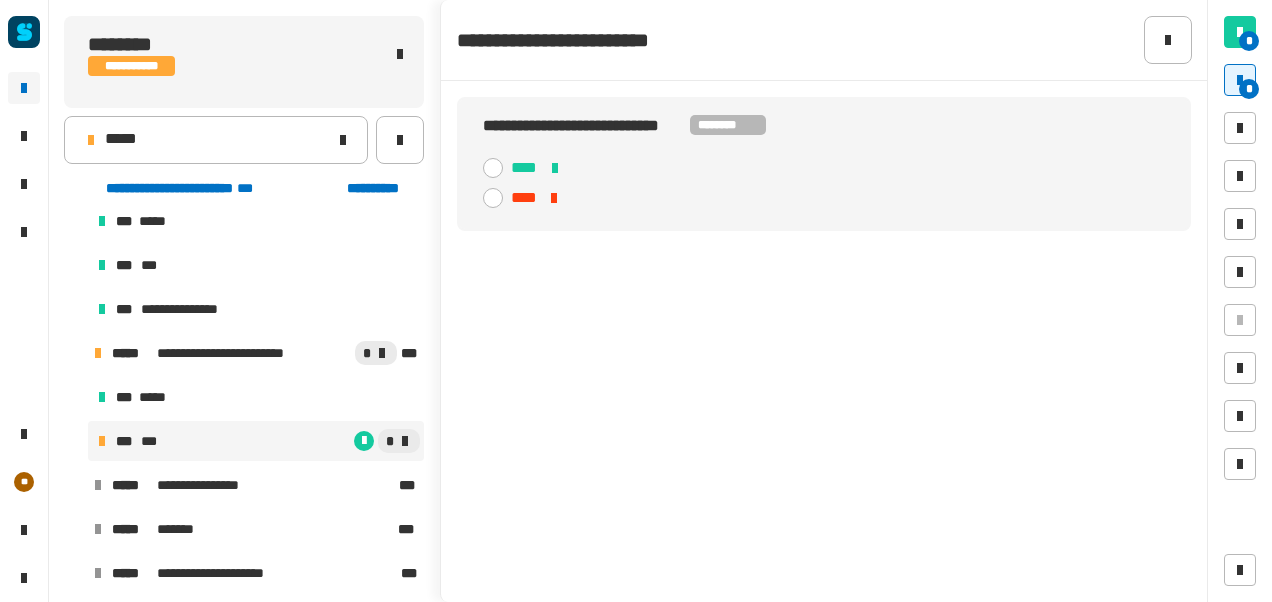 click 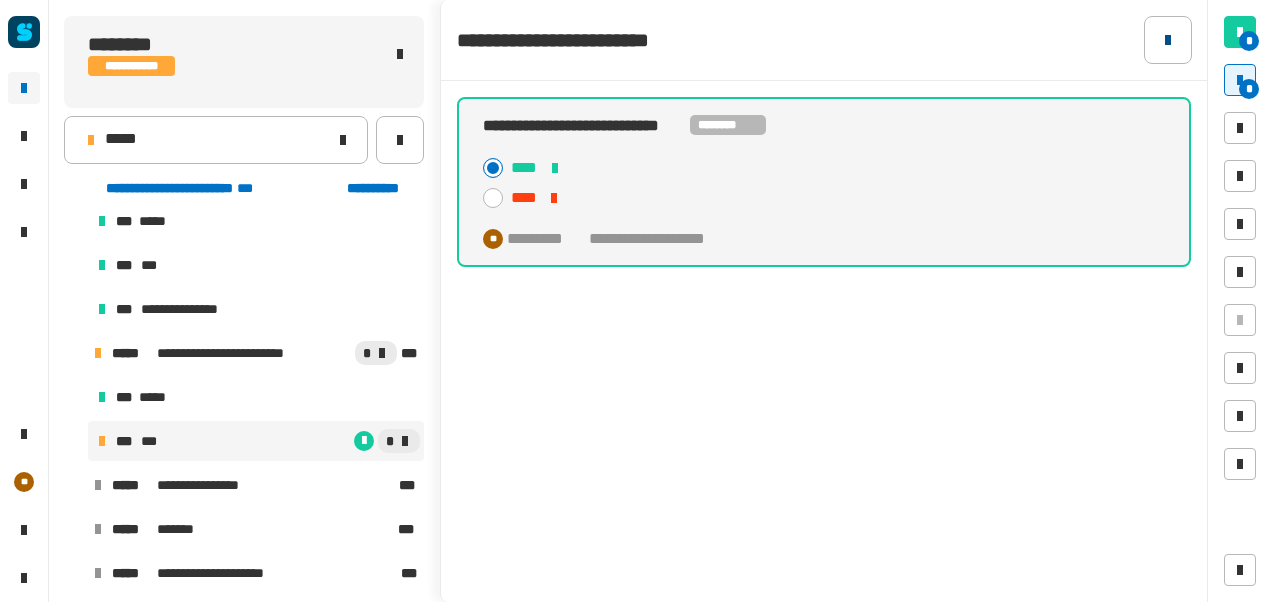 click 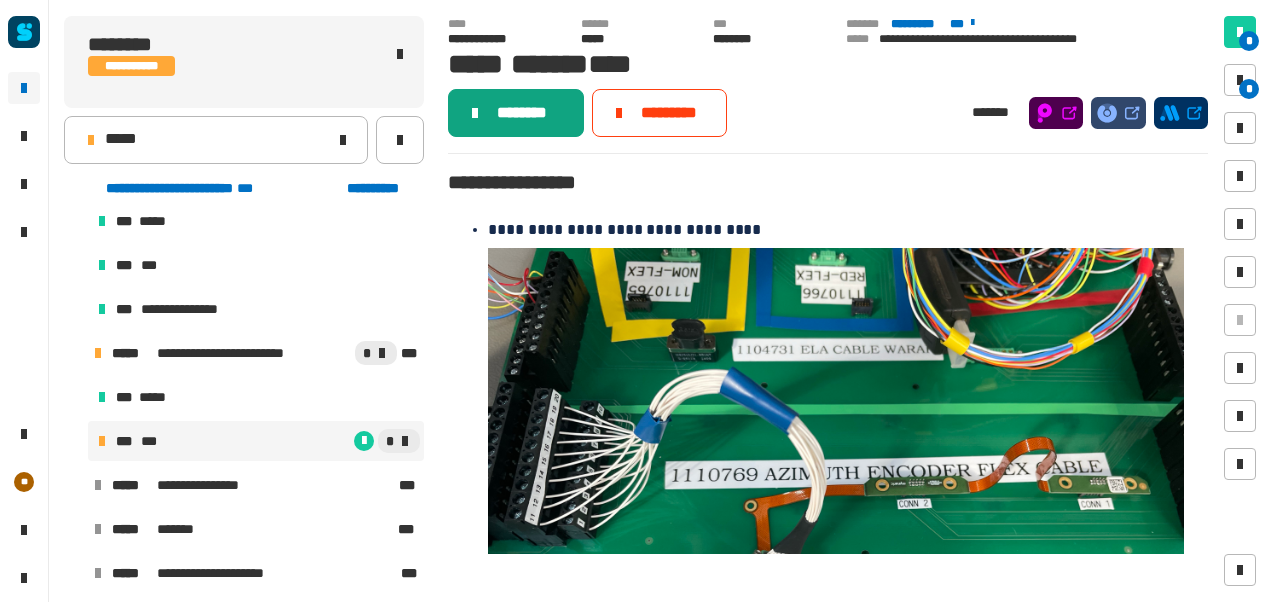 click on "********" 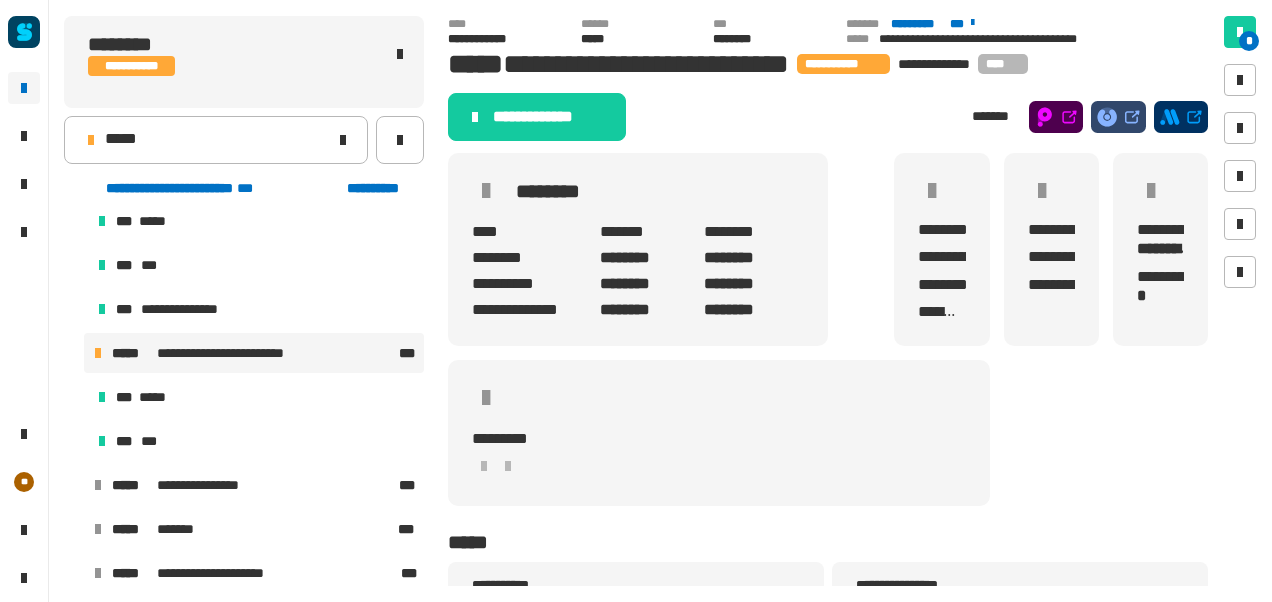 click on "**********" 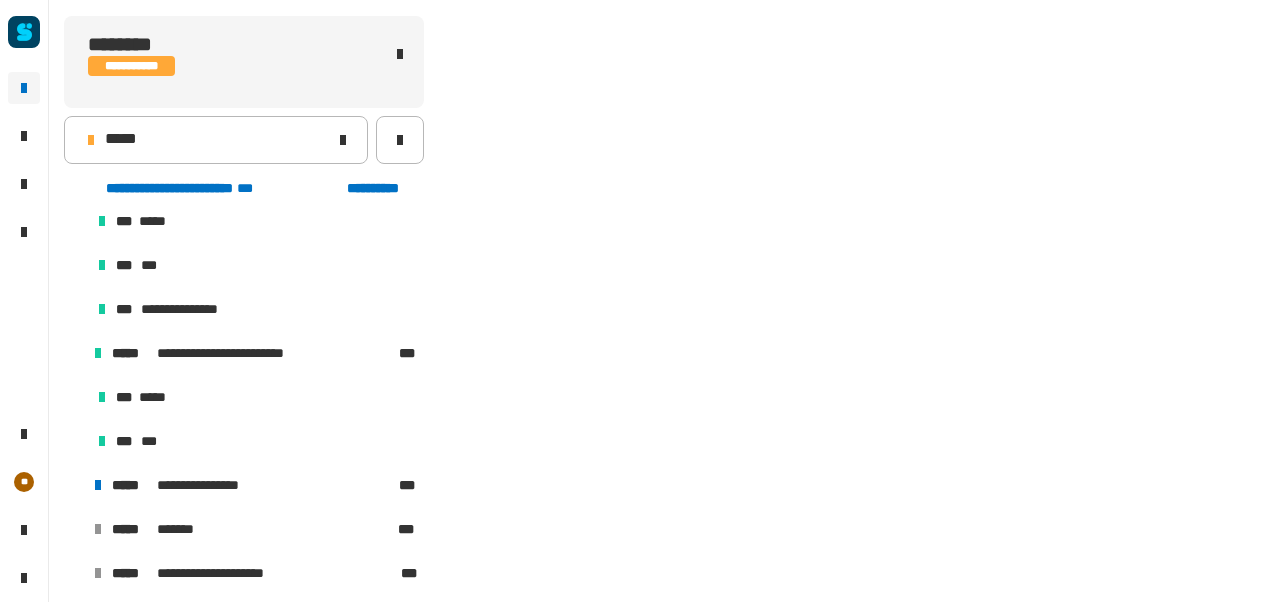 scroll, scrollTop: 385, scrollLeft: 0, axis: vertical 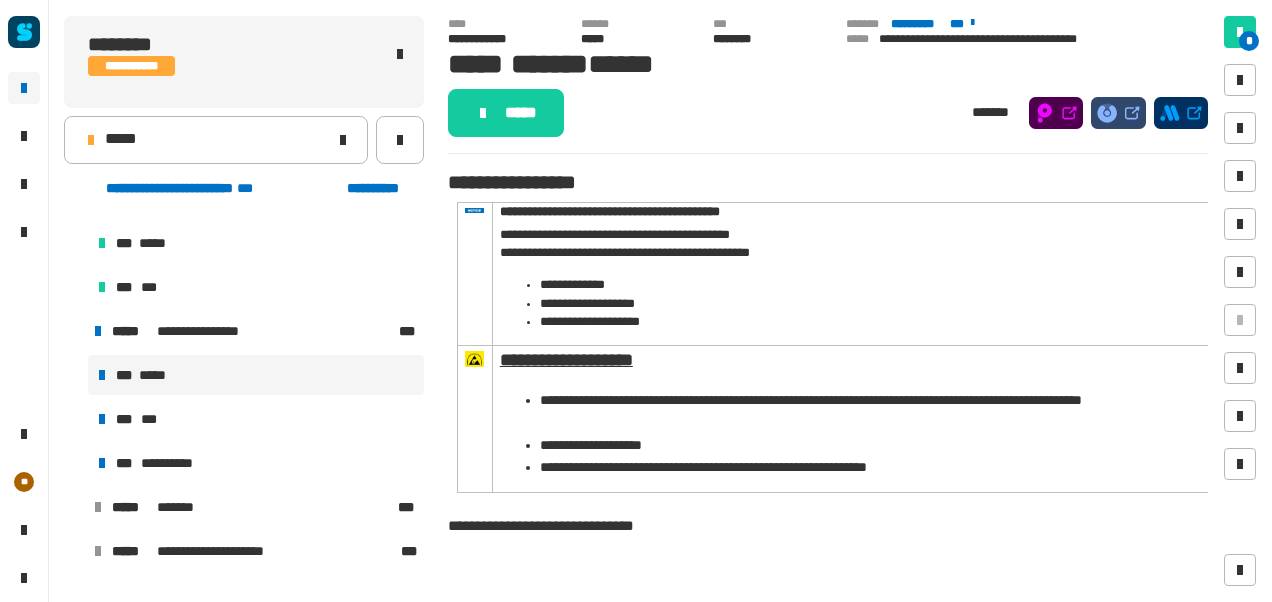 click on "*****" 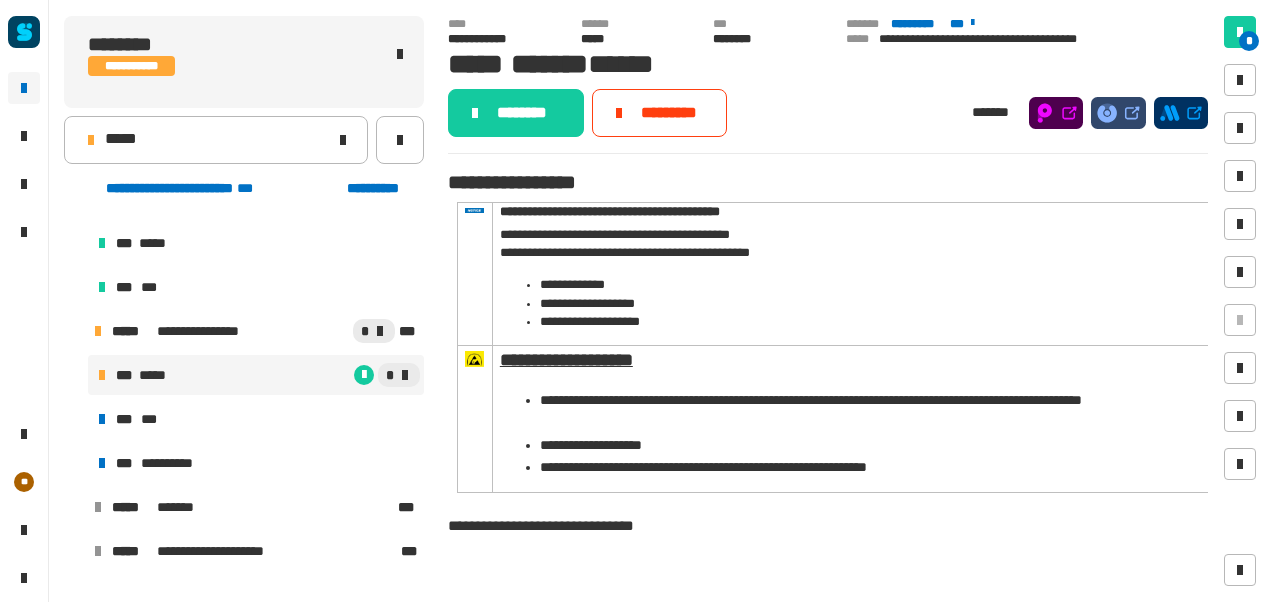 click on "********" 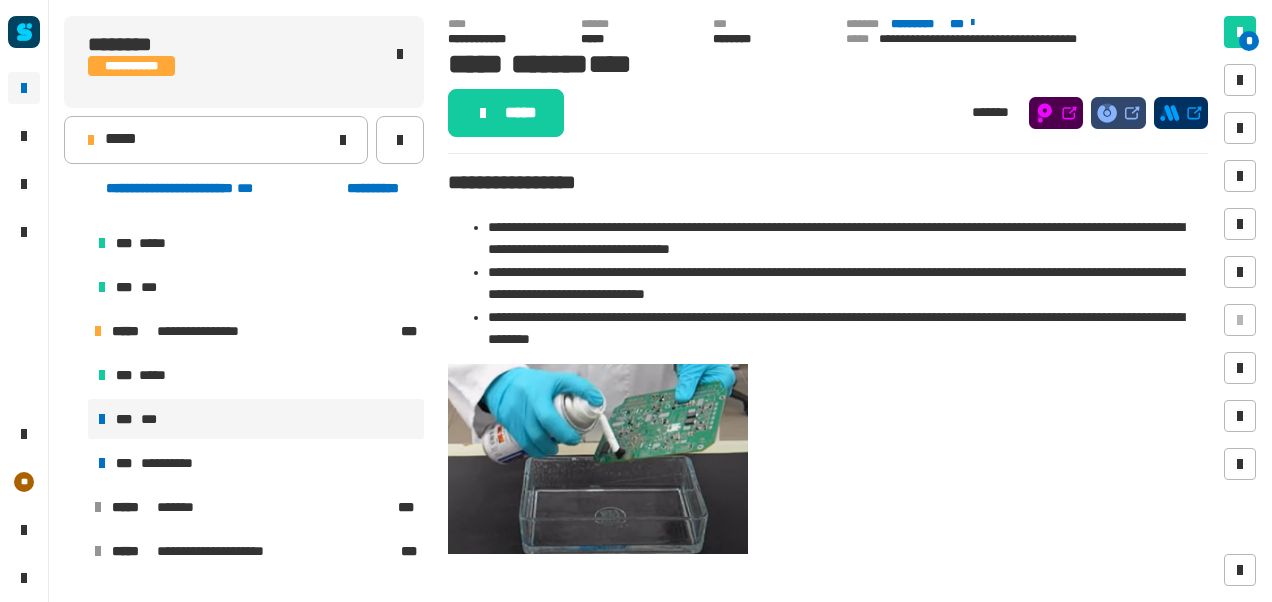click on "*****" 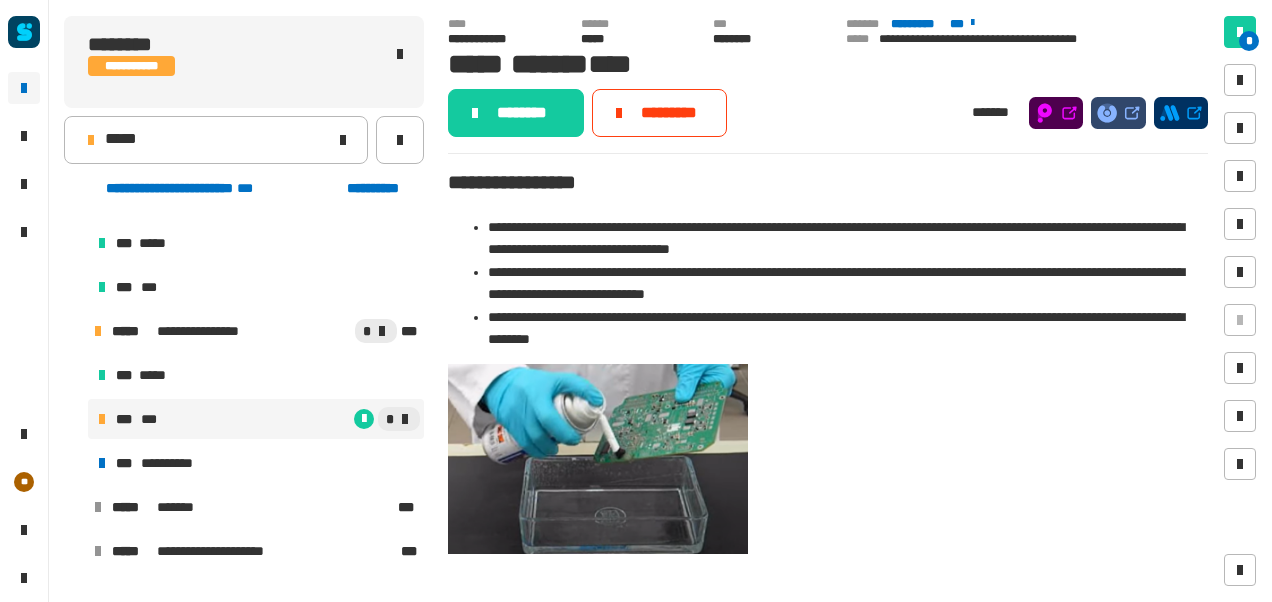 click on "********" 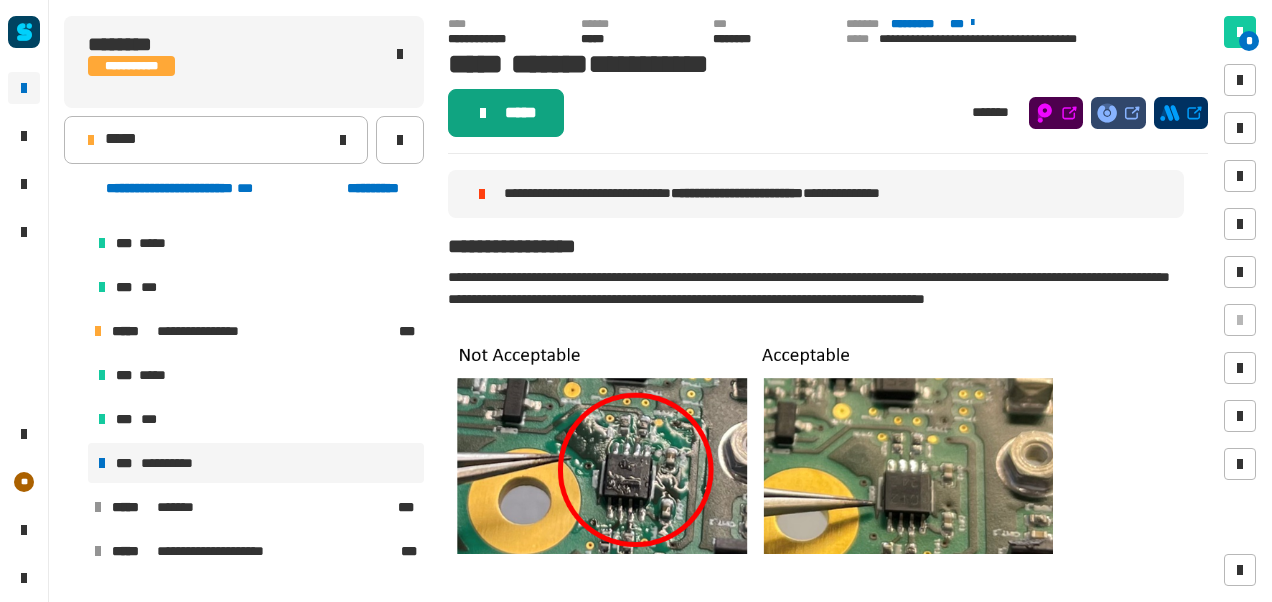 click on "*****" 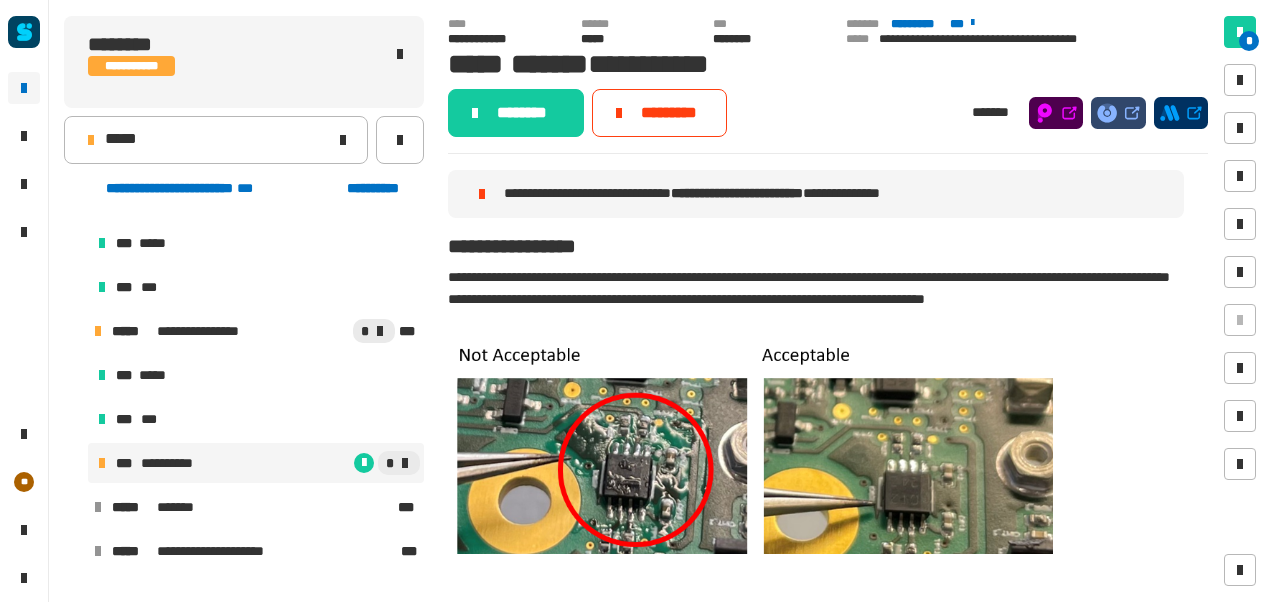 click on "********" 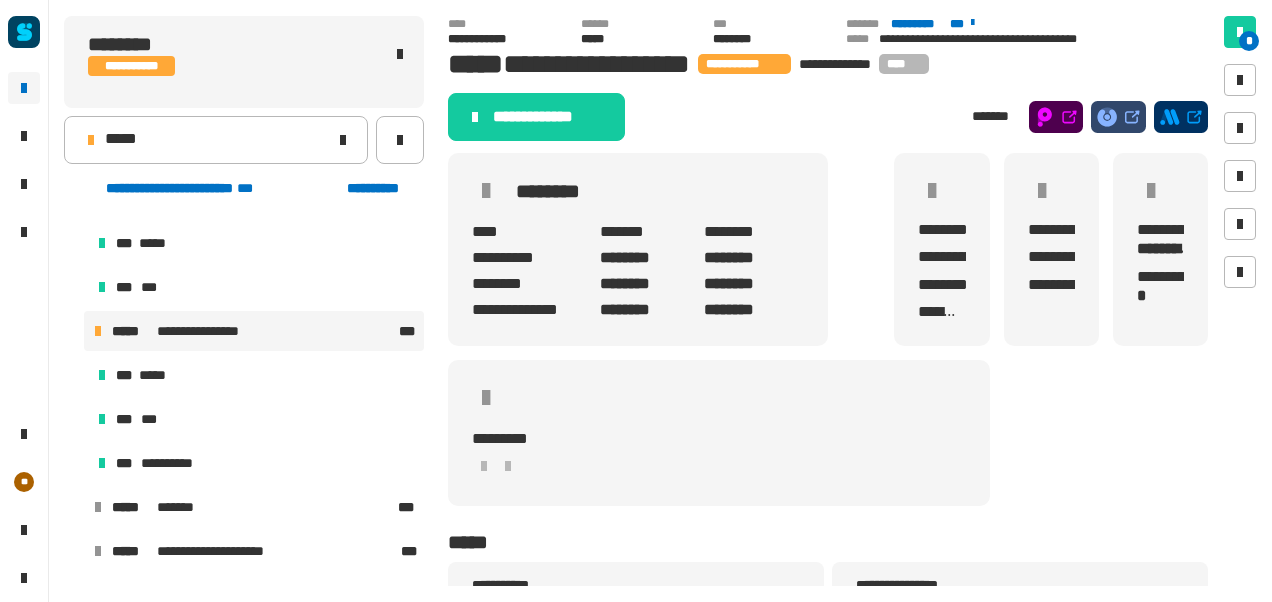 click on "**********" 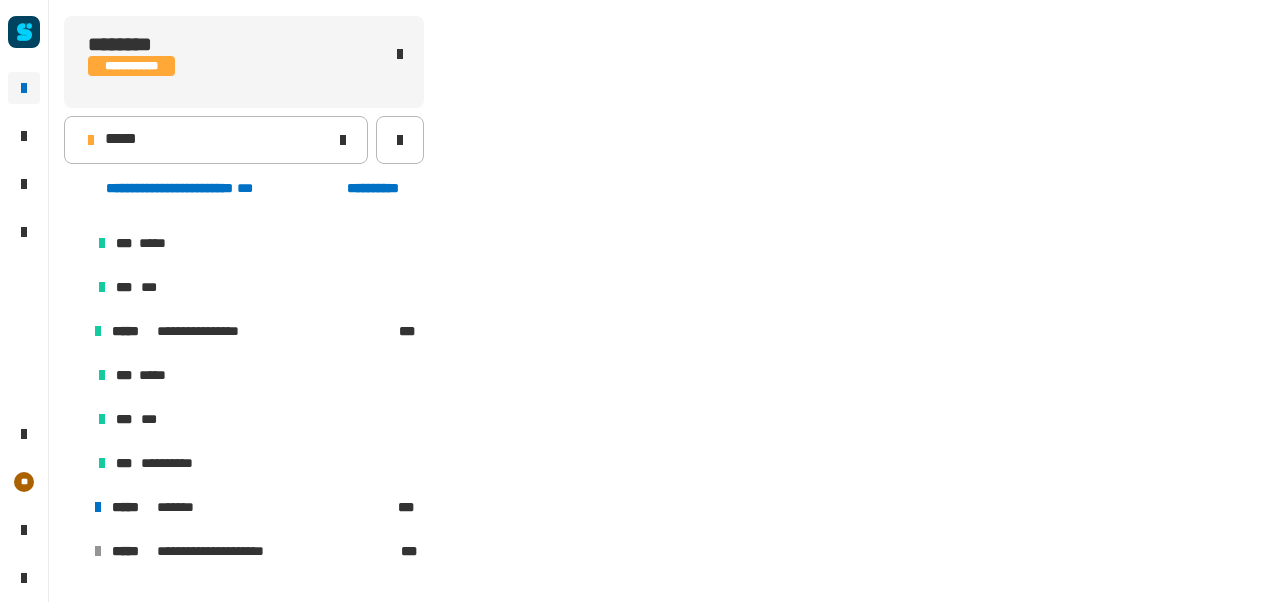 scroll, scrollTop: 583, scrollLeft: 0, axis: vertical 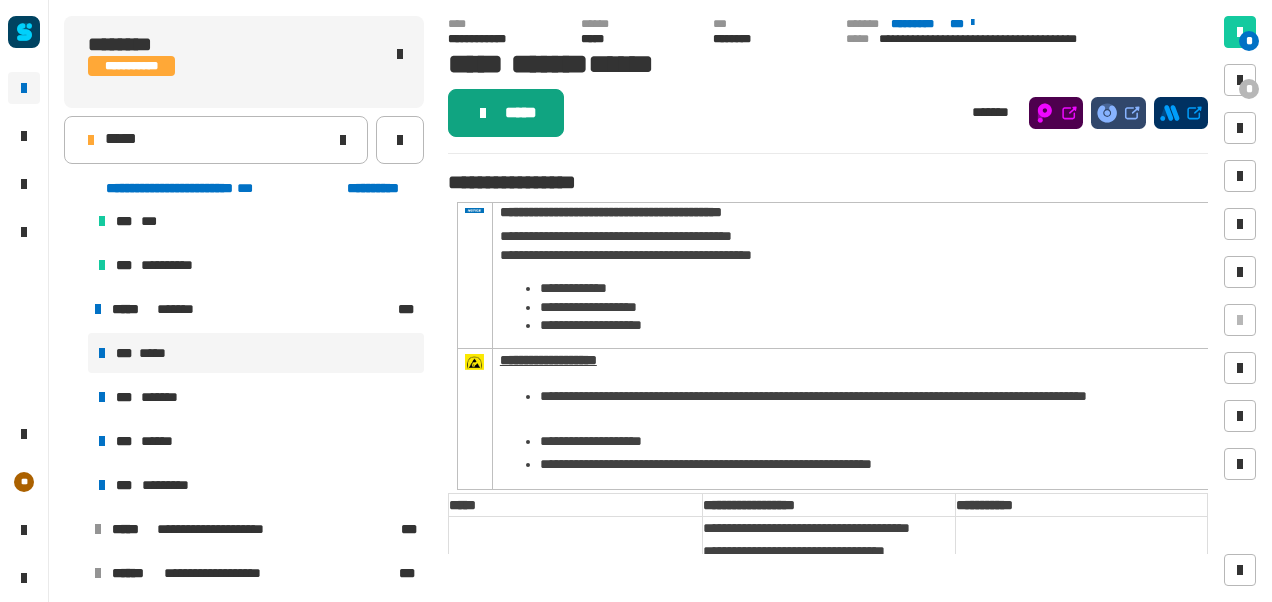 click on "*****" 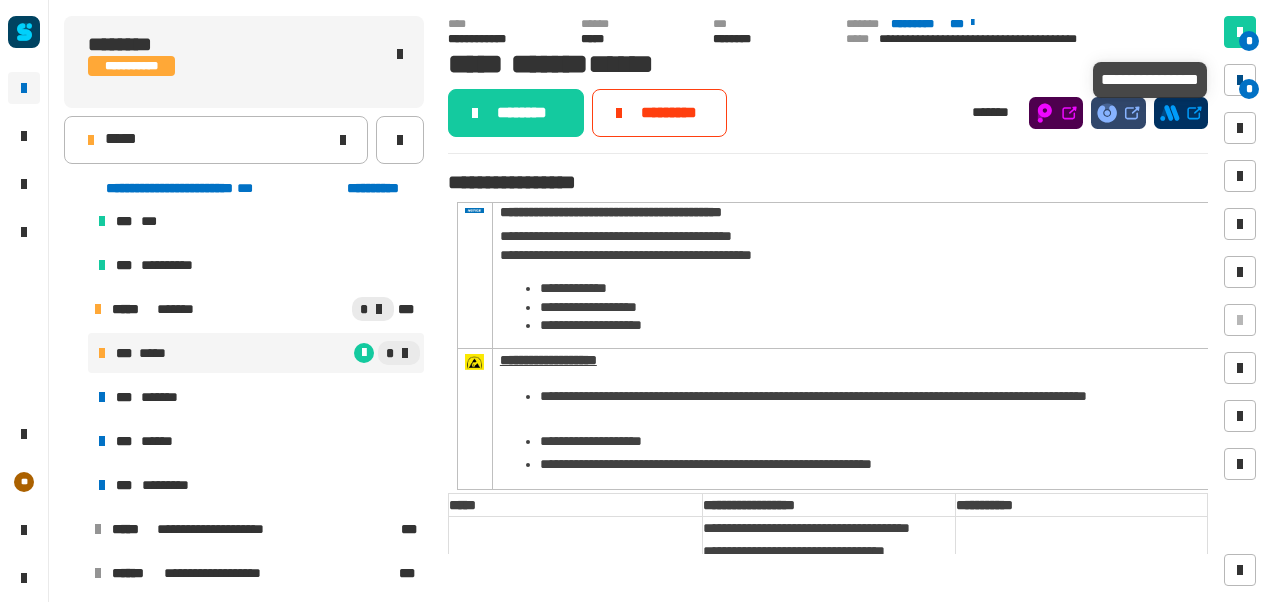 click on "*" at bounding box center (1240, 80) 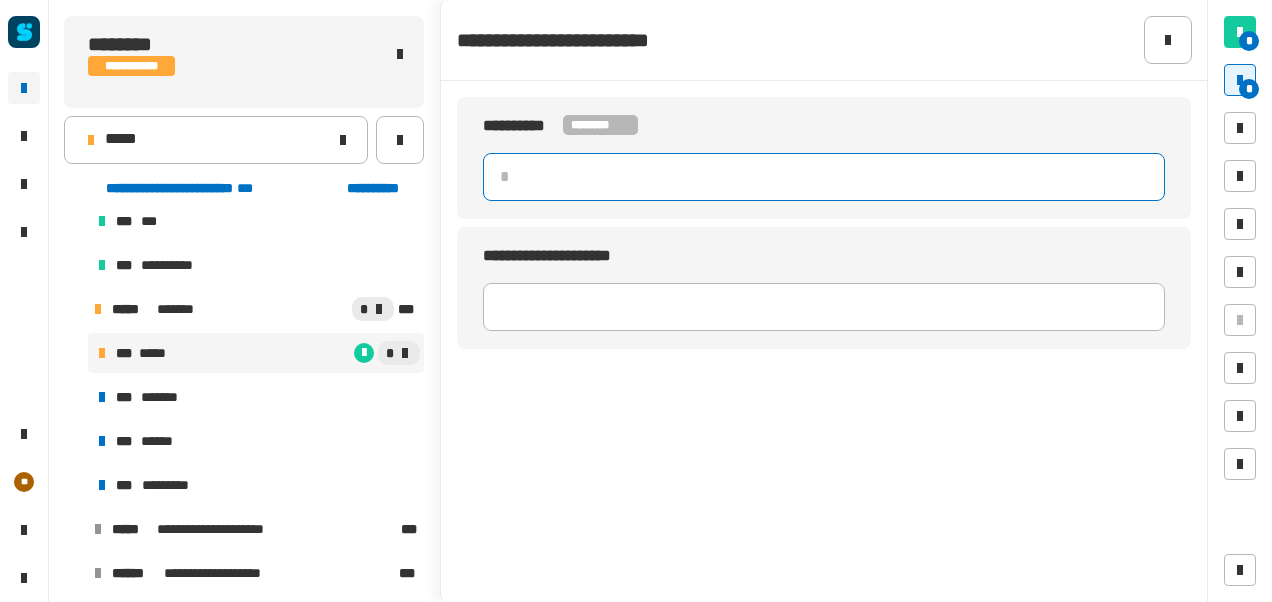 click 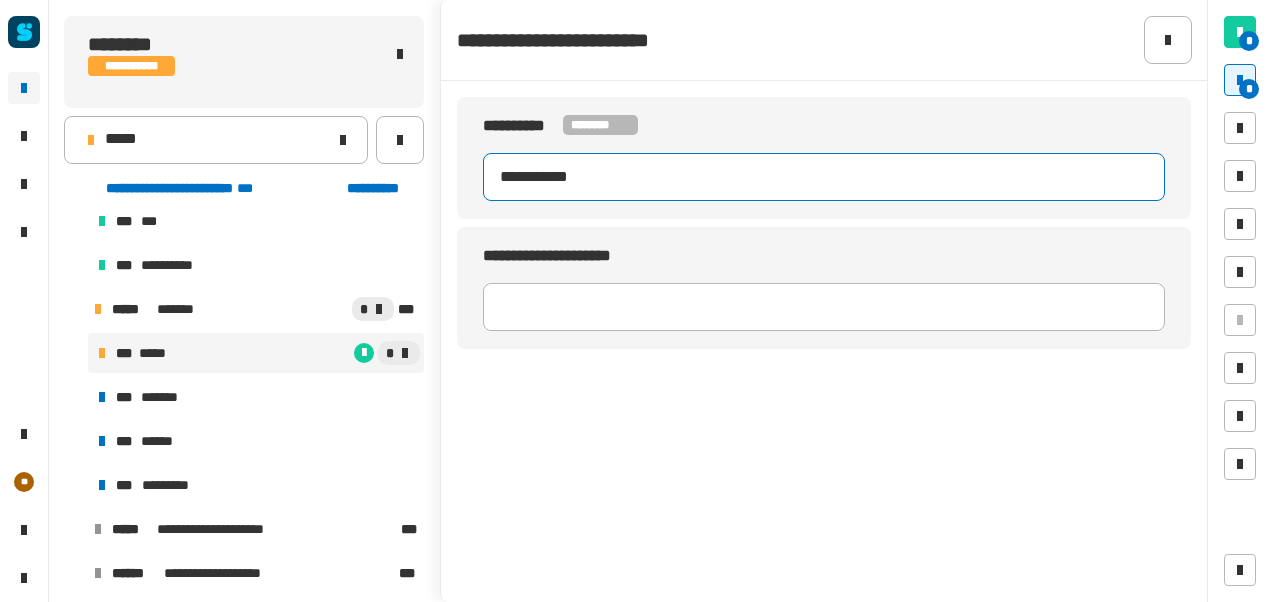 type on "**********" 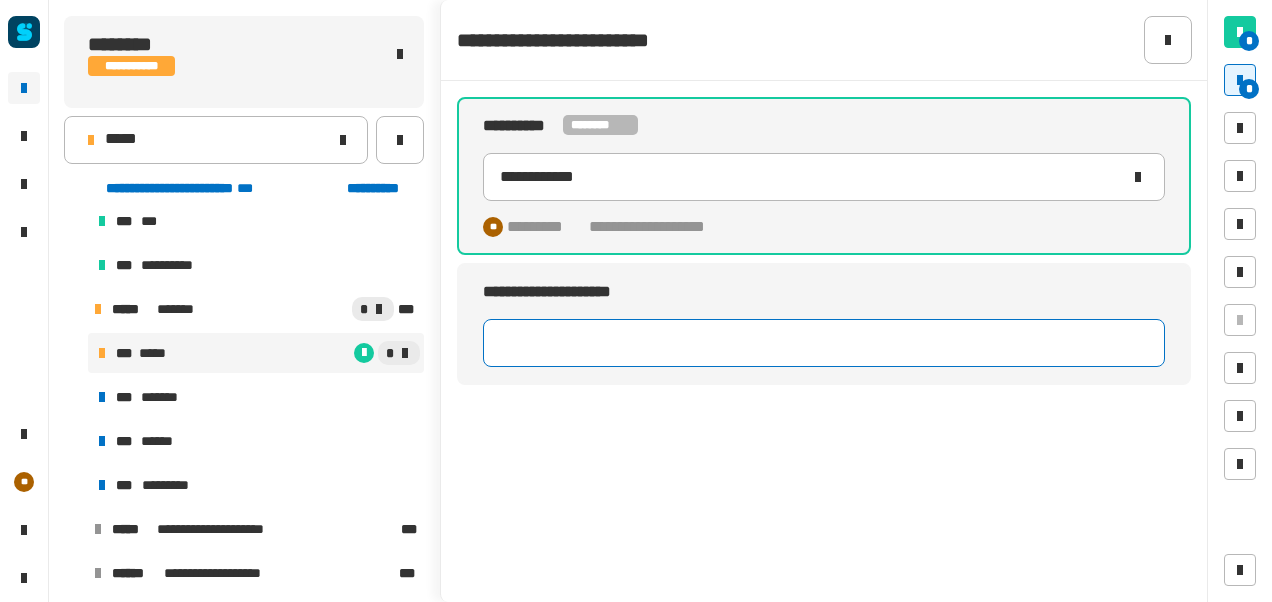 click 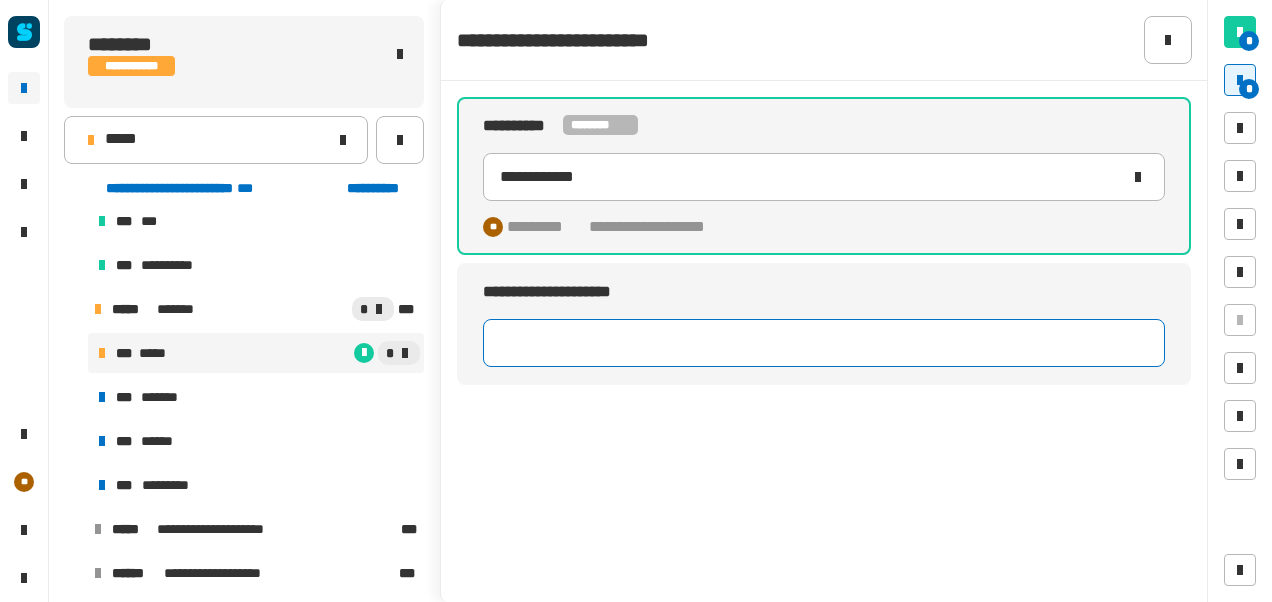 type on "*" 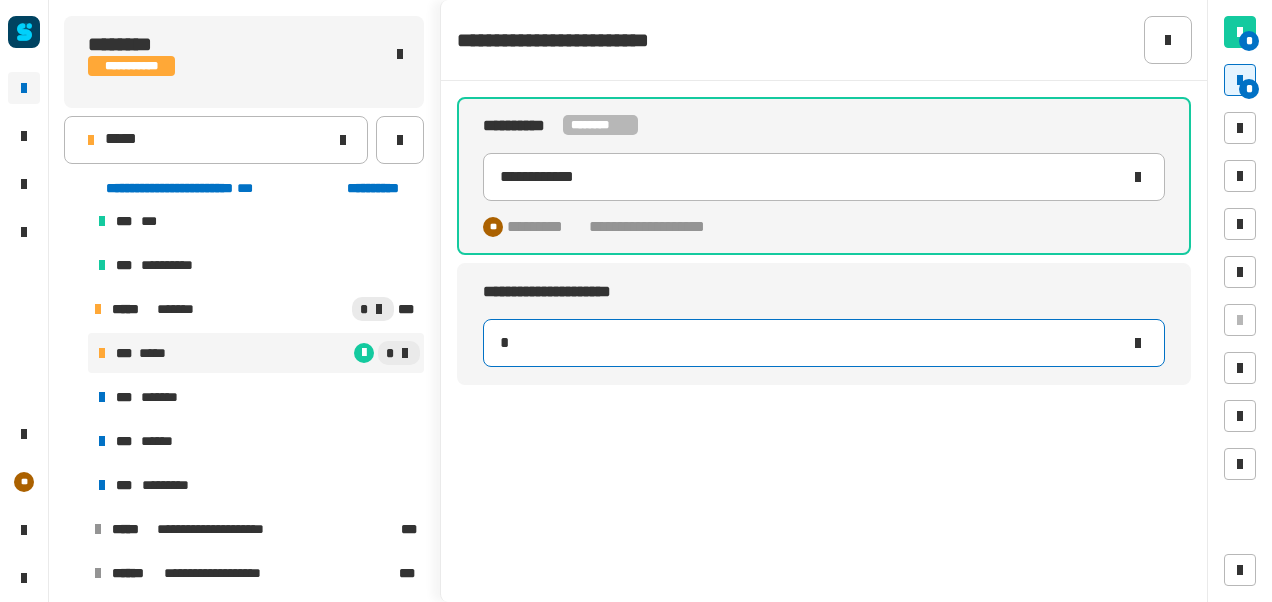 type on "**********" 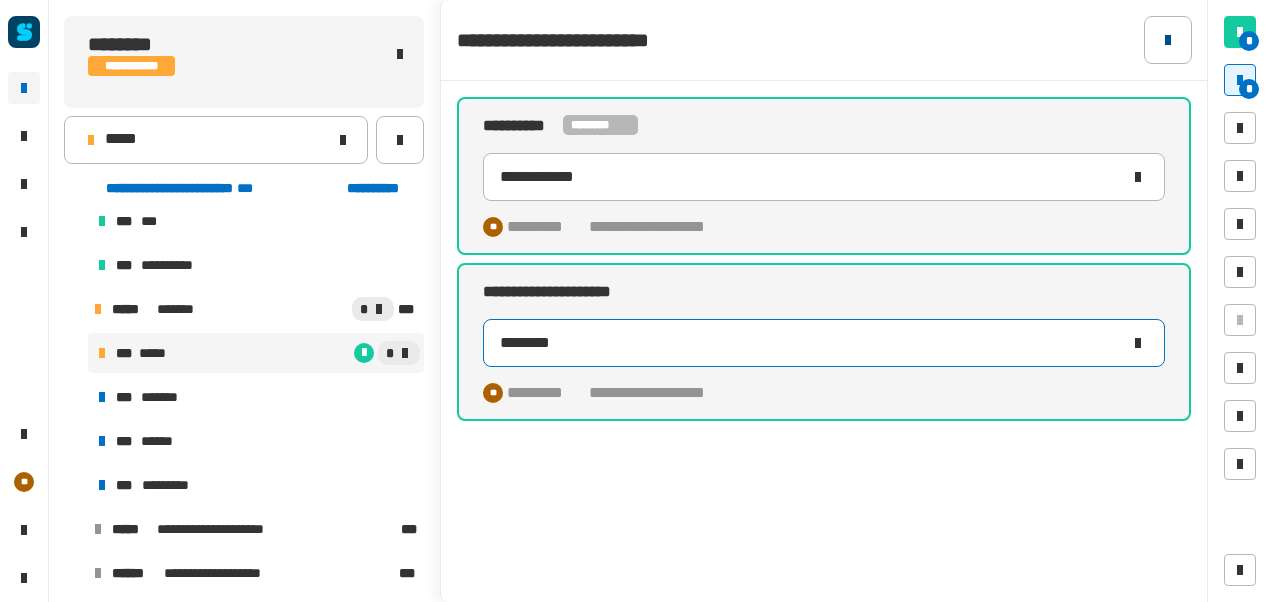 type on "********" 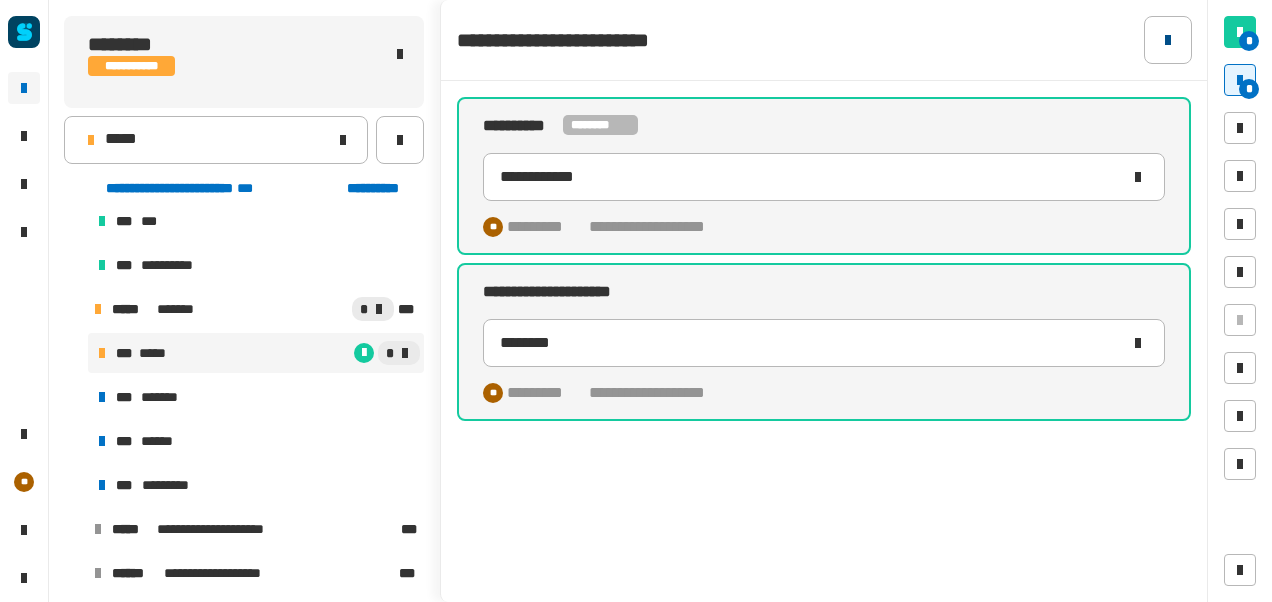 click 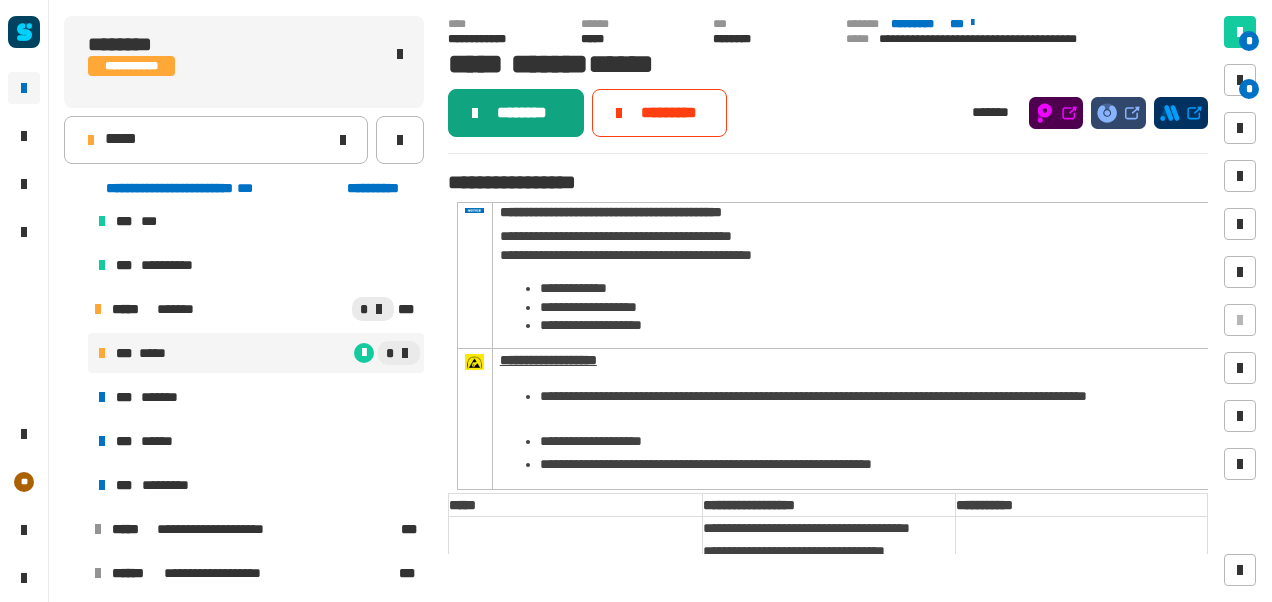 click on "********" 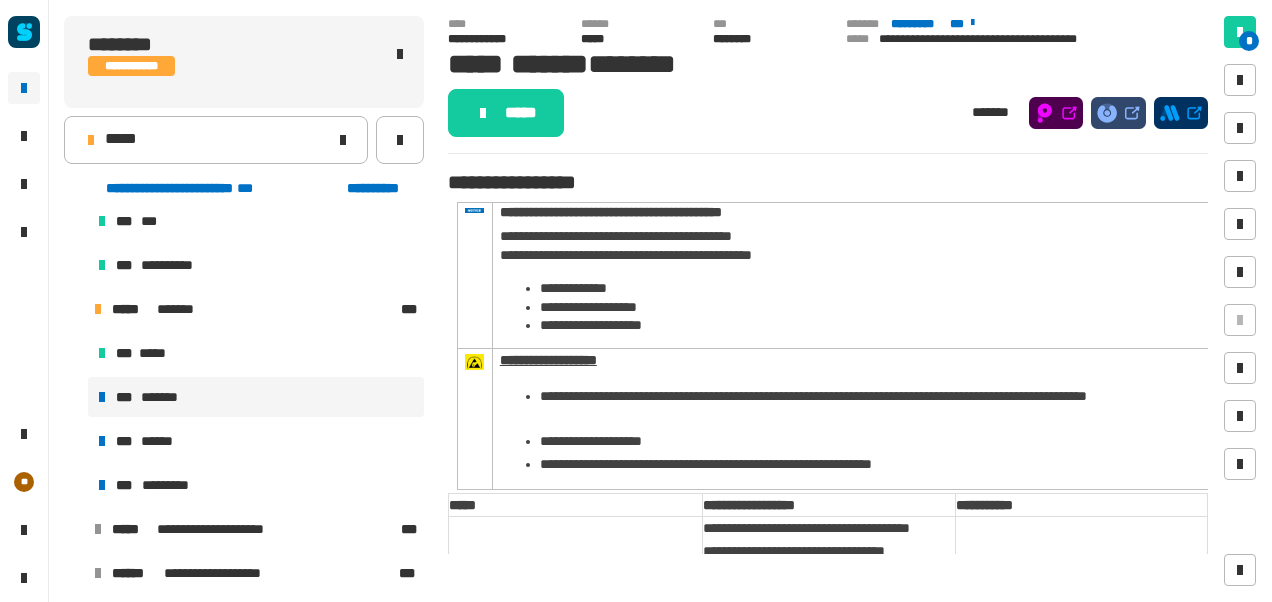 click on "*****" 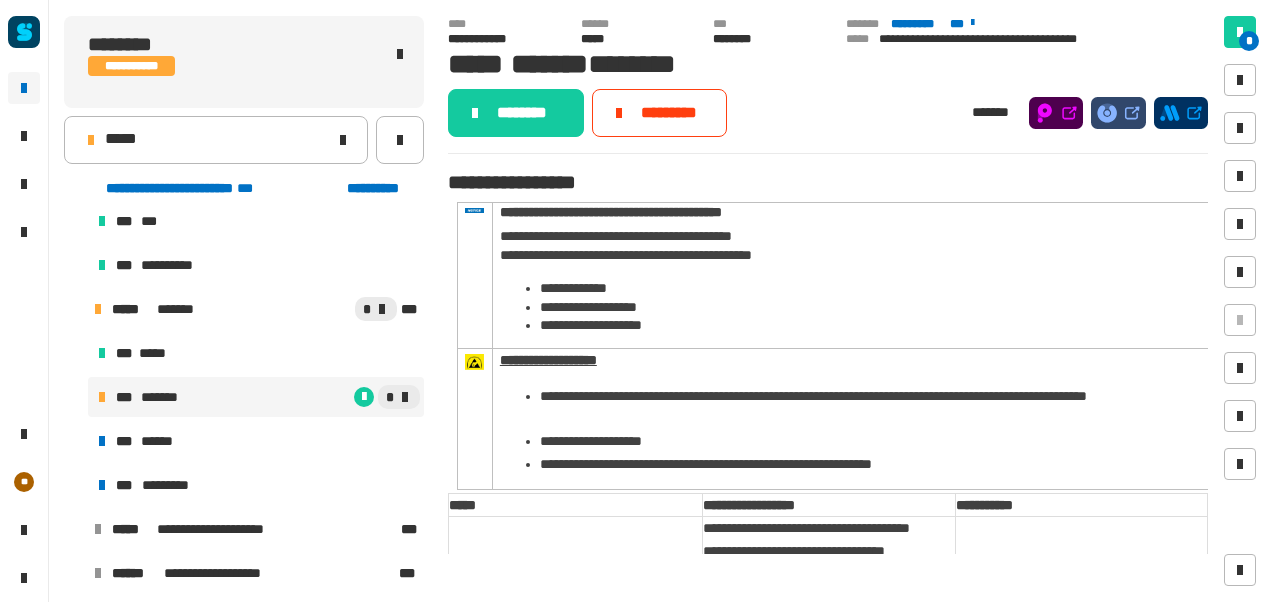 click on "********" 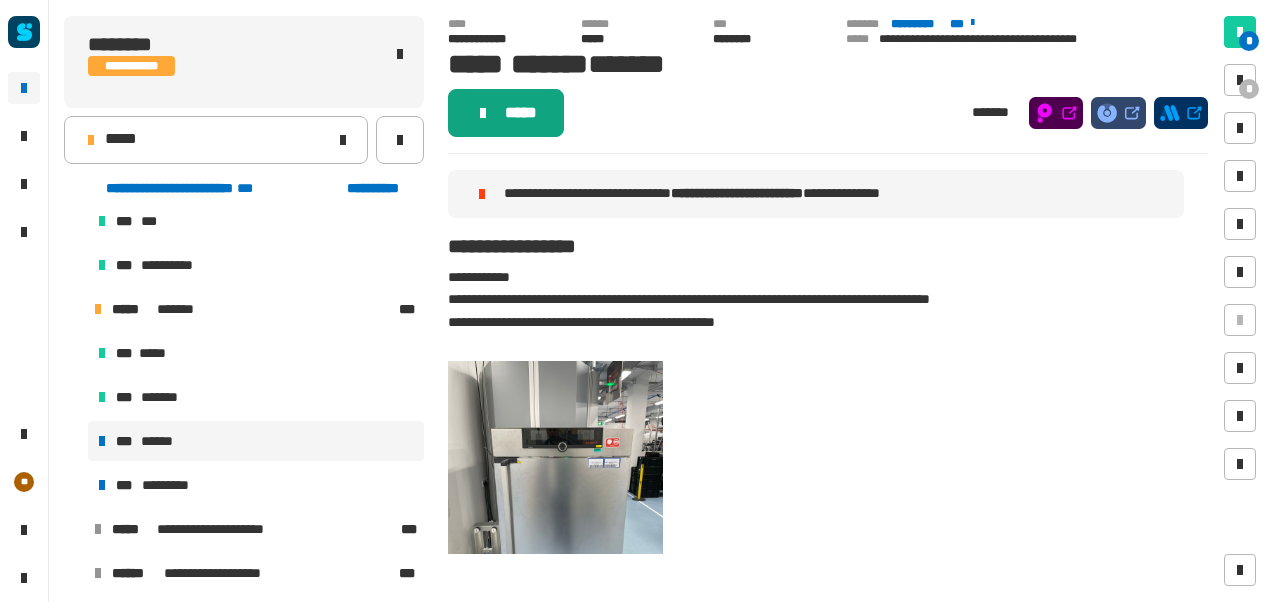 click on "*****" 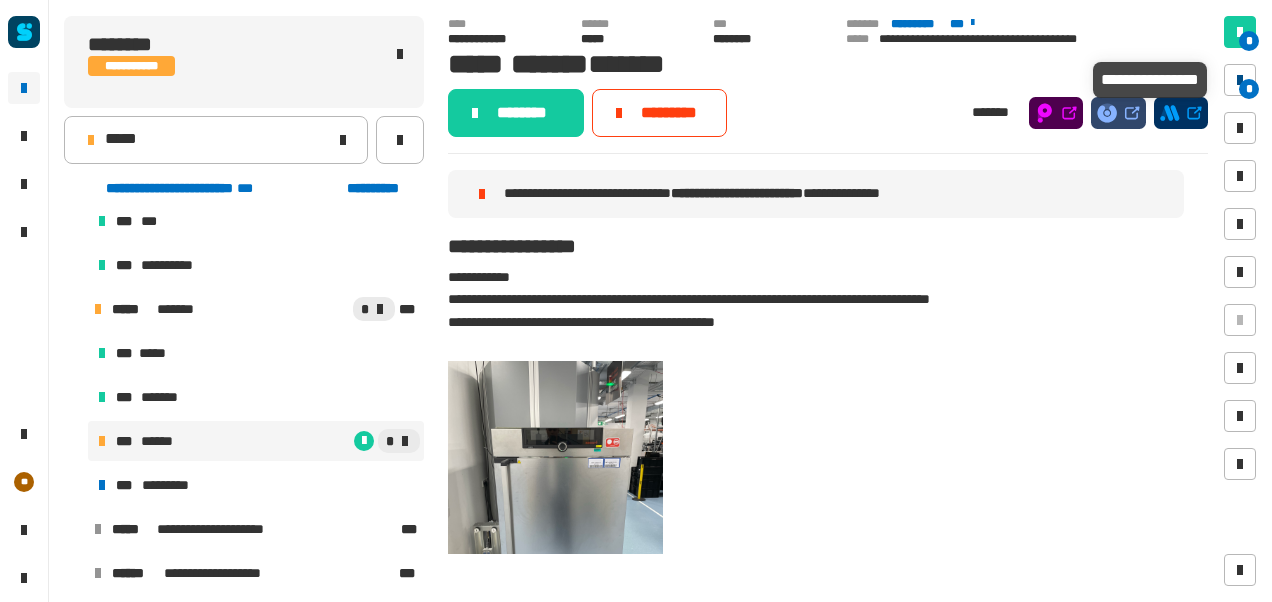click on "*" at bounding box center (1240, 80) 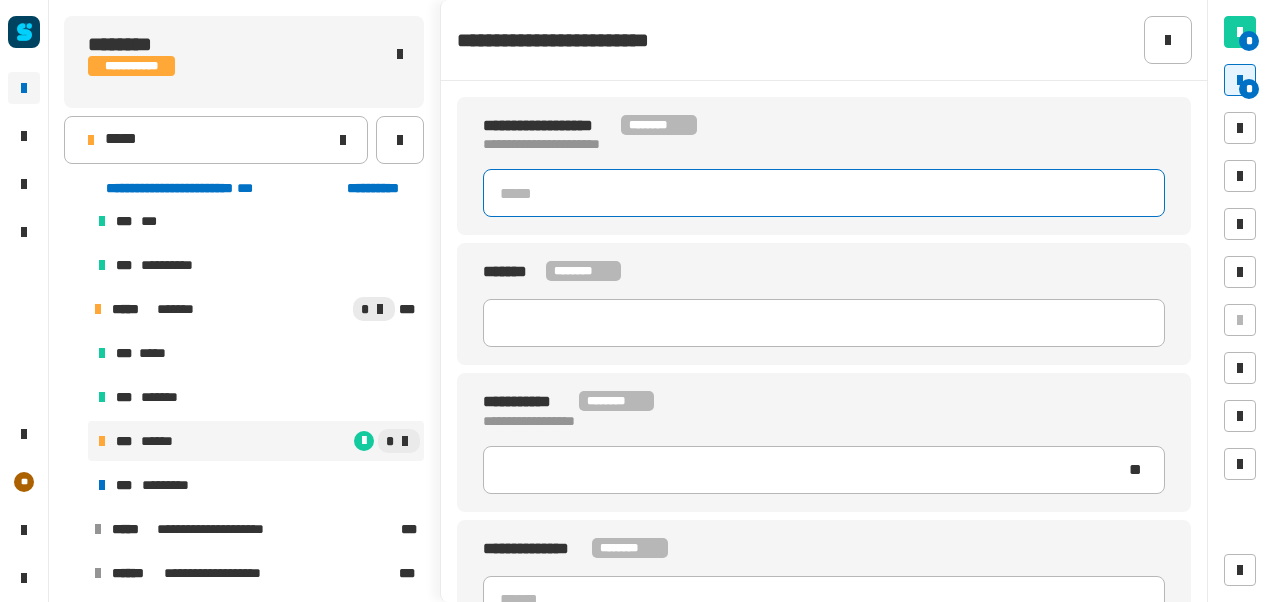 click 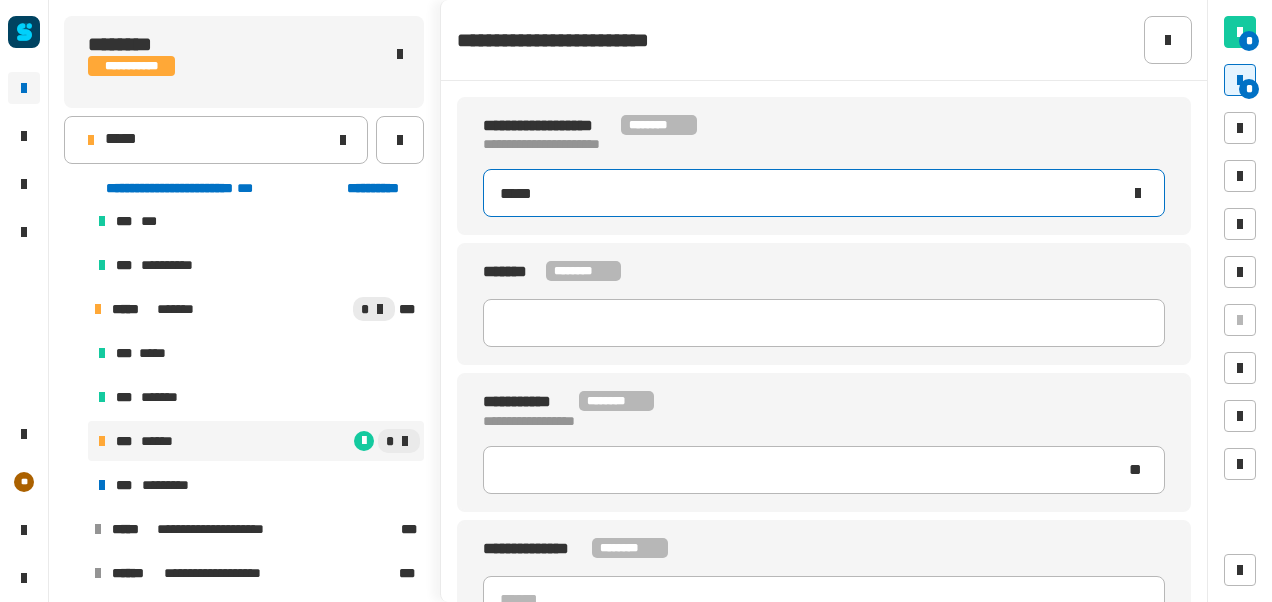 type on "*****" 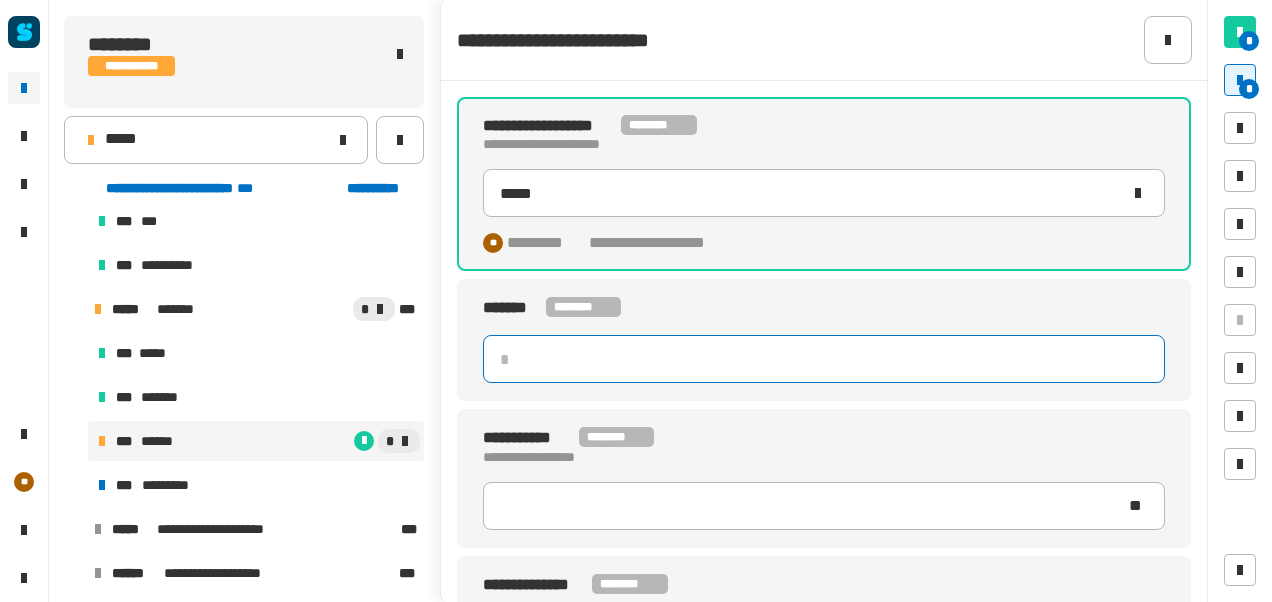click 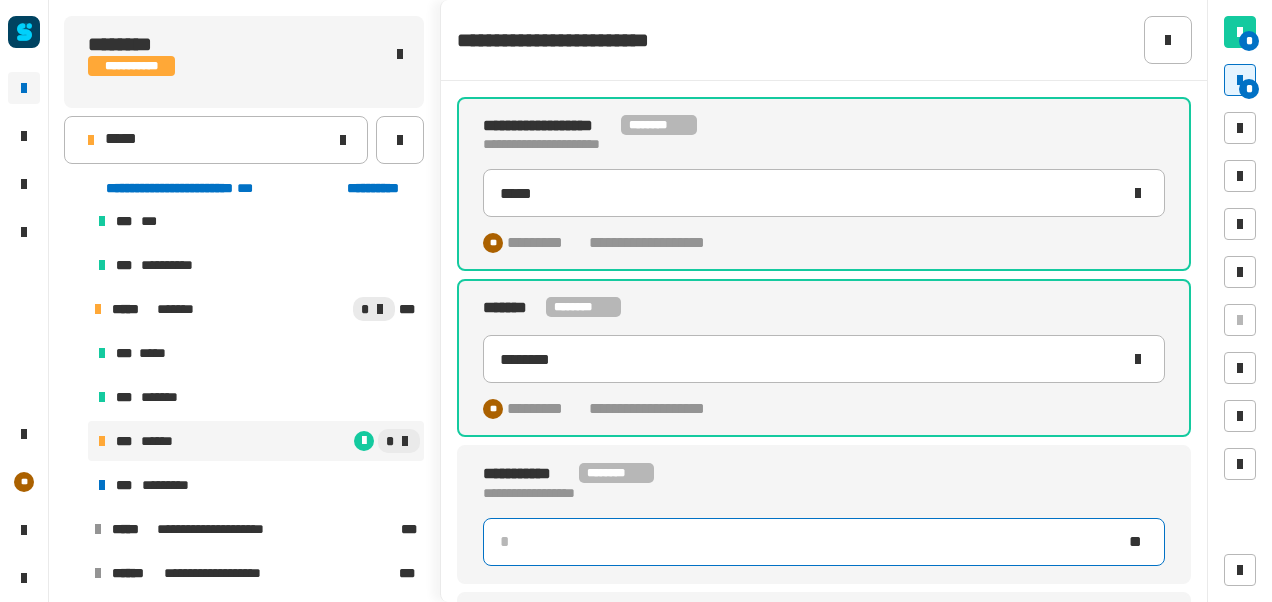 click 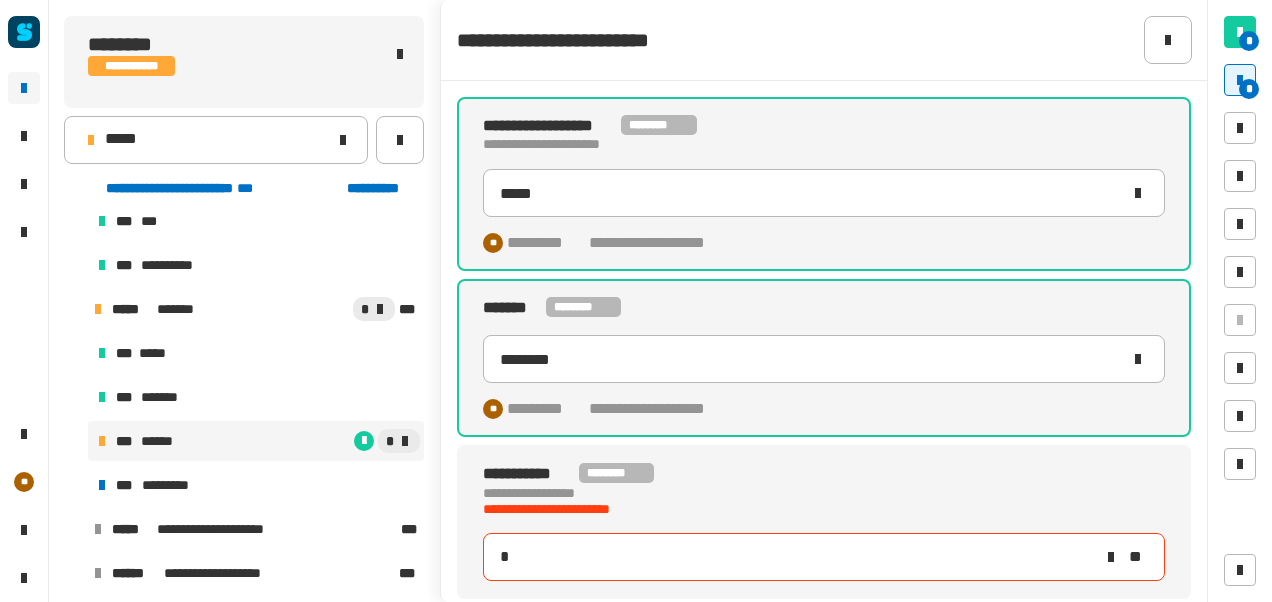 type on "**" 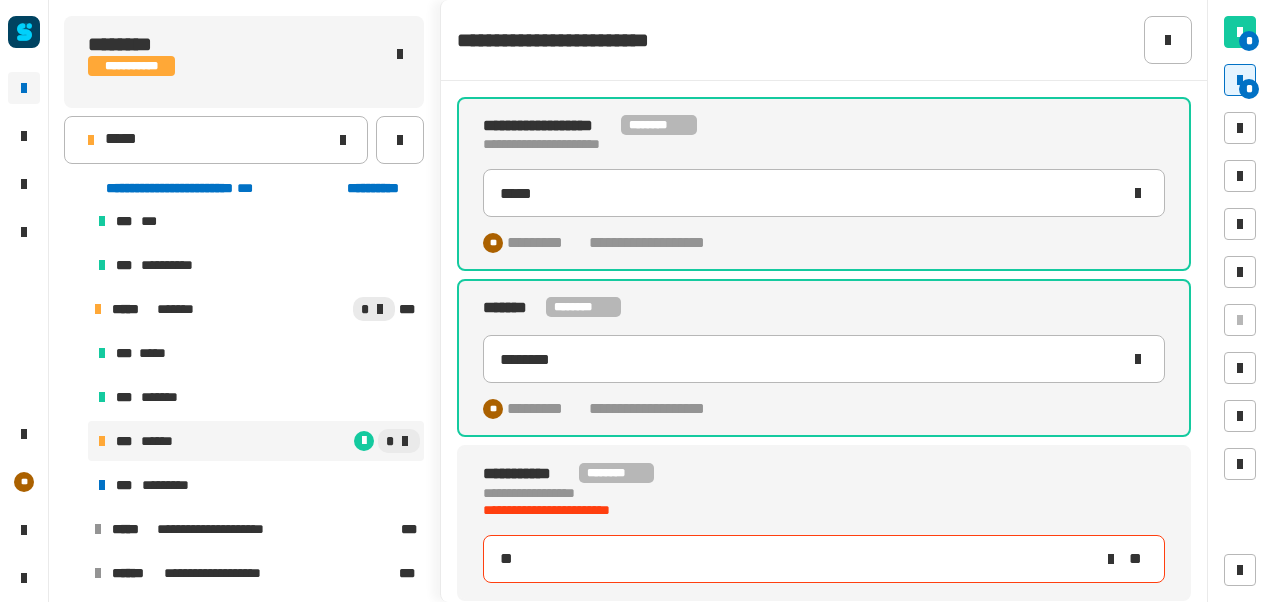 type on "********" 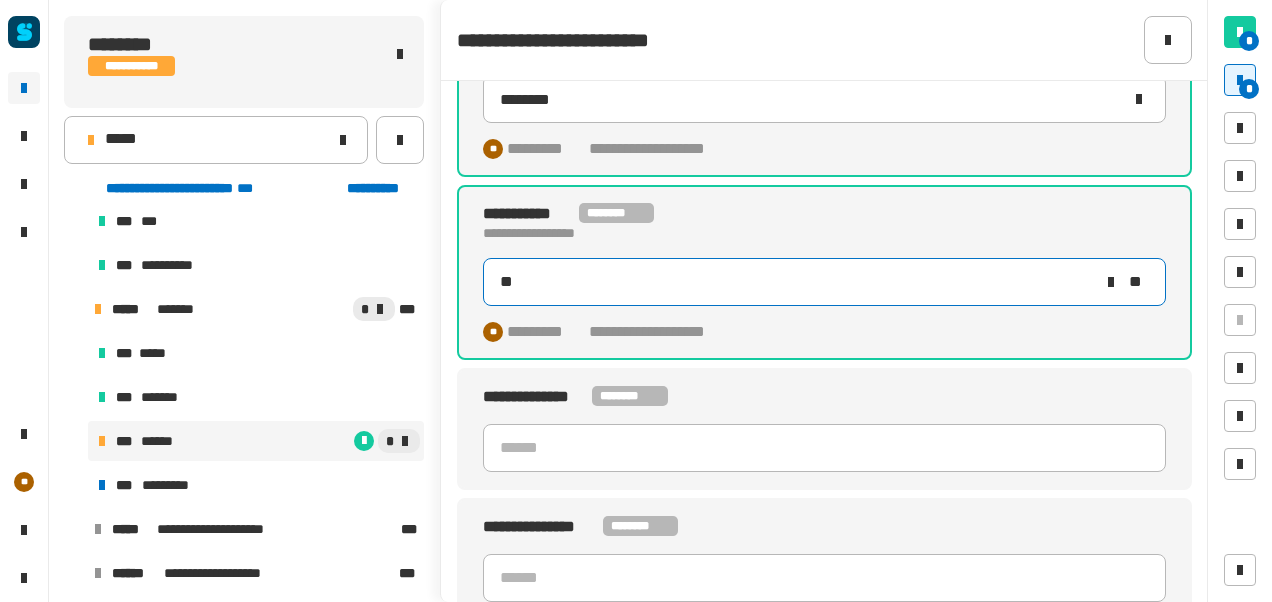 scroll, scrollTop: 278, scrollLeft: 0, axis: vertical 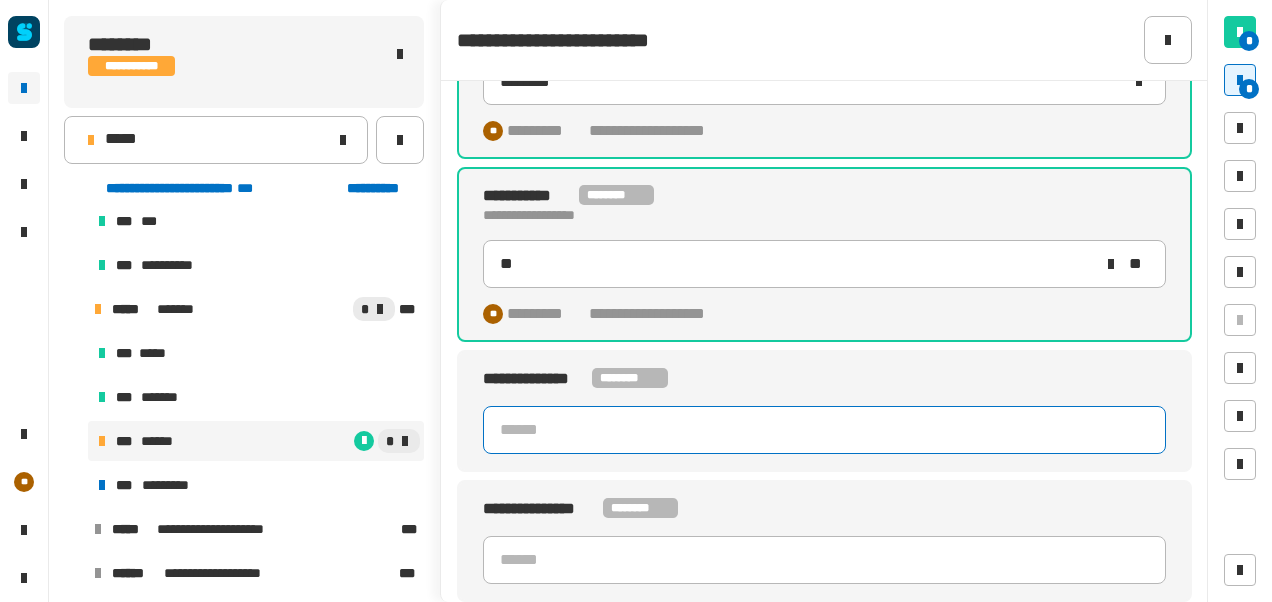 click 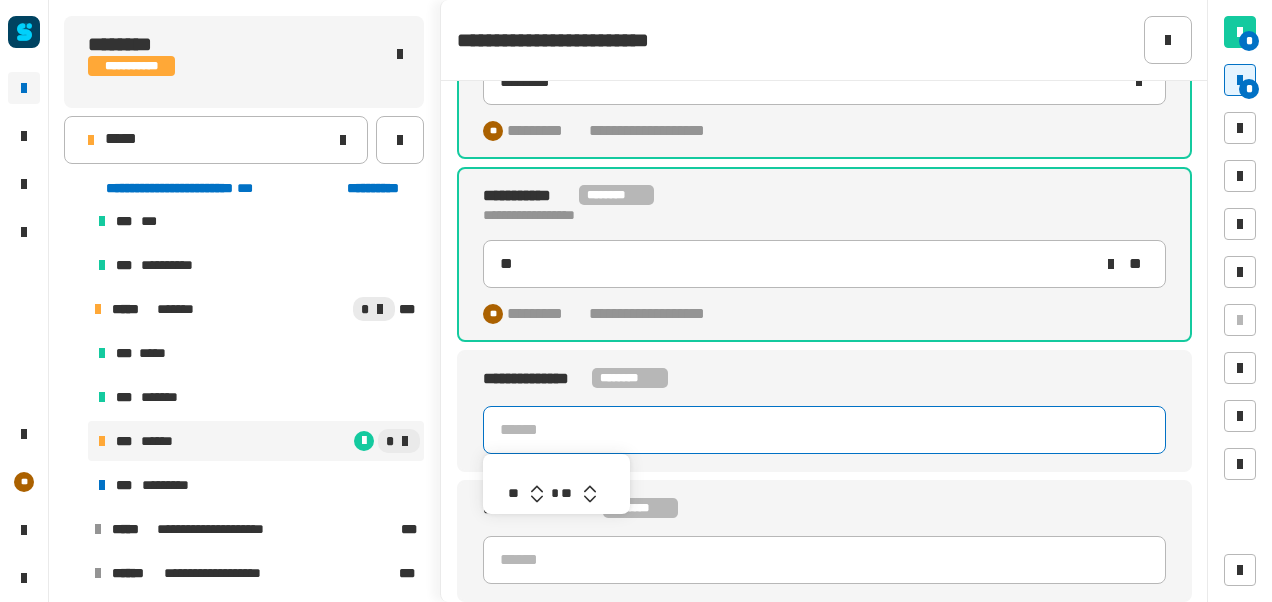 click 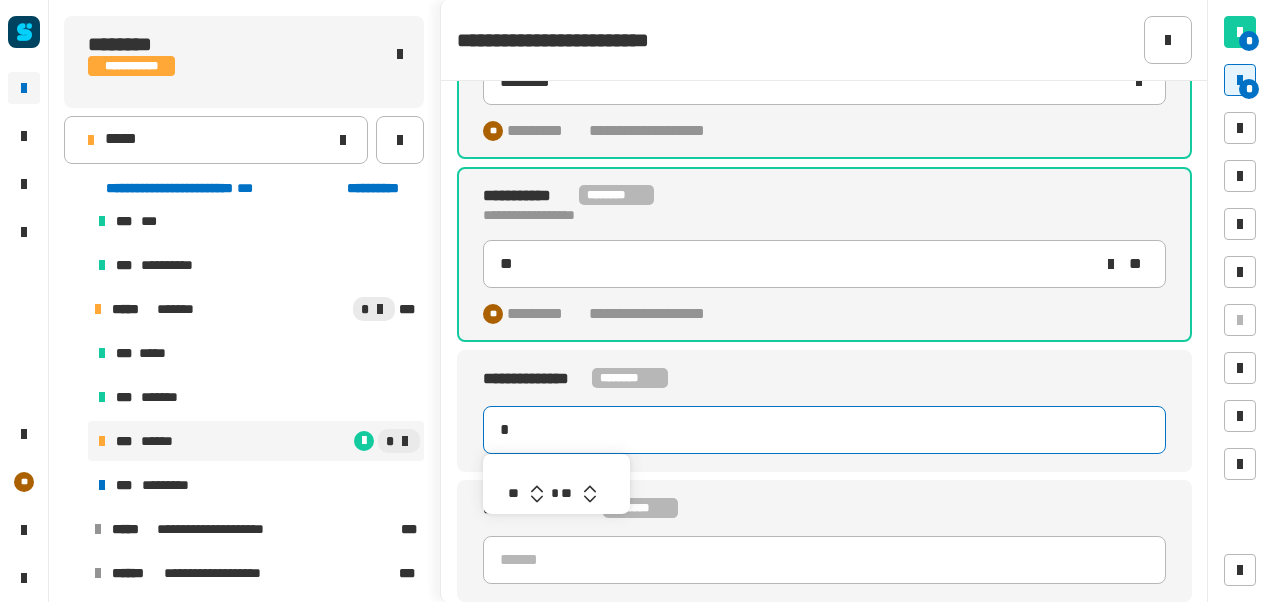 type on "*******" 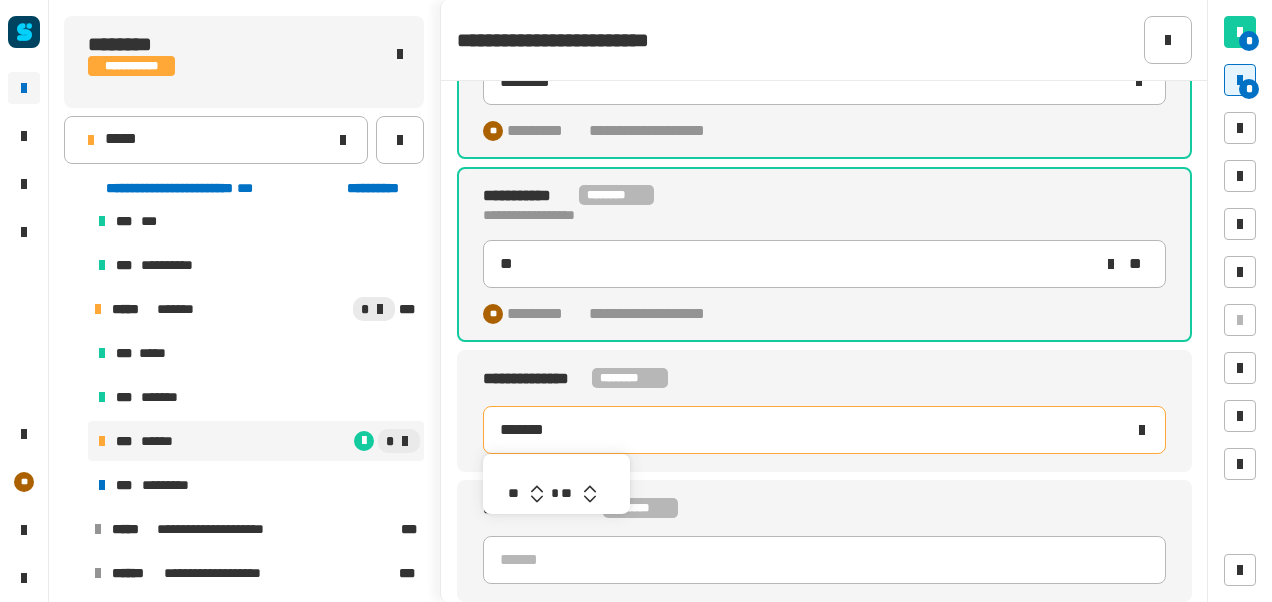 type on "**" 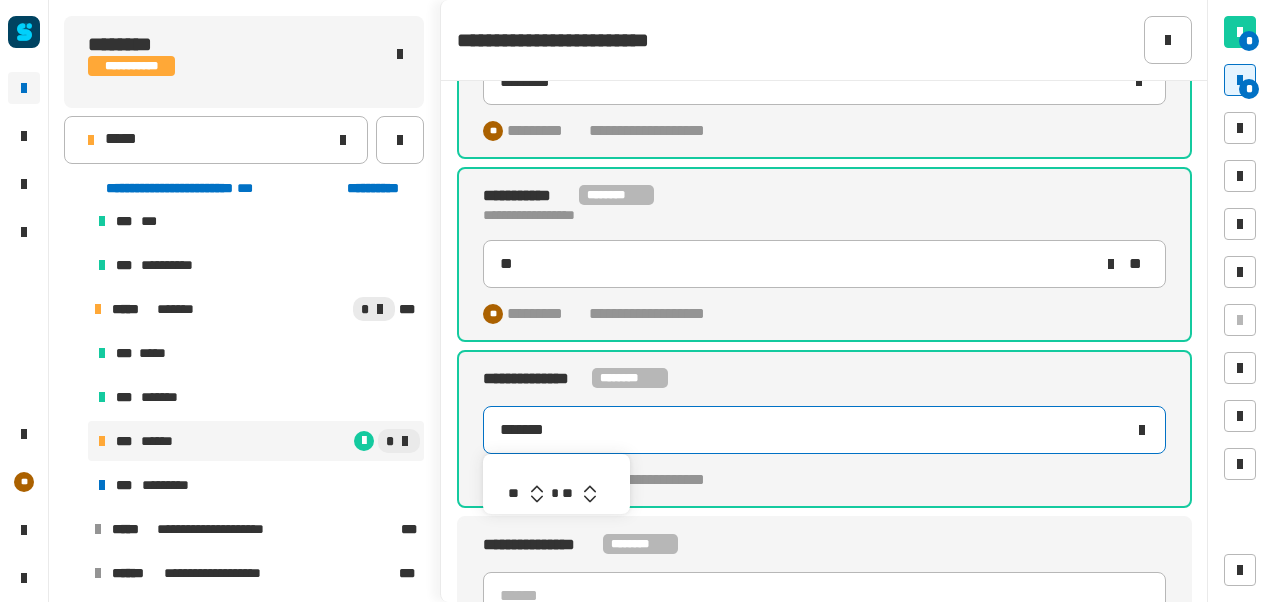click 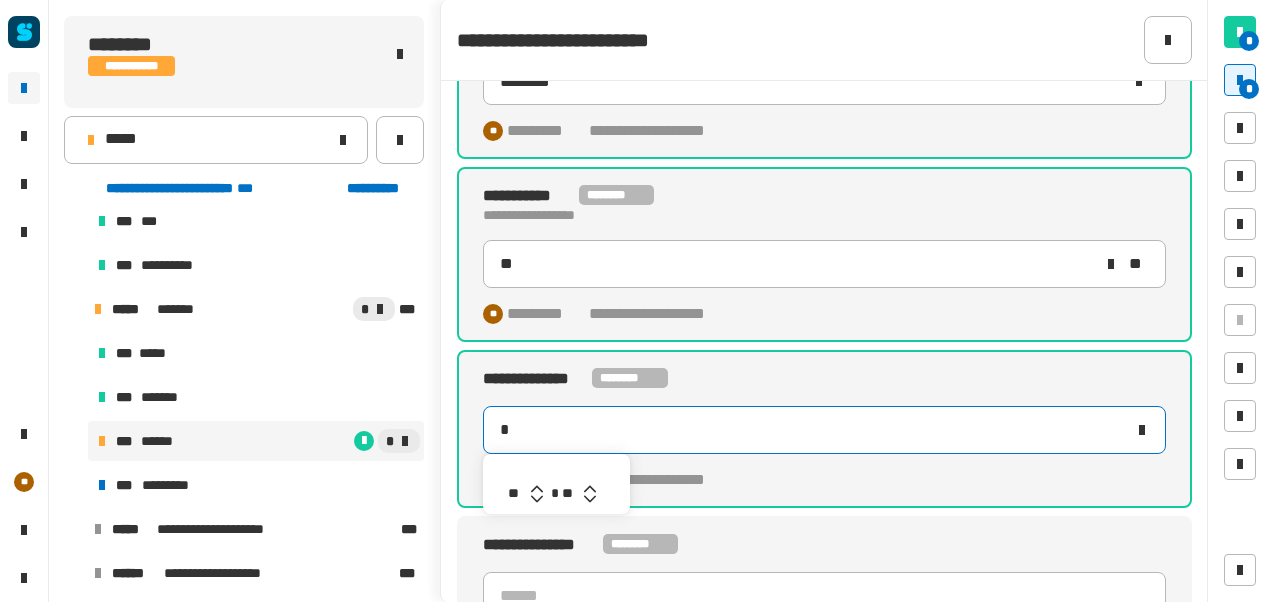 type on "*******" 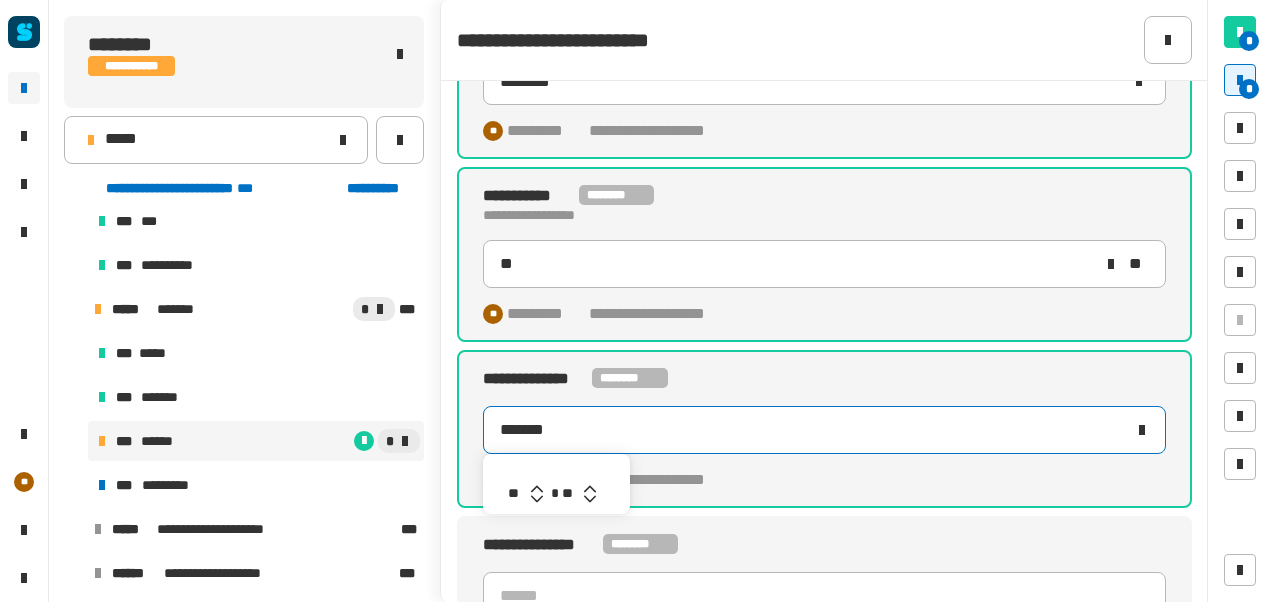 click 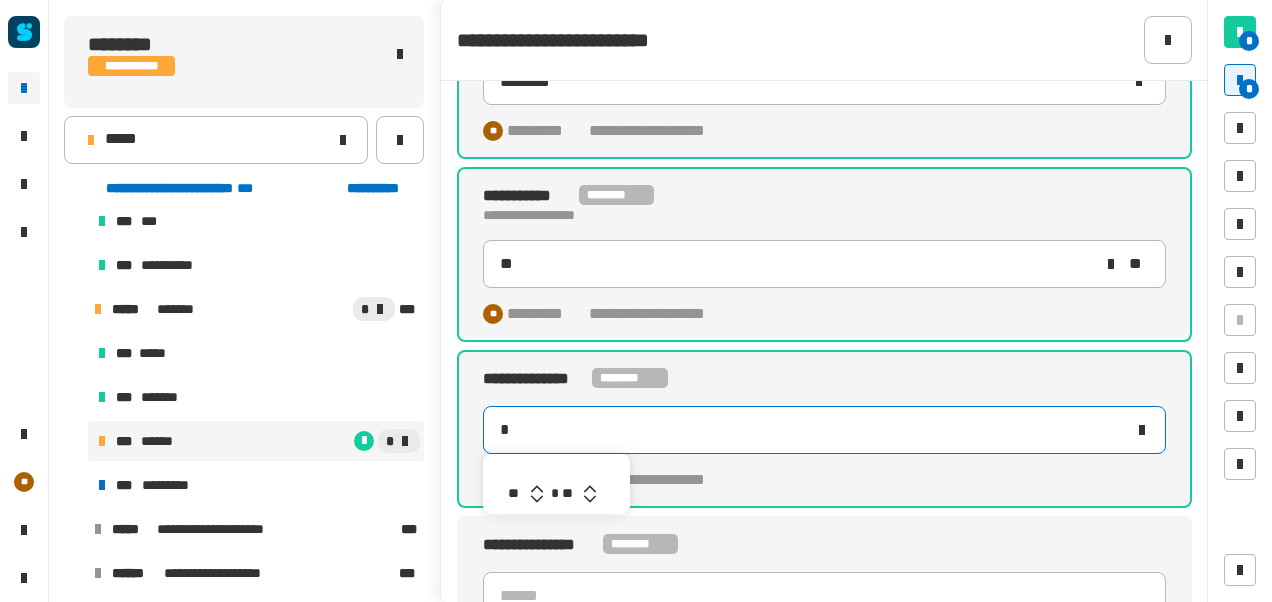 type on "*******" 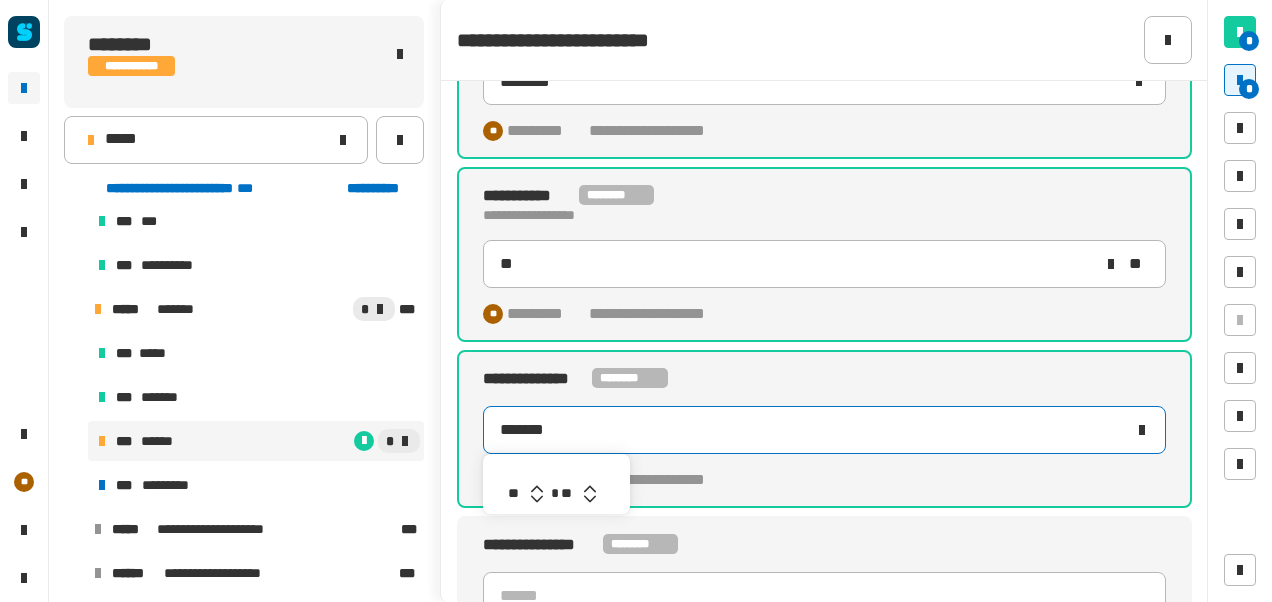 click 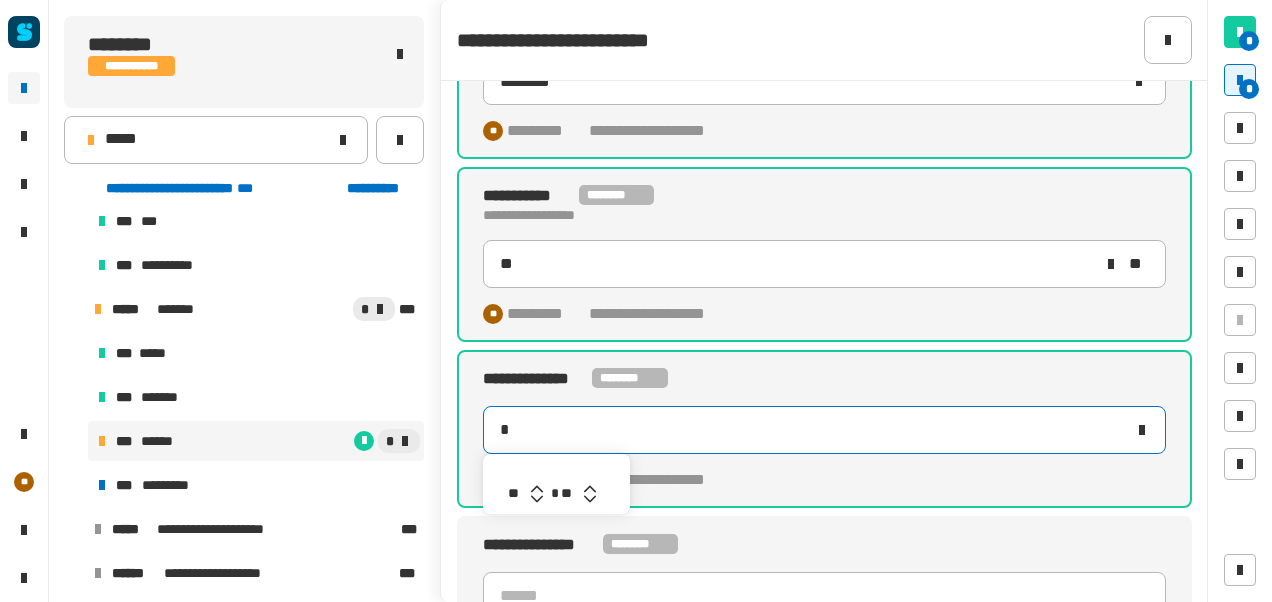type on "*******" 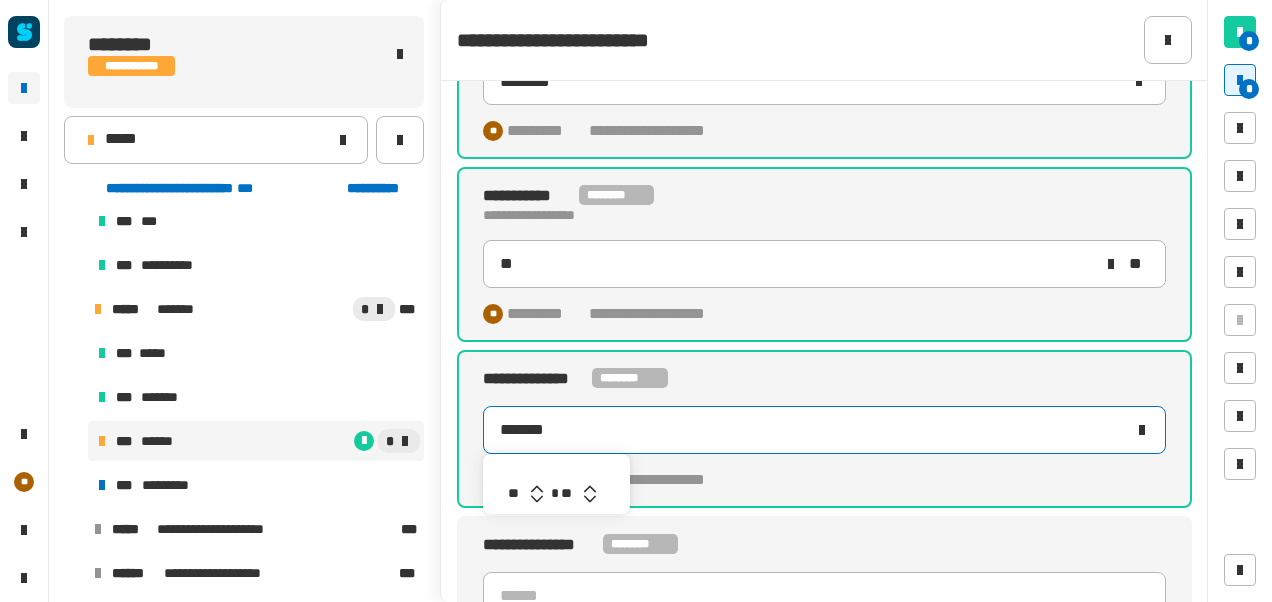 click 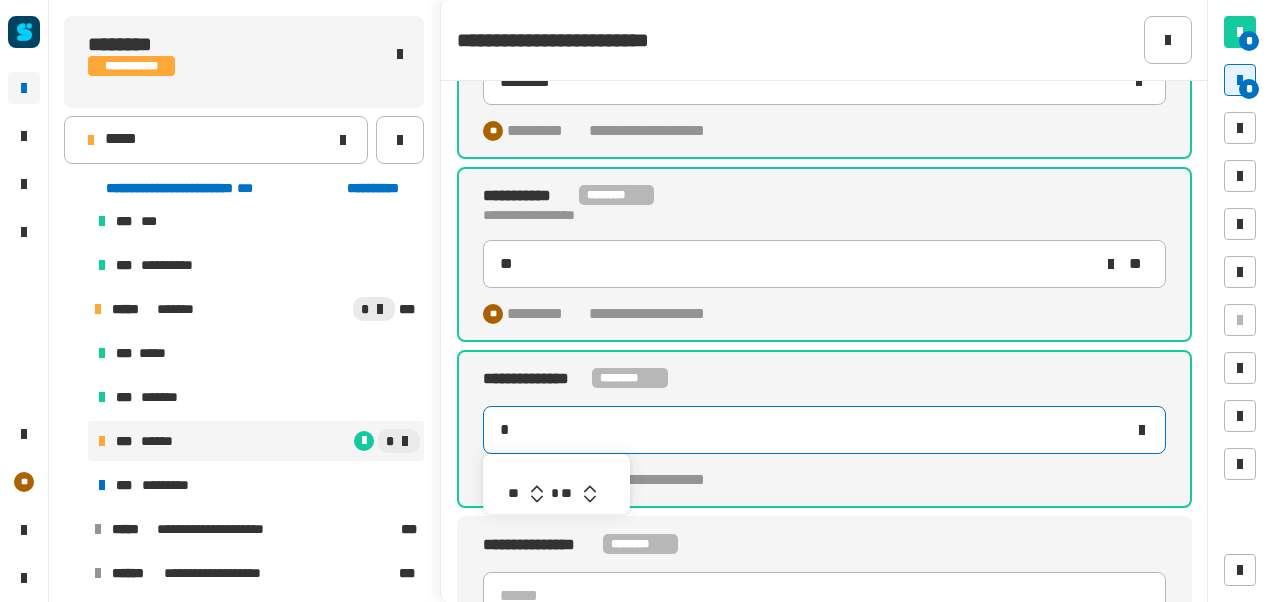 type on "*******" 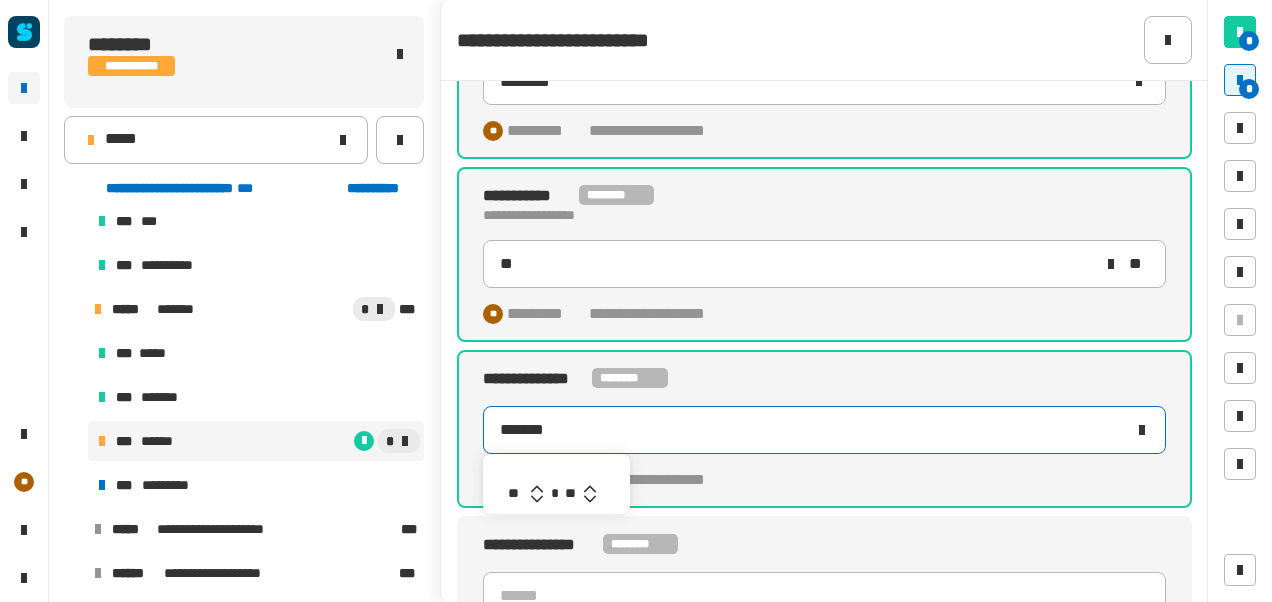click 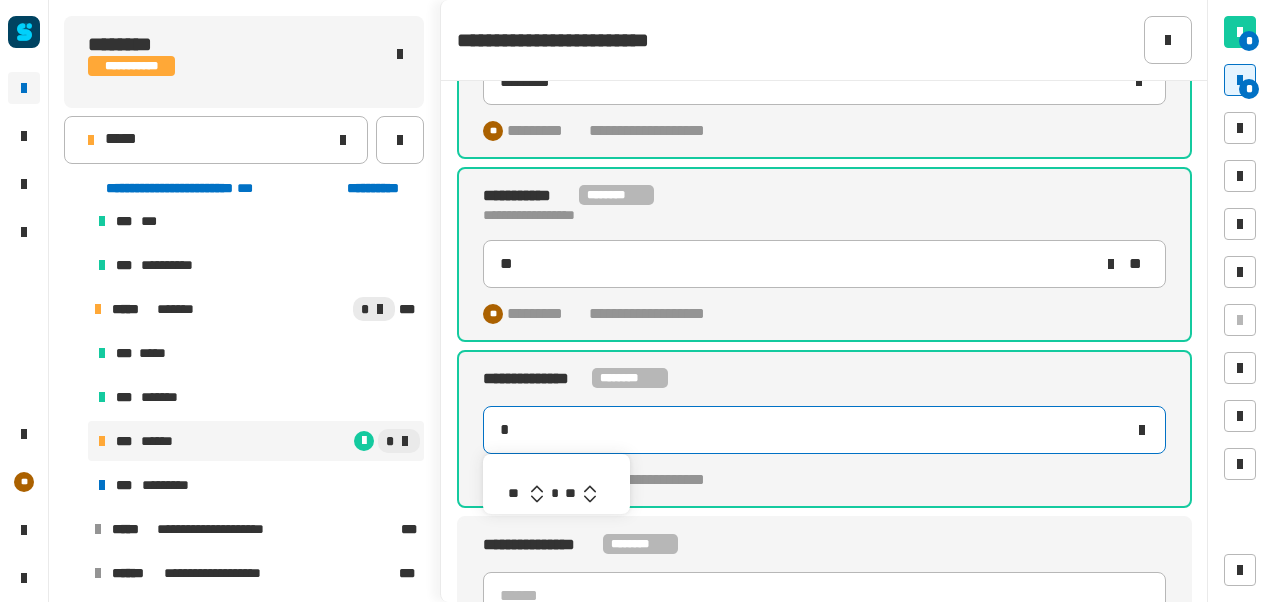 type on "*******" 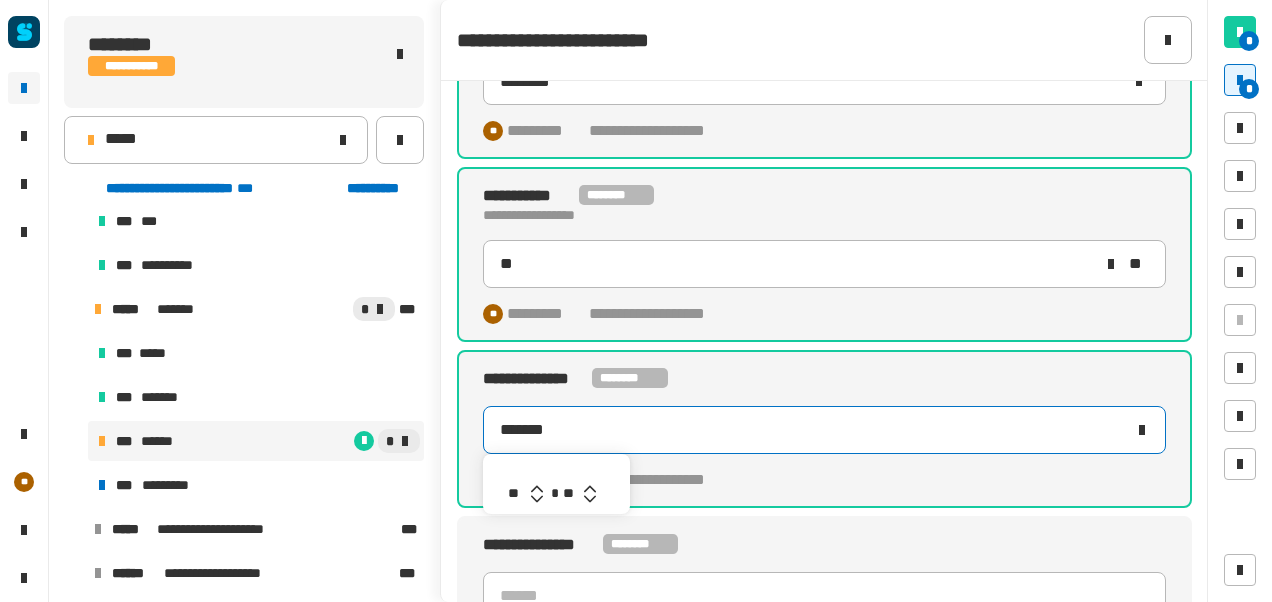 click 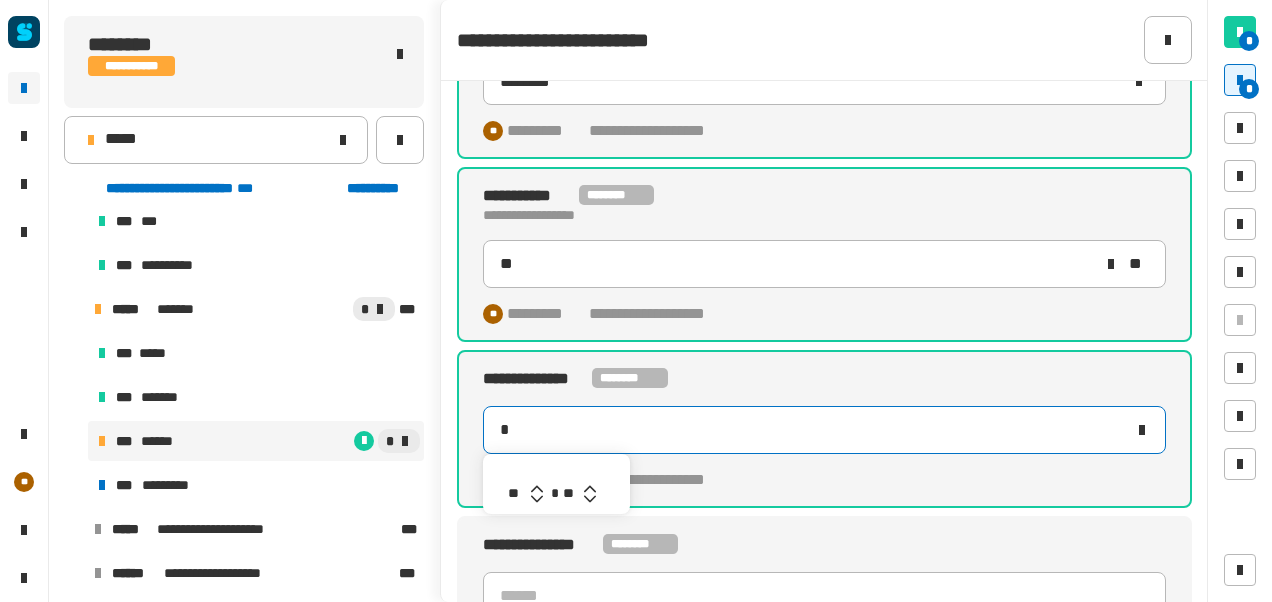 type on "*******" 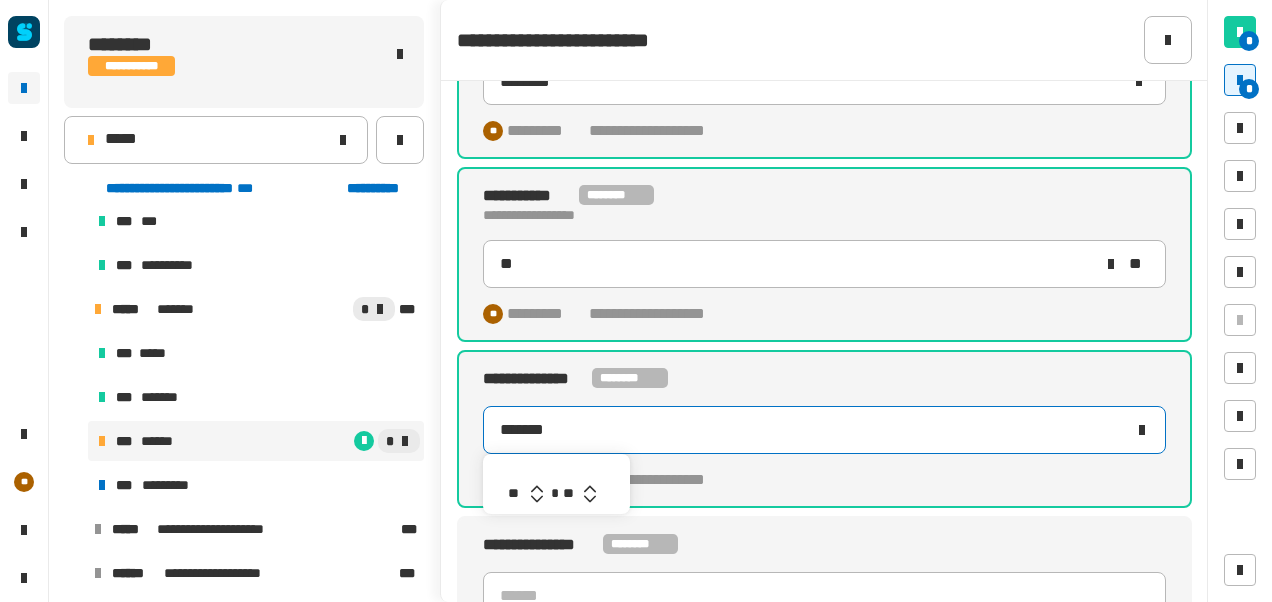 click 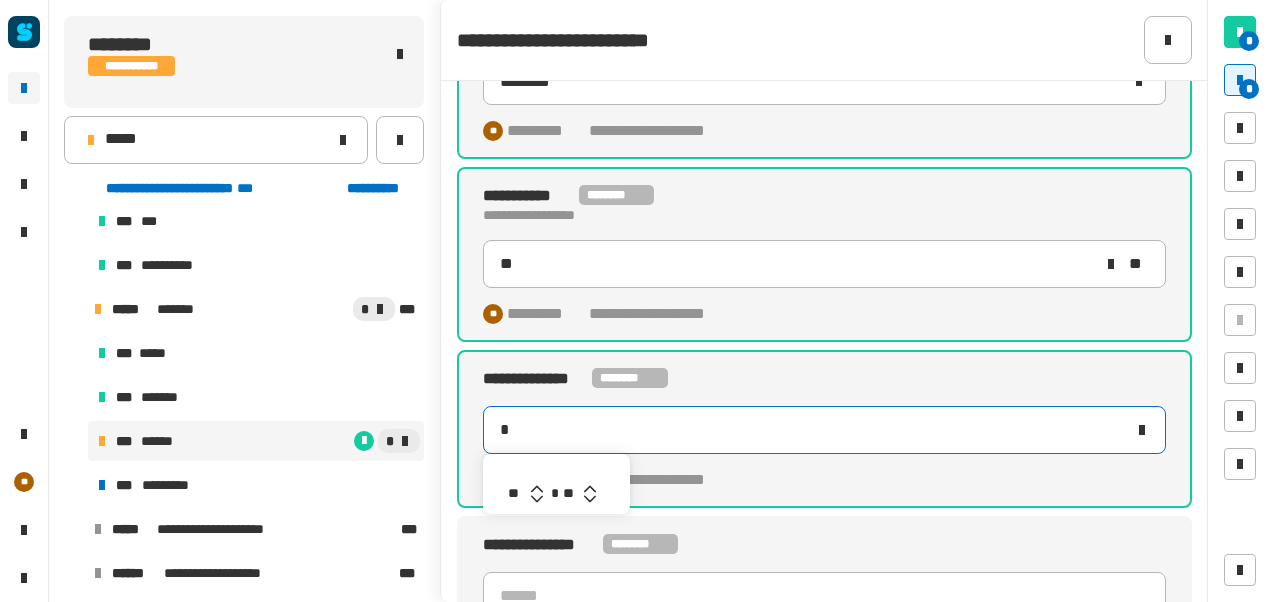 type on "*******" 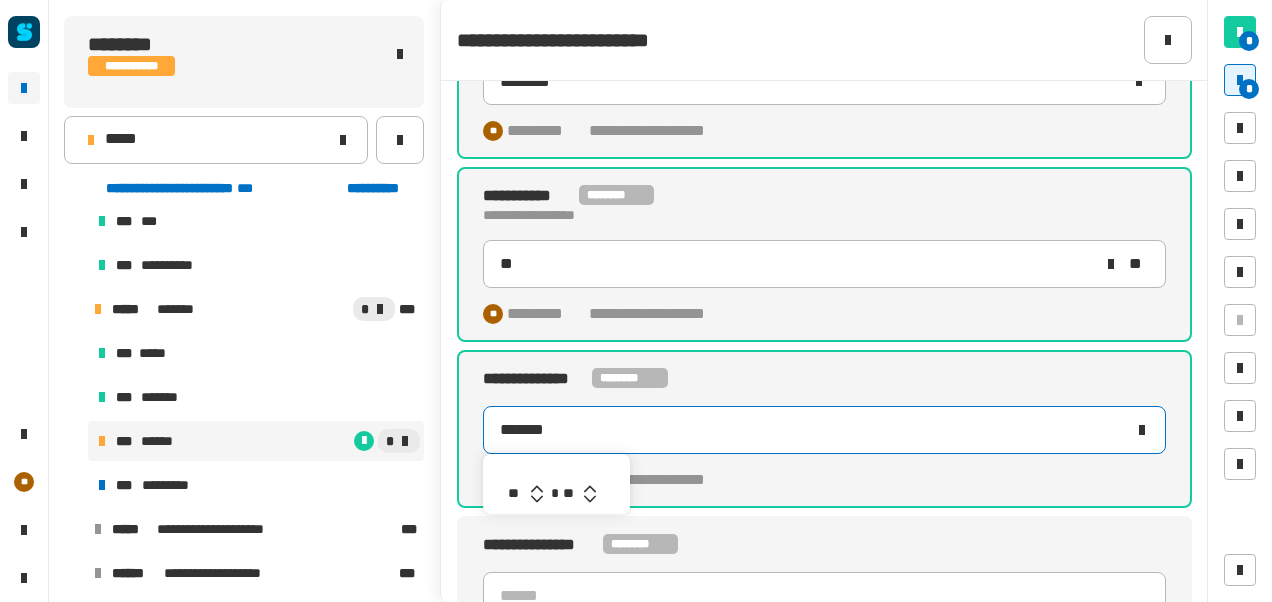 click 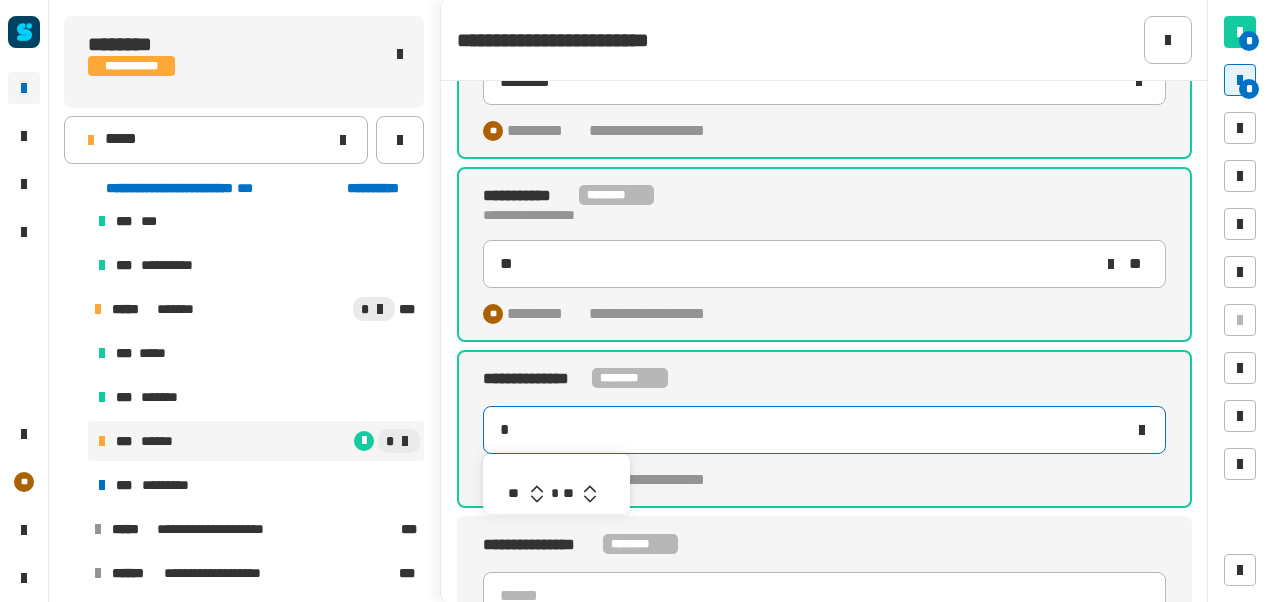 type on "*******" 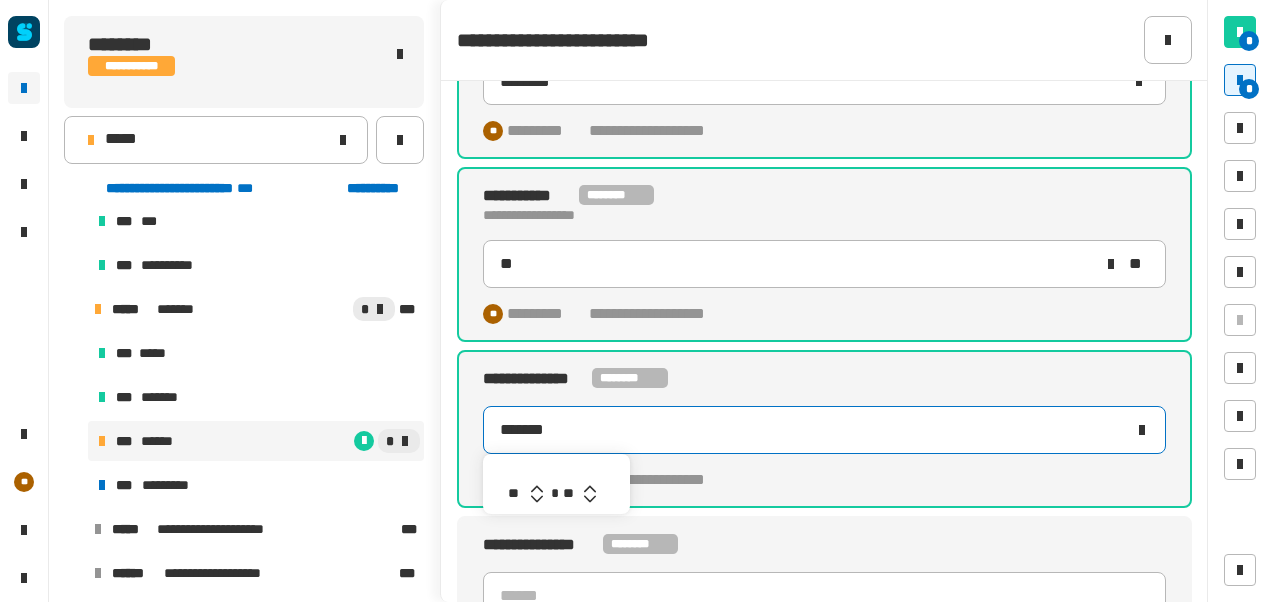 click 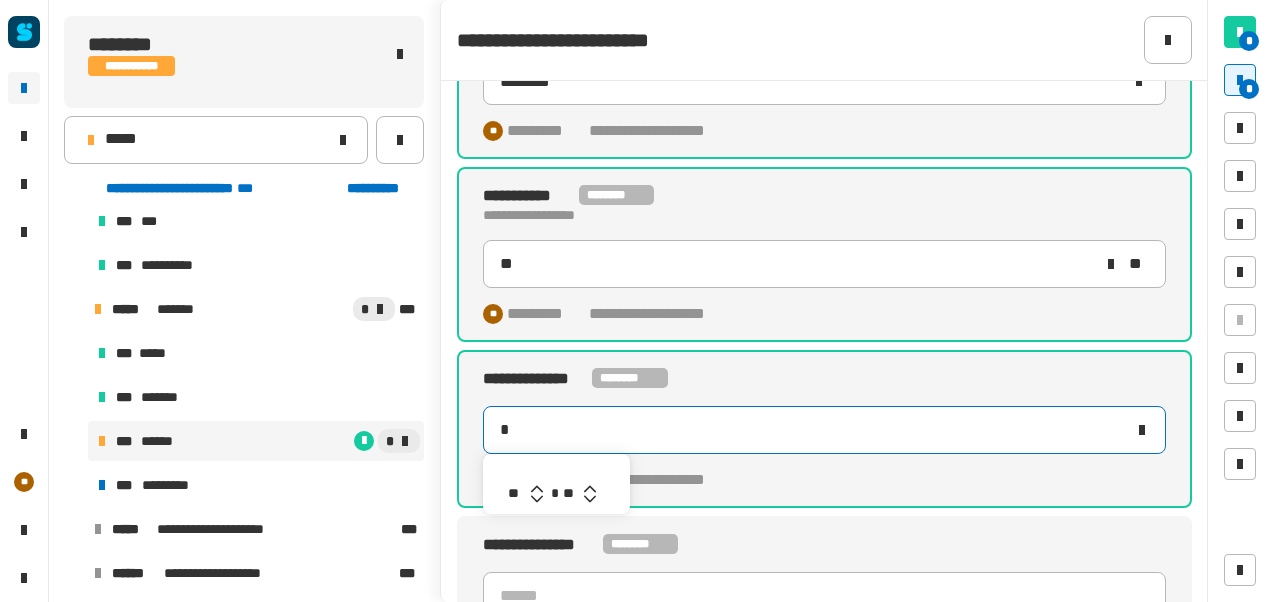type on "*******" 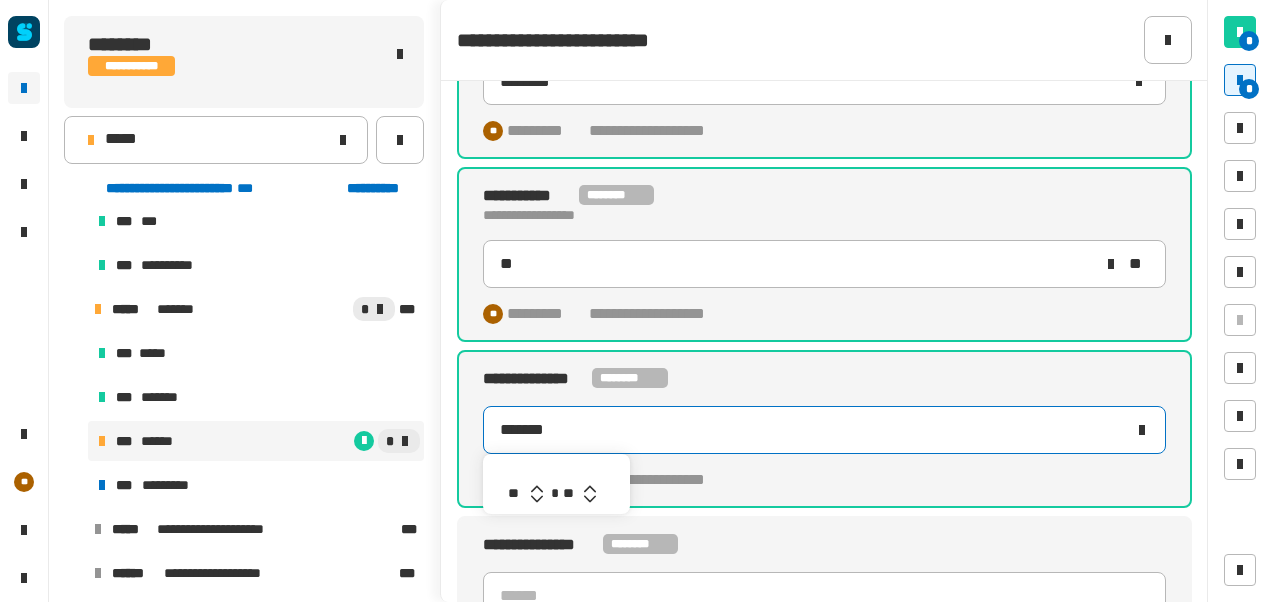 click 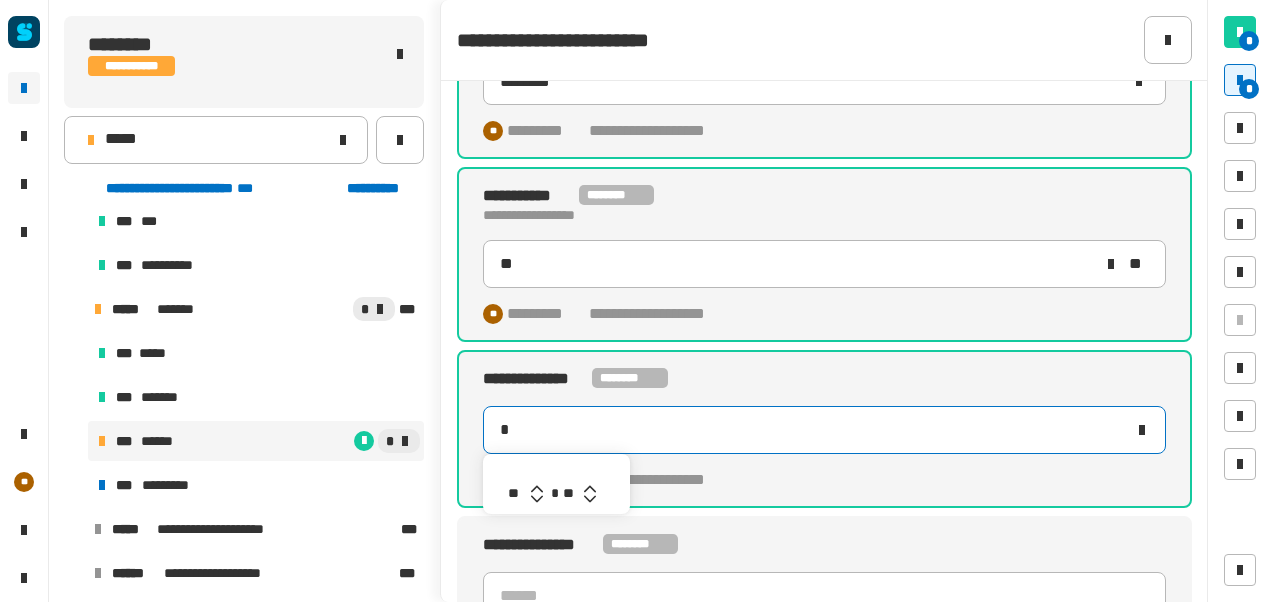 type on "*******" 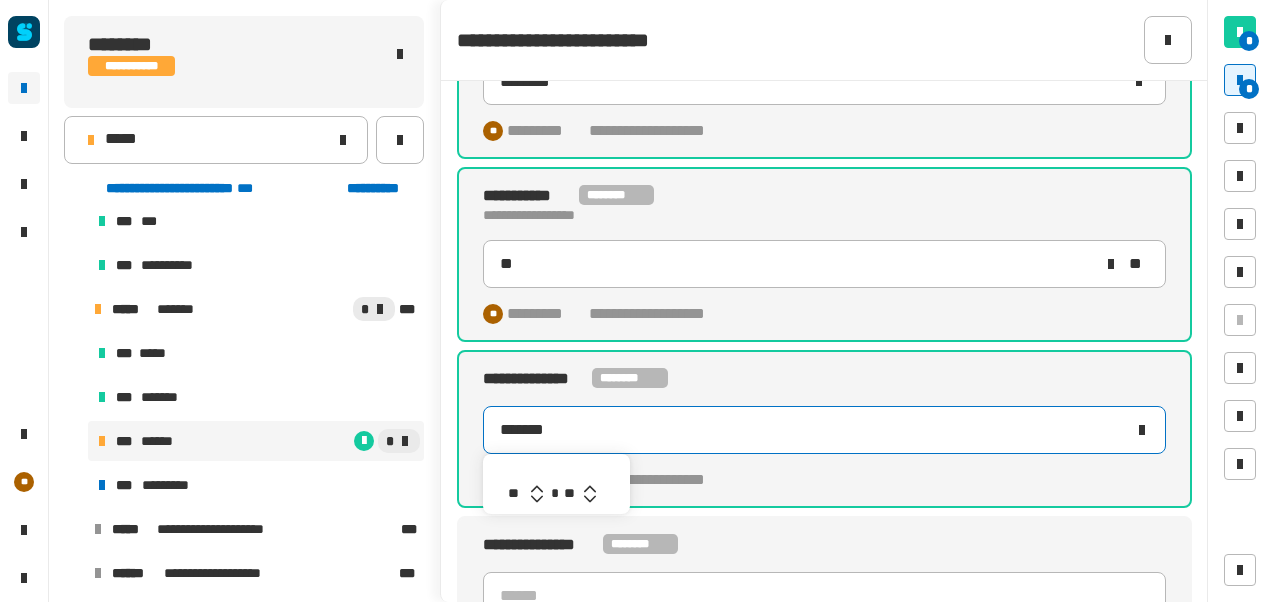 click 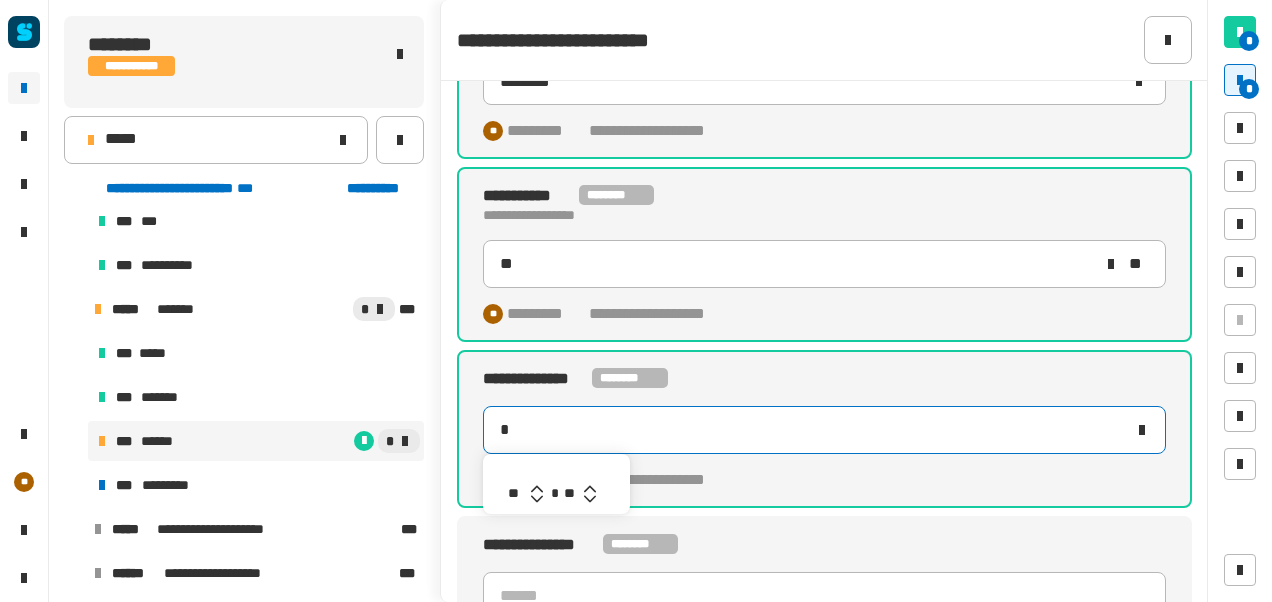 type on "*******" 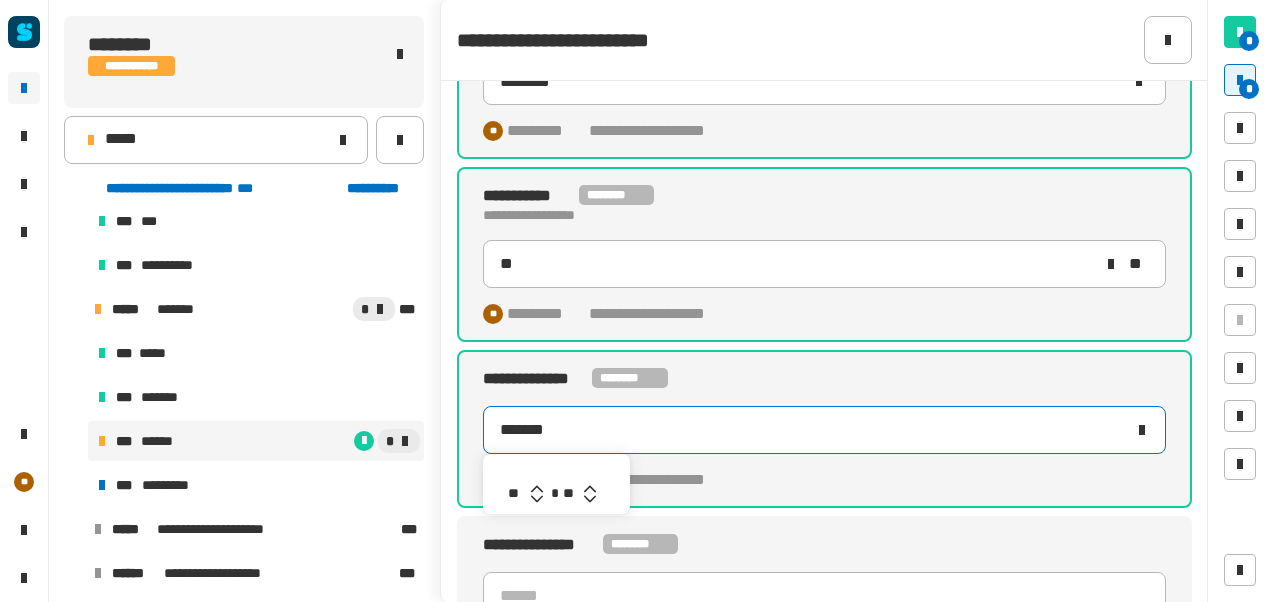 click 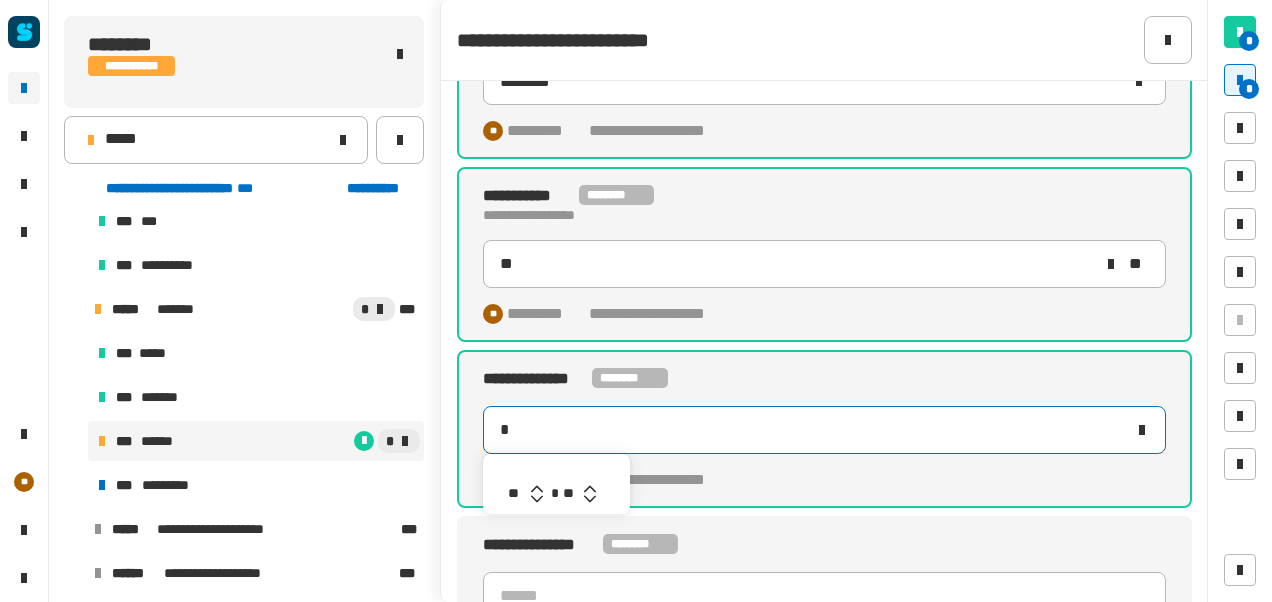 type on "*******" 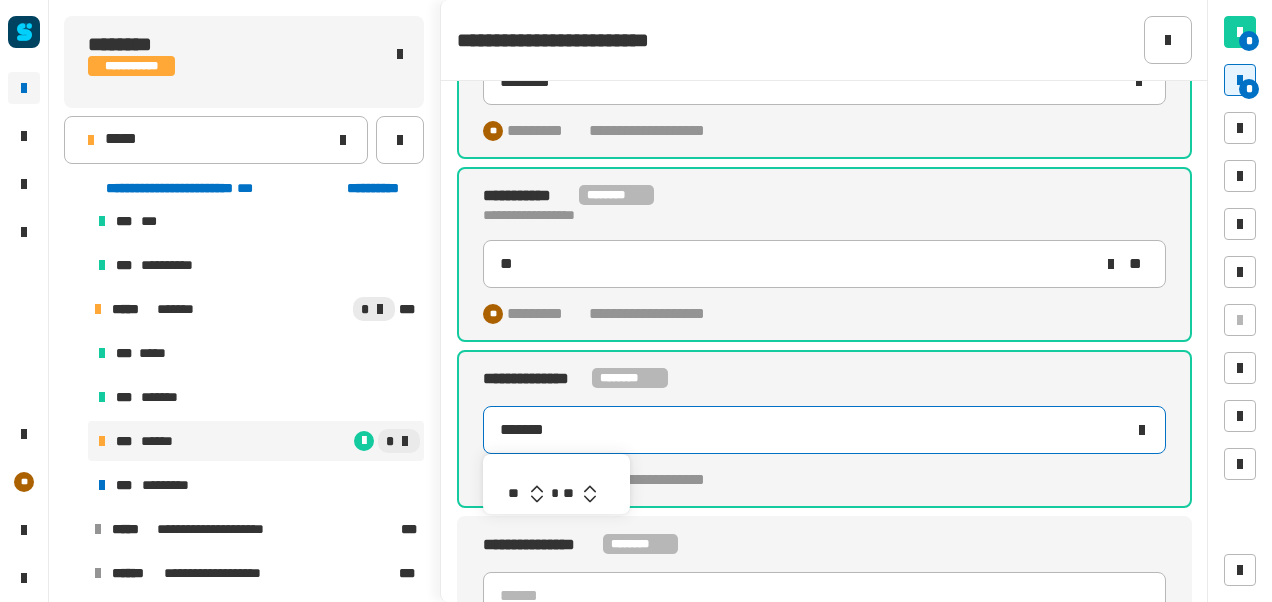 click 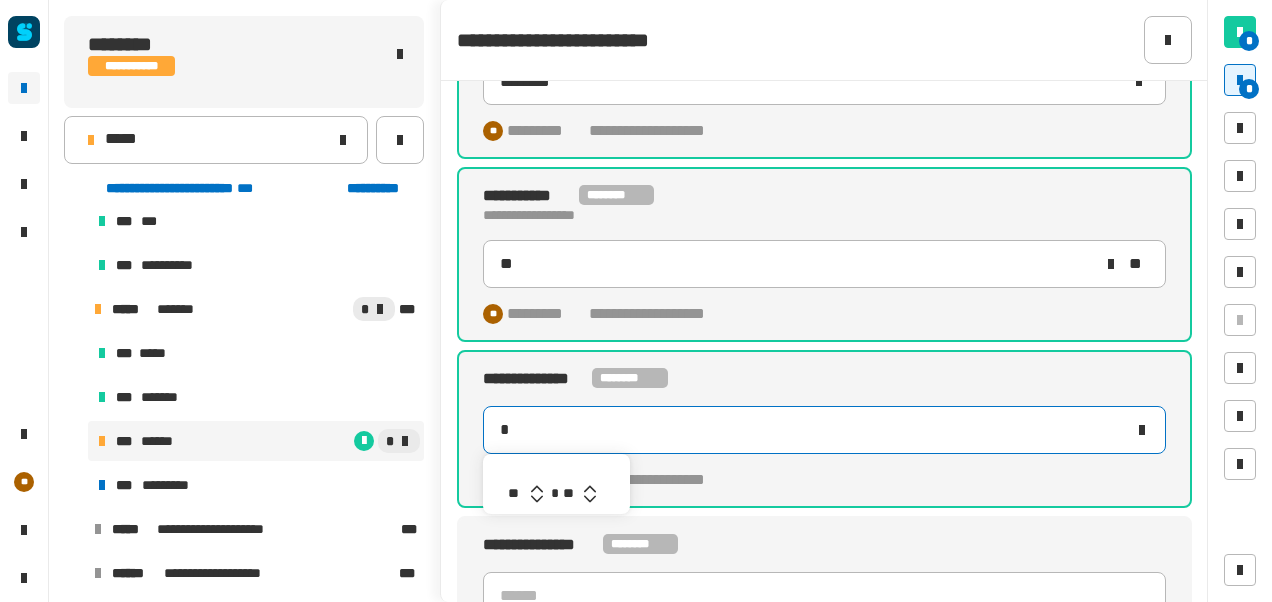 type on "*******" 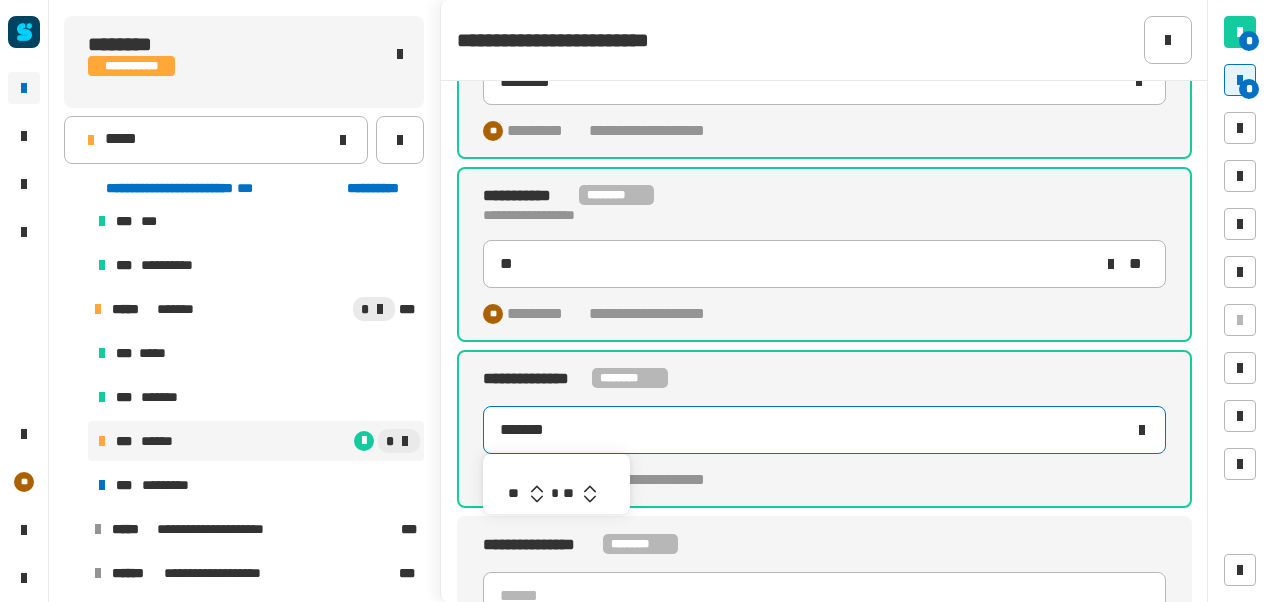 click 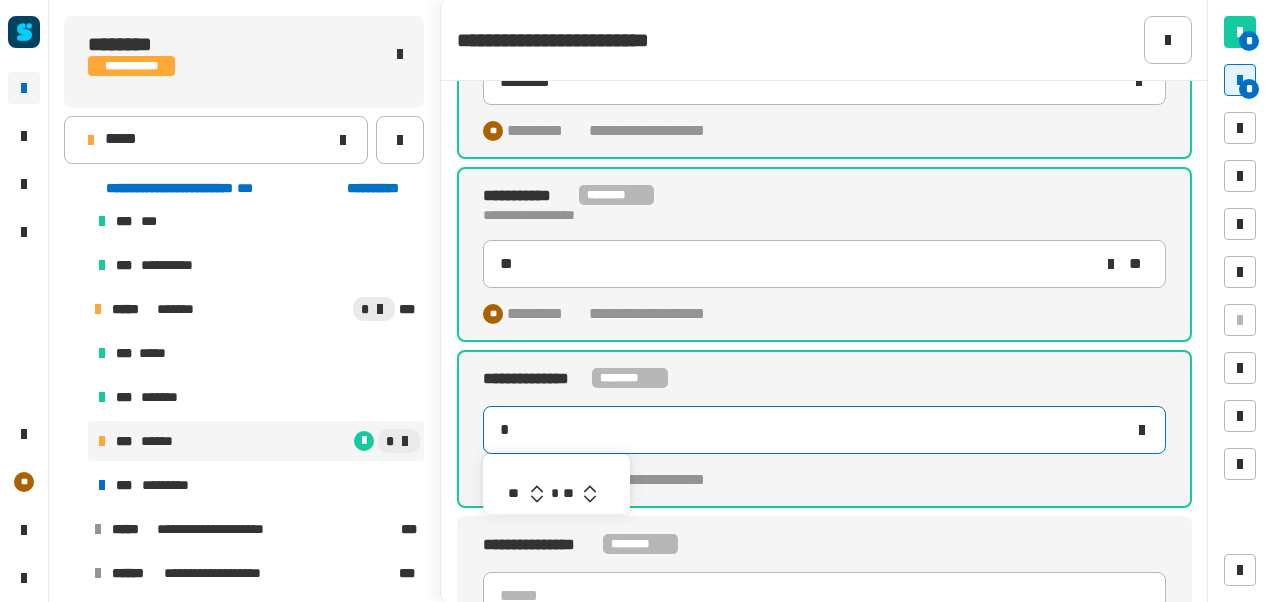 type on "*******" 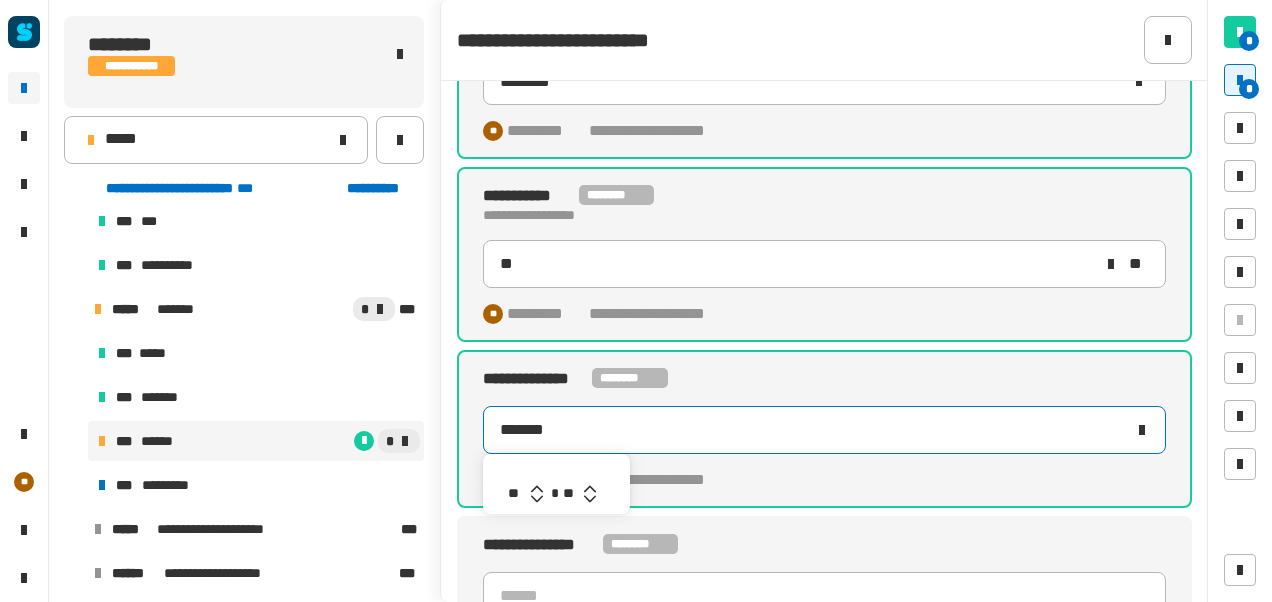 click 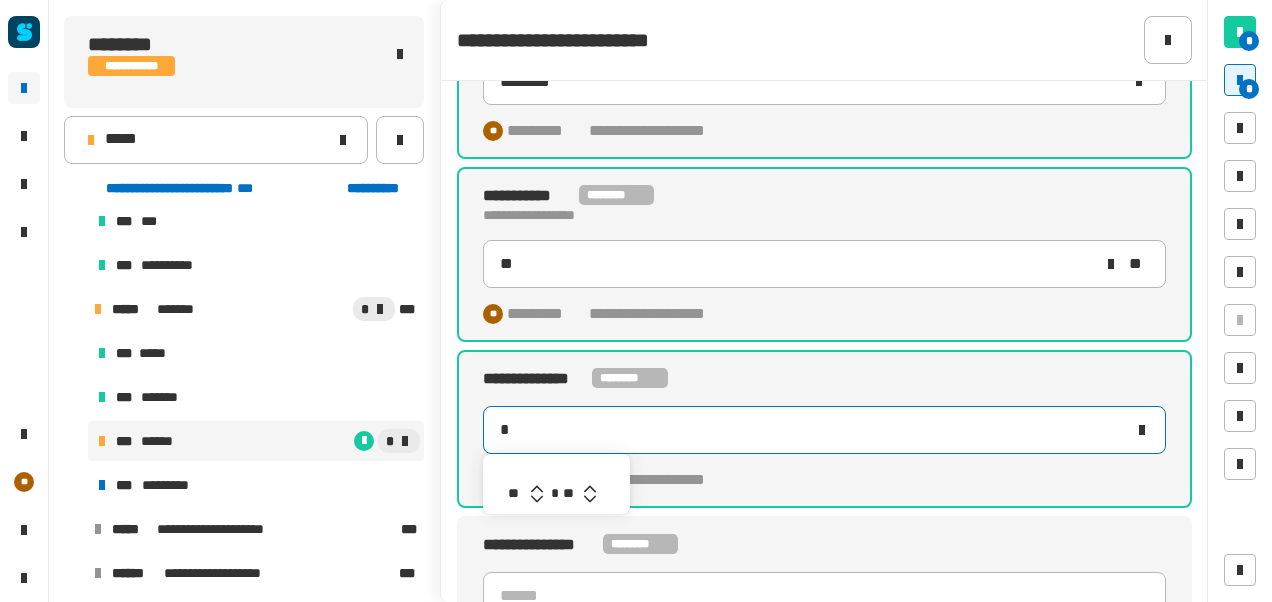type on "*******" 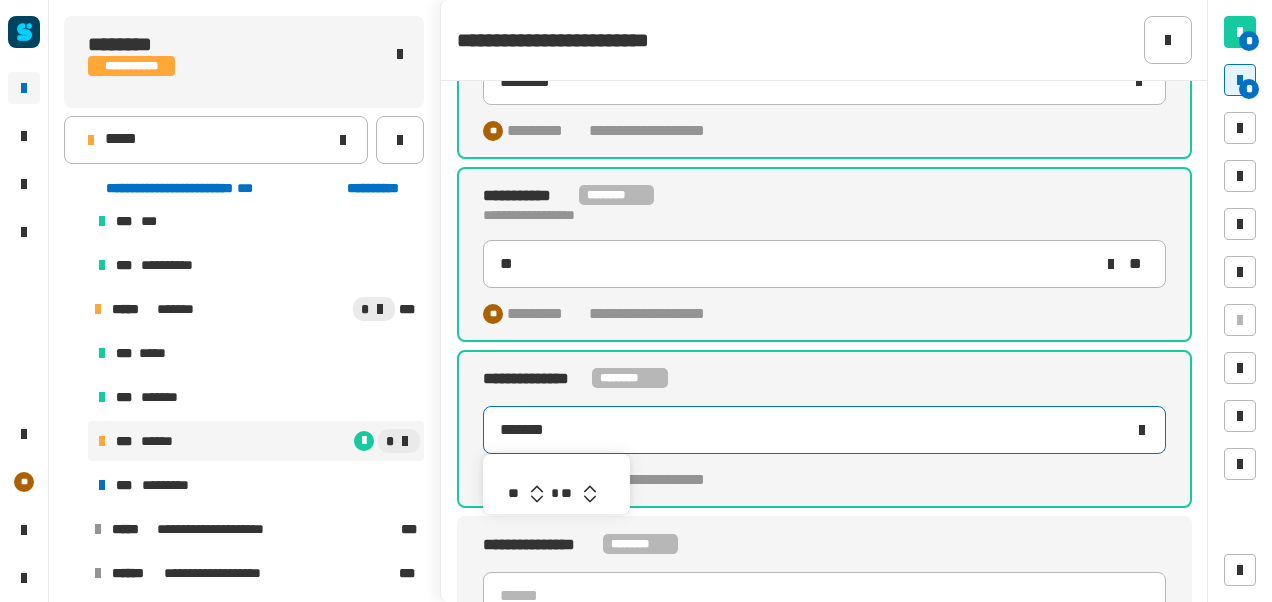 click 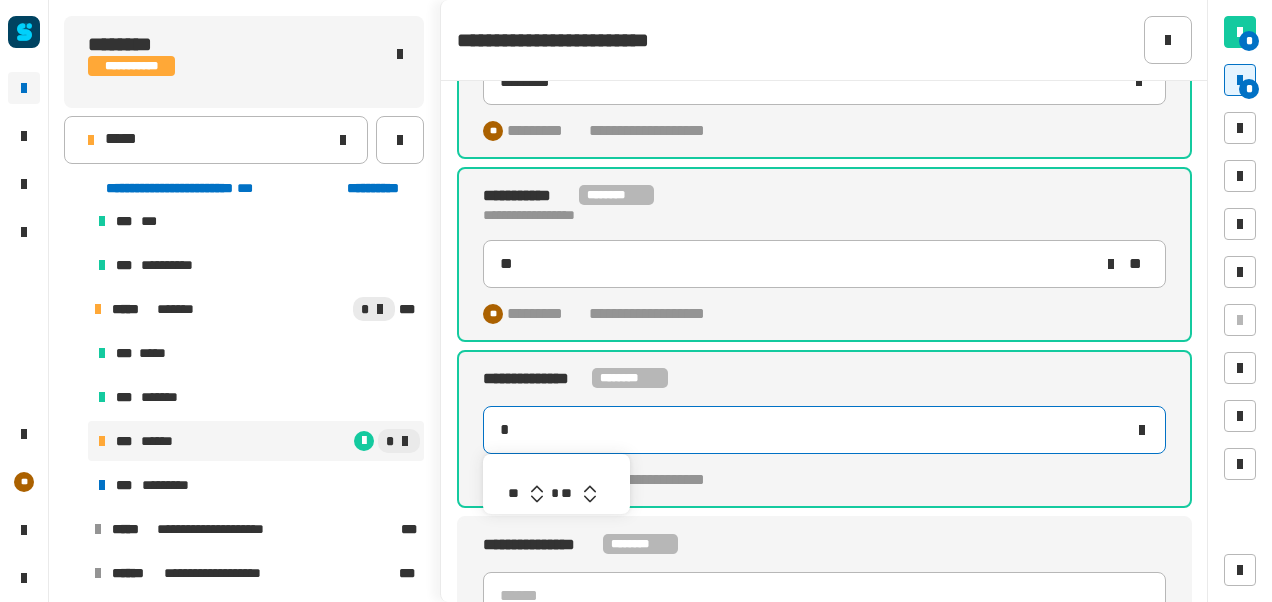 type on "*******" 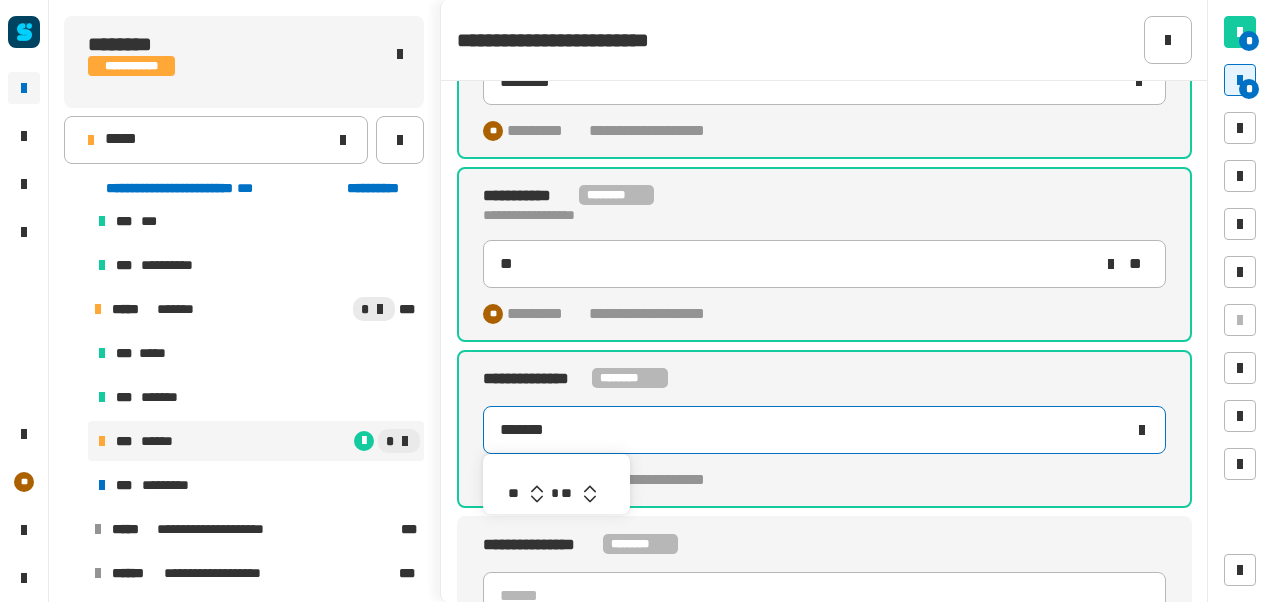 click 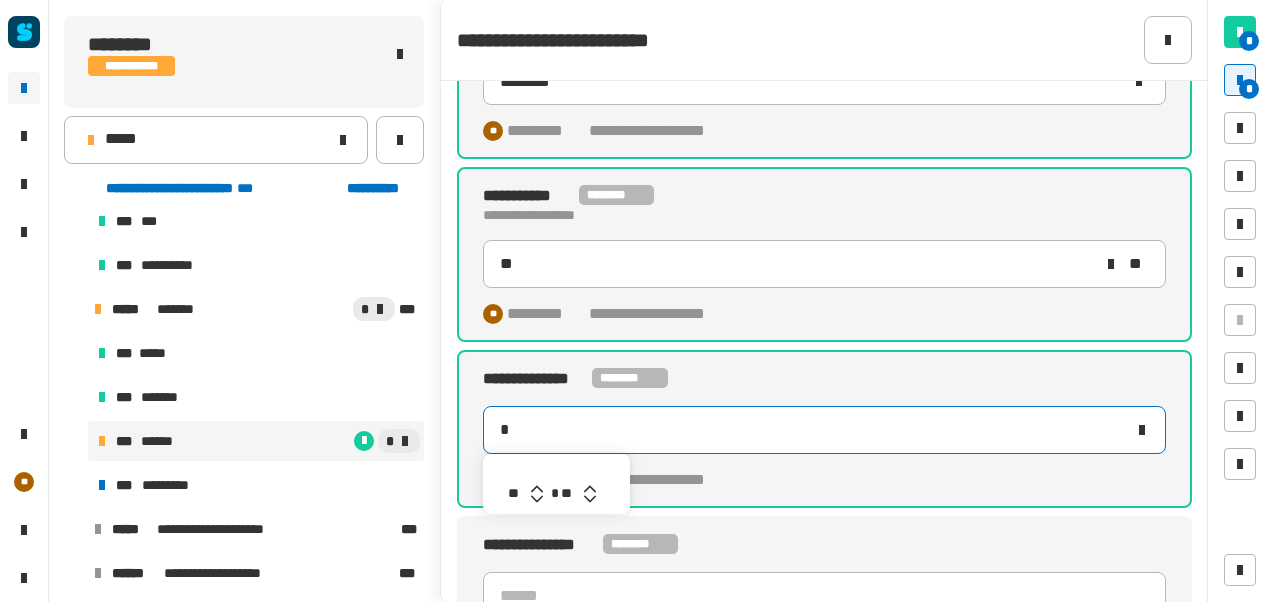 type on "*******" 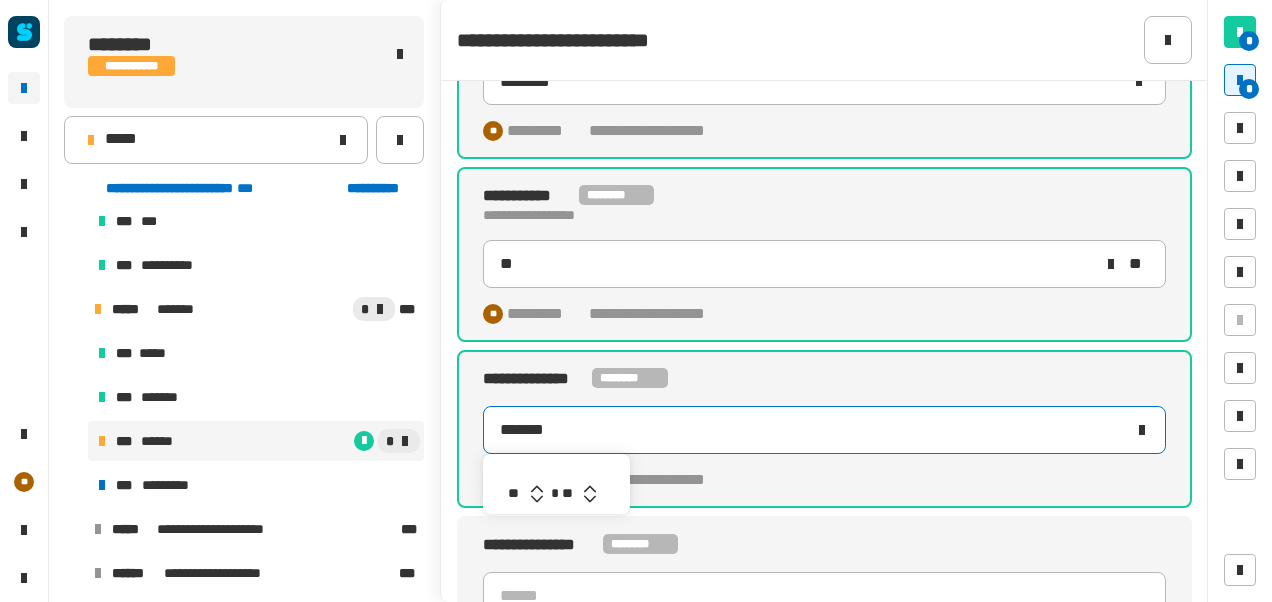 click 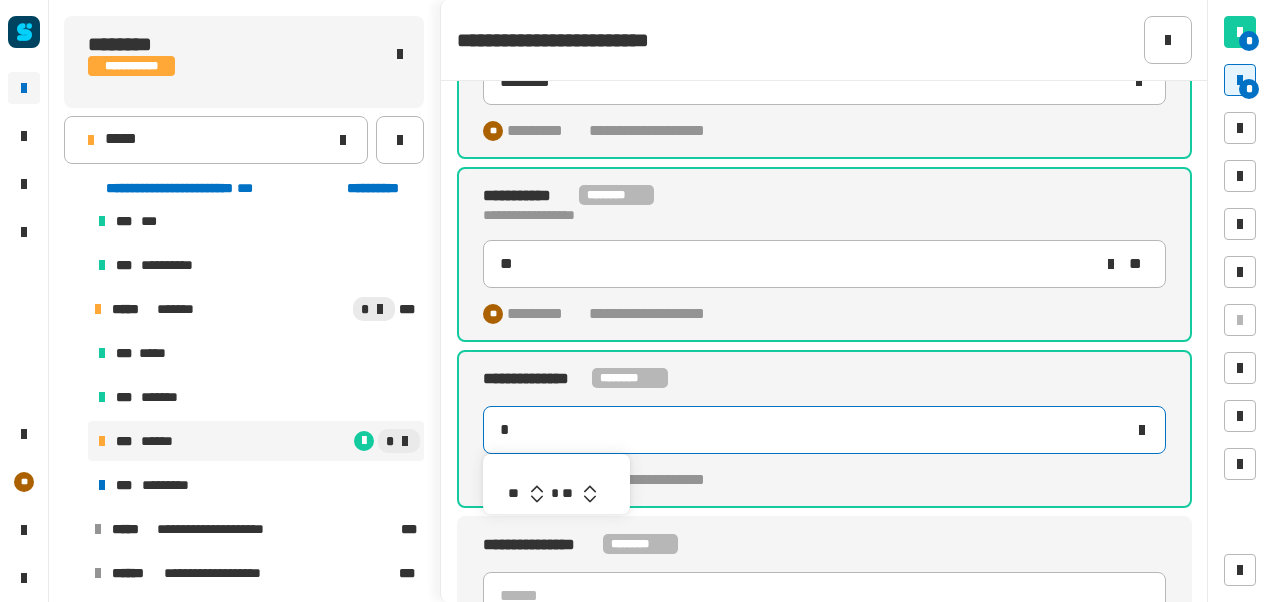 type on "*******" 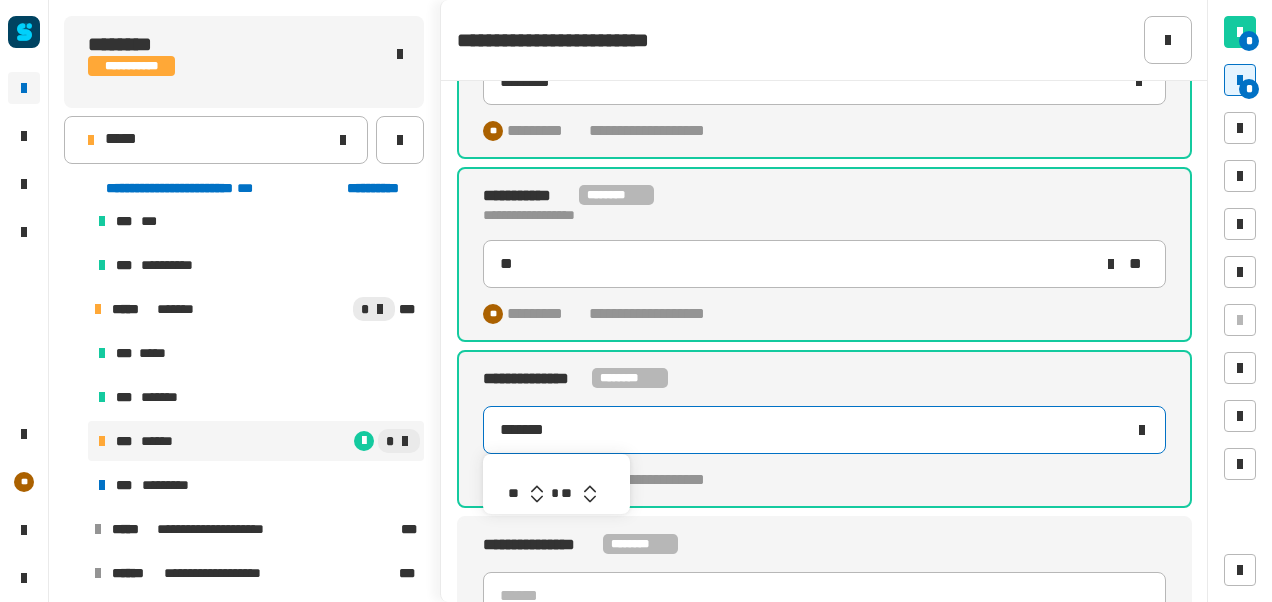 click 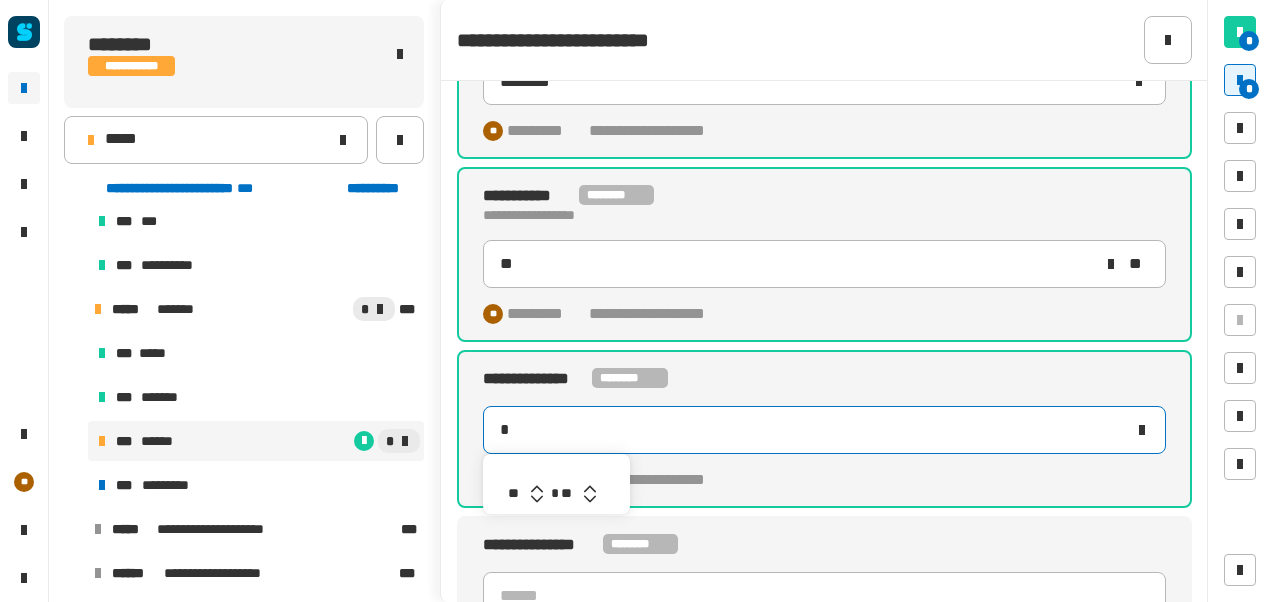 type on "*******" 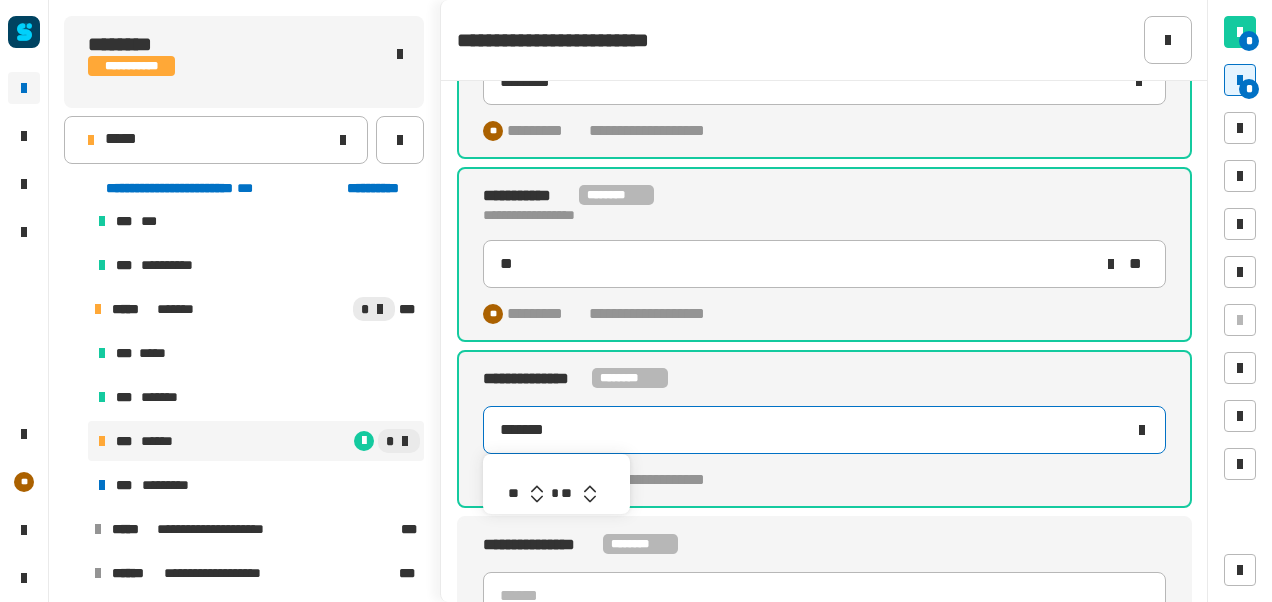 click 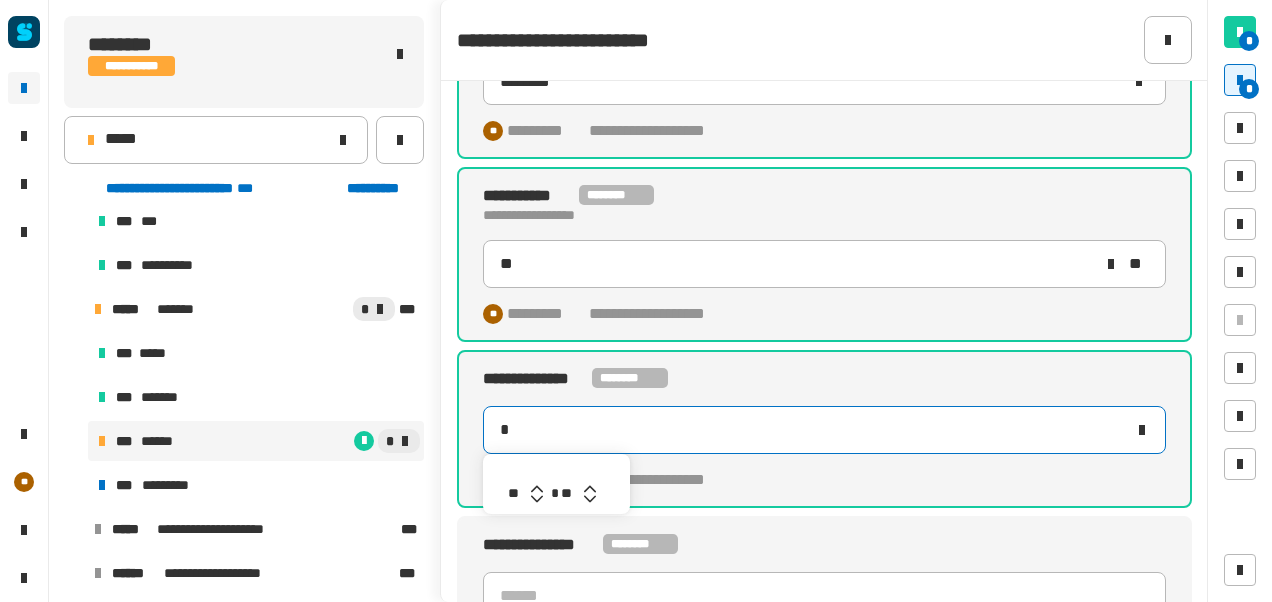 type on "*******" 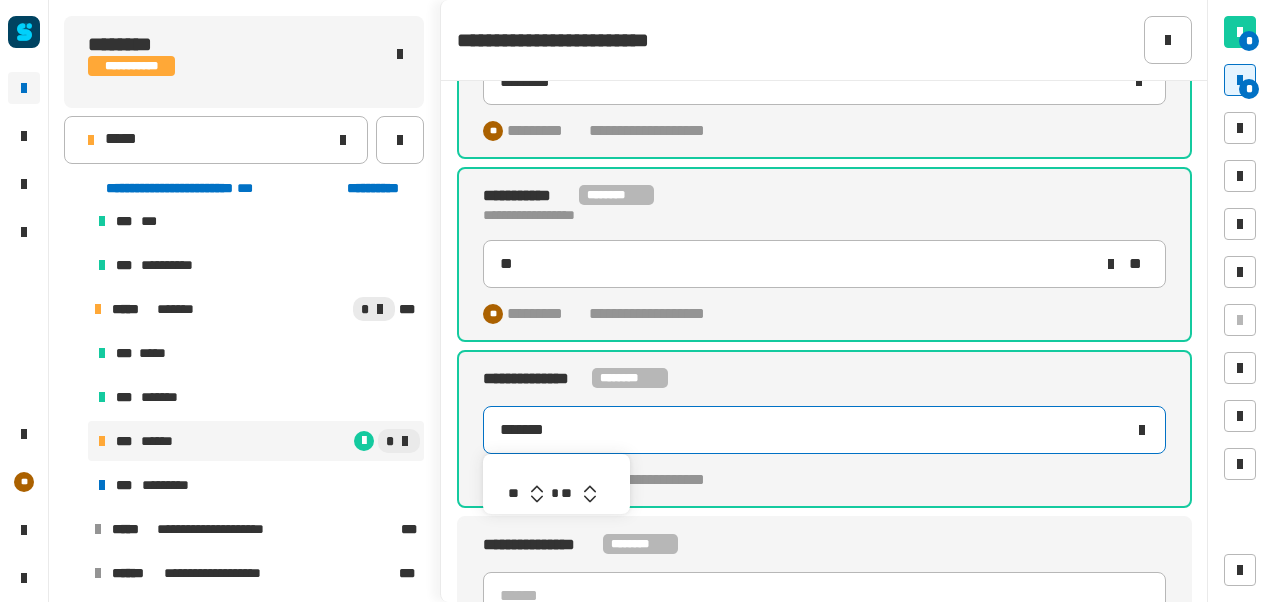 click 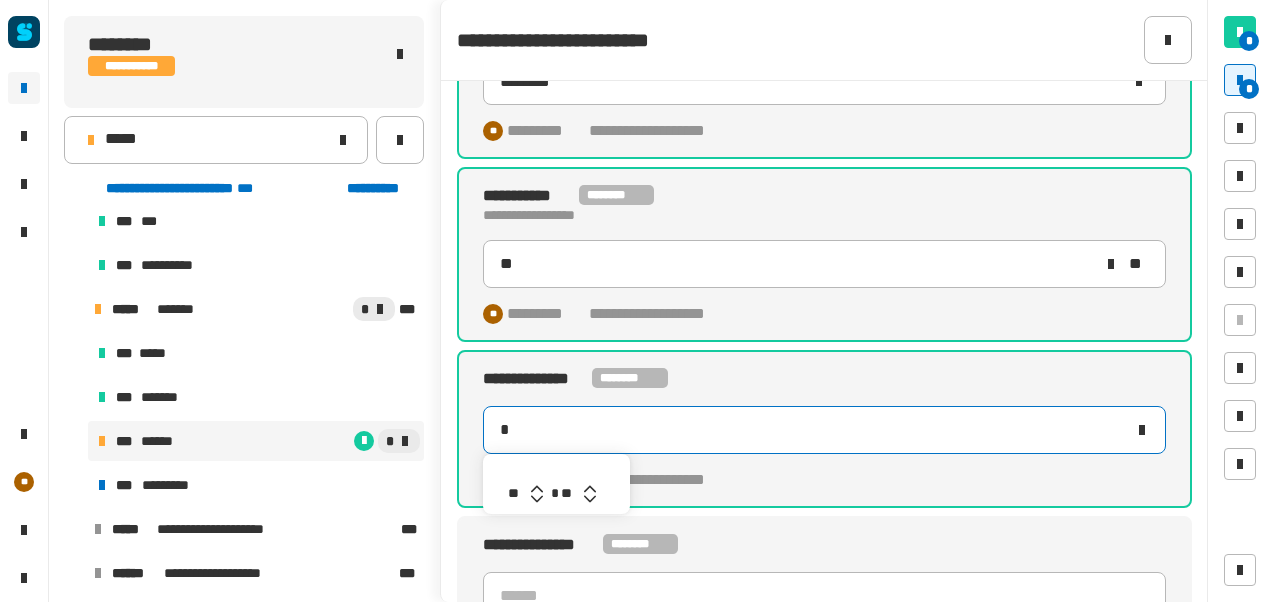 type on "*******" 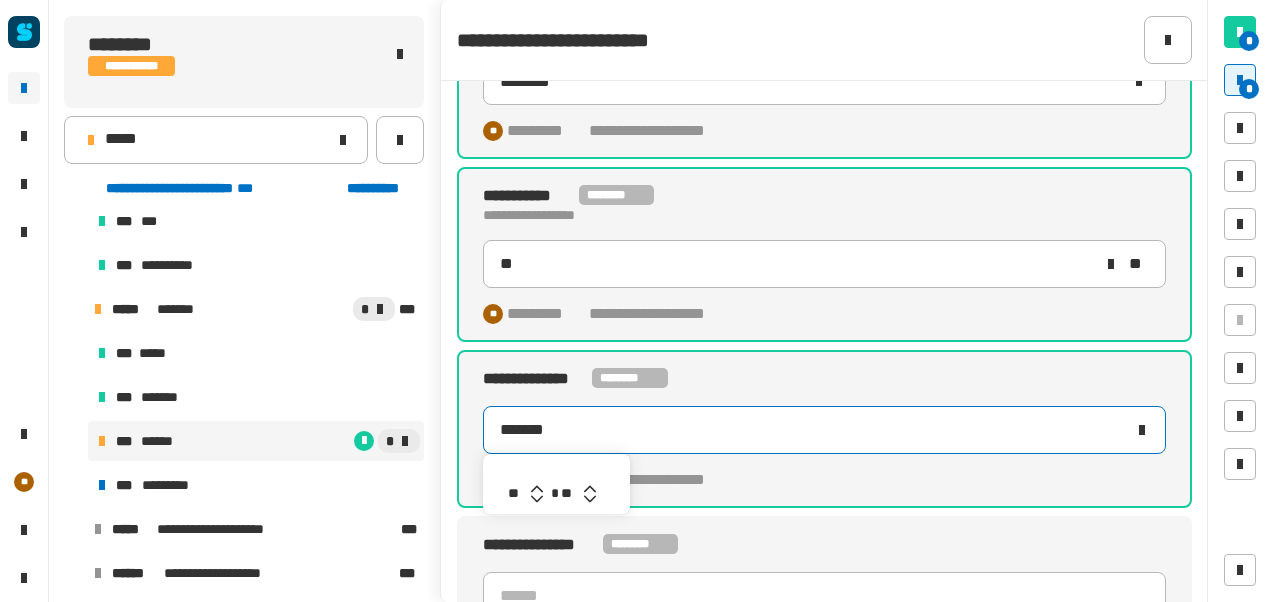 click 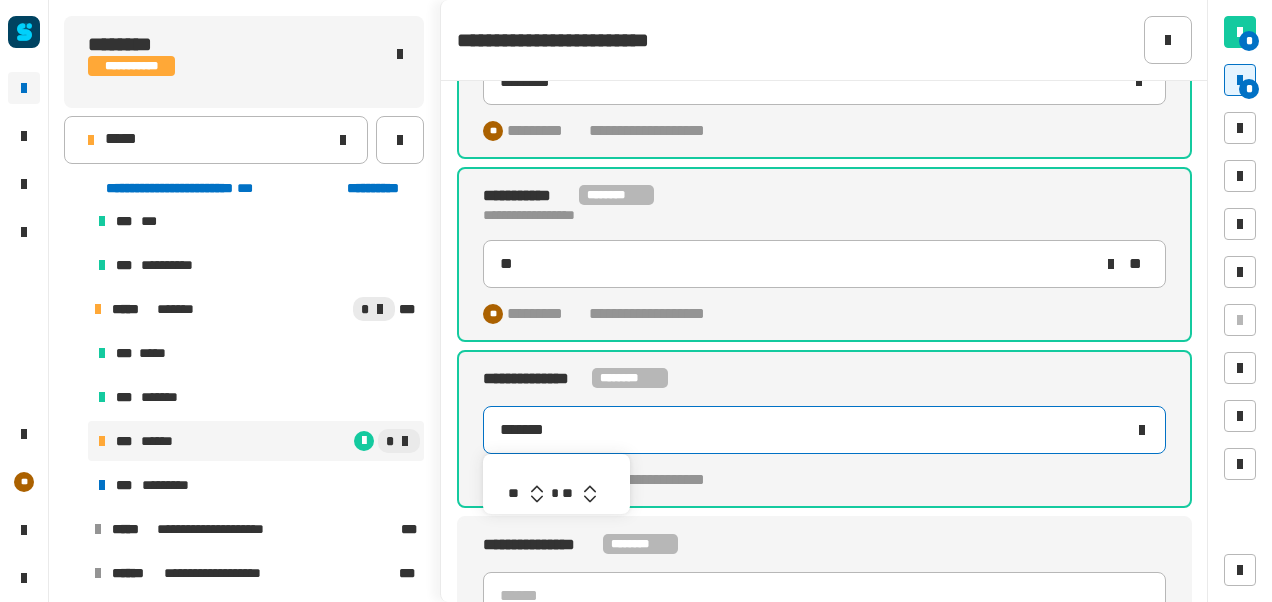 click 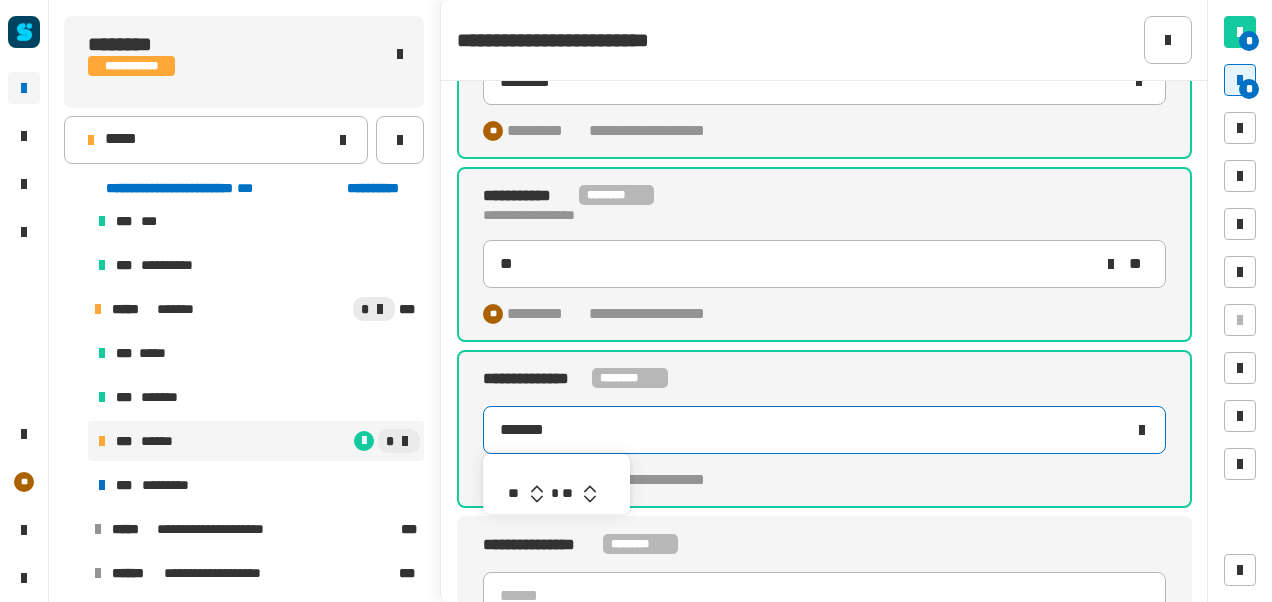 click 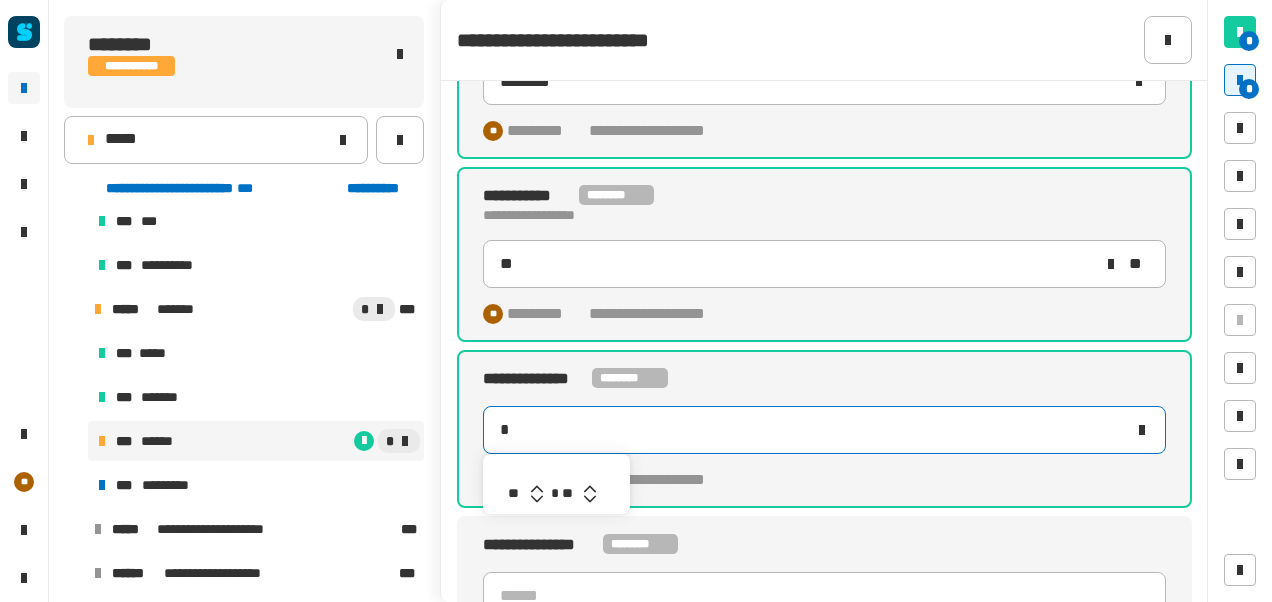 type on "*******" 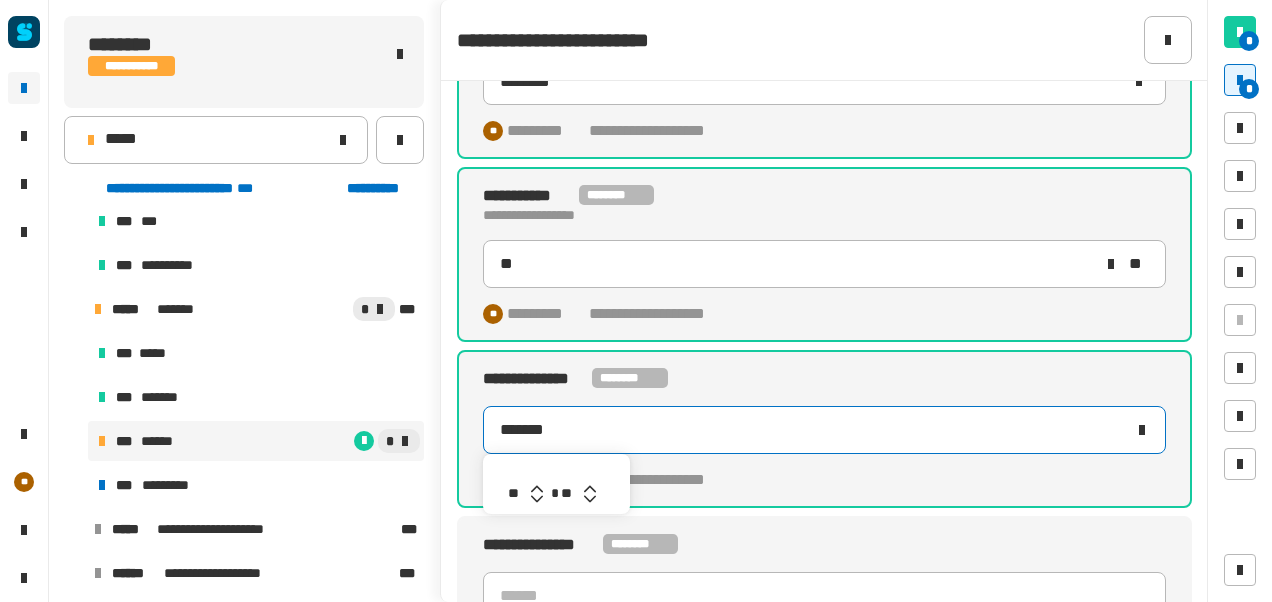 click 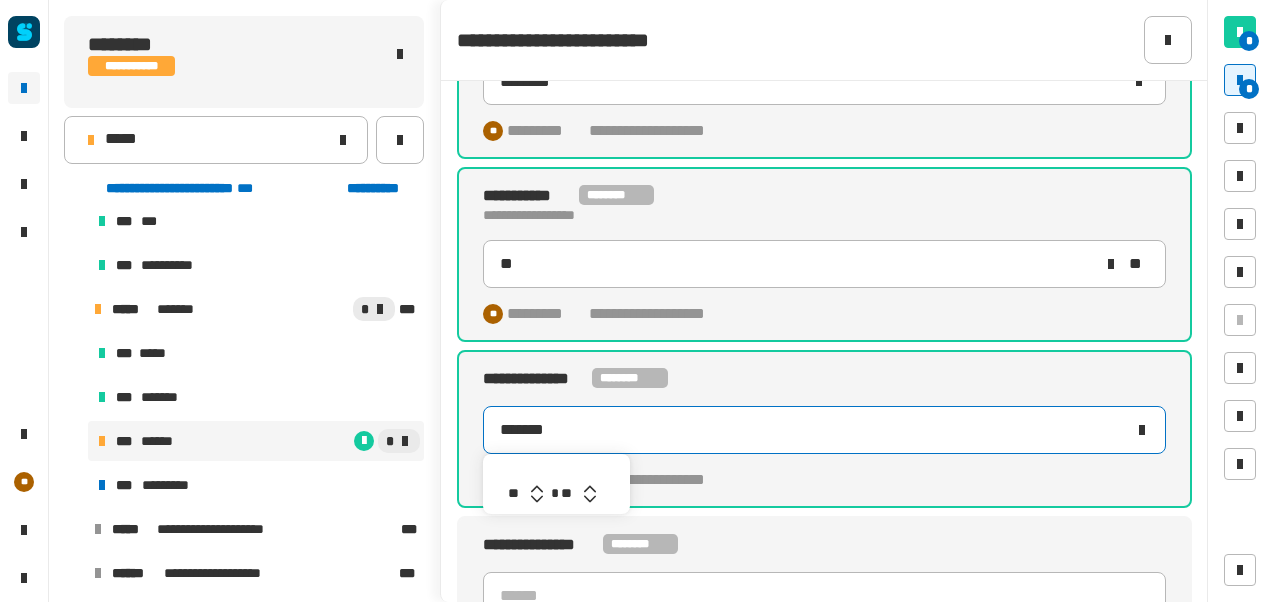click 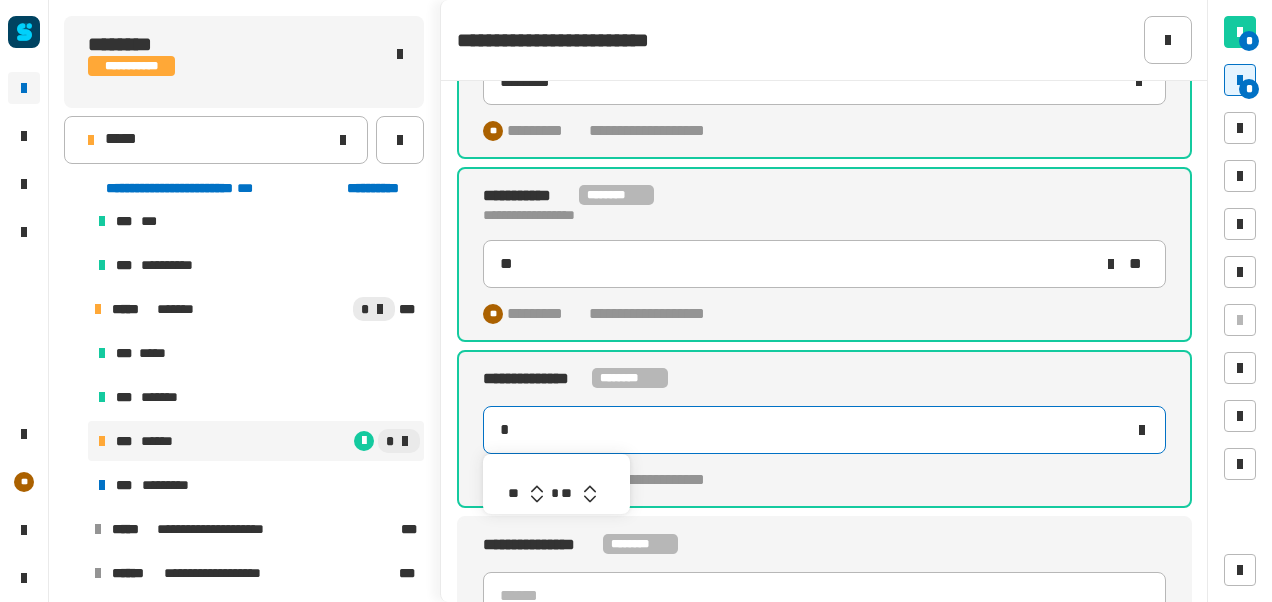type on "*******" 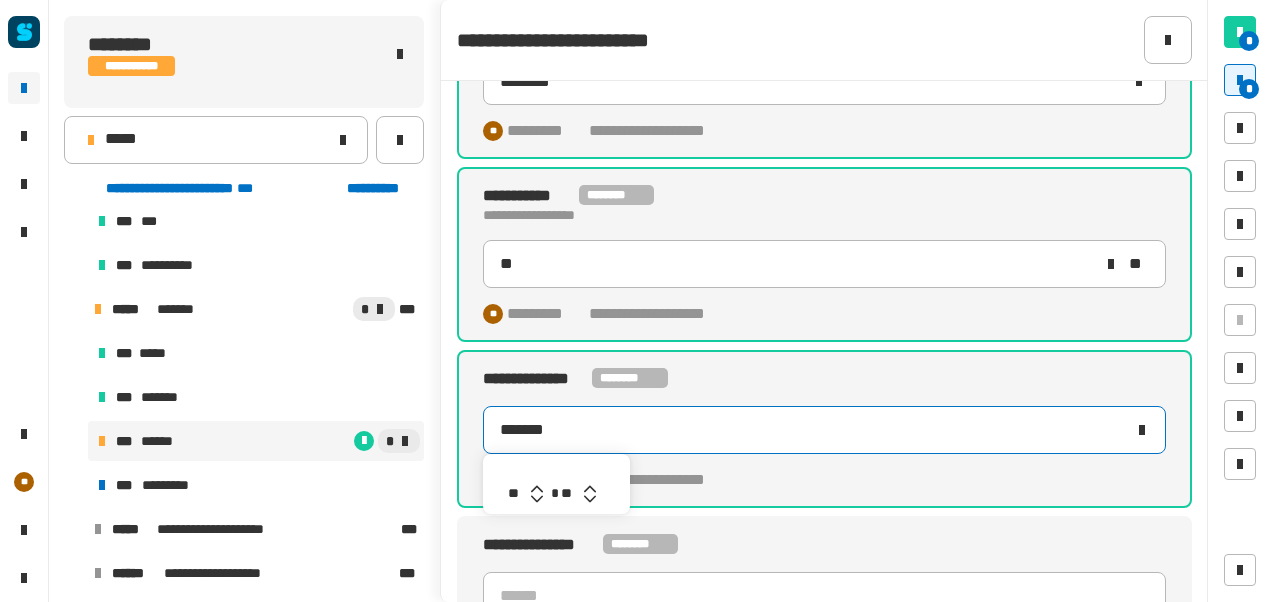 click 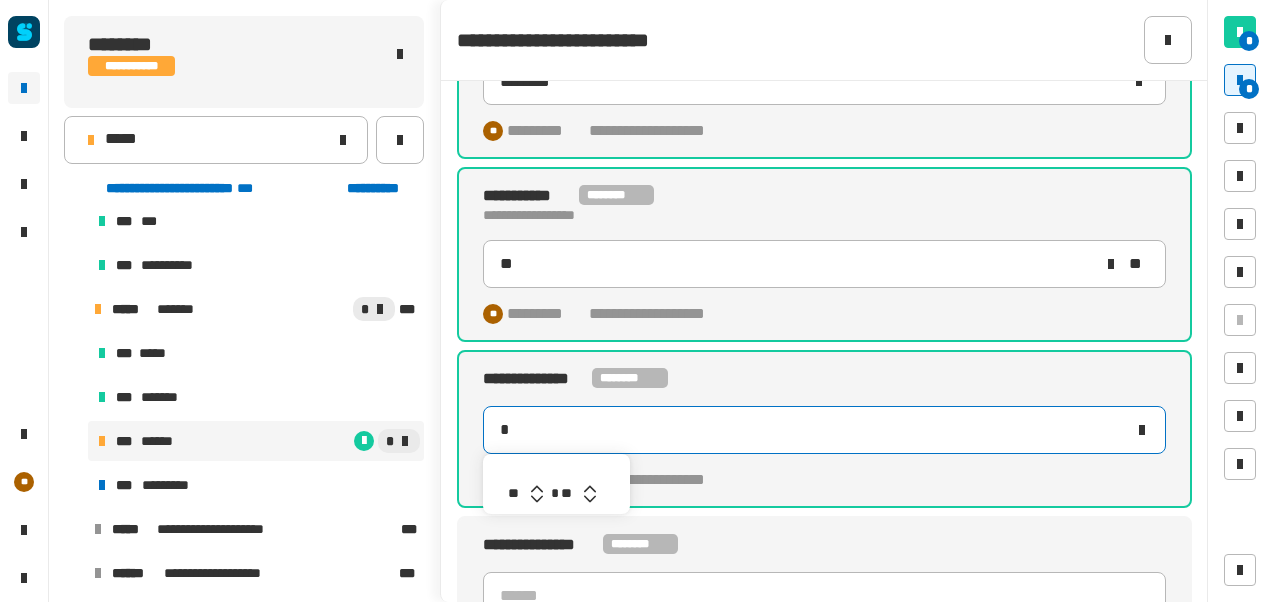 type on "*******" 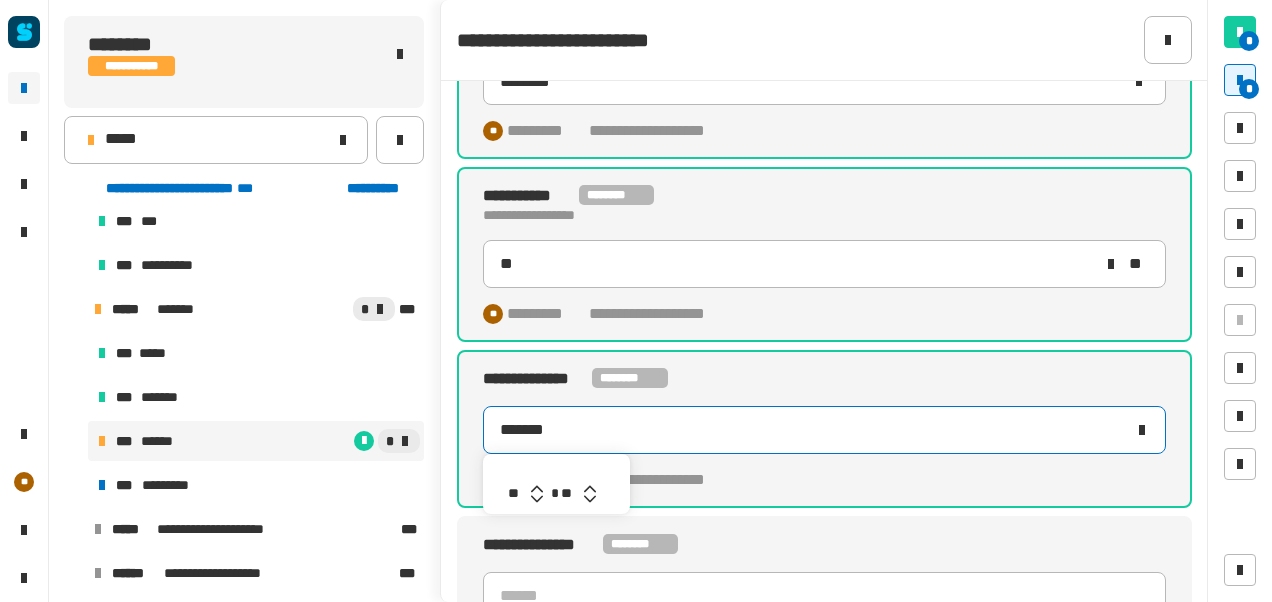 click 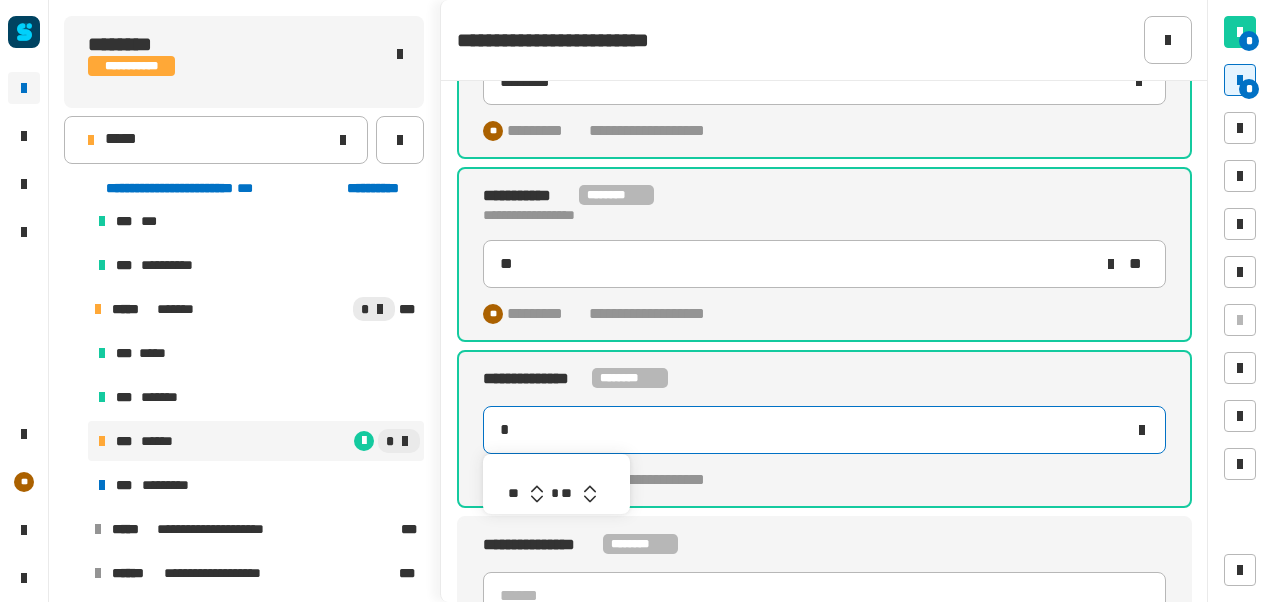 type on "*******" 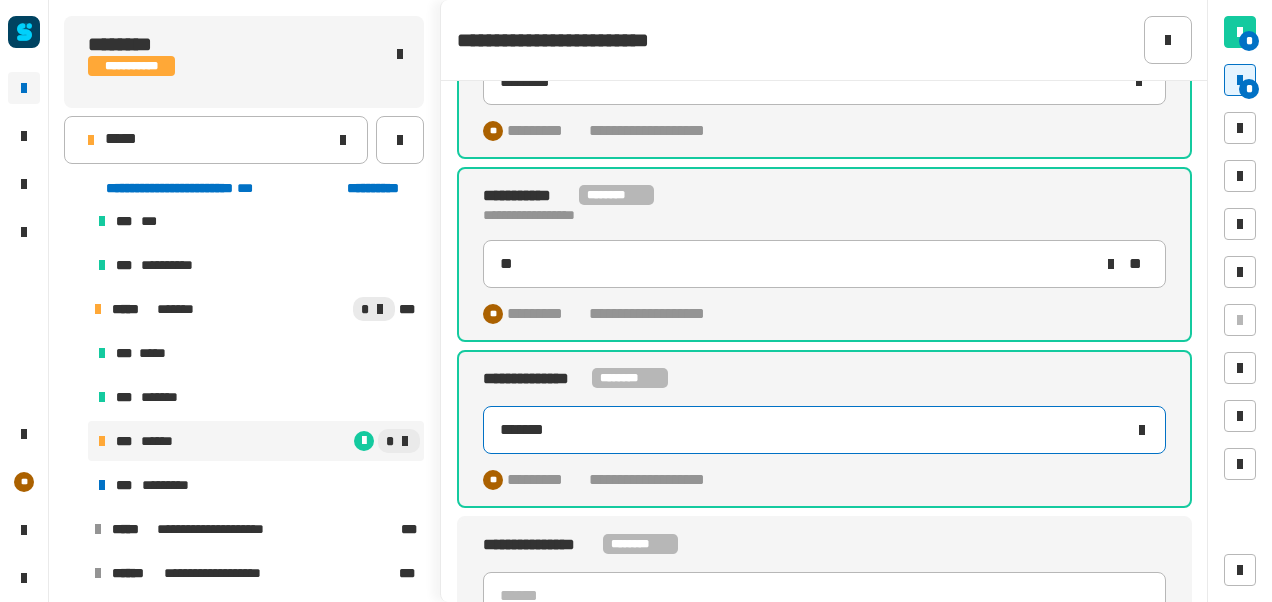 scroll, scrollTop: 314, scrollLeft: 0, axis: vertical 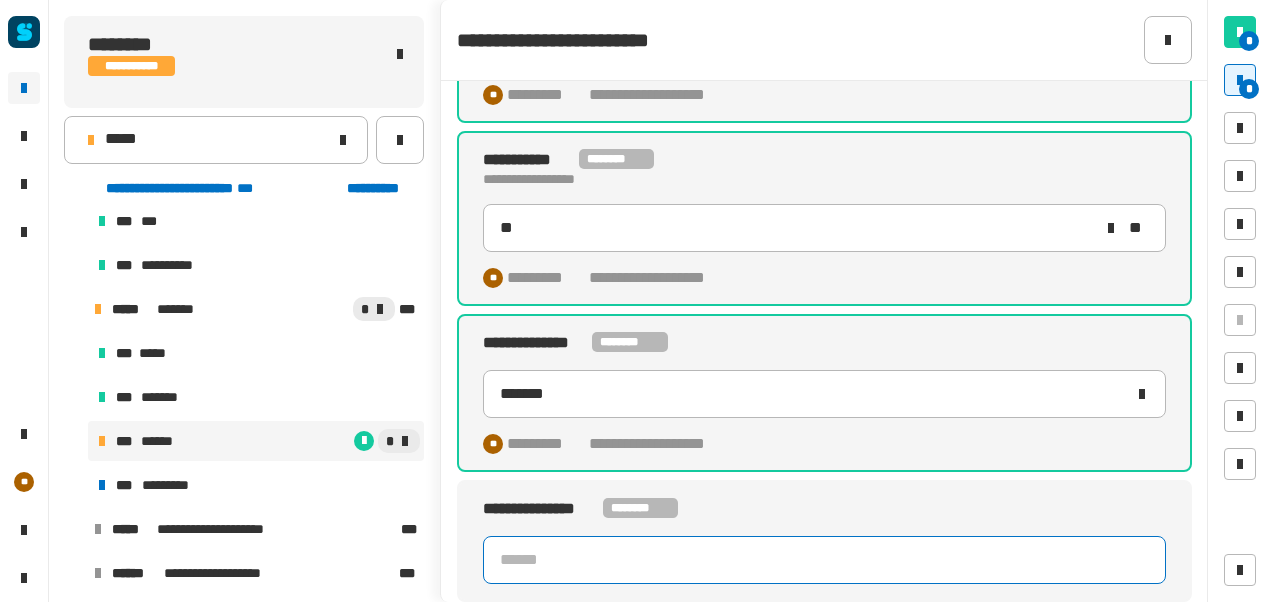 click 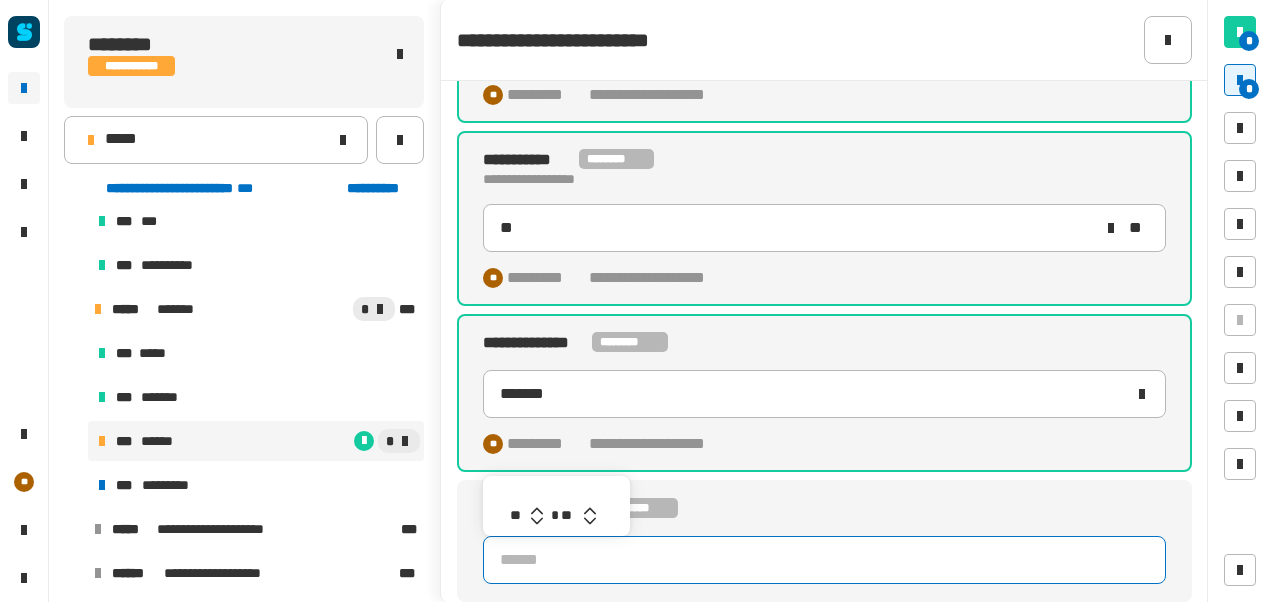 click 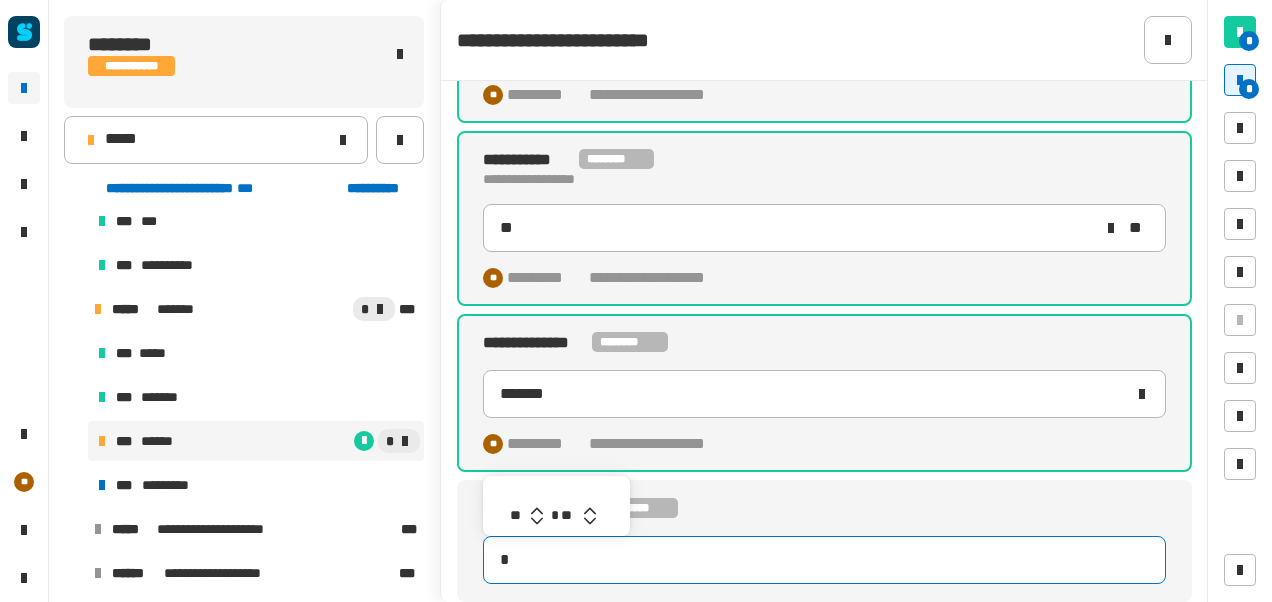 type on "********" 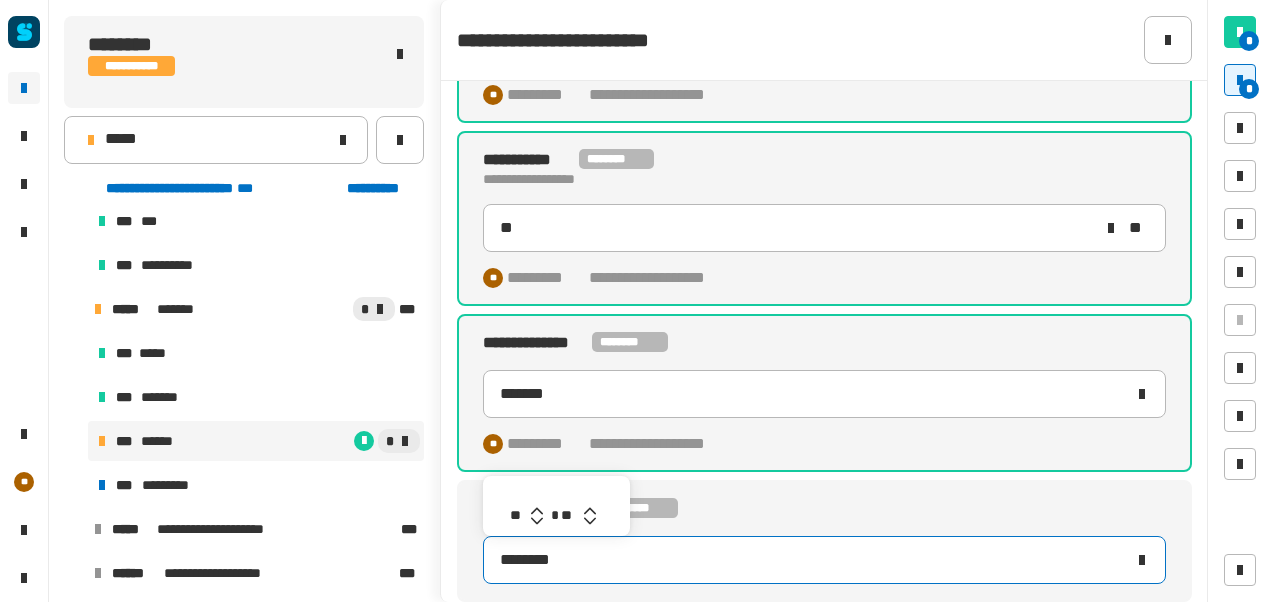 click 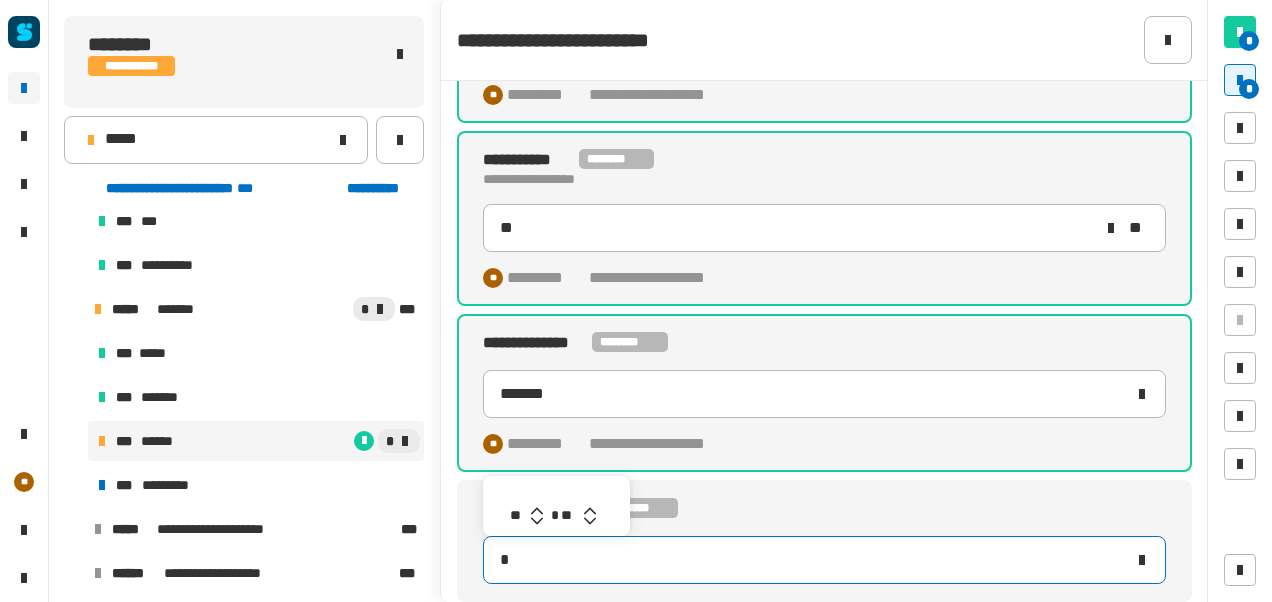 type on "********" 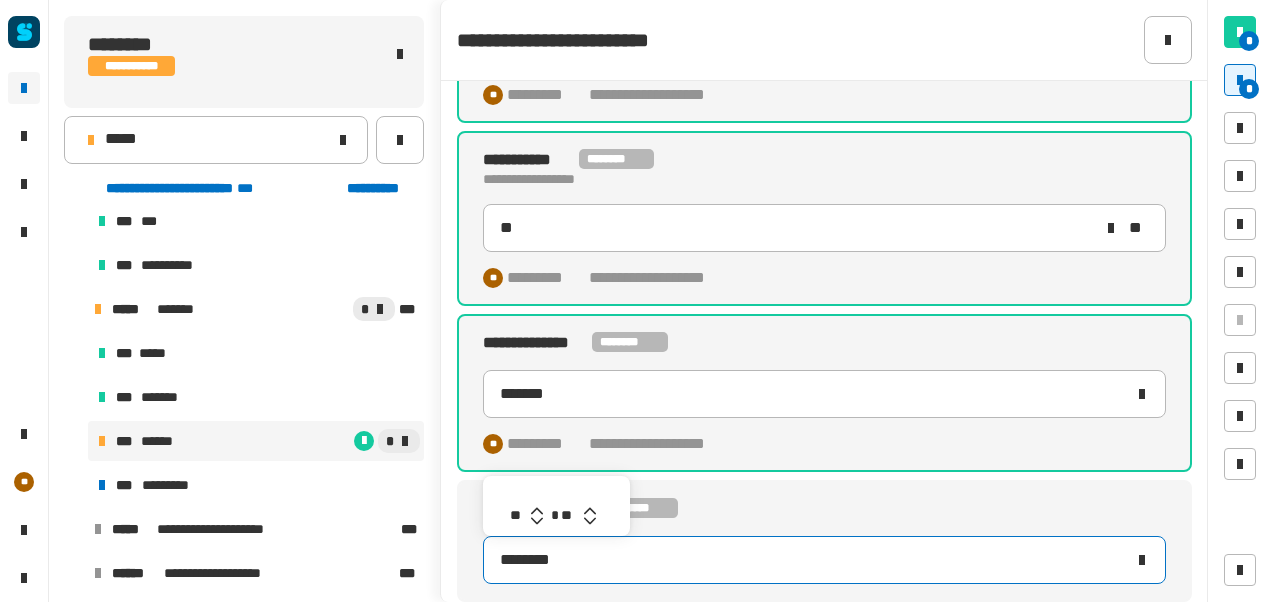 click 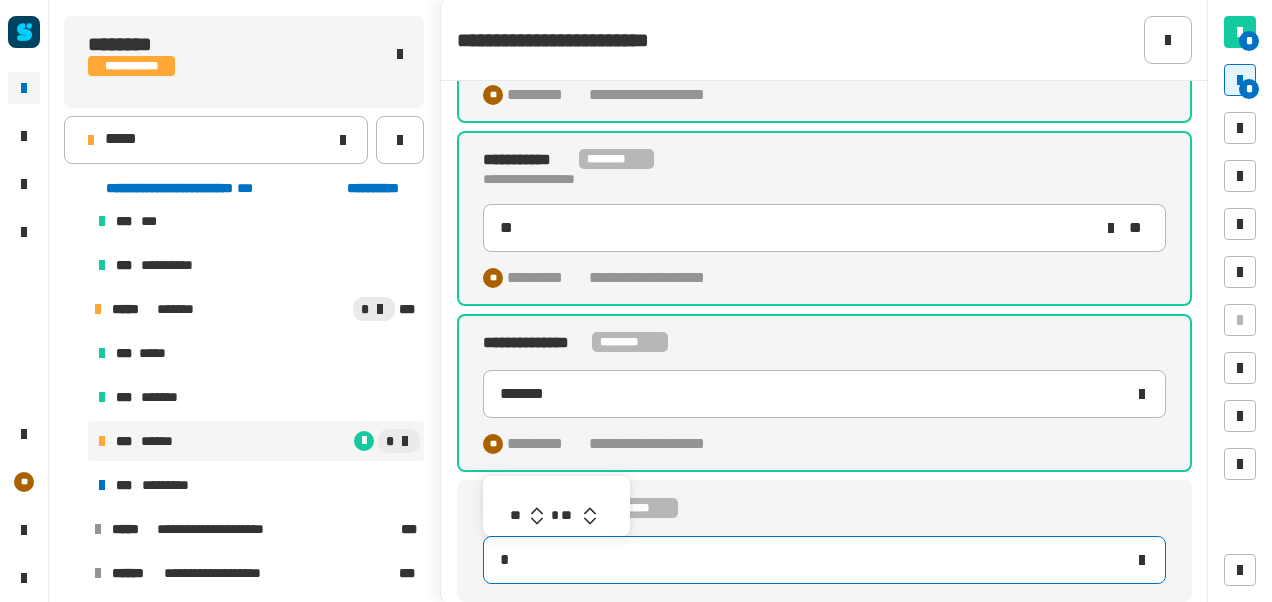 type on "********" 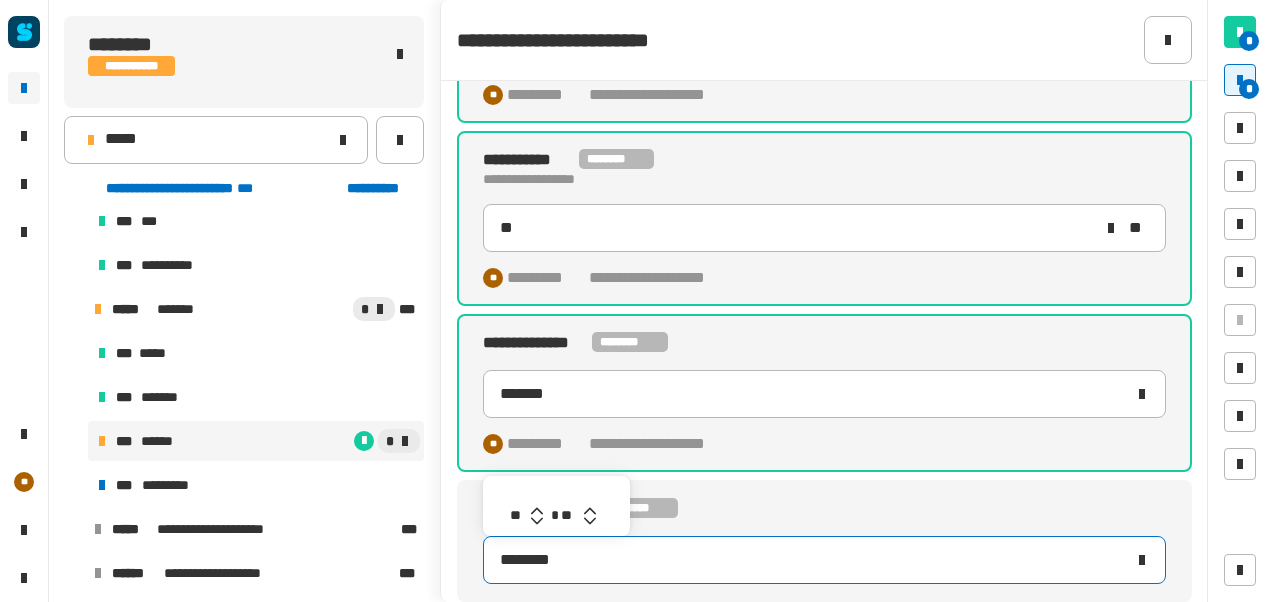 click 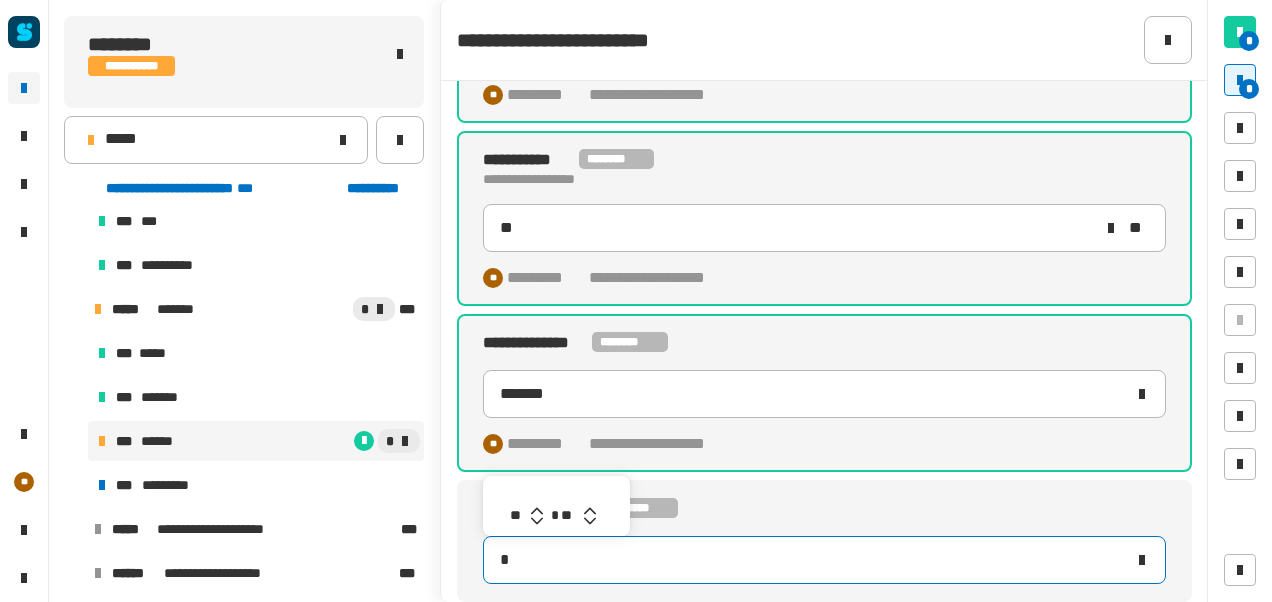 type on "********" 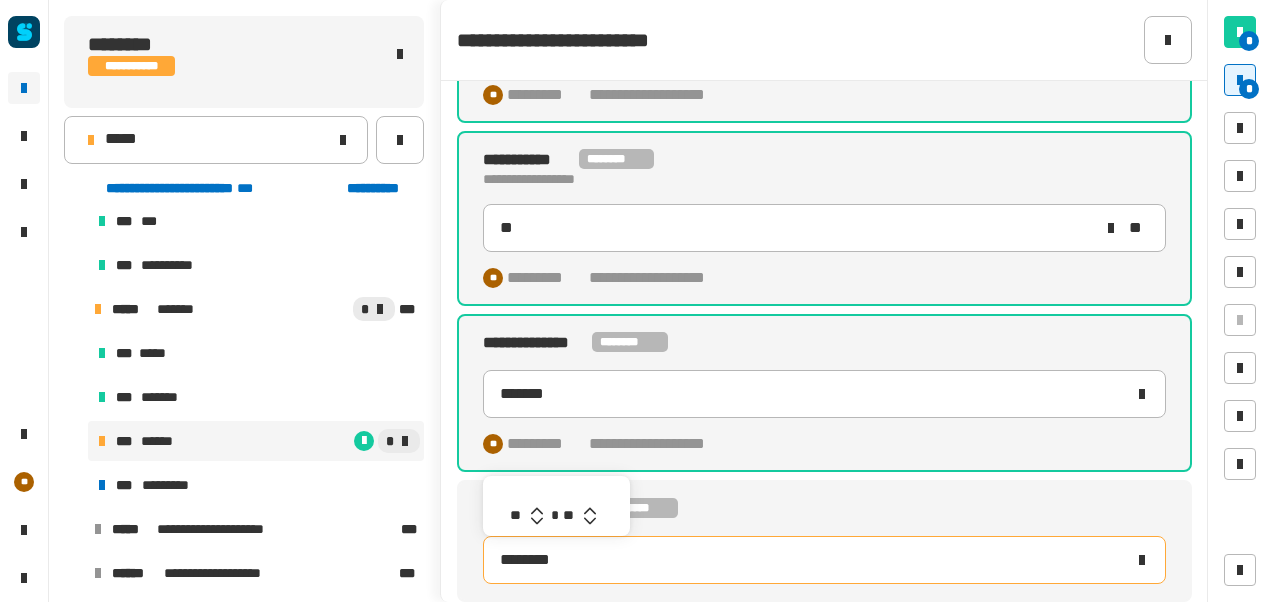 click 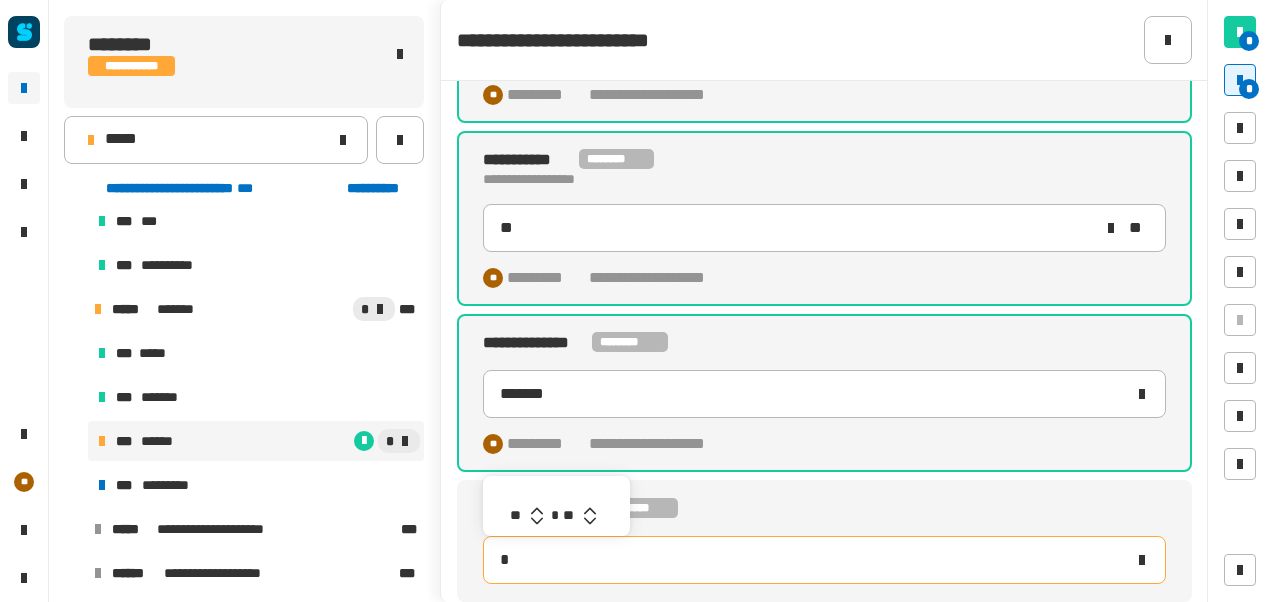 type on "********" 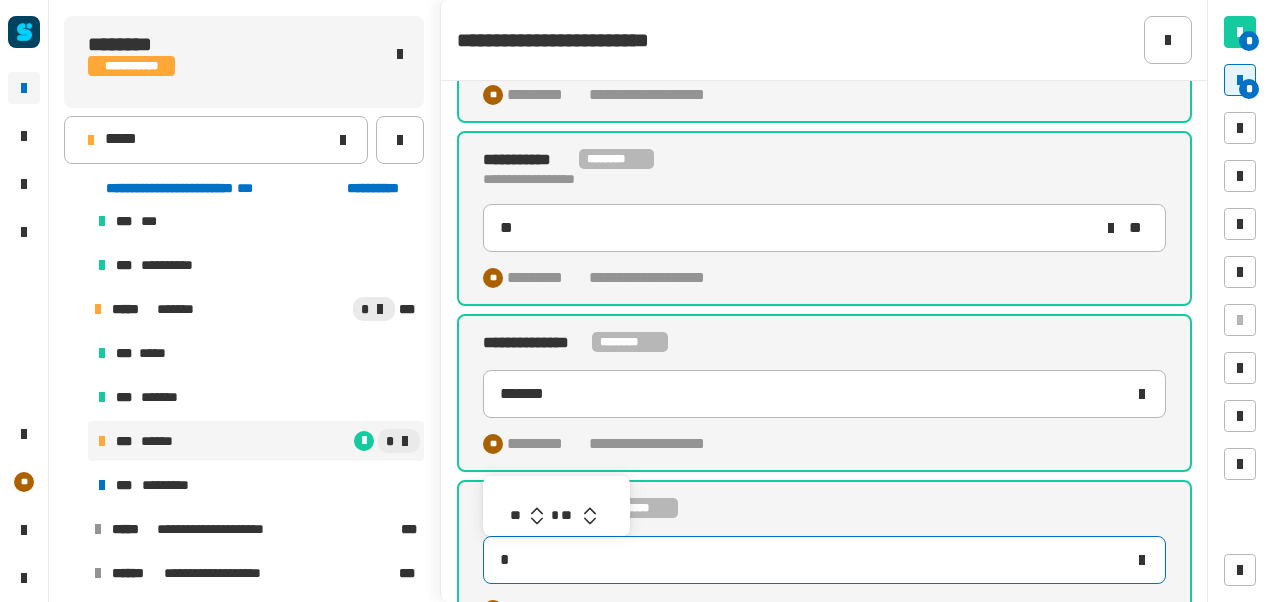 type on "********" 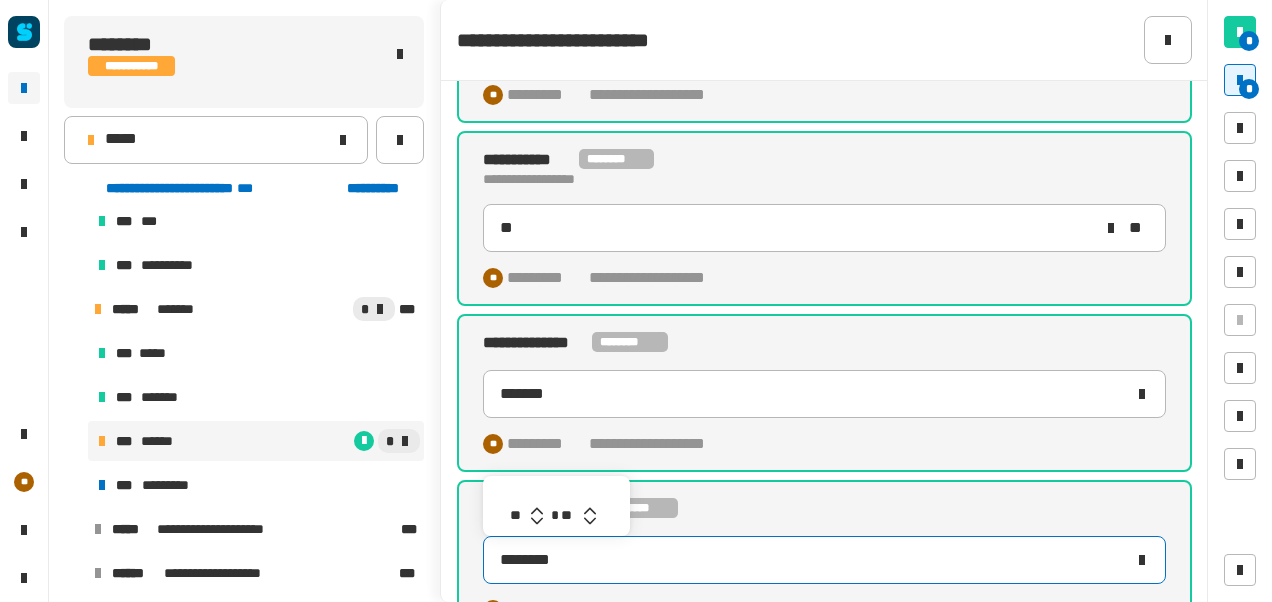 click 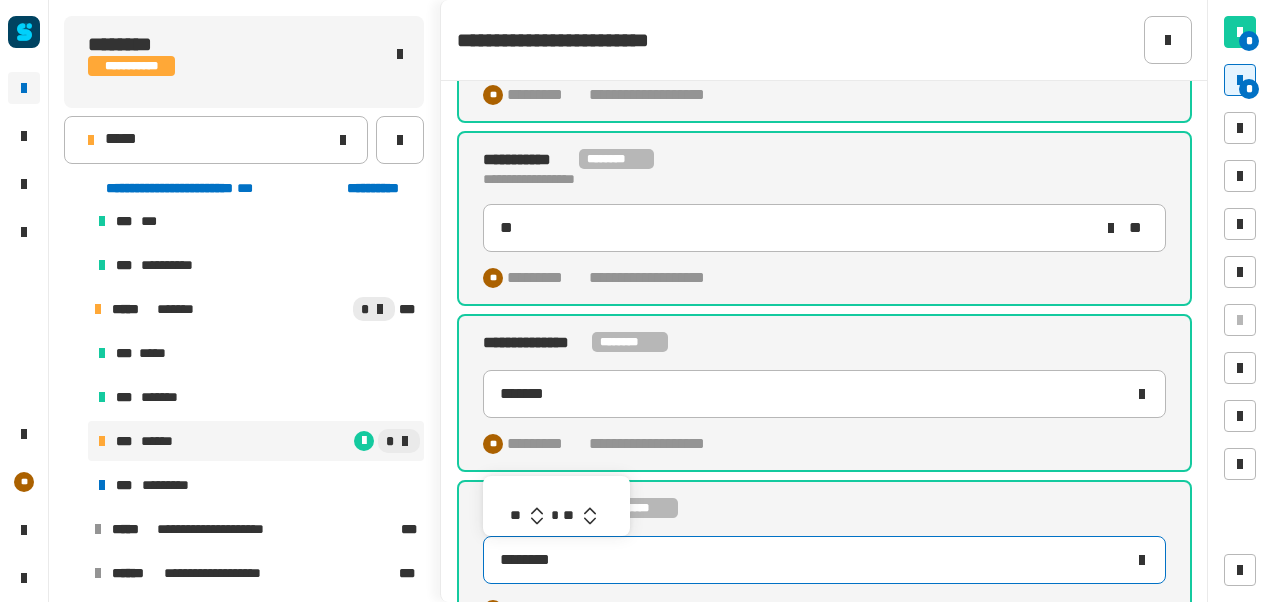 click 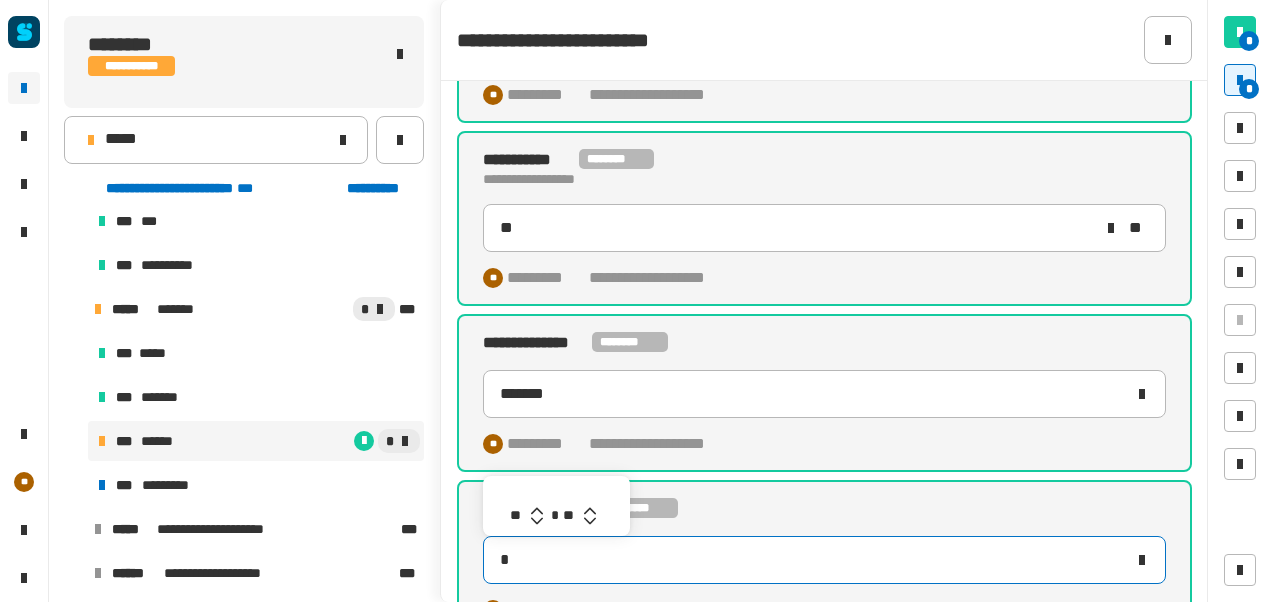type on "********" 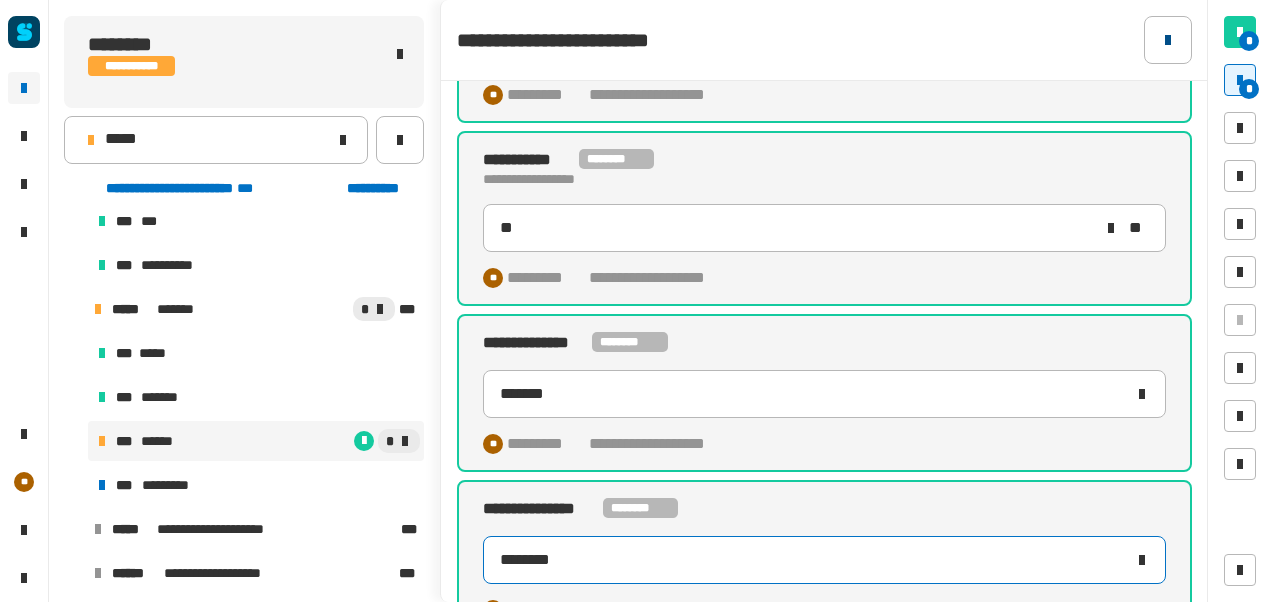 click 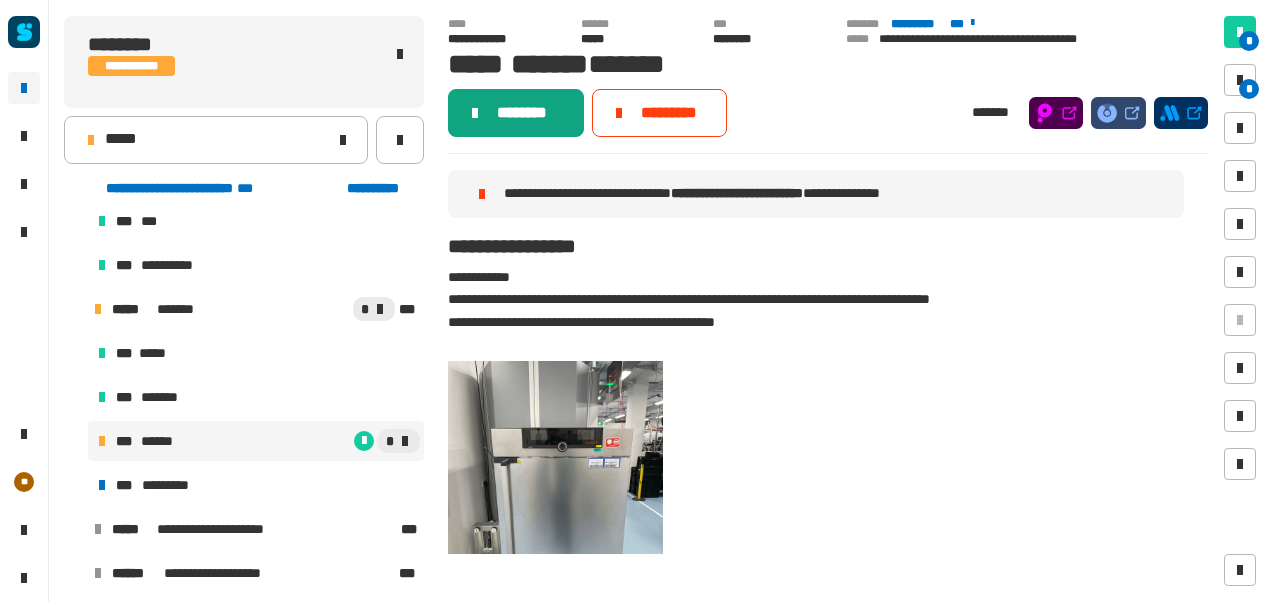 click on "********" 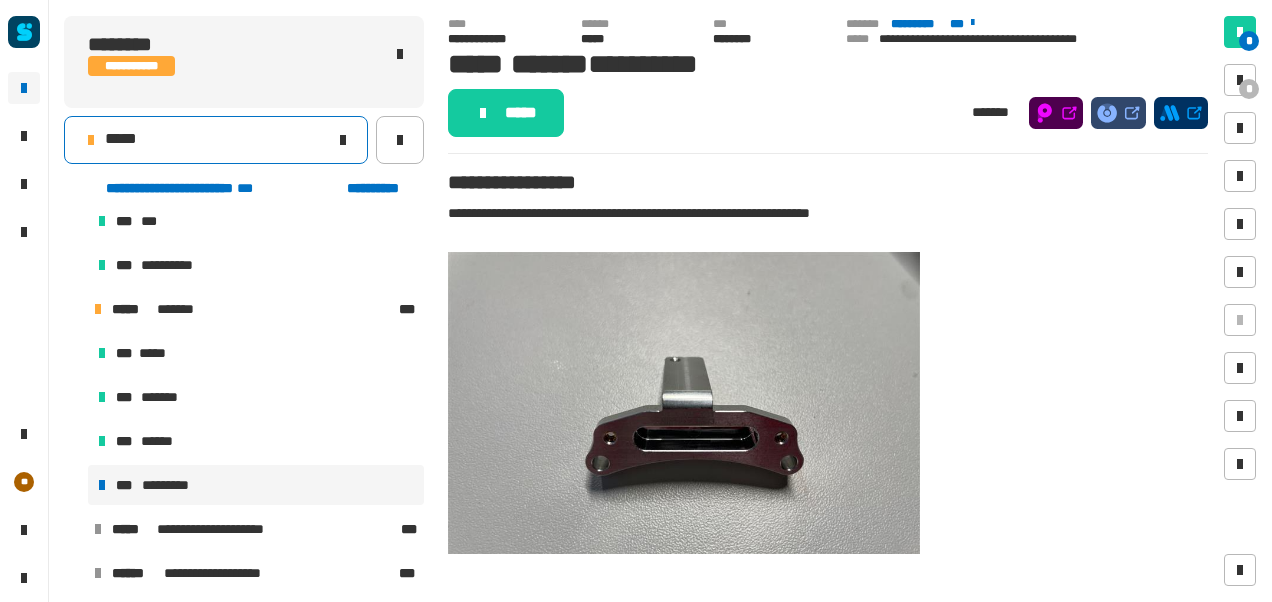 click on "*****" 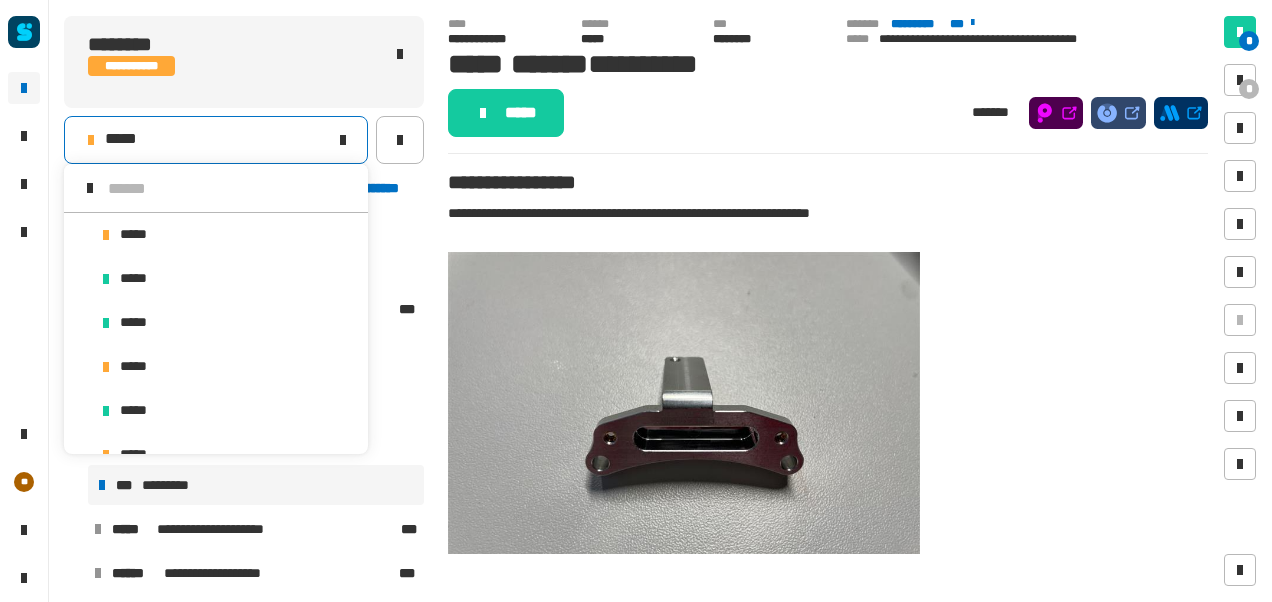 scroll, scrollTop: 16, scrollLeft: 0, axis: vertical 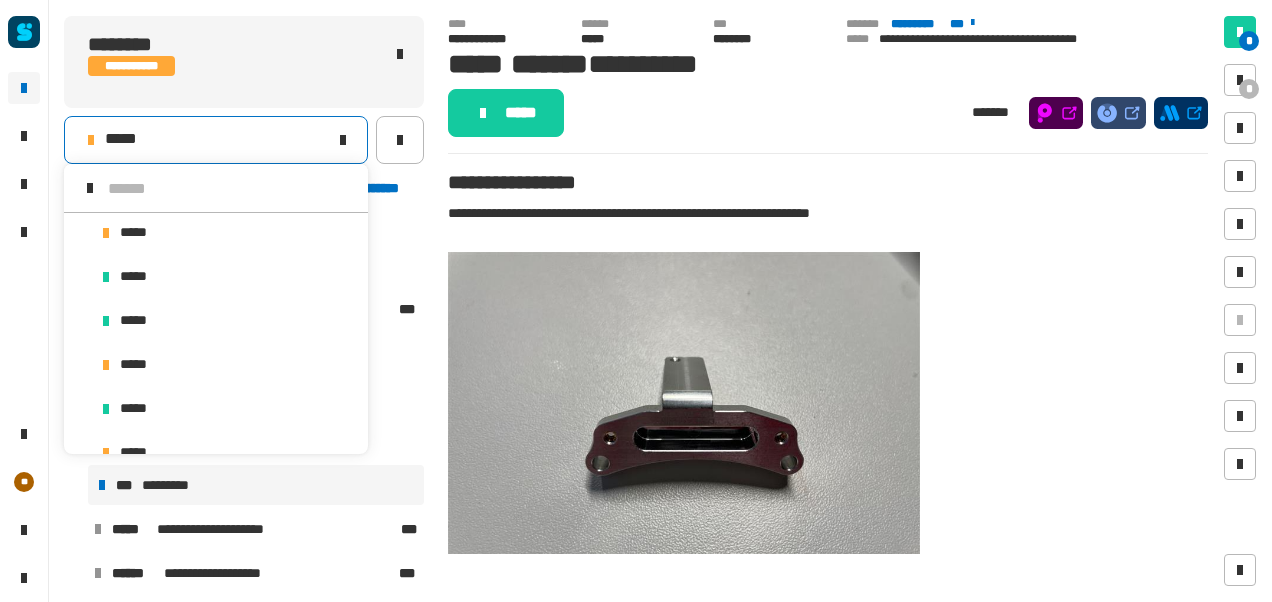 click at bounding box center (230, 188) 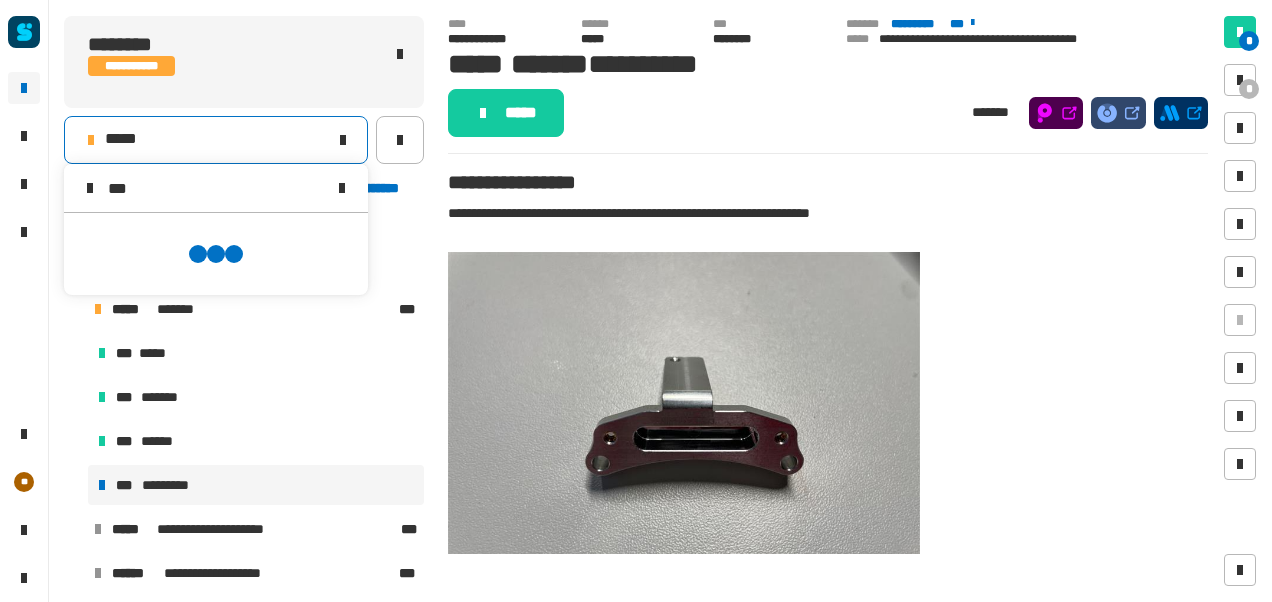 scroll, scrollTop: 0, scrollLeft: 0, axis: both 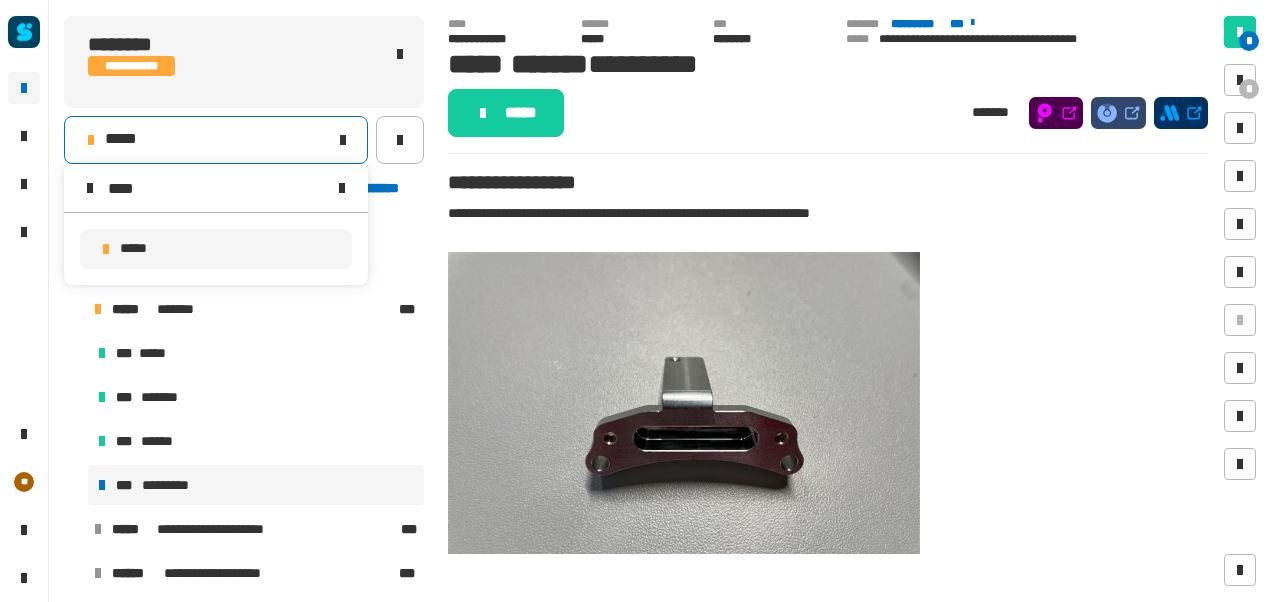 type on "****" 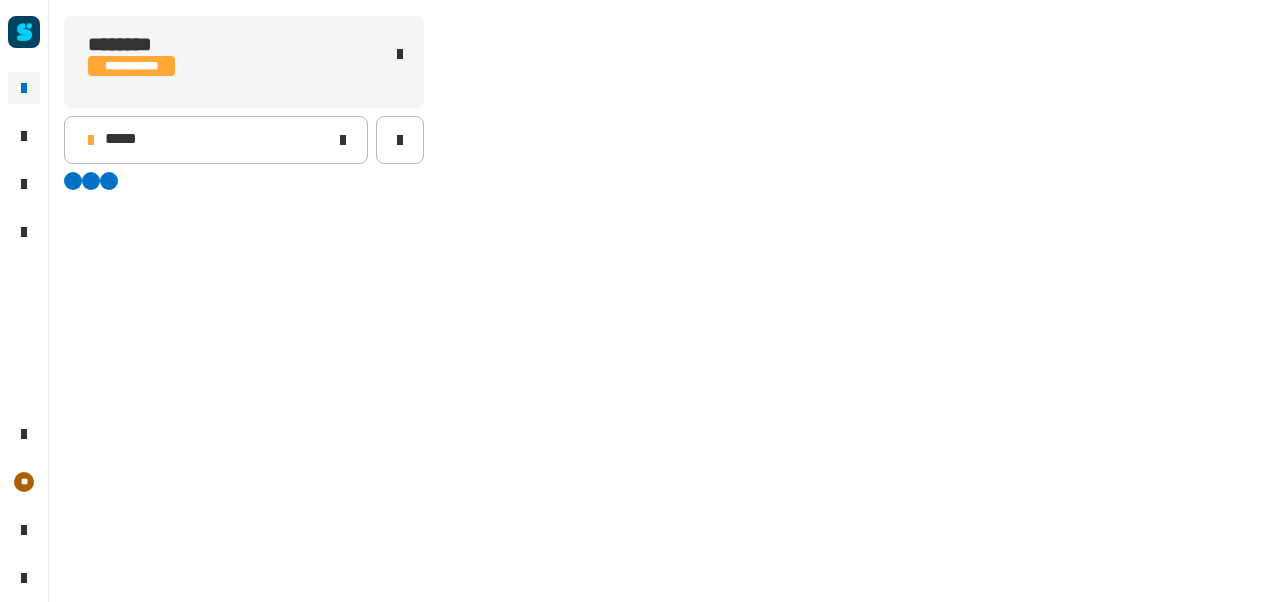 scroll, scrollTop: 0, scrollLeft: 0, axis: both 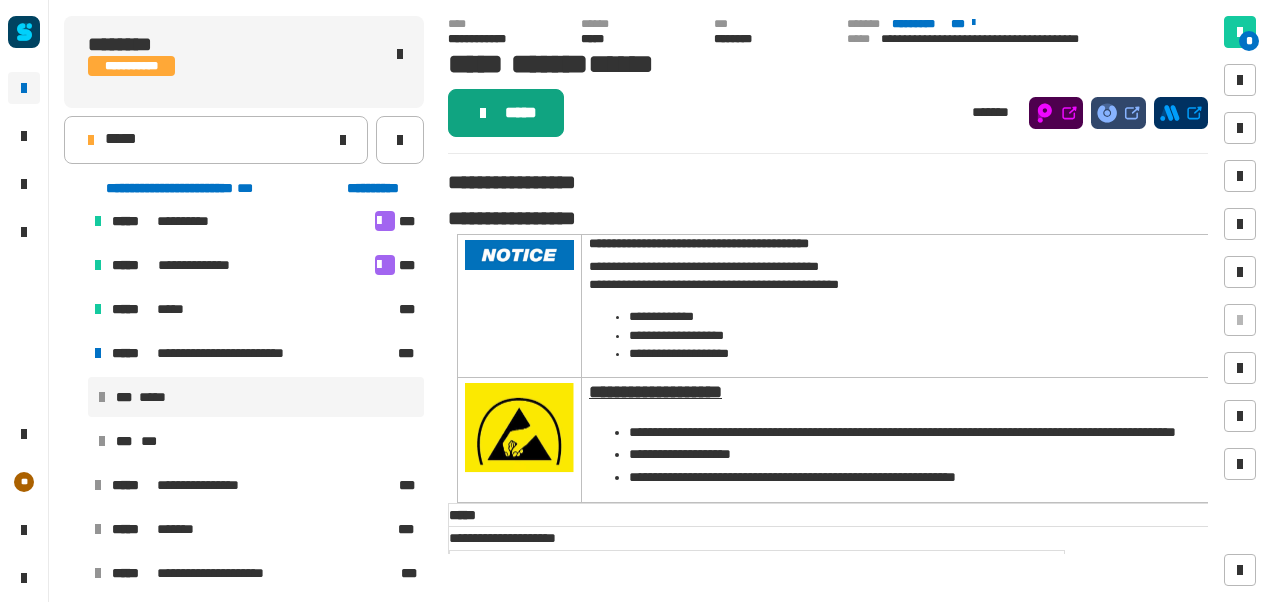 click on "*****" 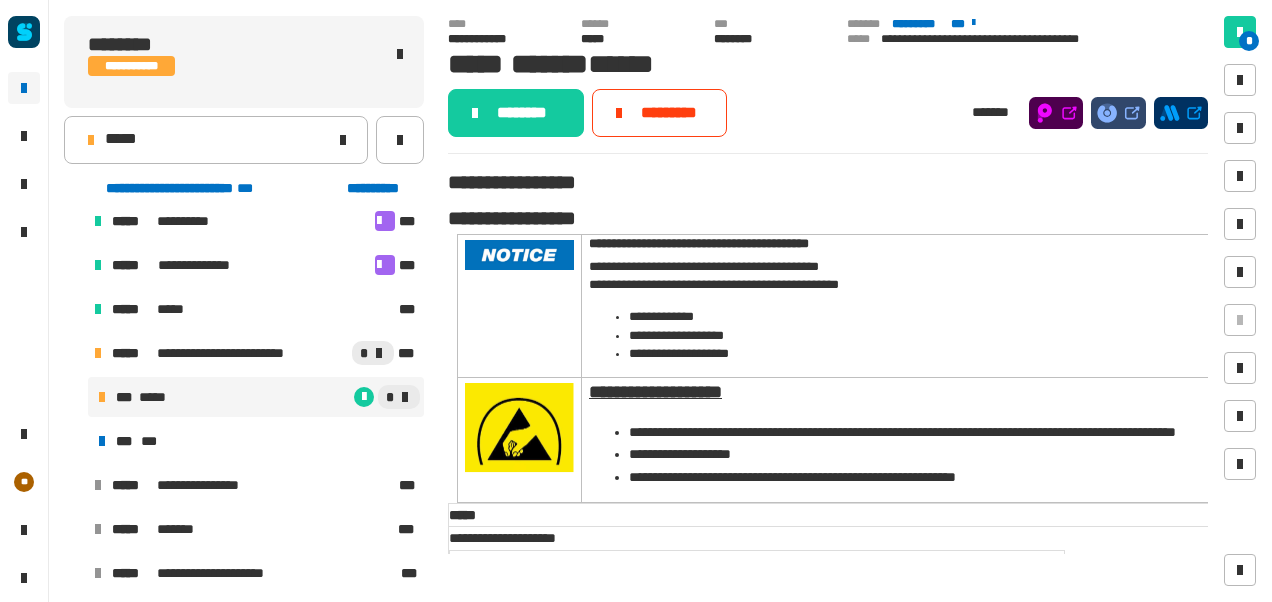 click on "********" 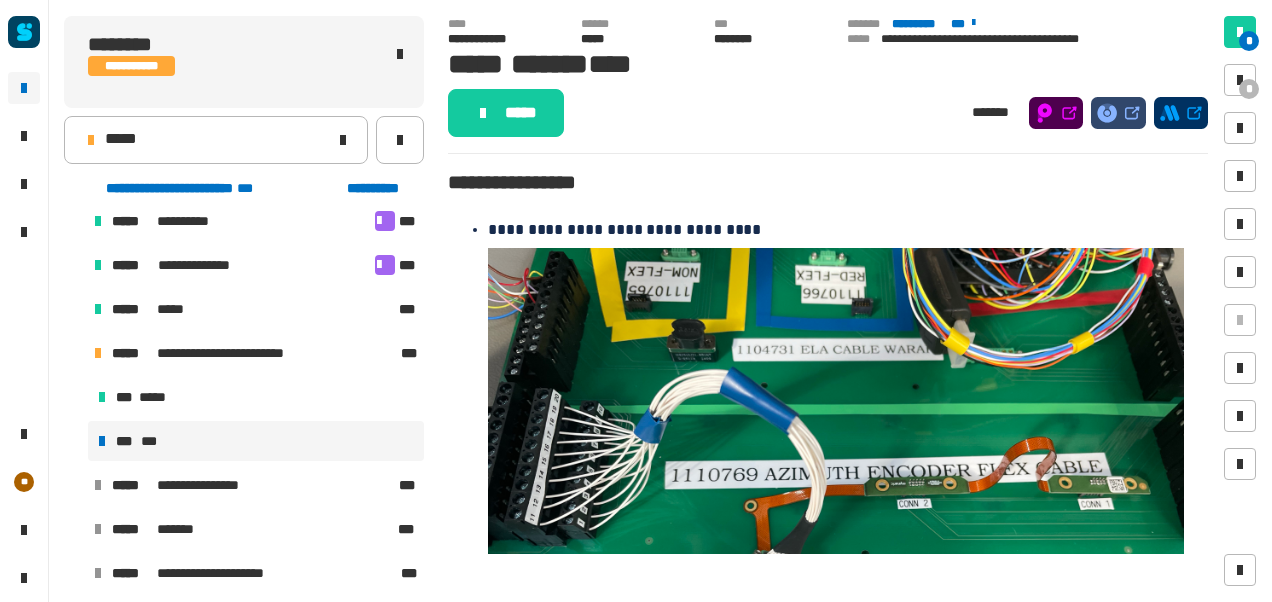 click on "*****" 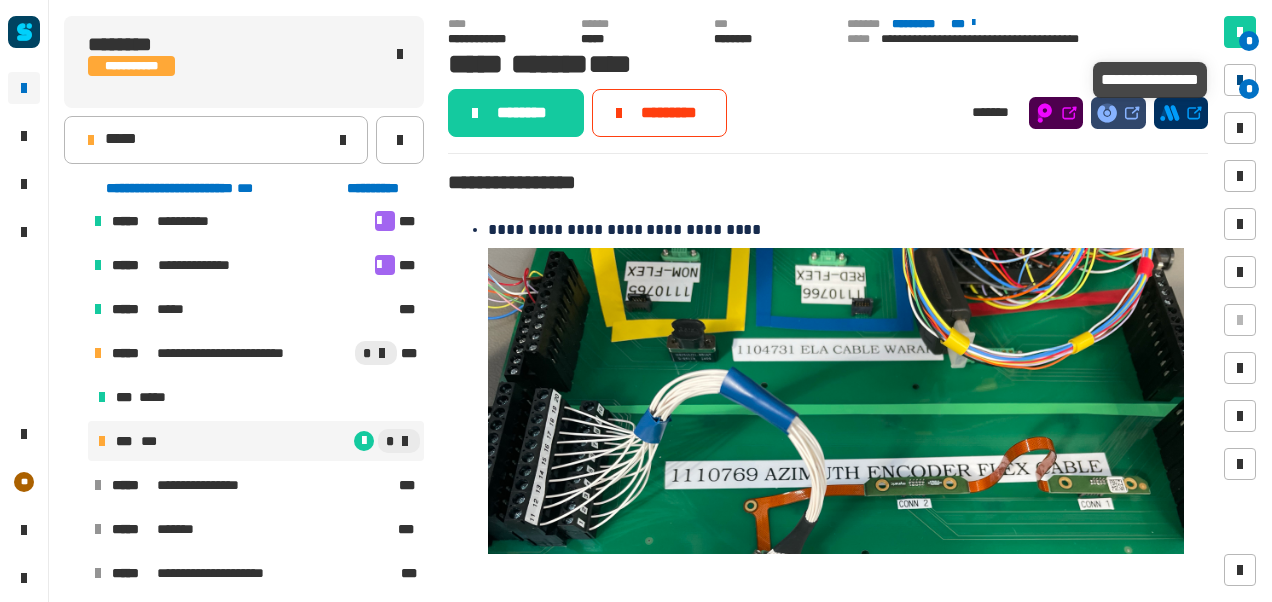 click on "*" at bounding box center [1240, 80] 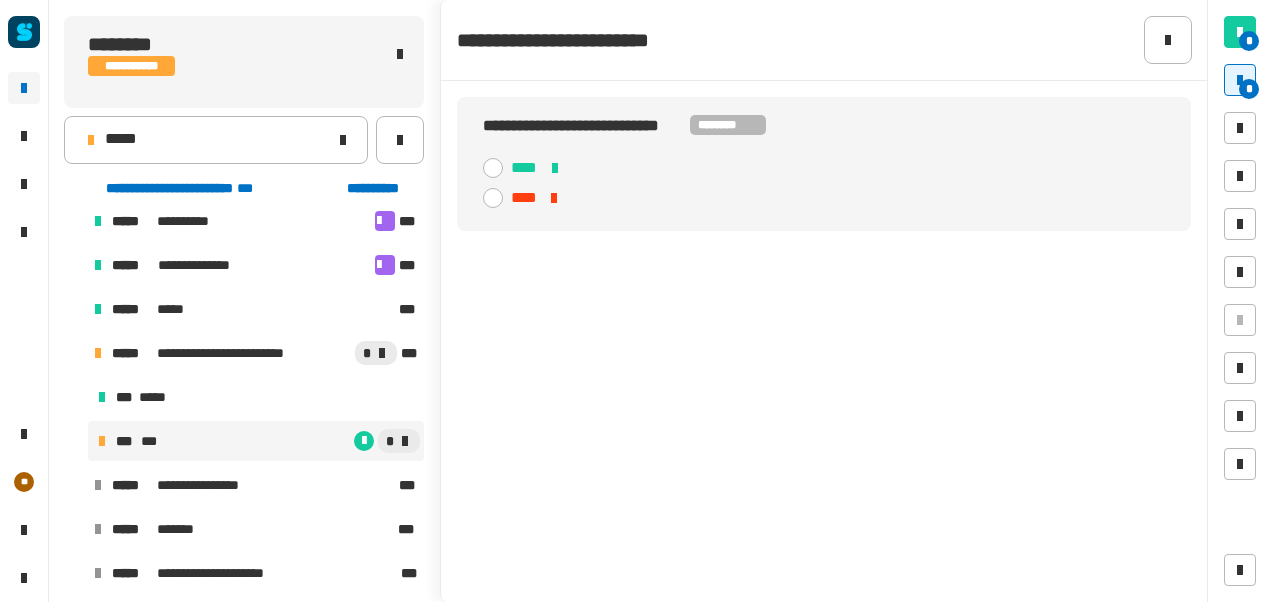 click 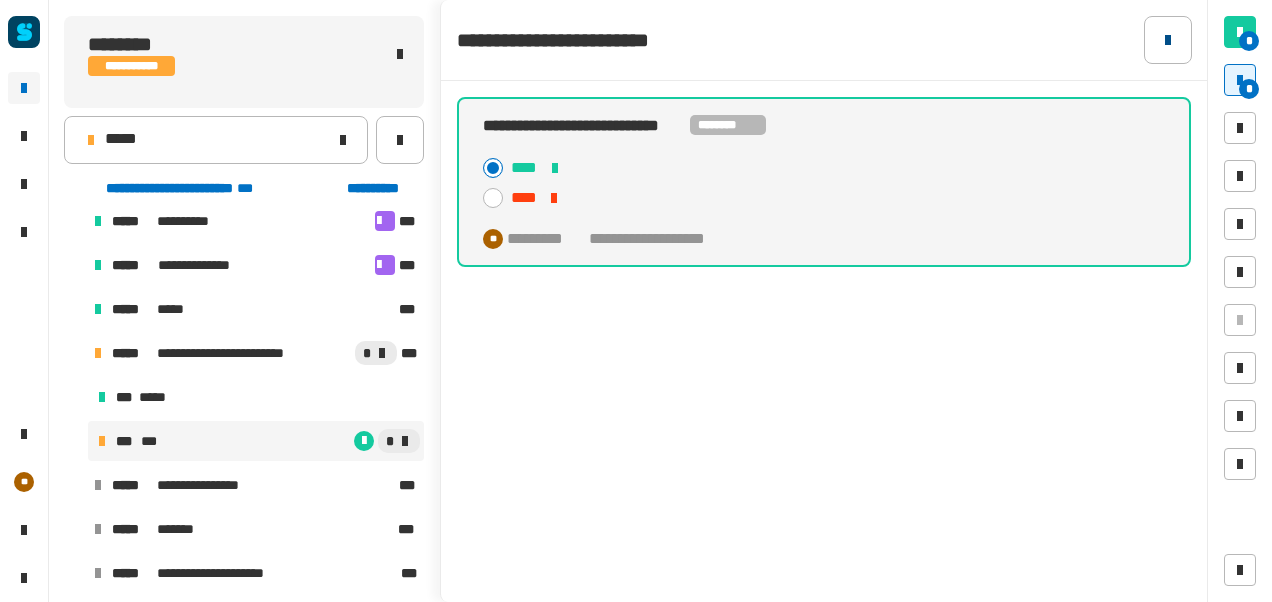 click 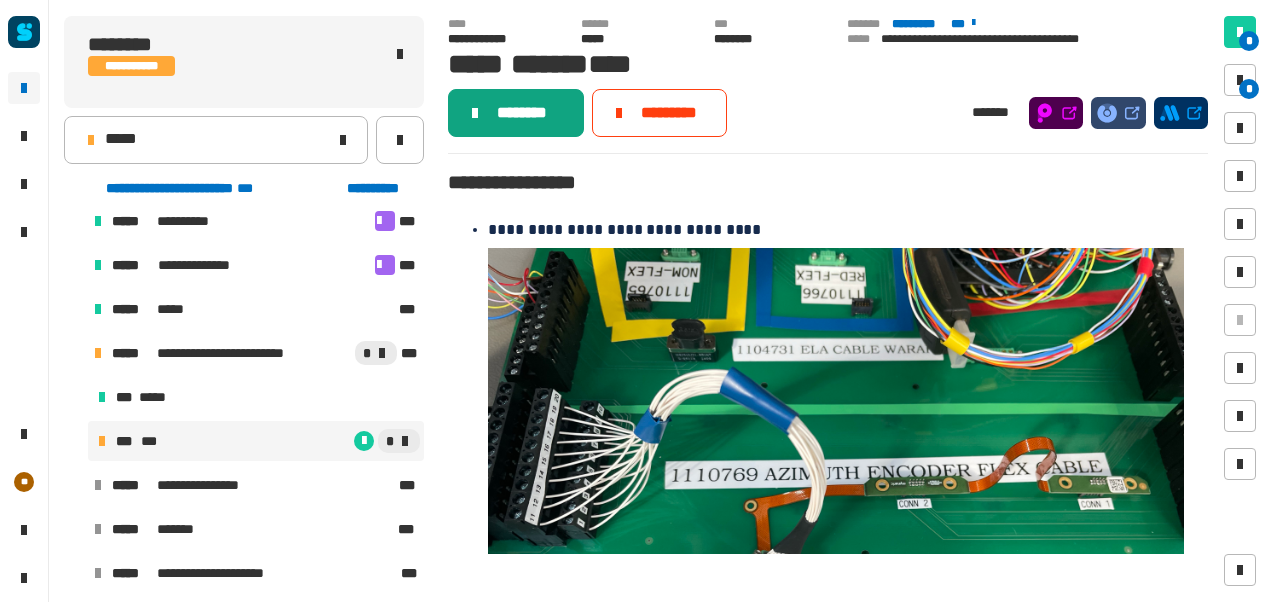 click on "********" 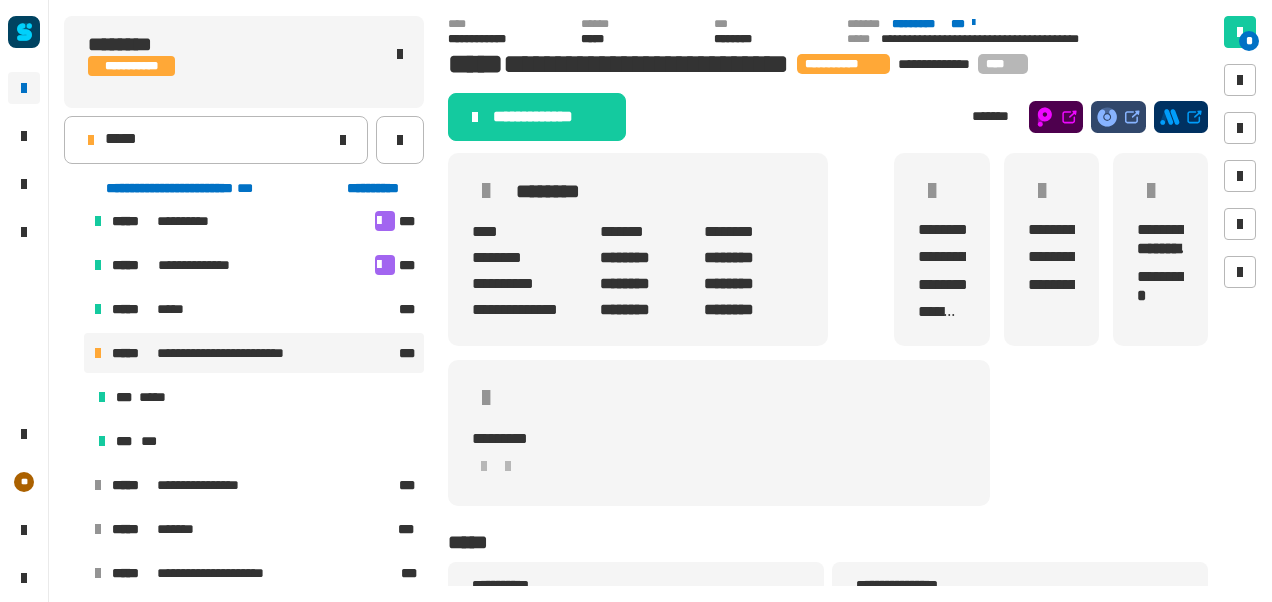 click on "**********" 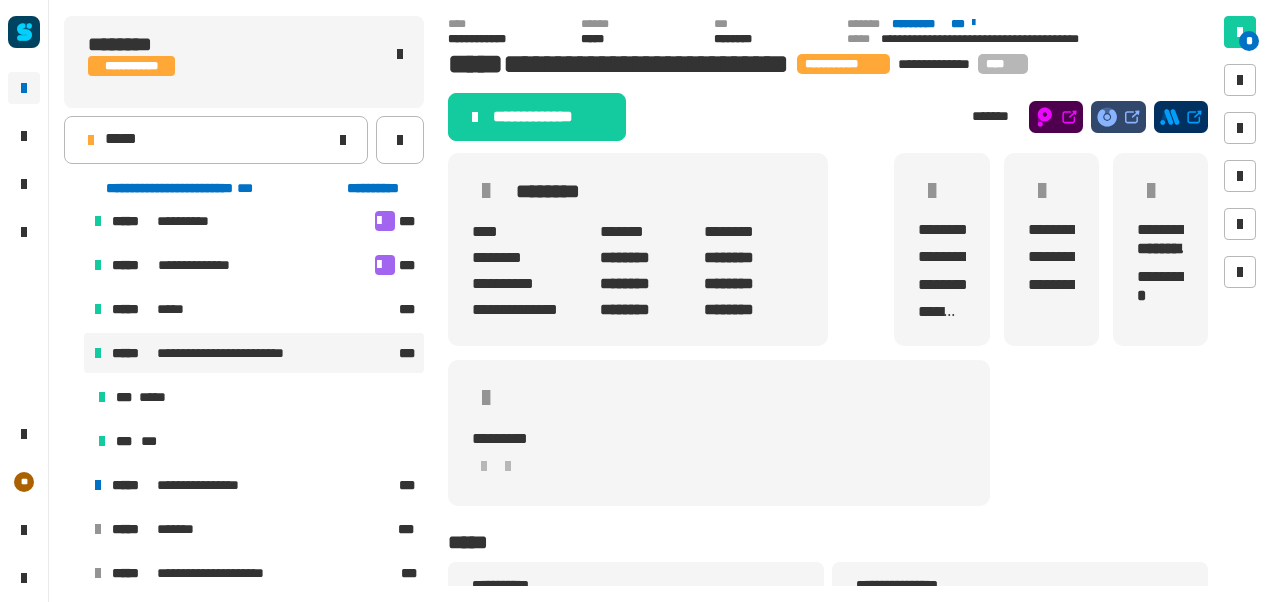 scroll, scrollTop: 253, scrollLeft: 0, axis: vertical 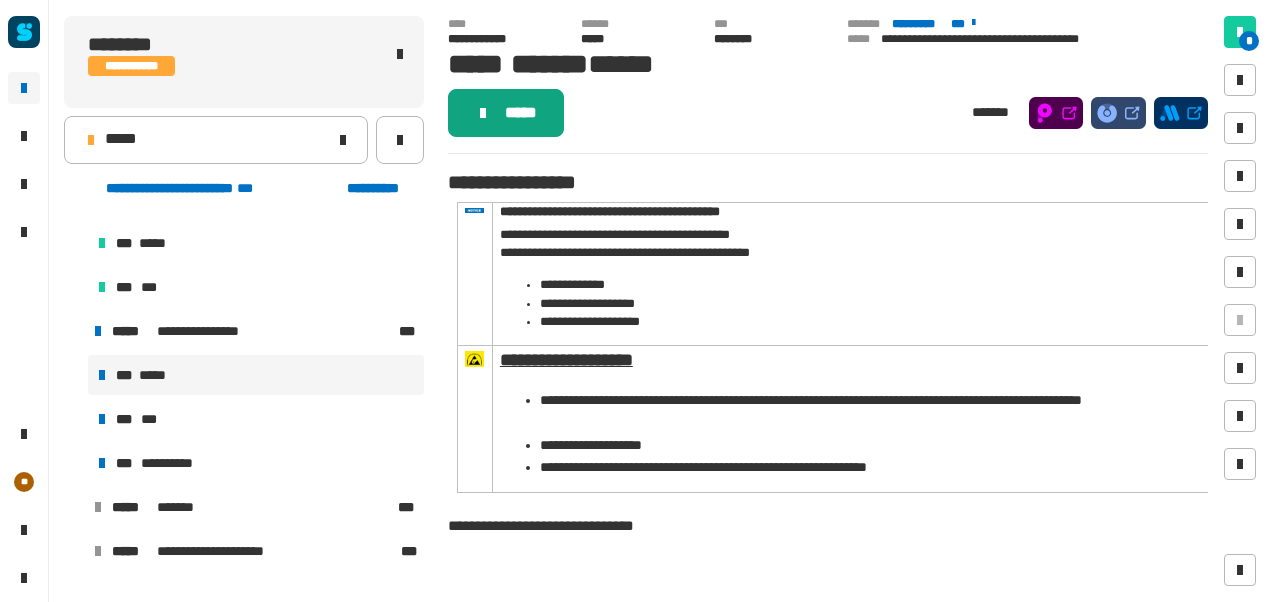 click on "*****" 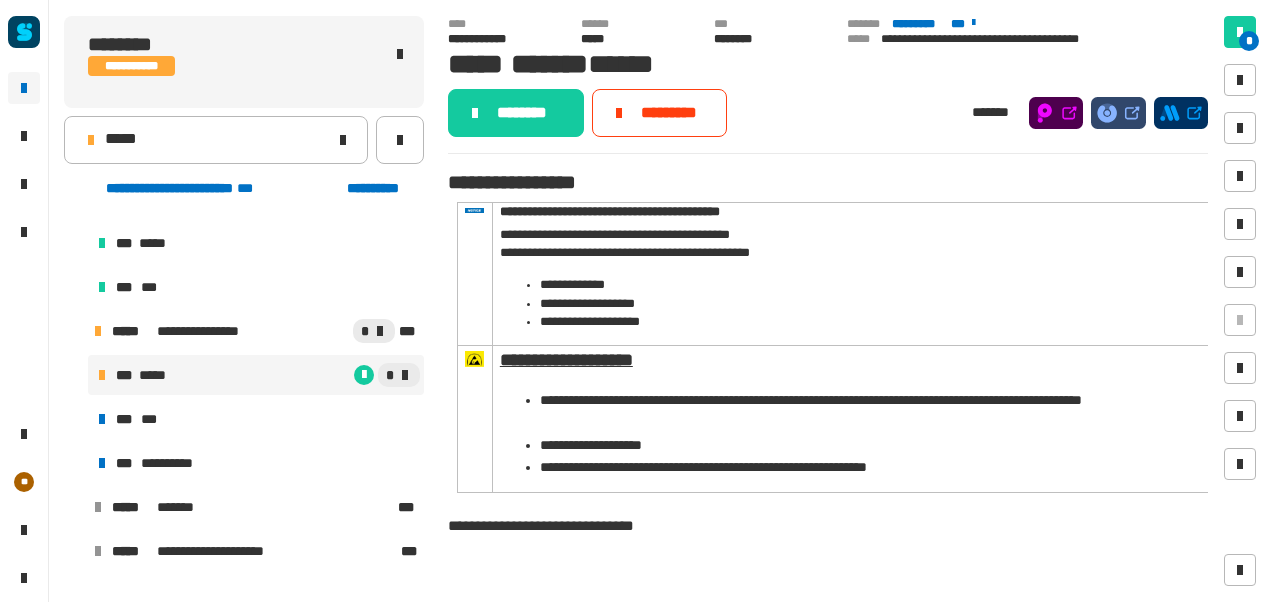 click on "********" 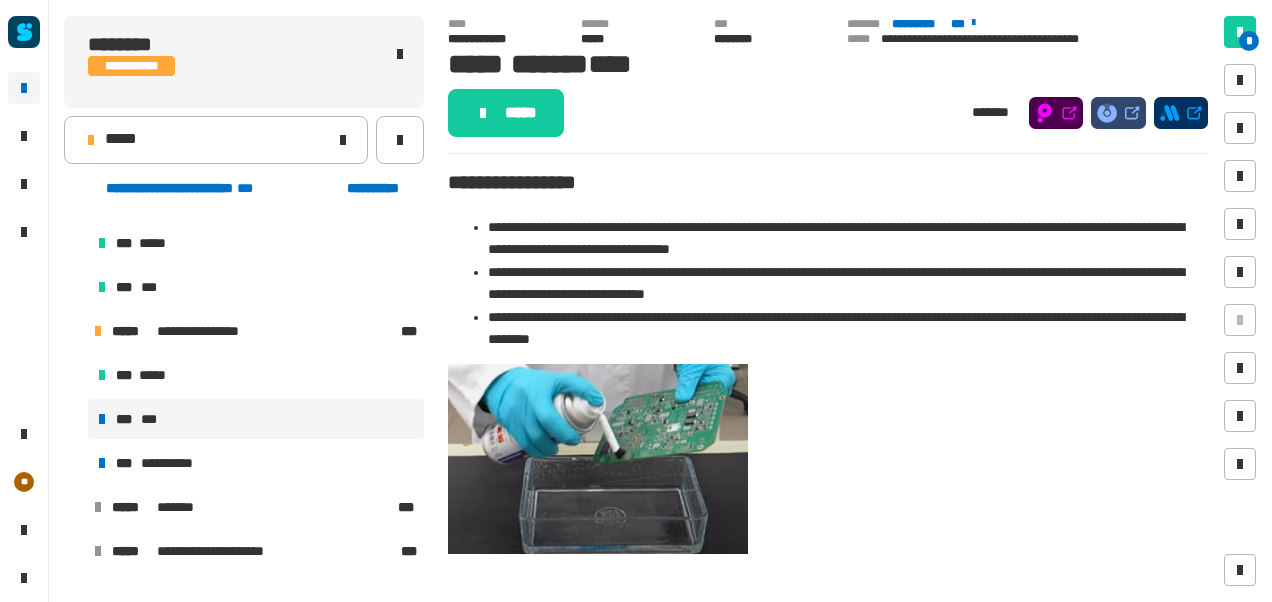 click on "*****" 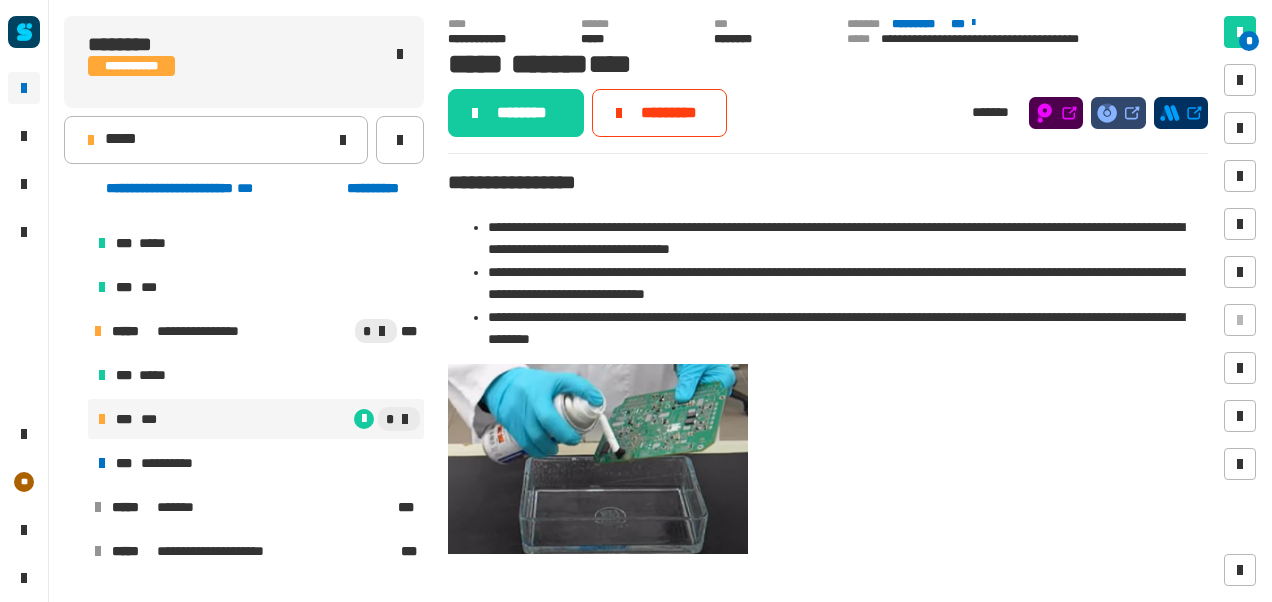 click on "********" 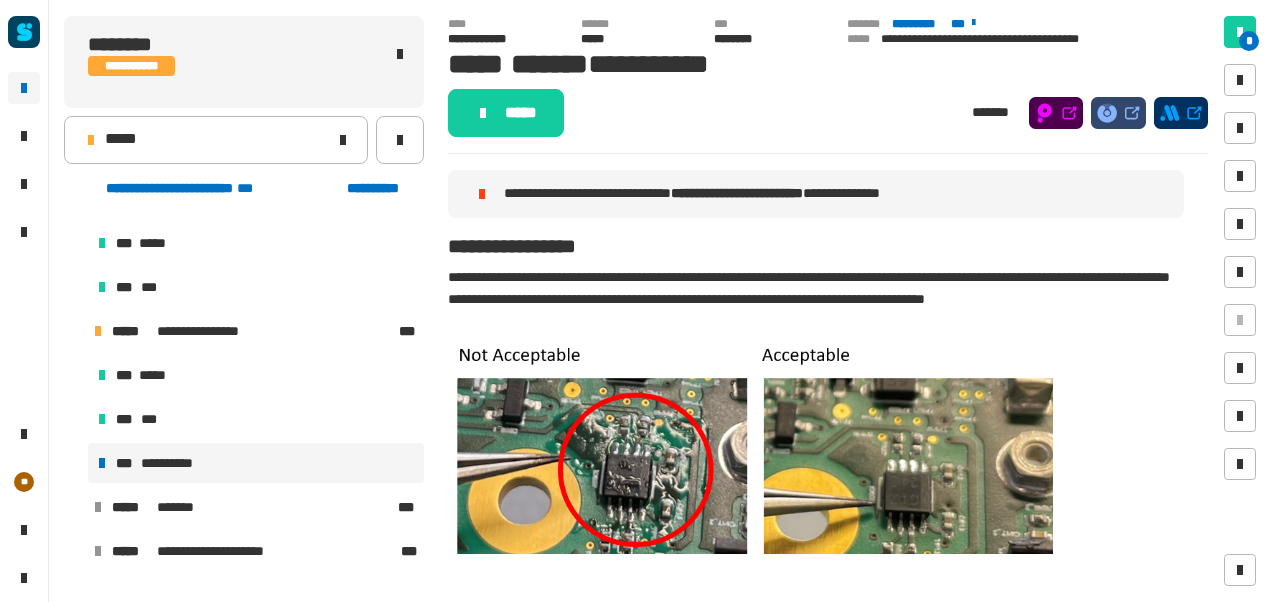 click on "*****" 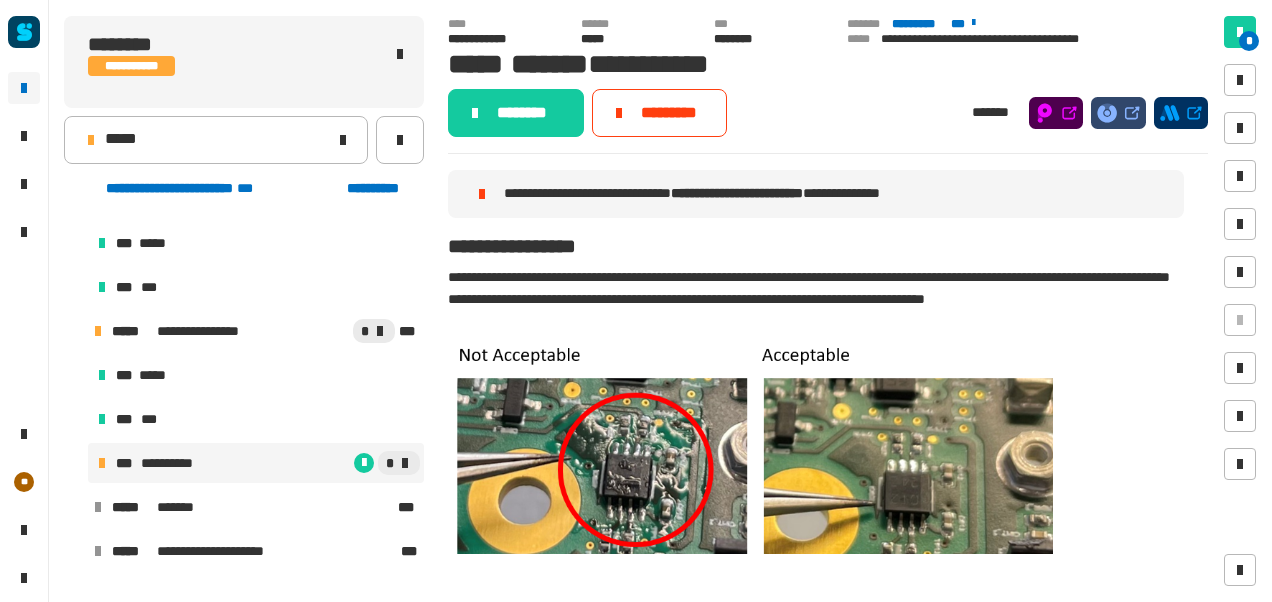 click on "********" 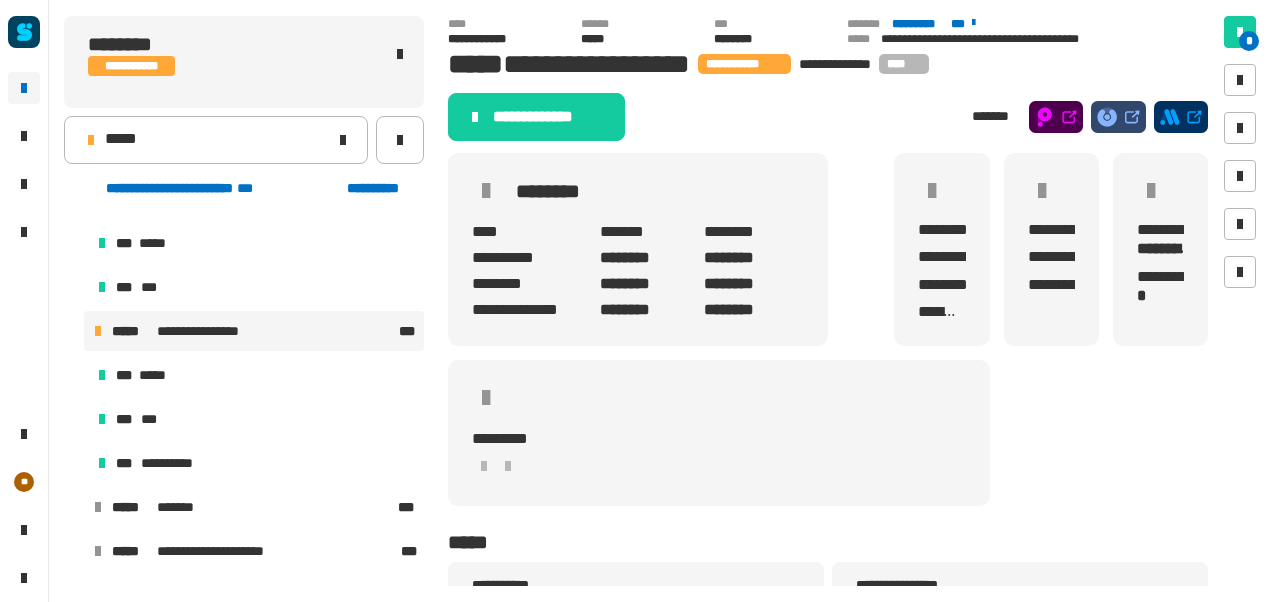 click on "**********" 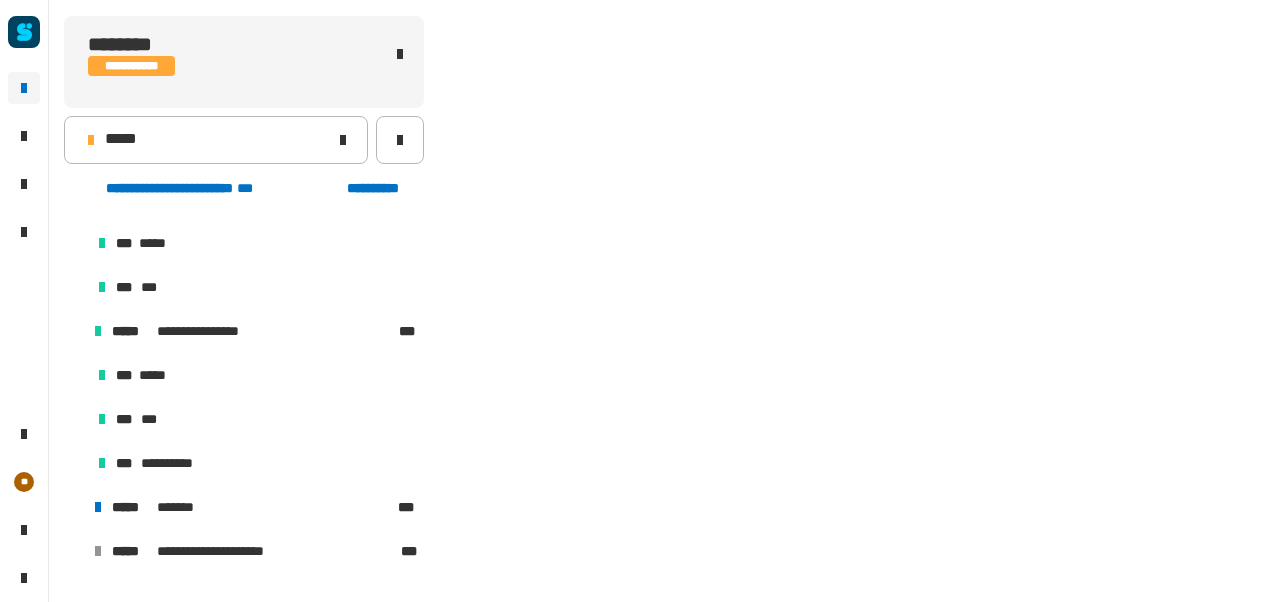 scroll, scrollTop: 451, scrollLeft: 0, axis: vertical 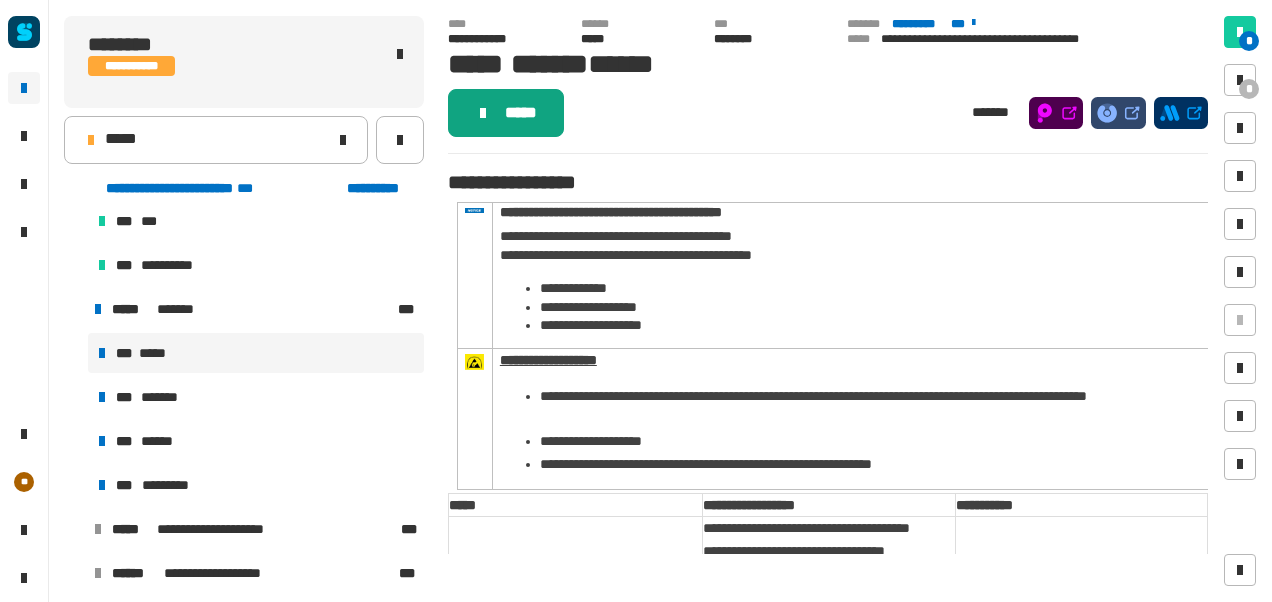 click on "*****" 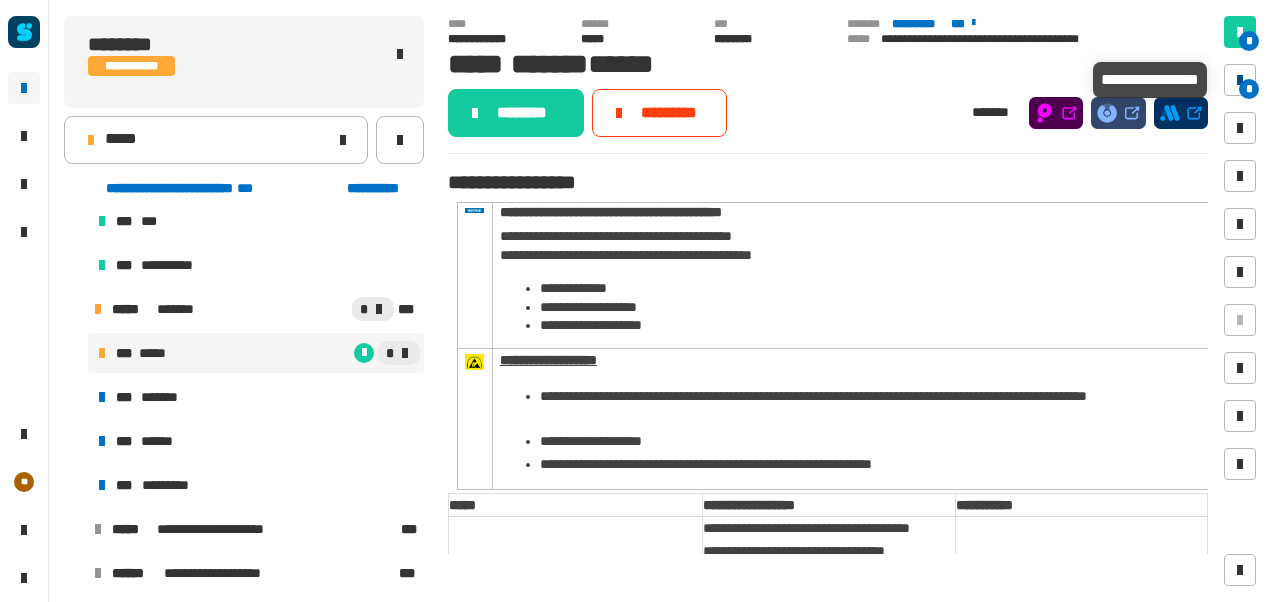 click at bounding box center (1240, 80) 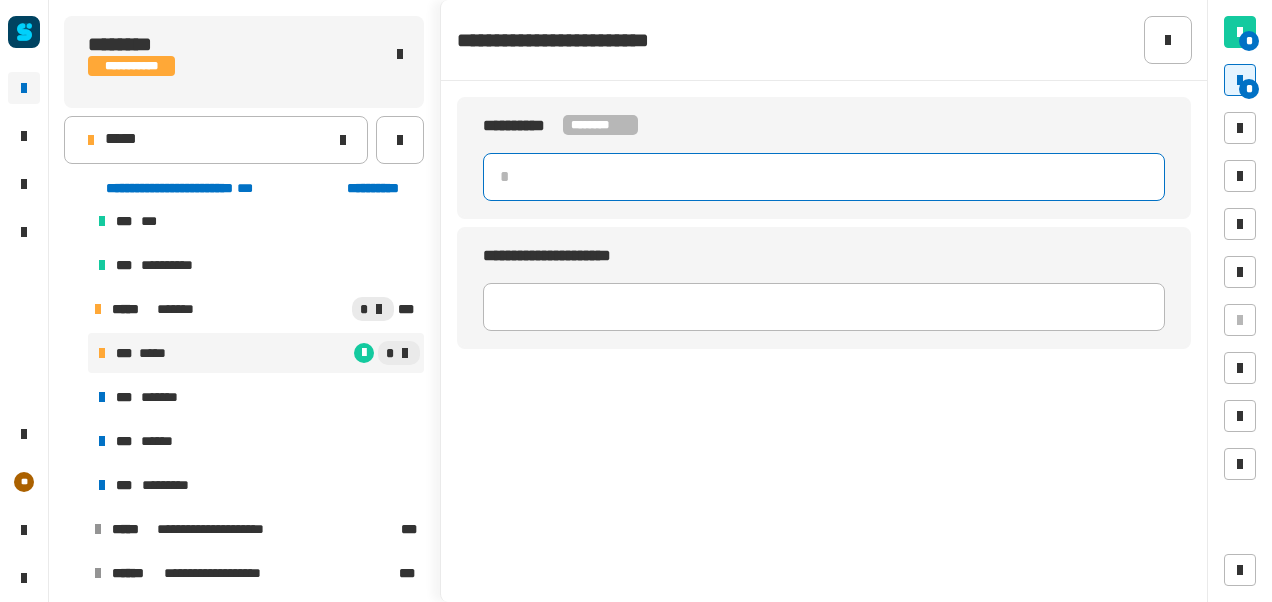 click 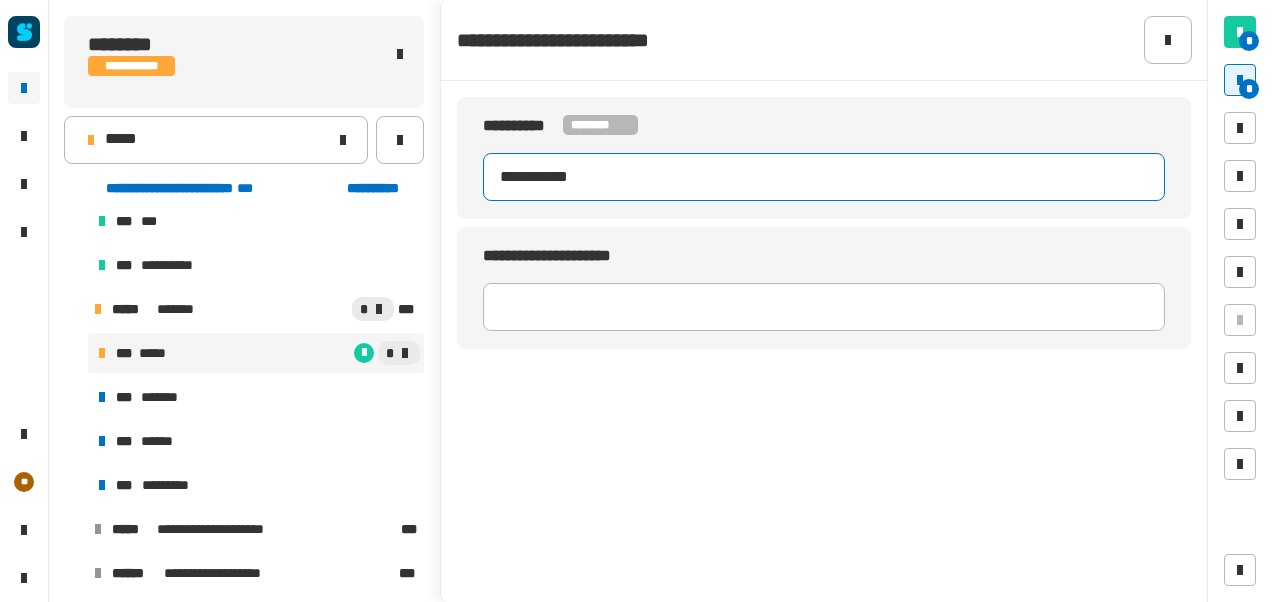 type on "**********" 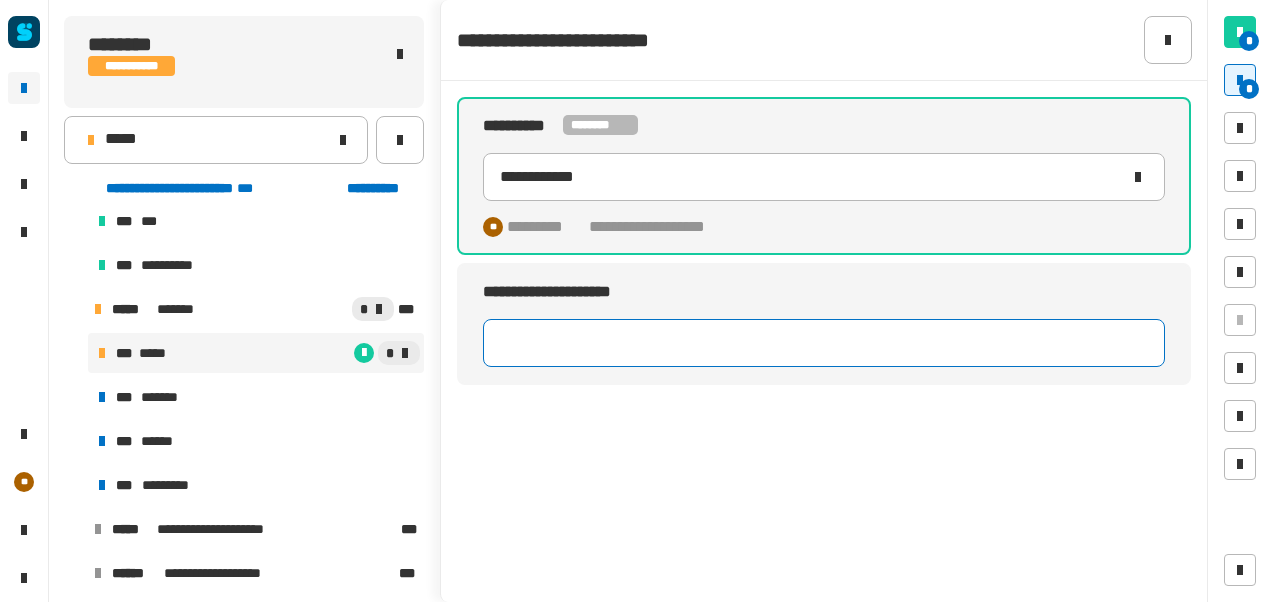 click 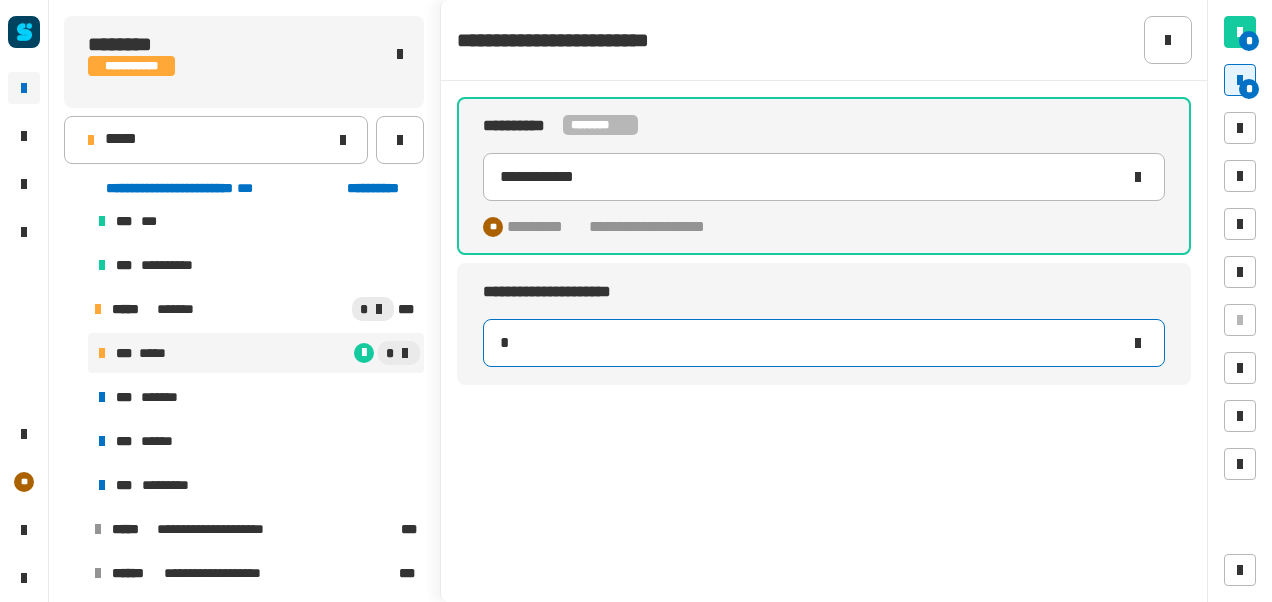 type on "**********" 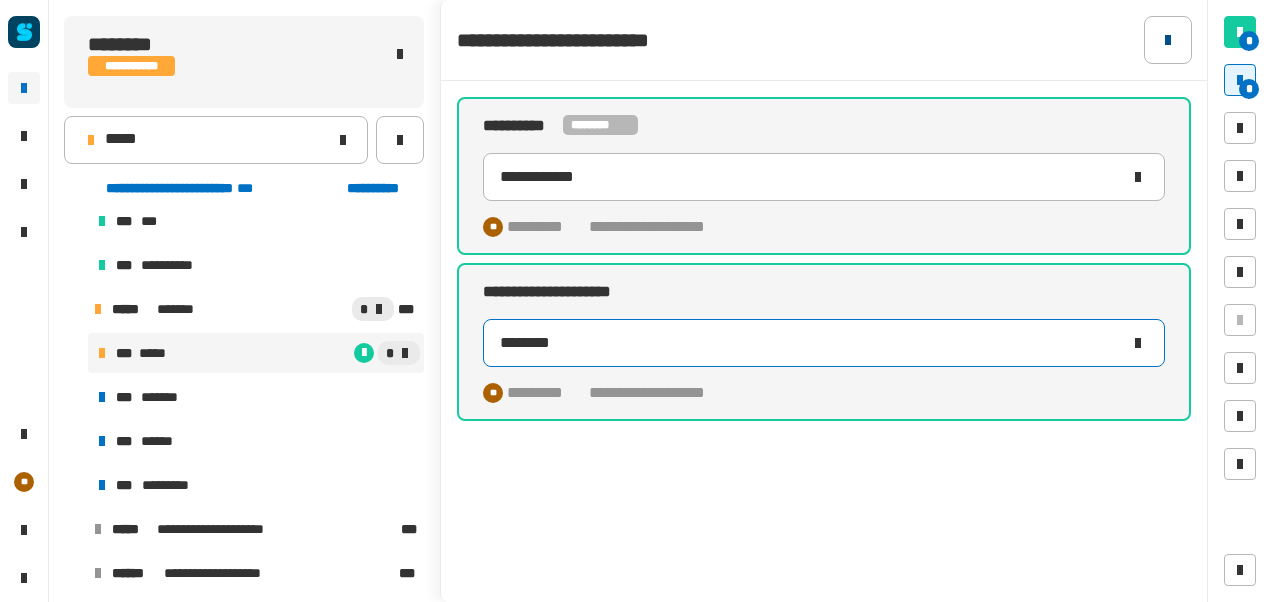 type on "********" 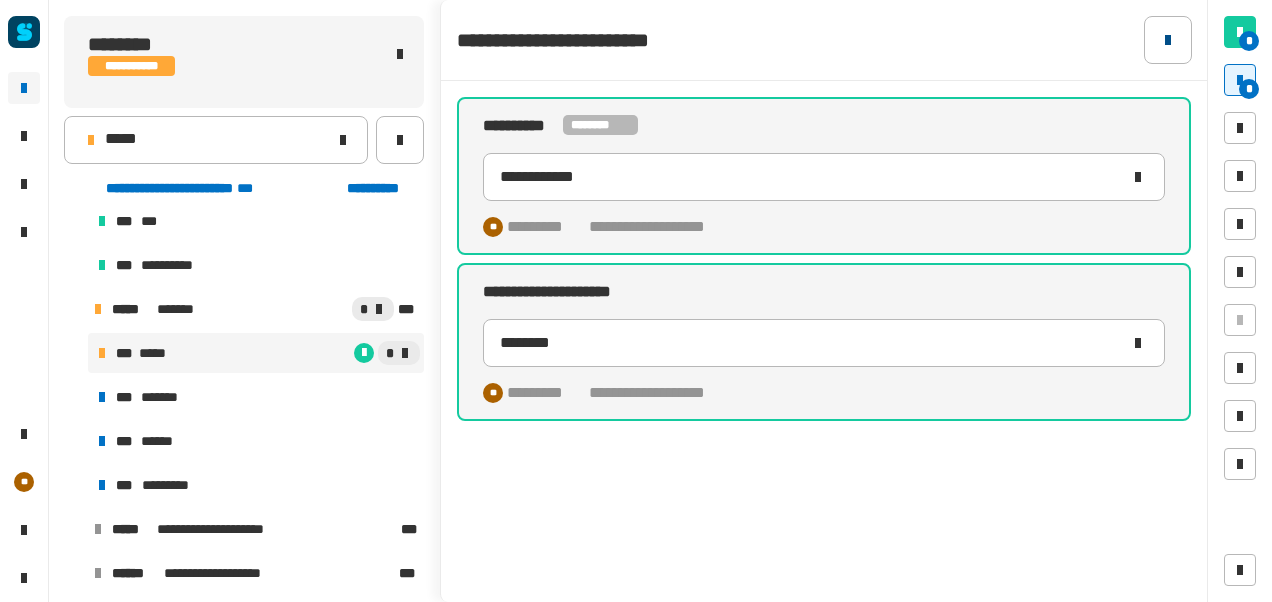 click 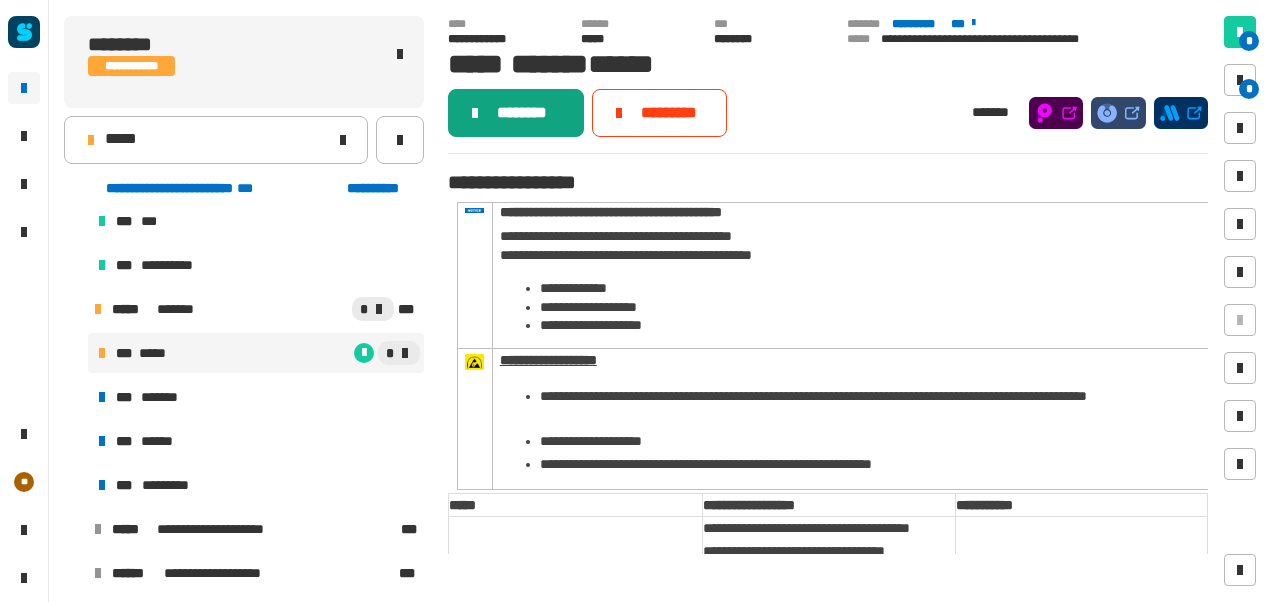 click on "********" 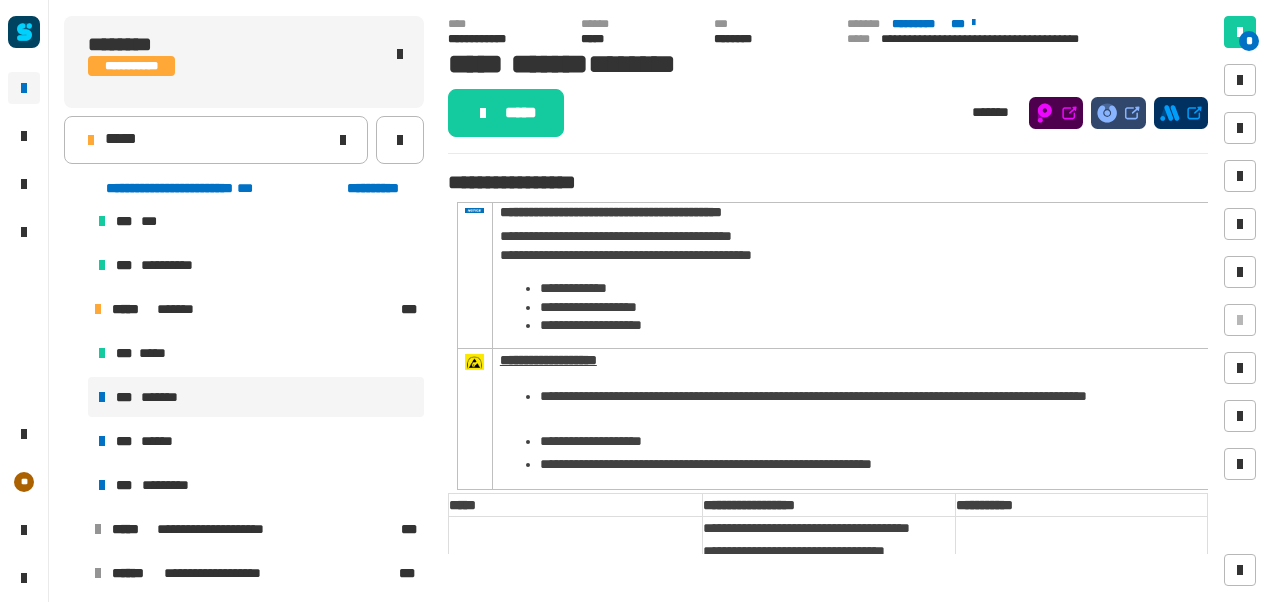 click on "*****" 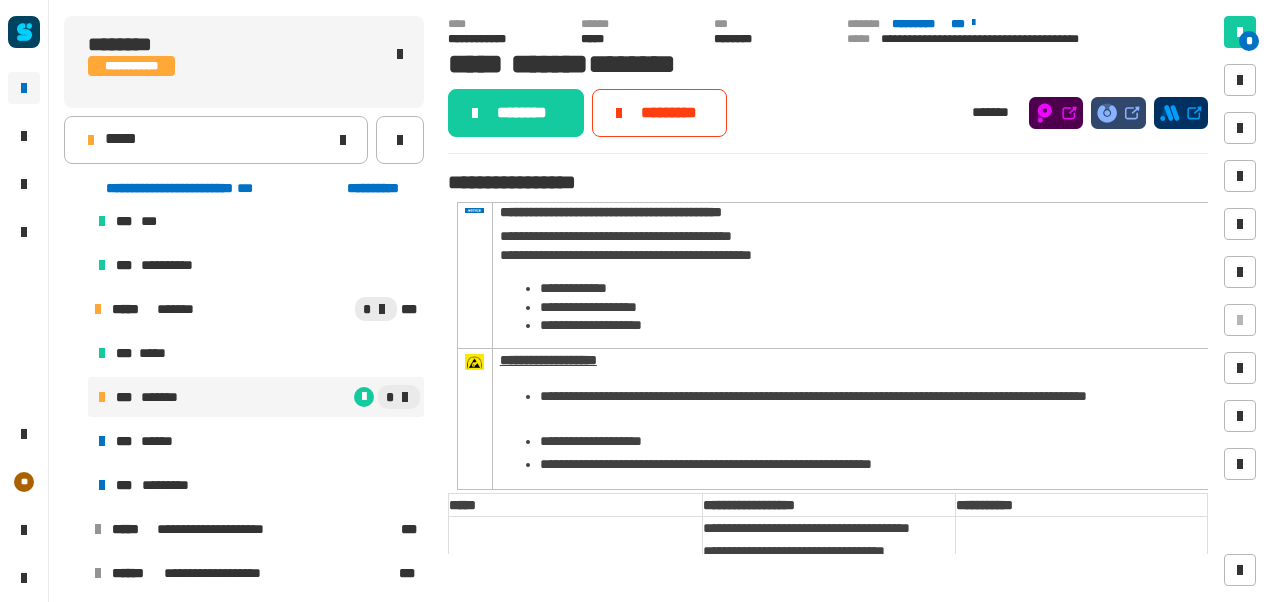 click on "********" 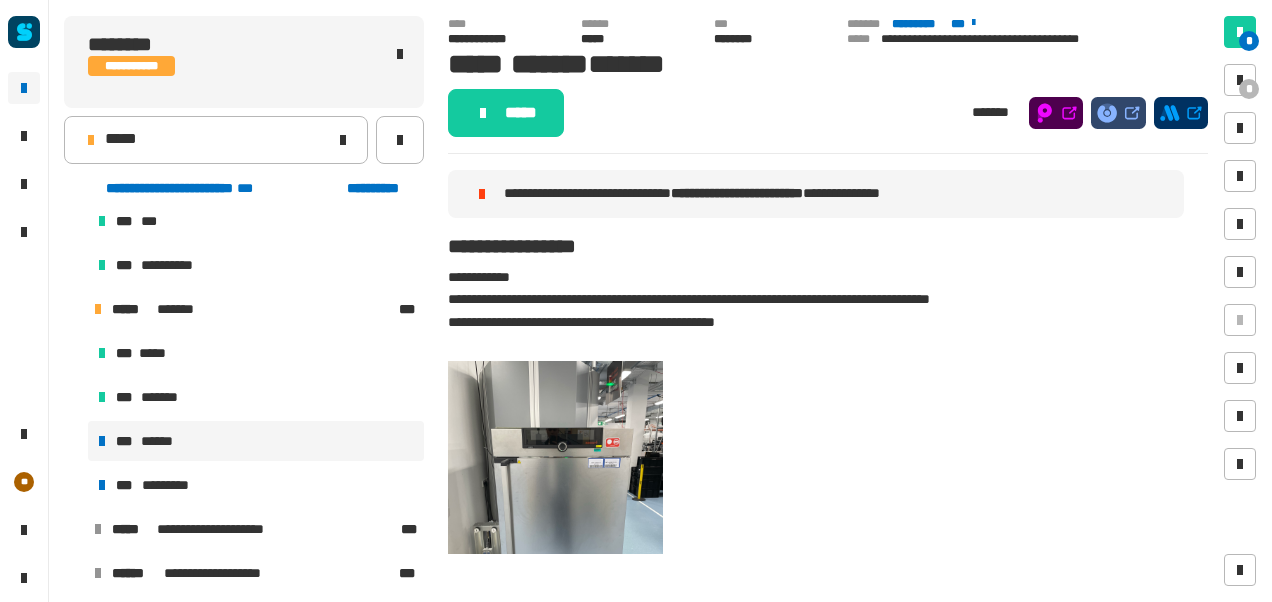click on "*****" 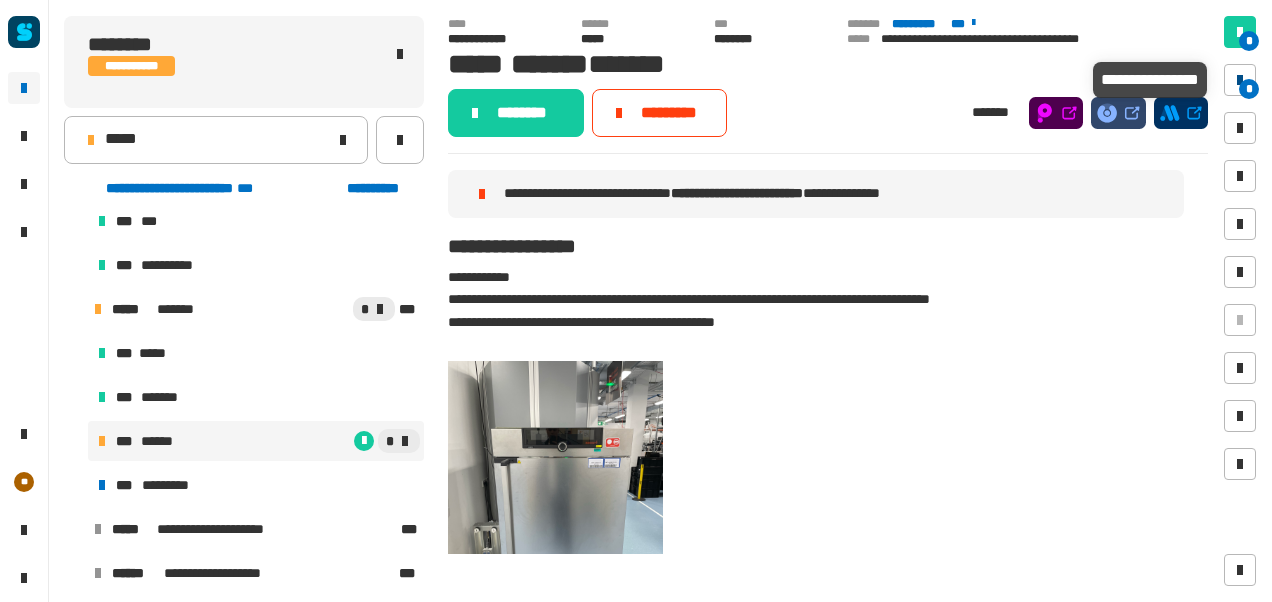 click on "*" at bounding box center [1240, 80] 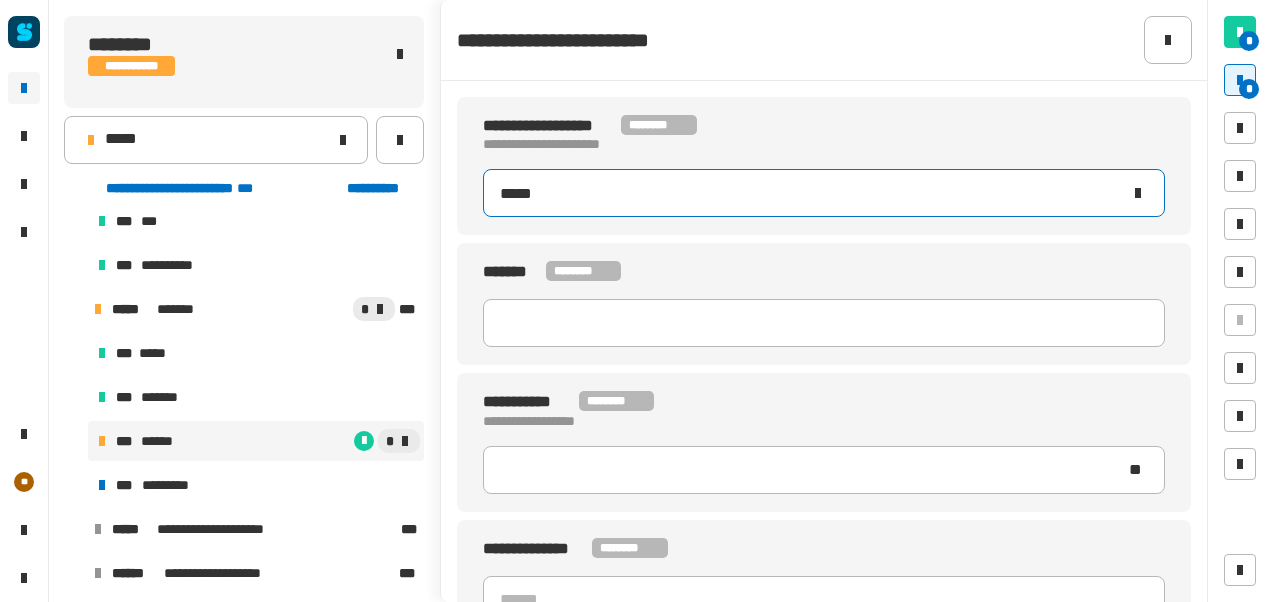type on "*****" 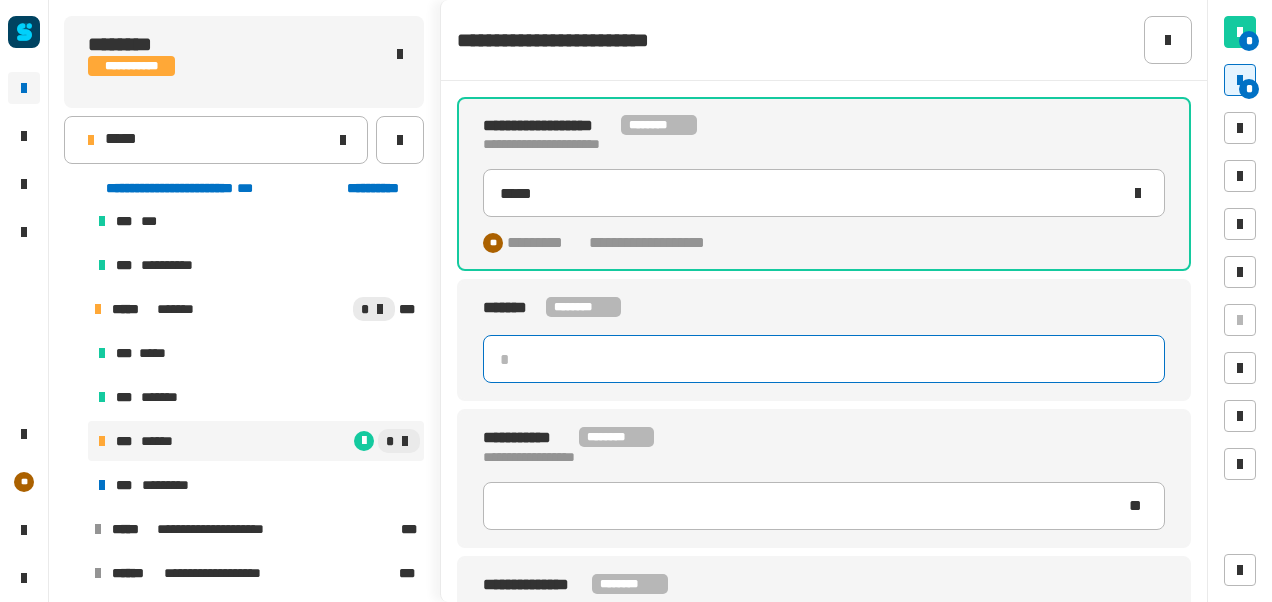 click 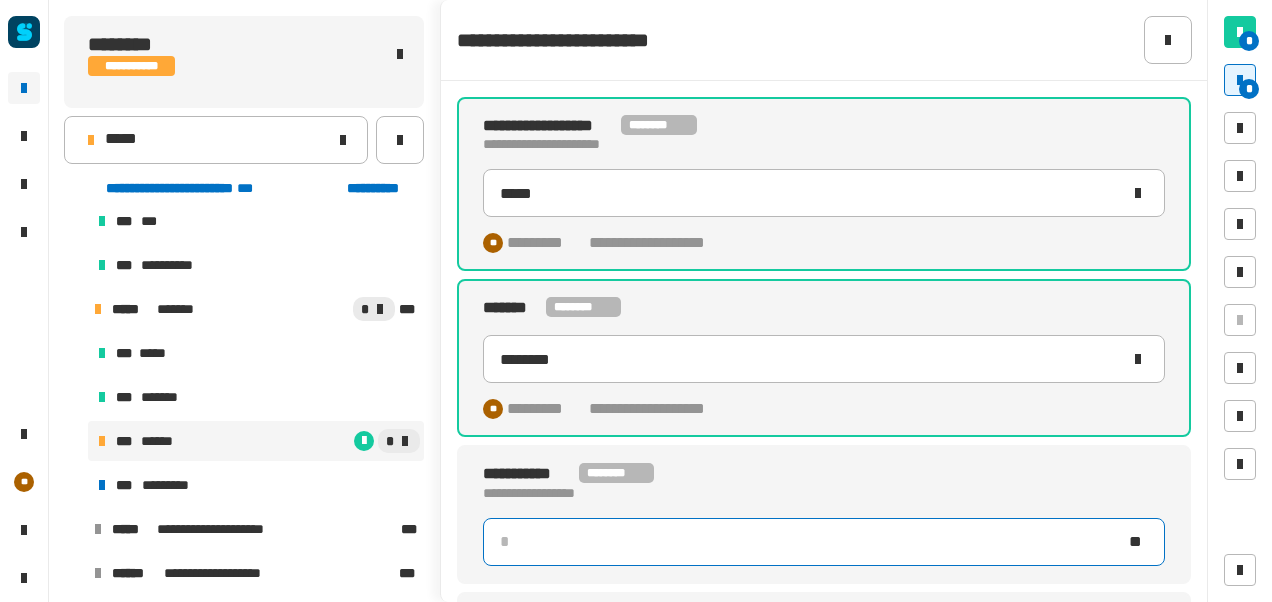 click 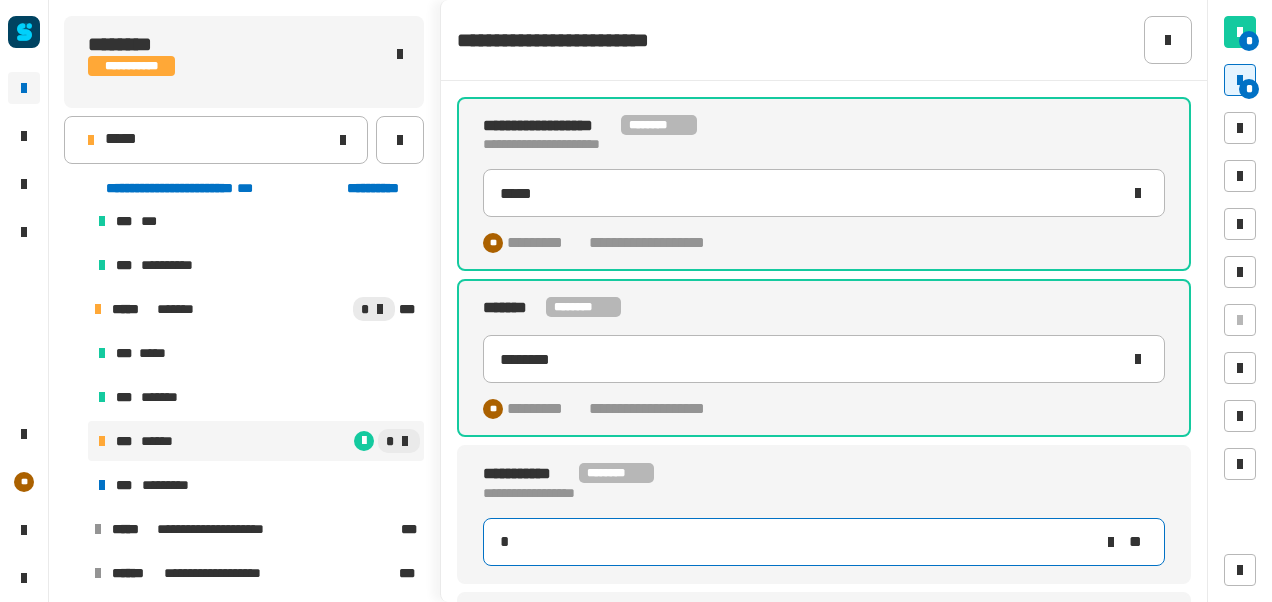 type on "**" 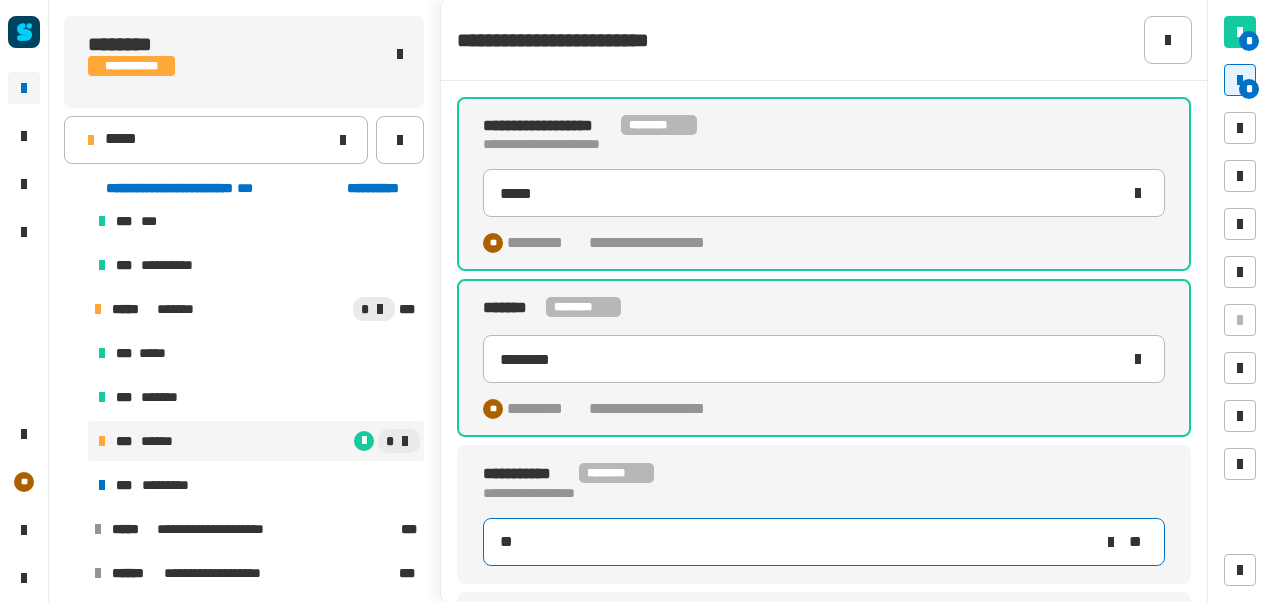 type on "********" 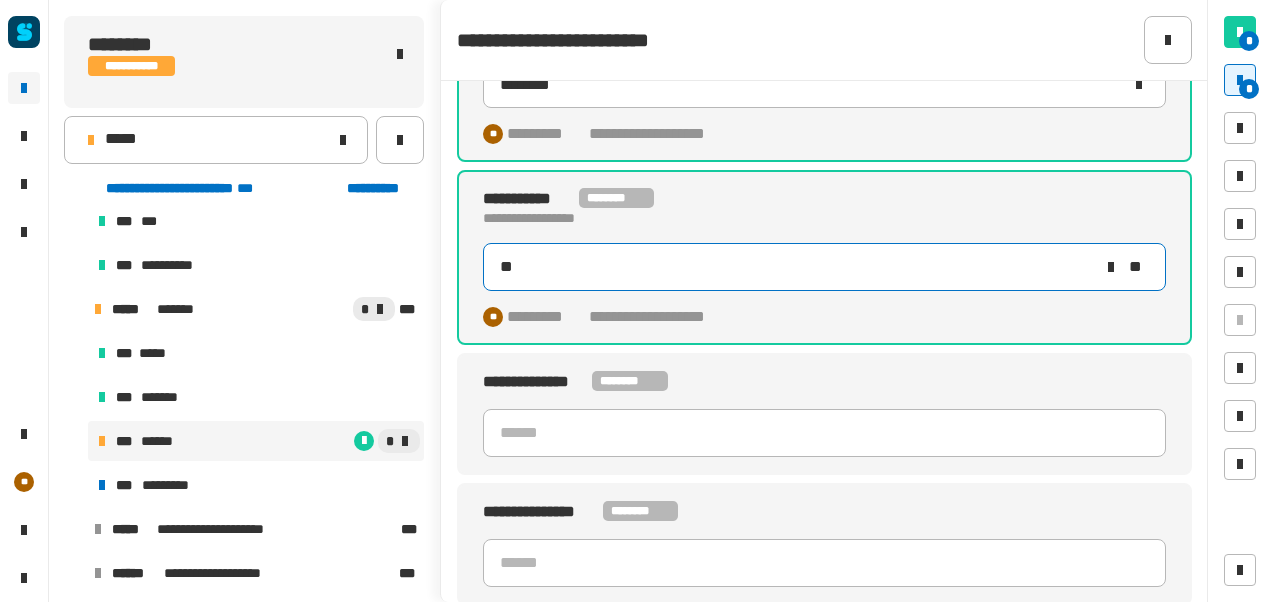 scroll, scrollTop: 278, scrollLeft: 0, axis: vertical 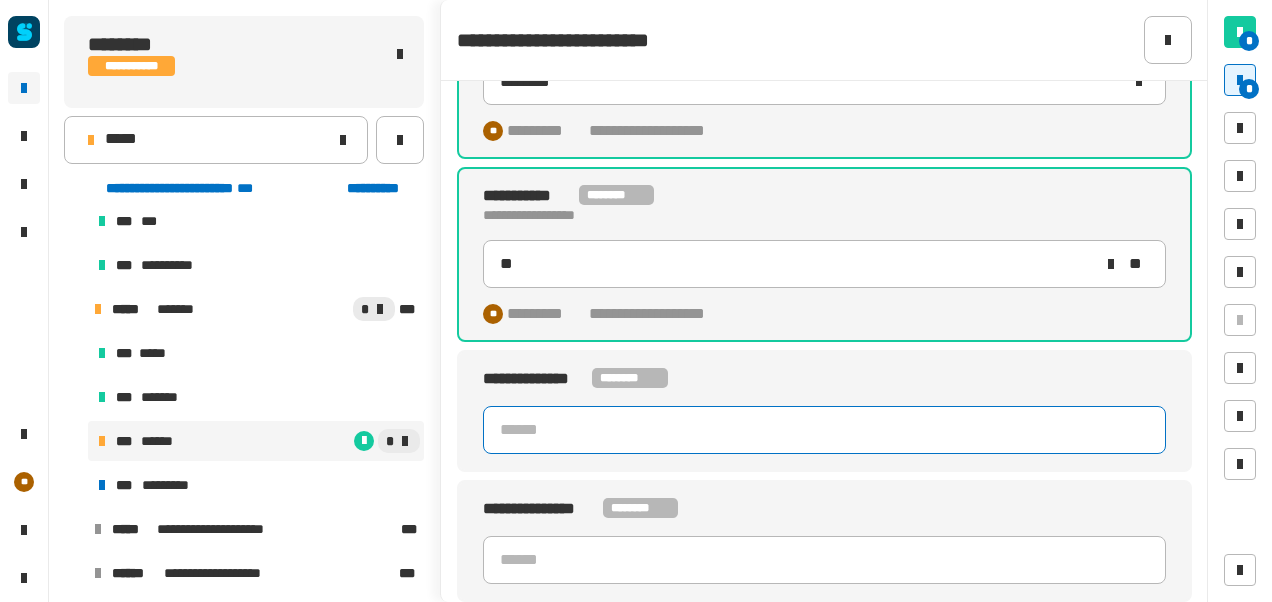 click 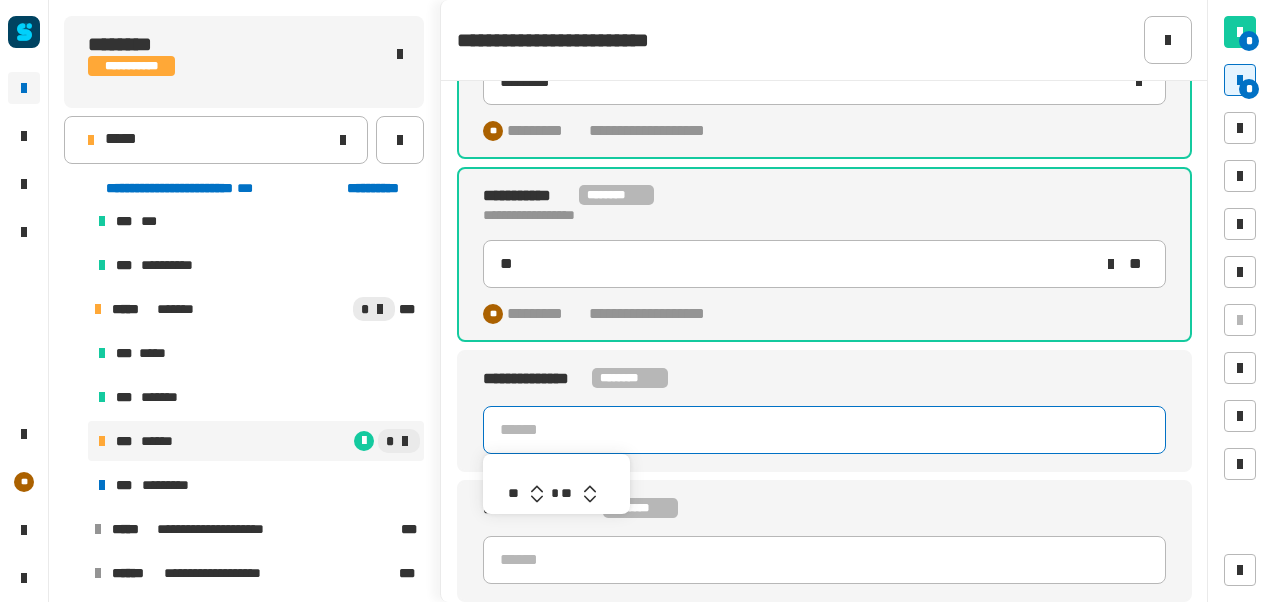 click 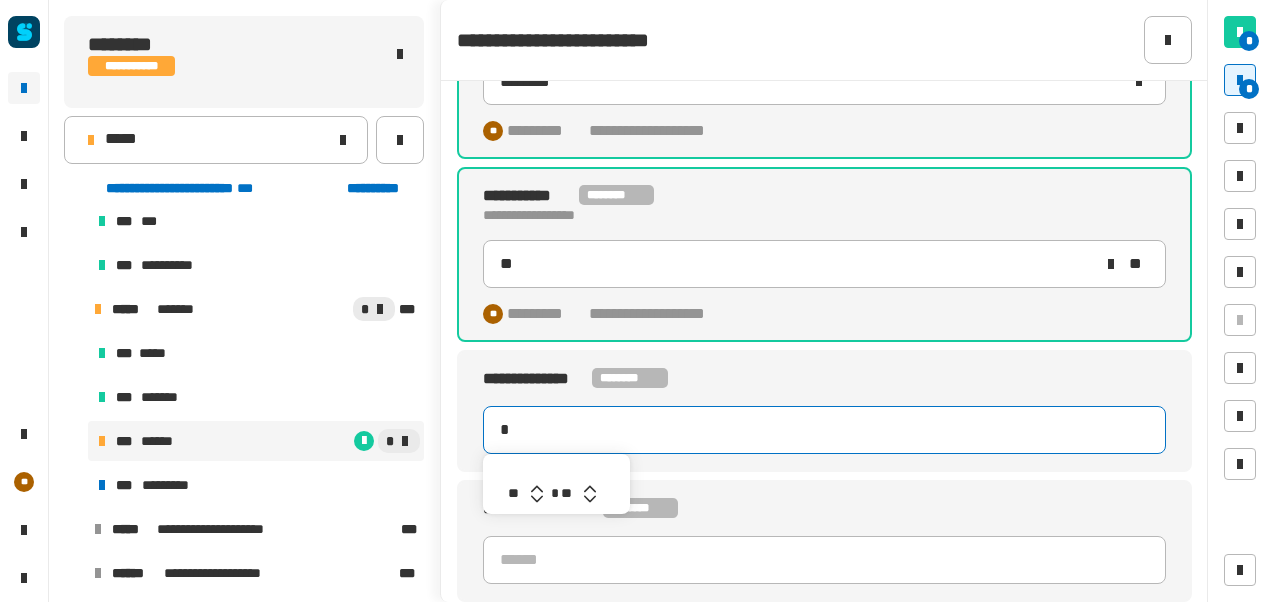 type on "*******" 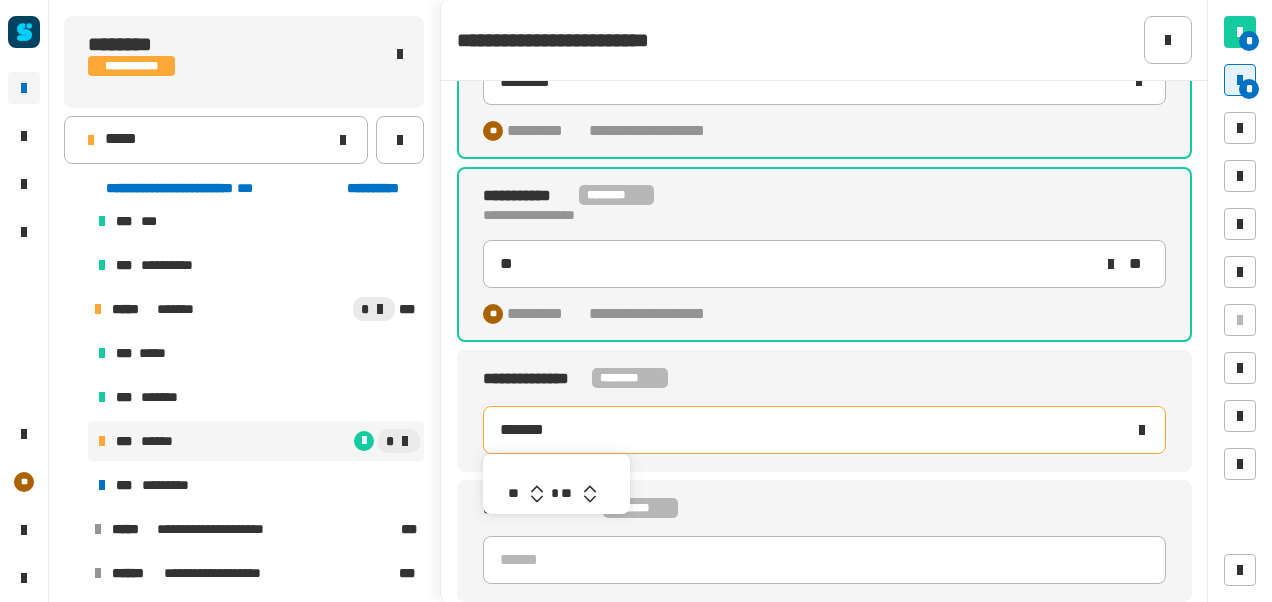 type on "**" 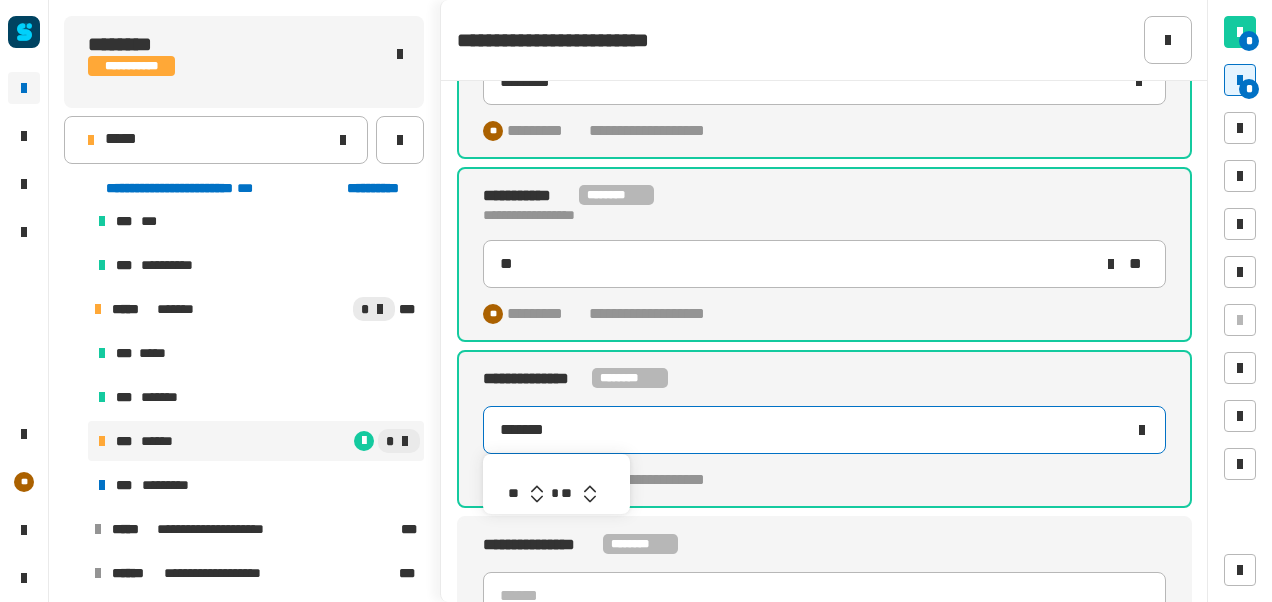 click 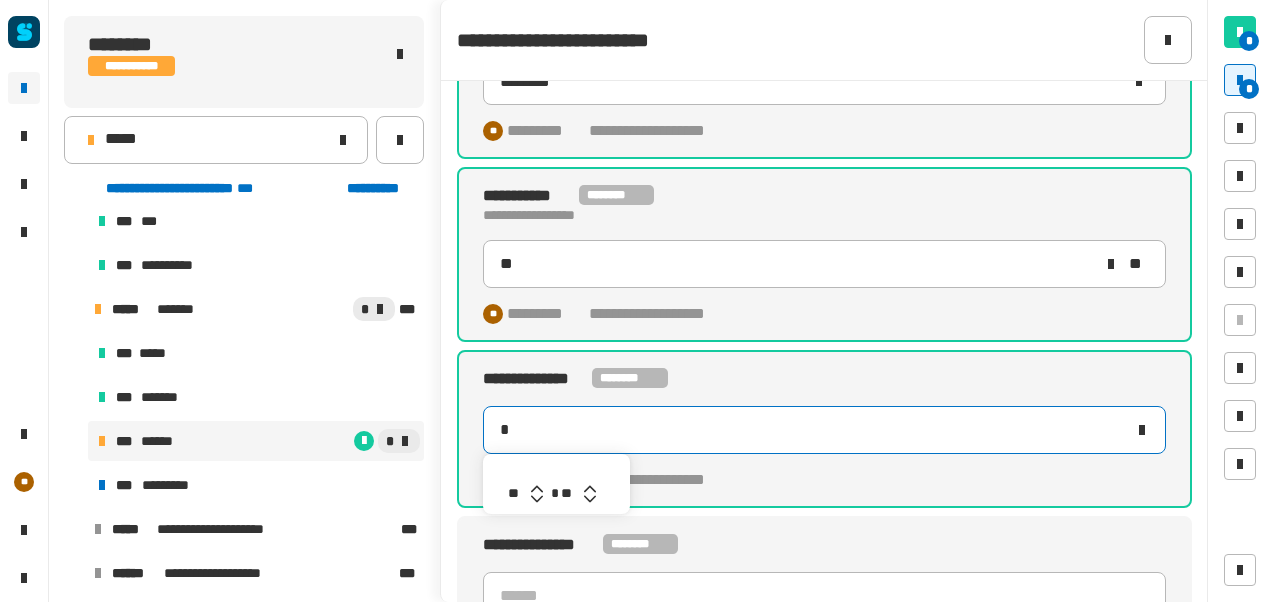 type on "*******" 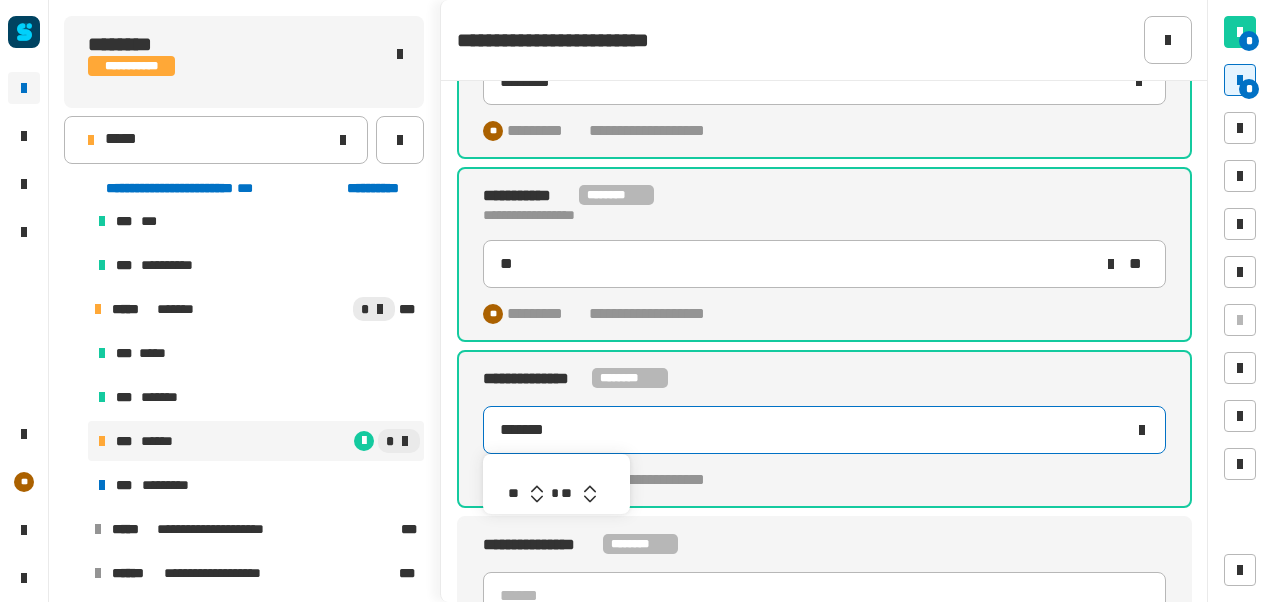 click 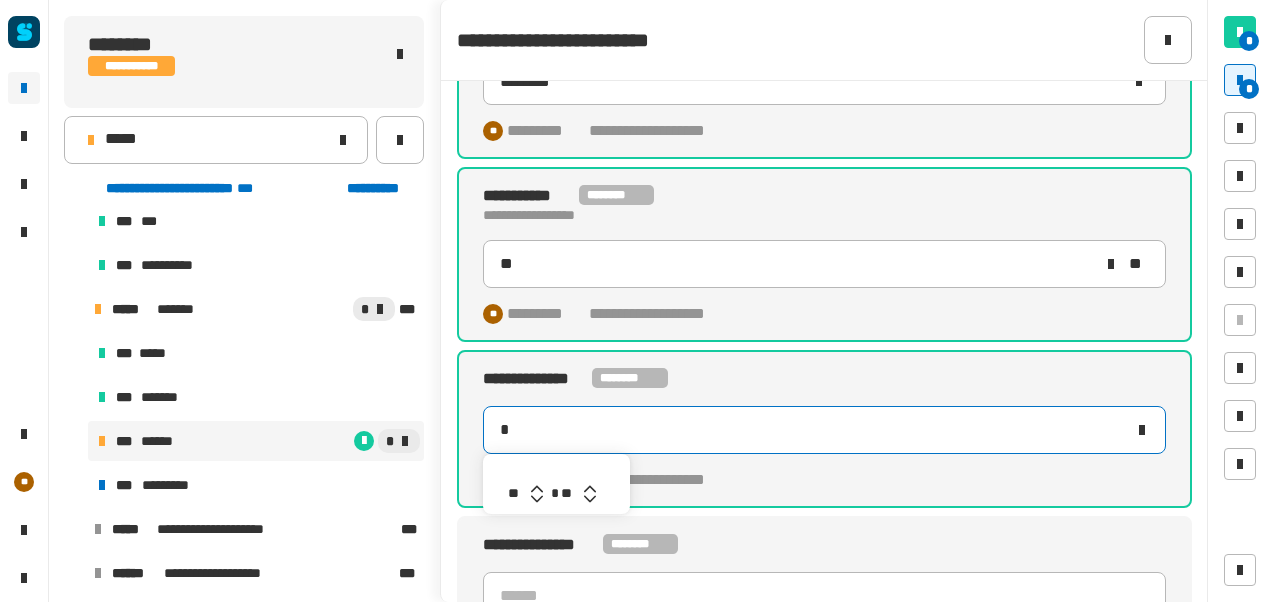 type on "*******" 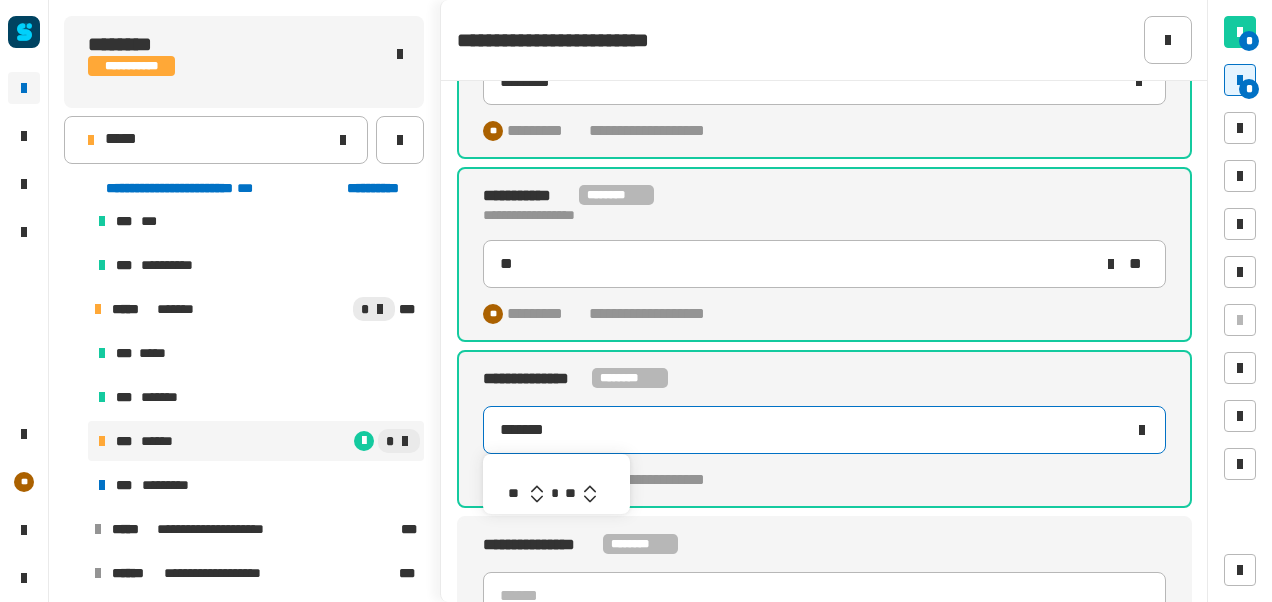 click 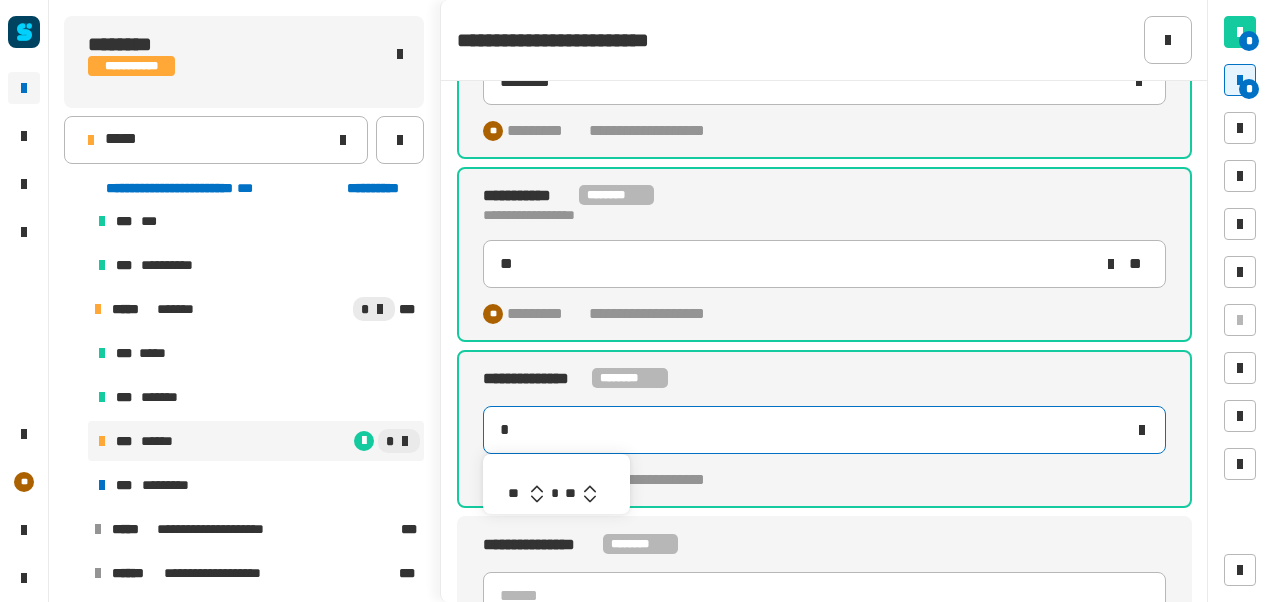 type on "*******" 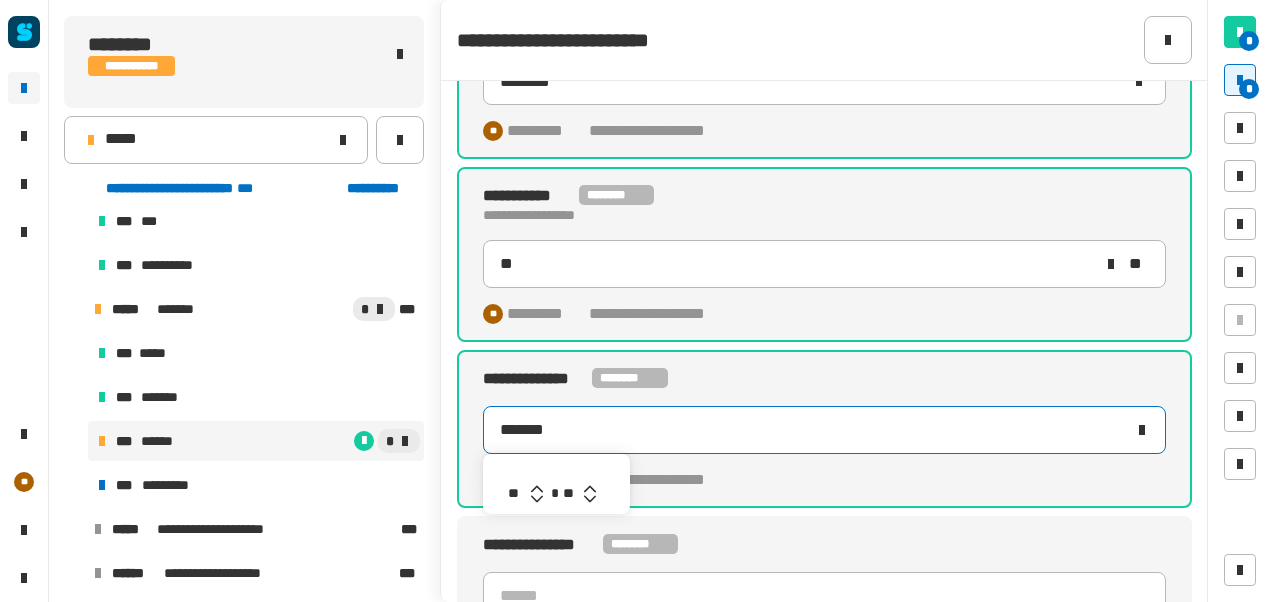 click 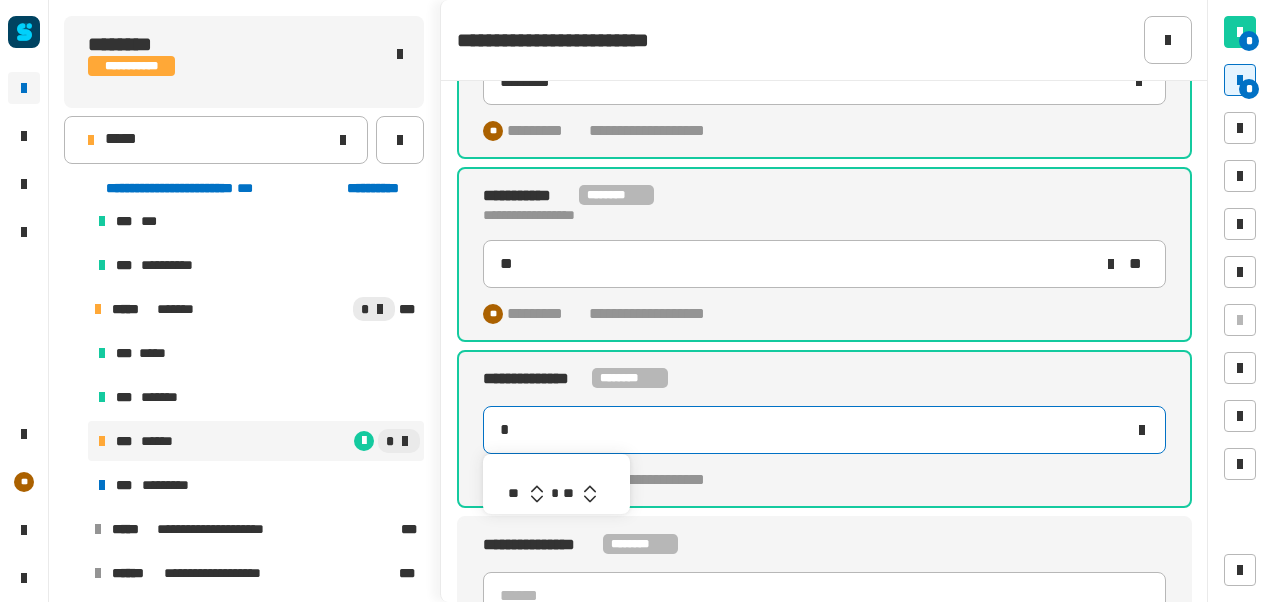 type on "*******" 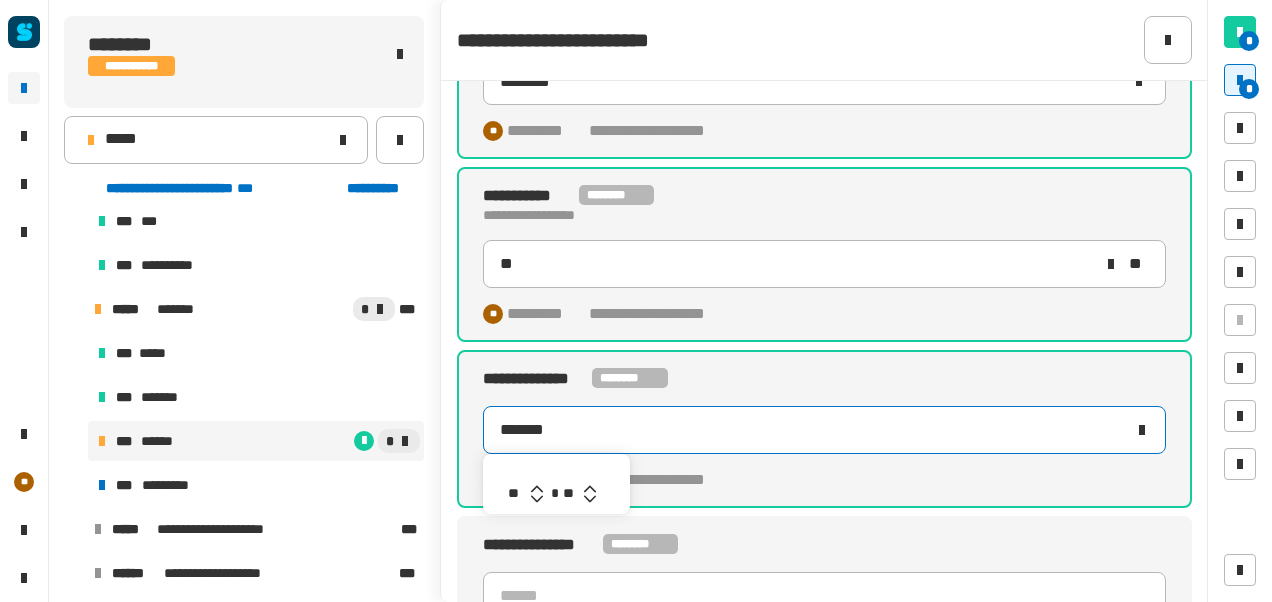click 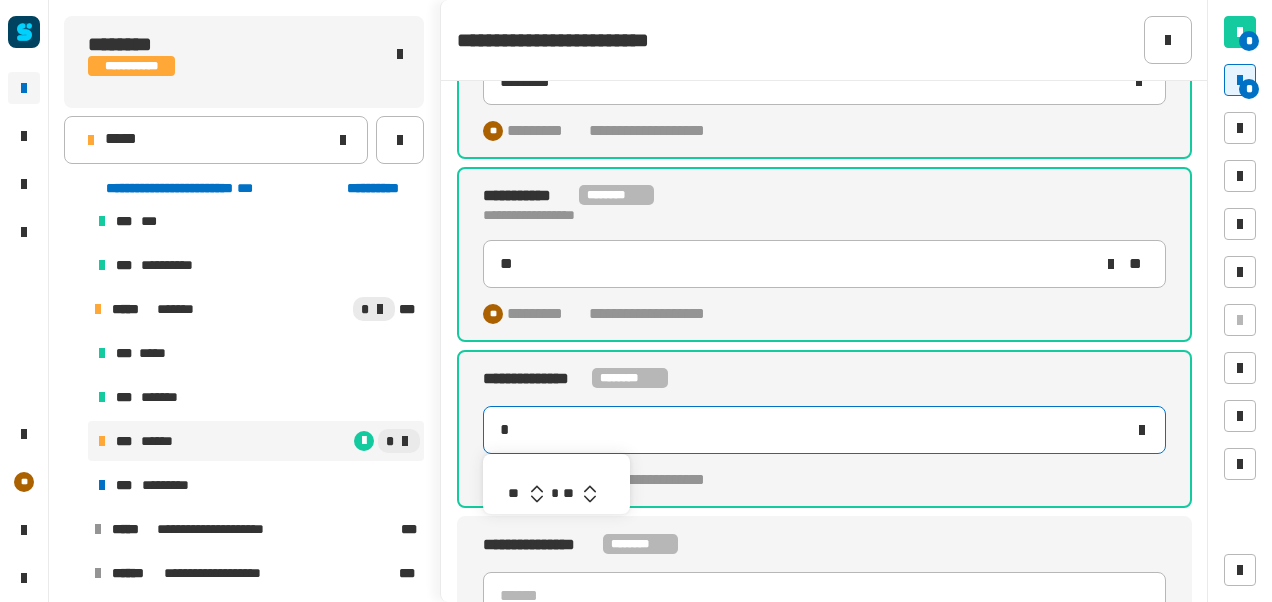 type on "*******" 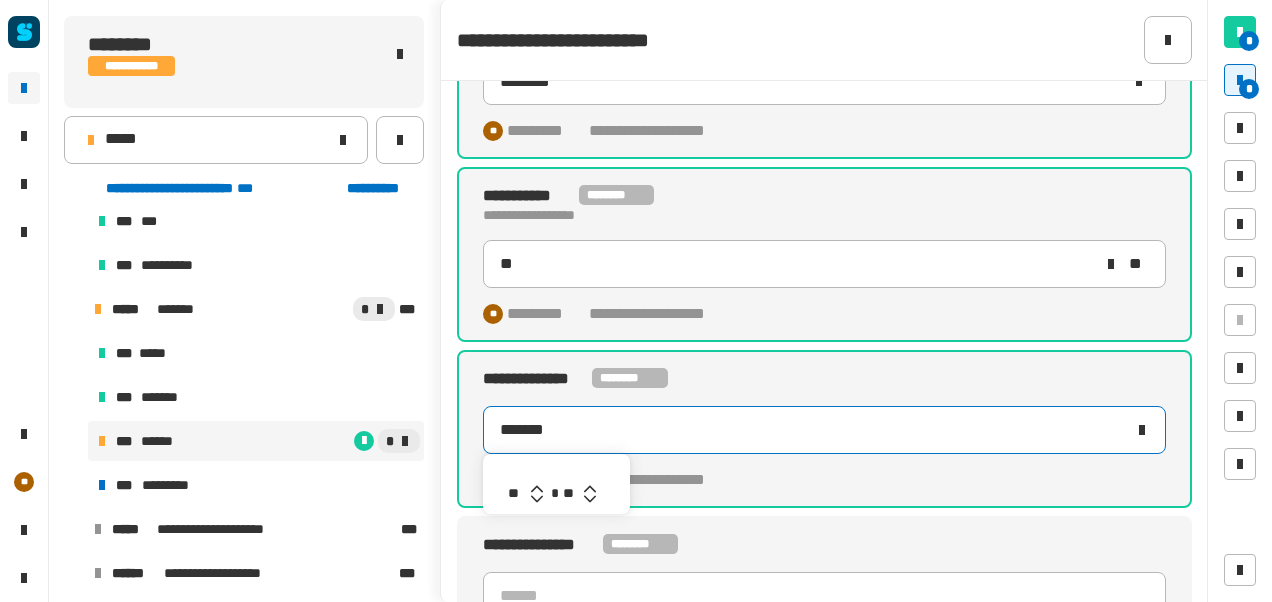 click 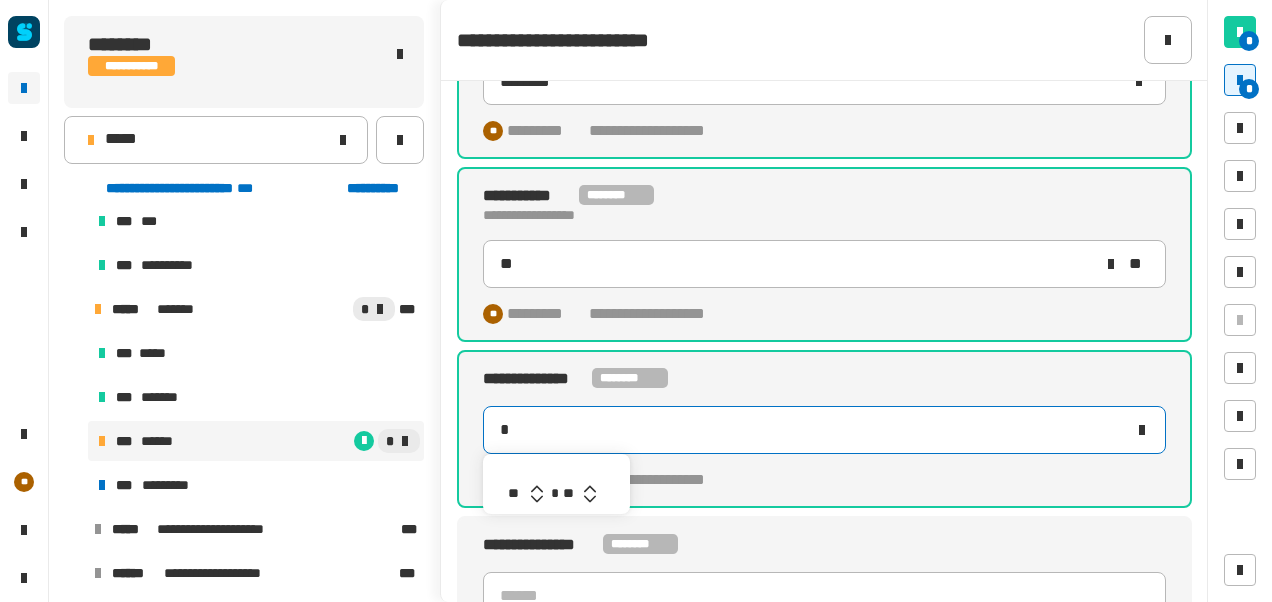 type on "*******" 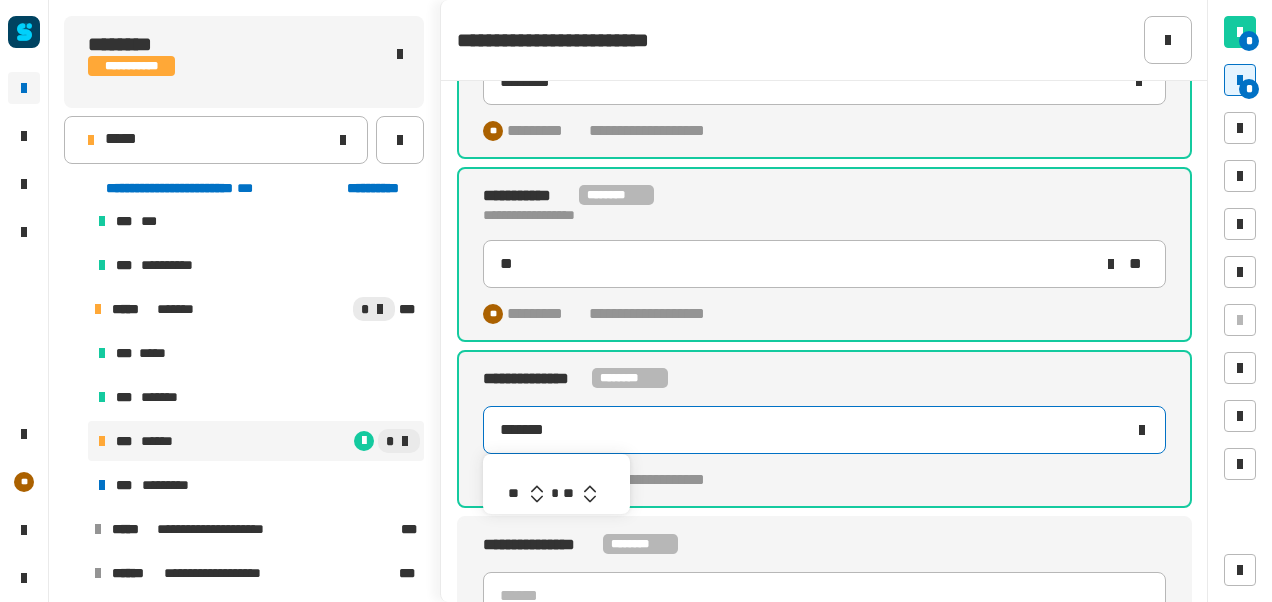 click 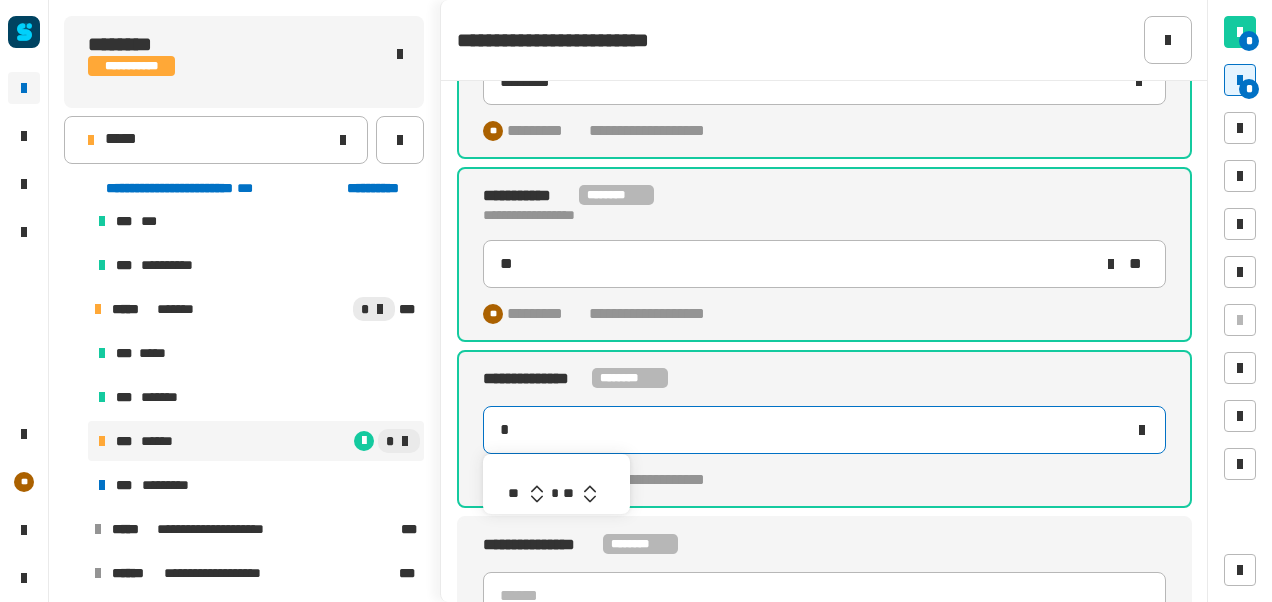 type on "*******" 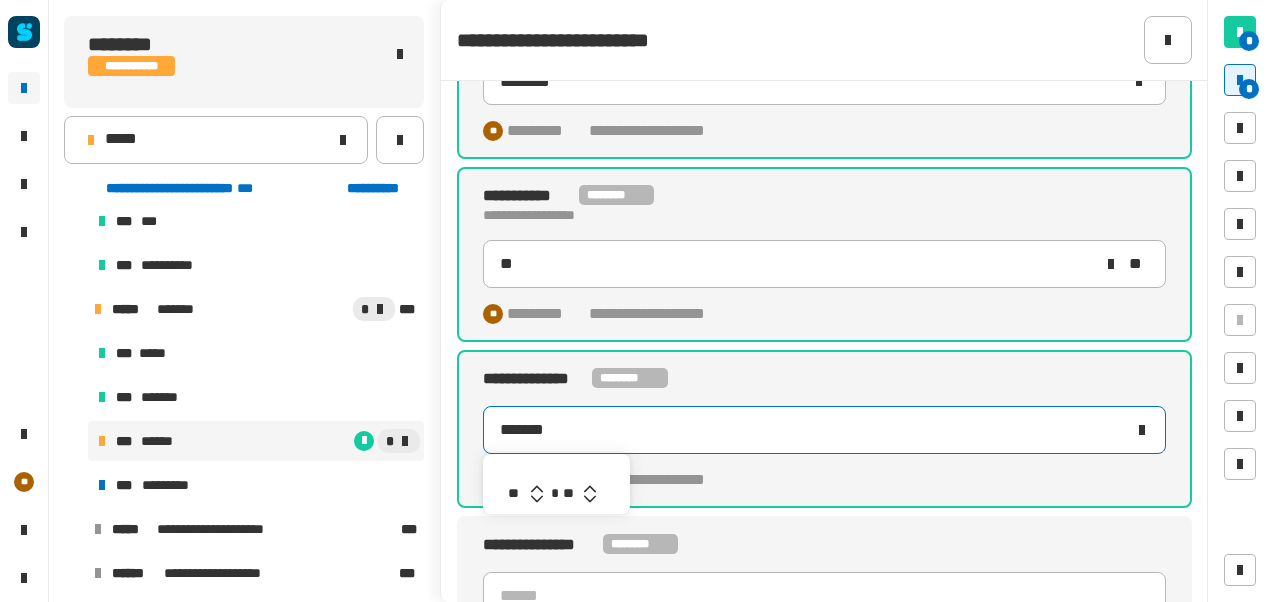 click 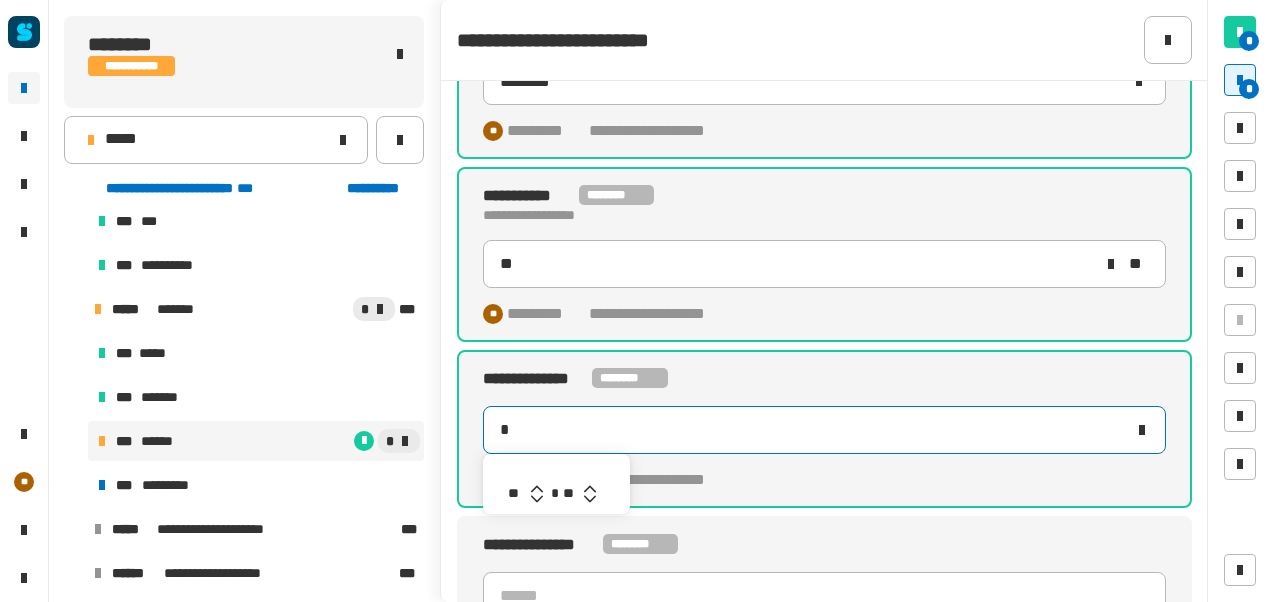 type on "*******" 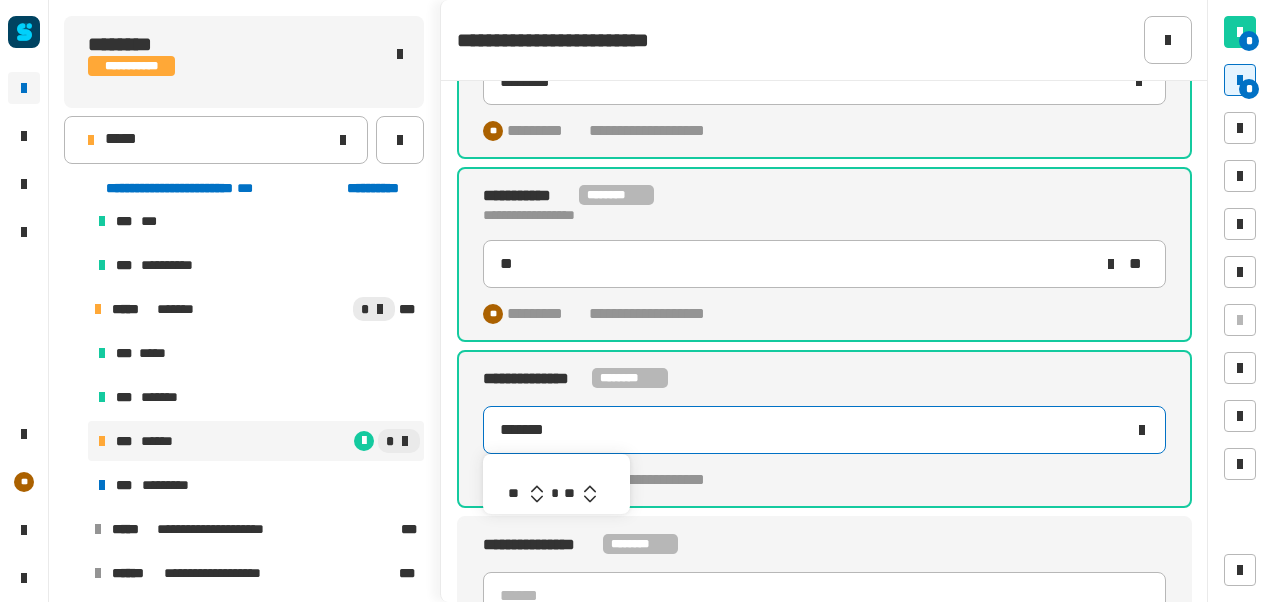click 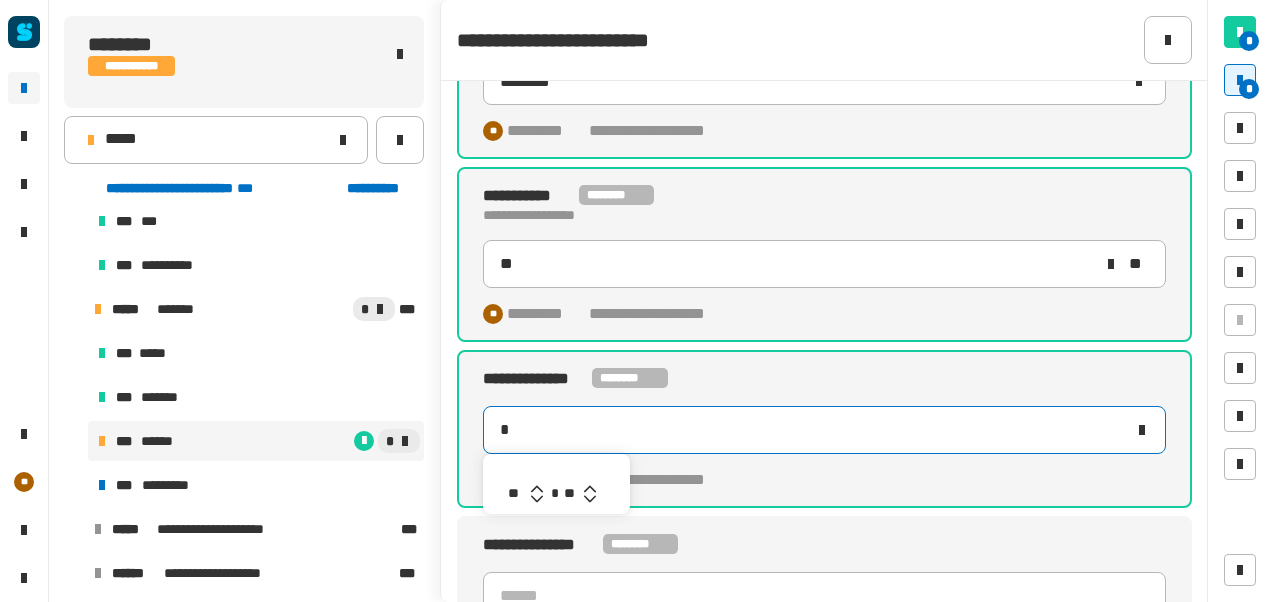 type on "*******" 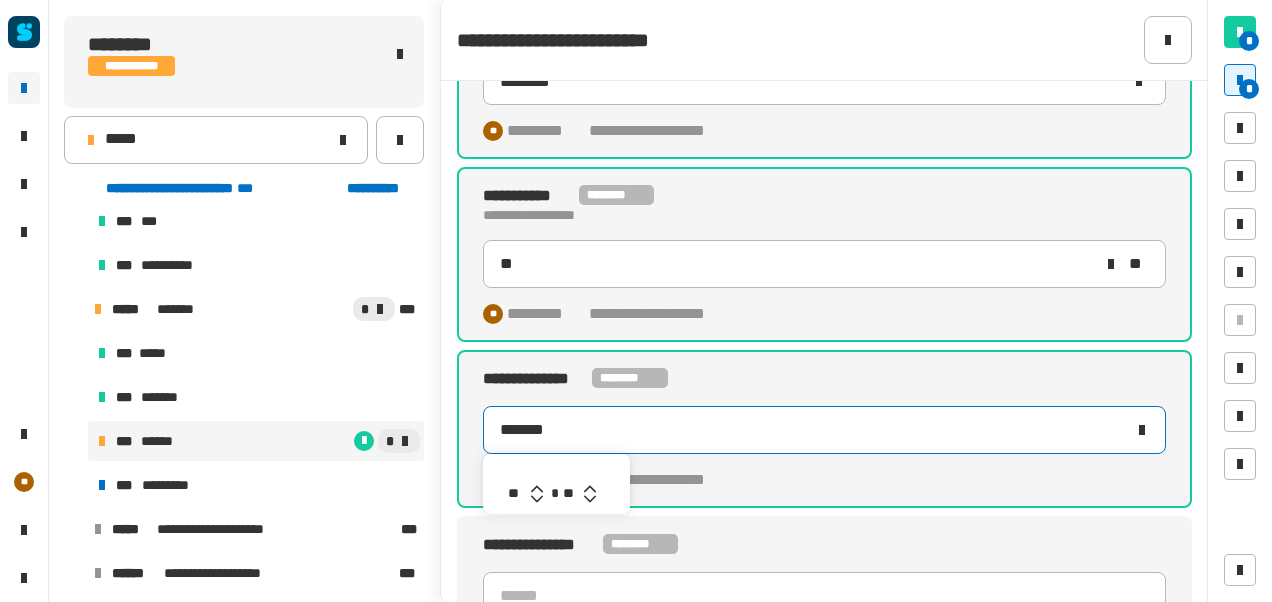 click 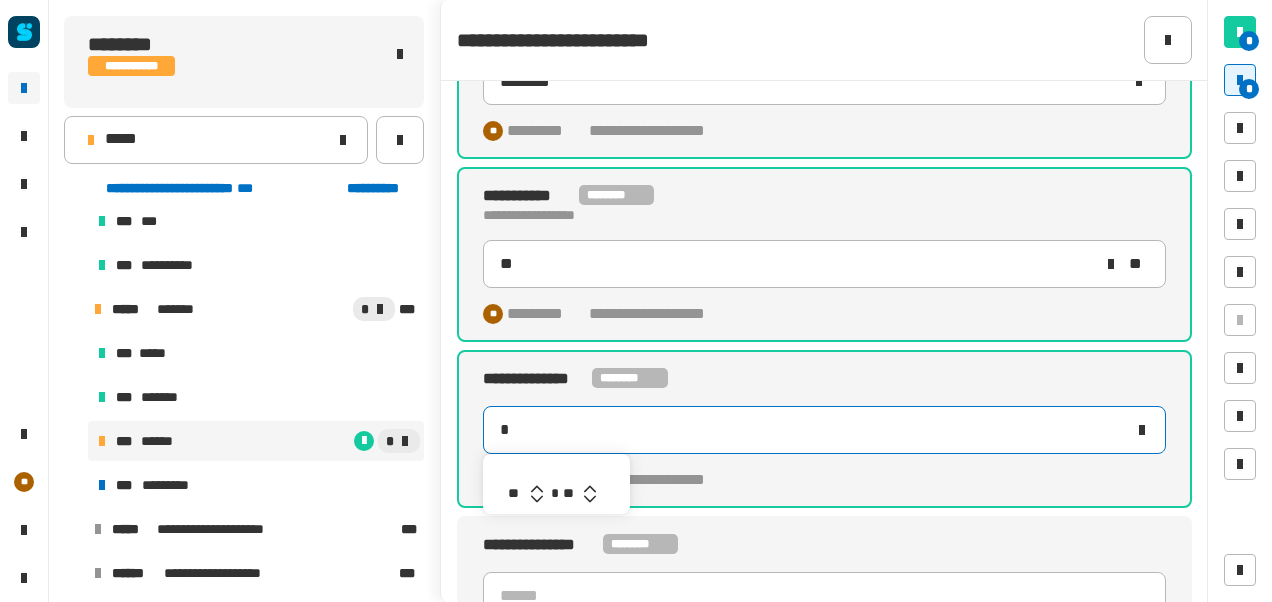 type on "*******" 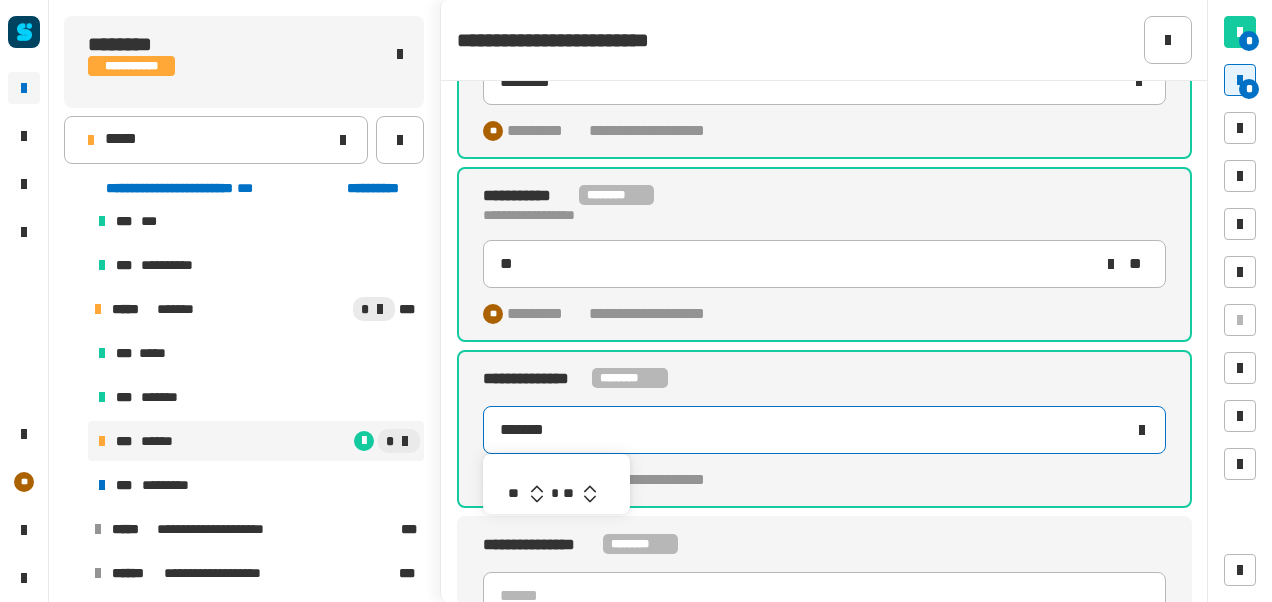 click 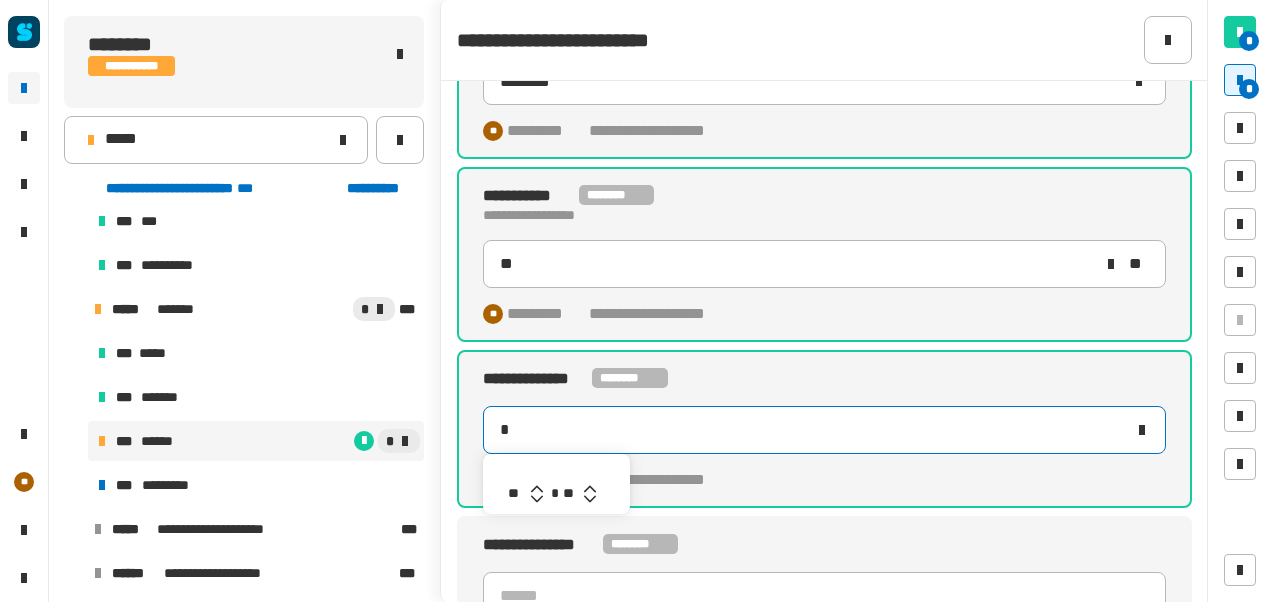 type on "*******" 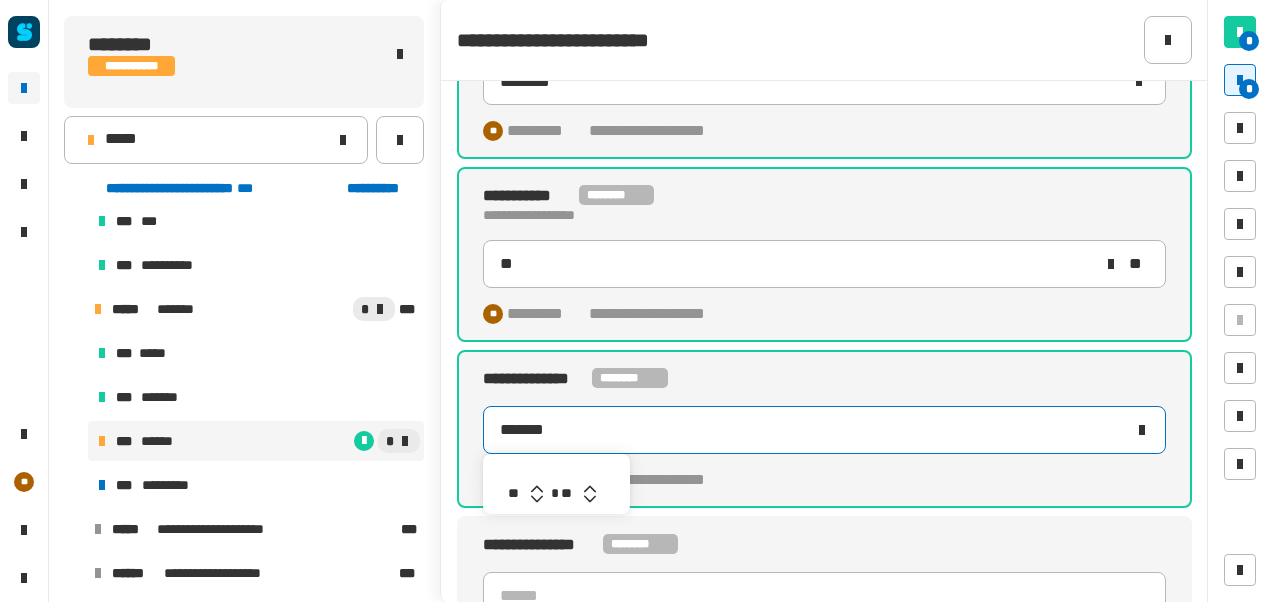 click 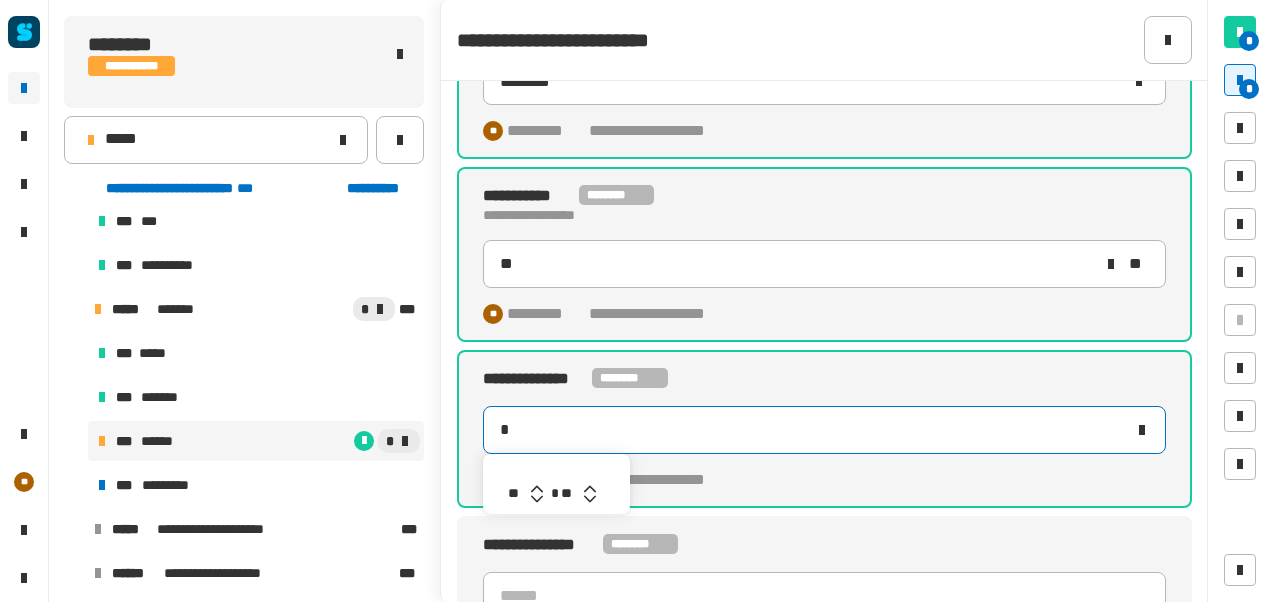 type on "*******" 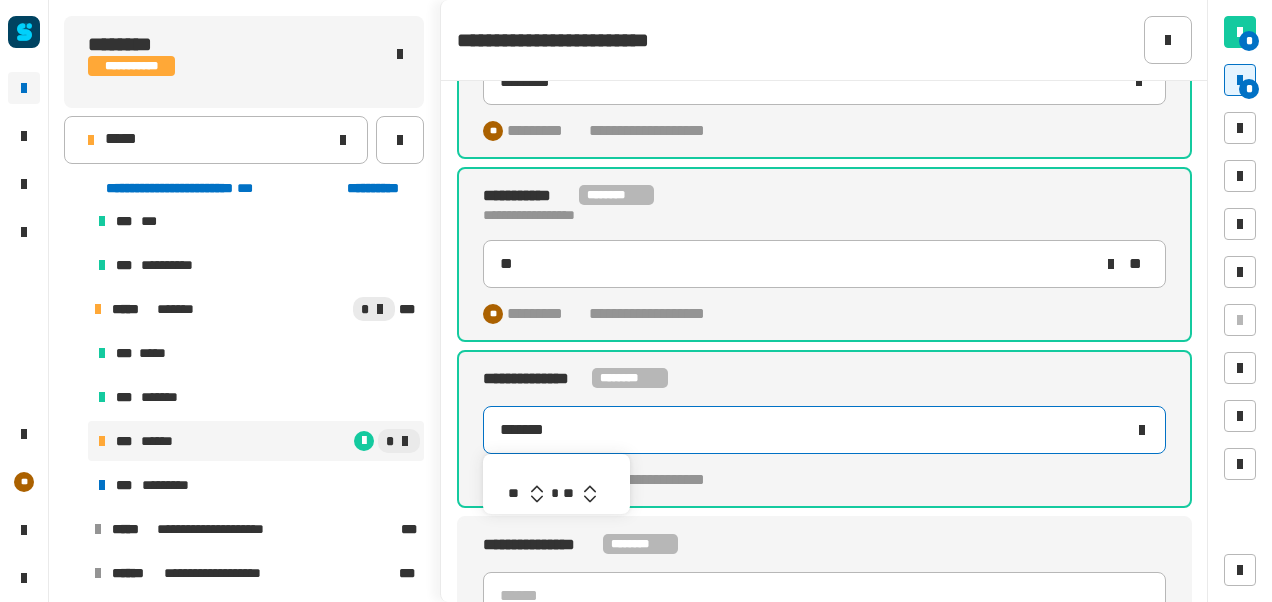 click 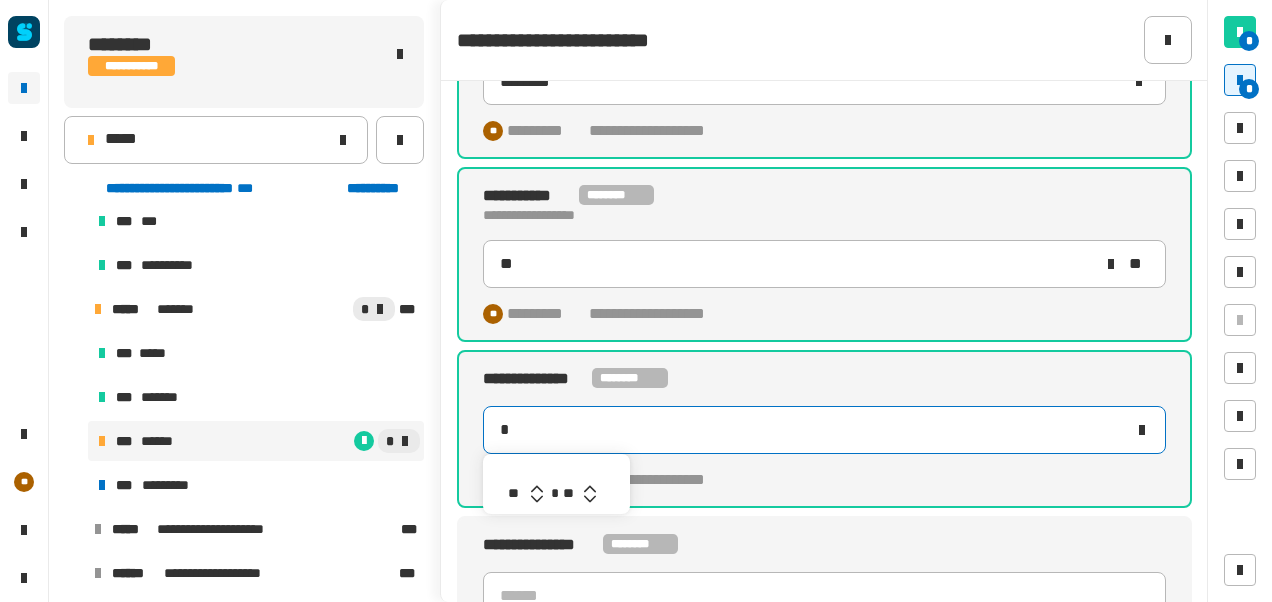 type on "*******" 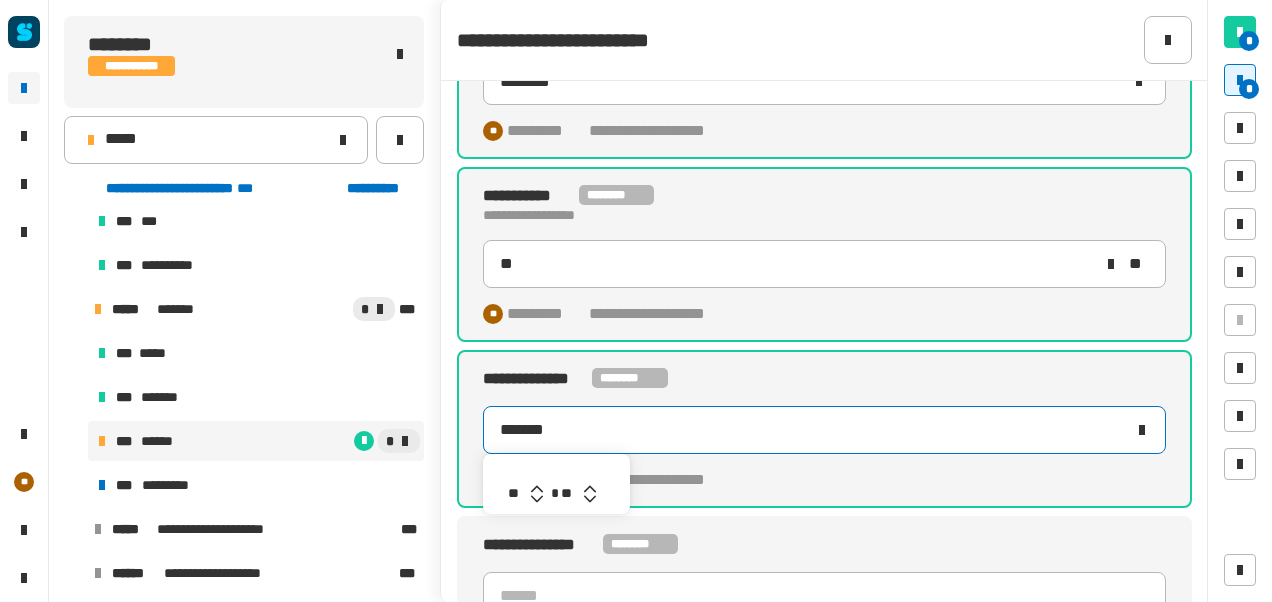 click 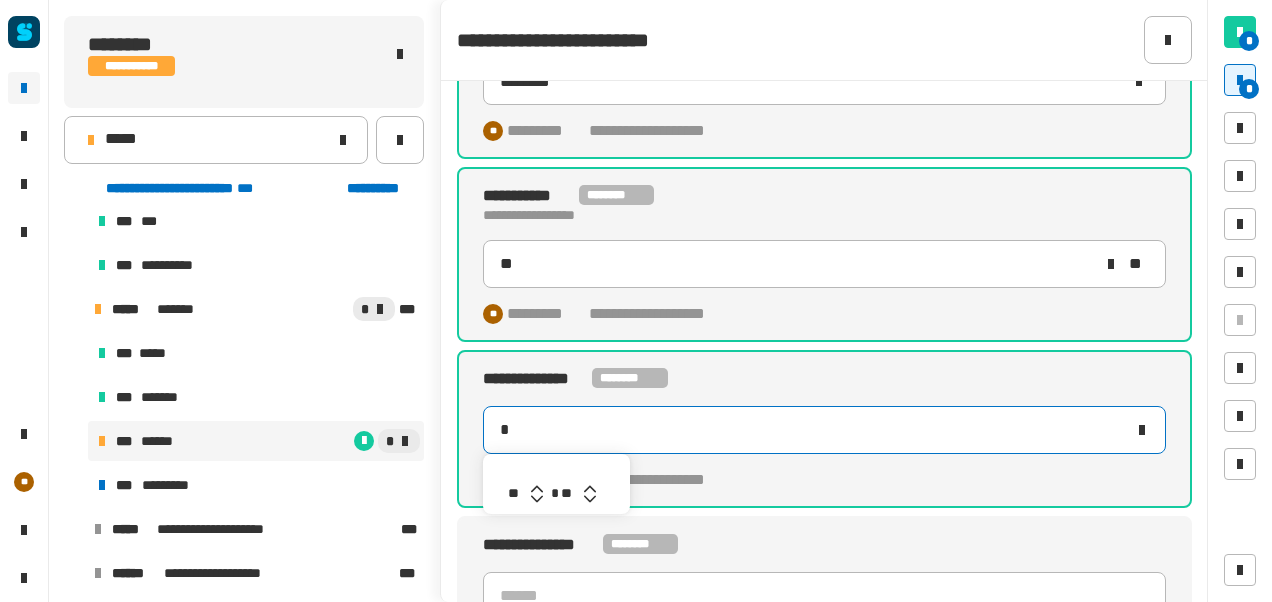 type on "*******" 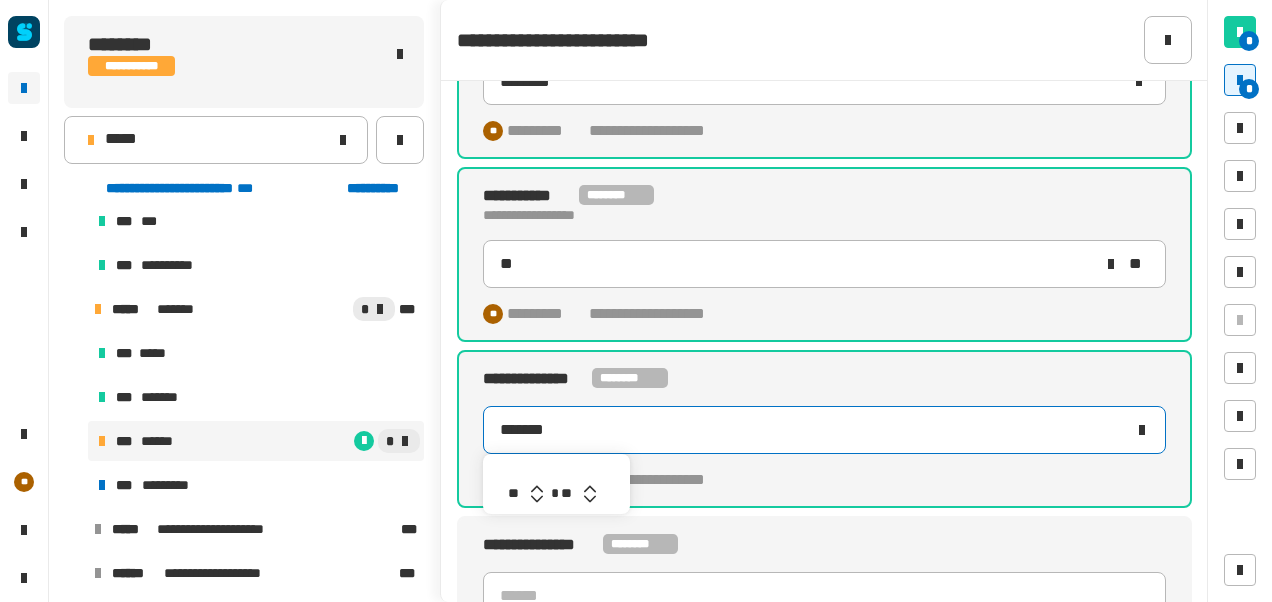 click 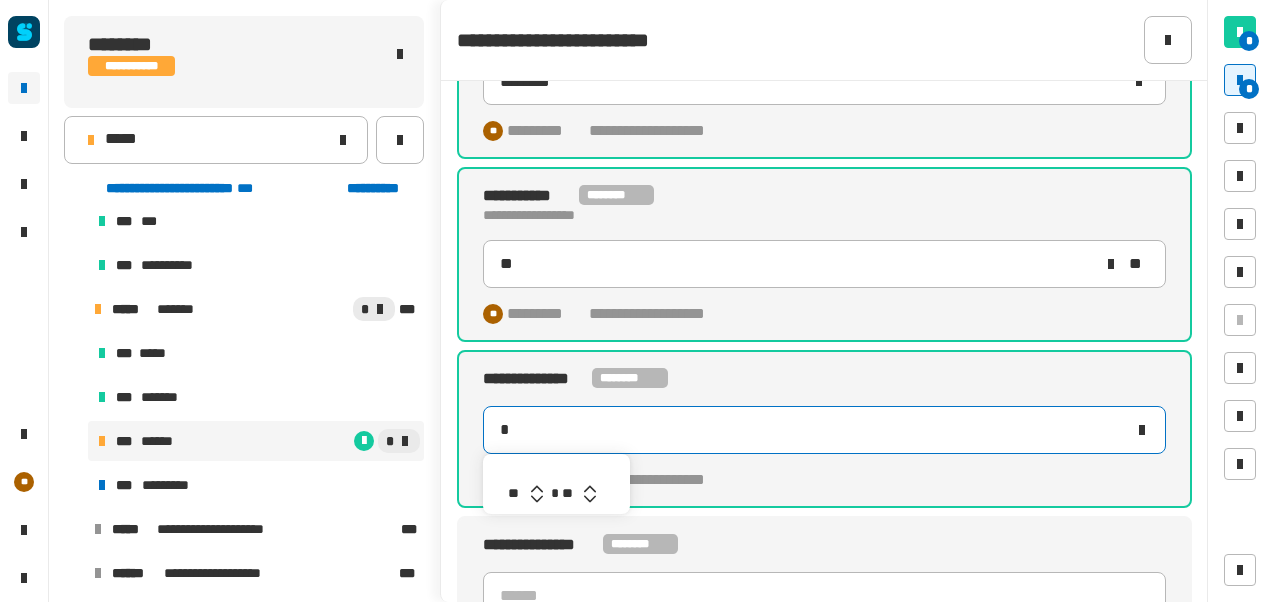 type on "*******" 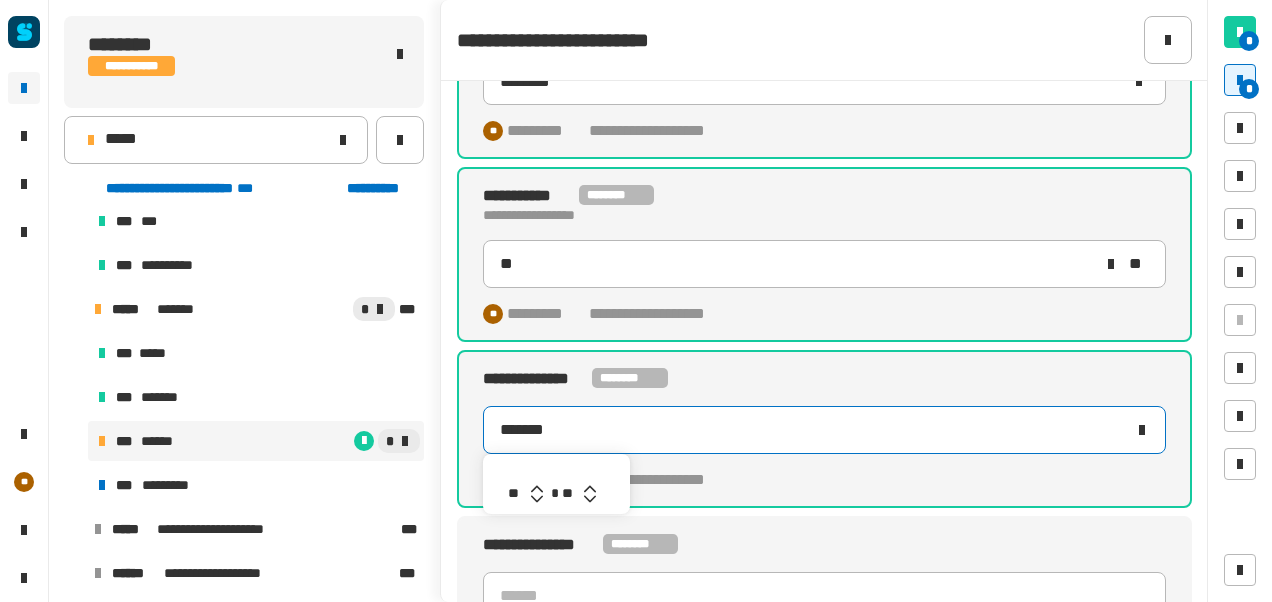 click 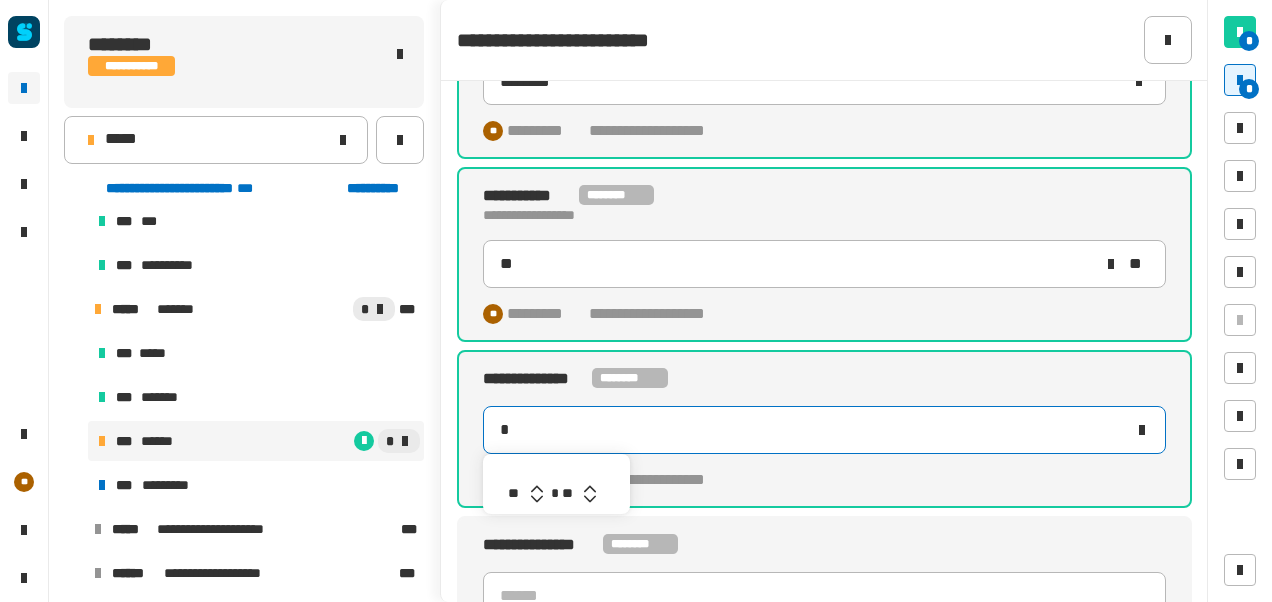 type on "*******" 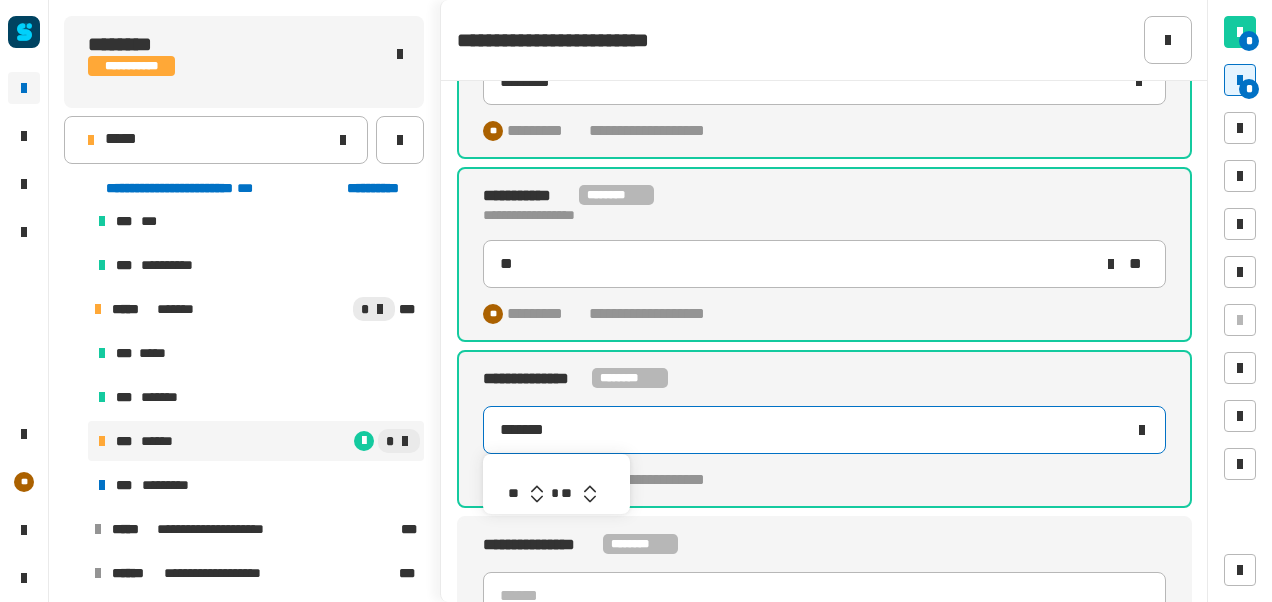 click 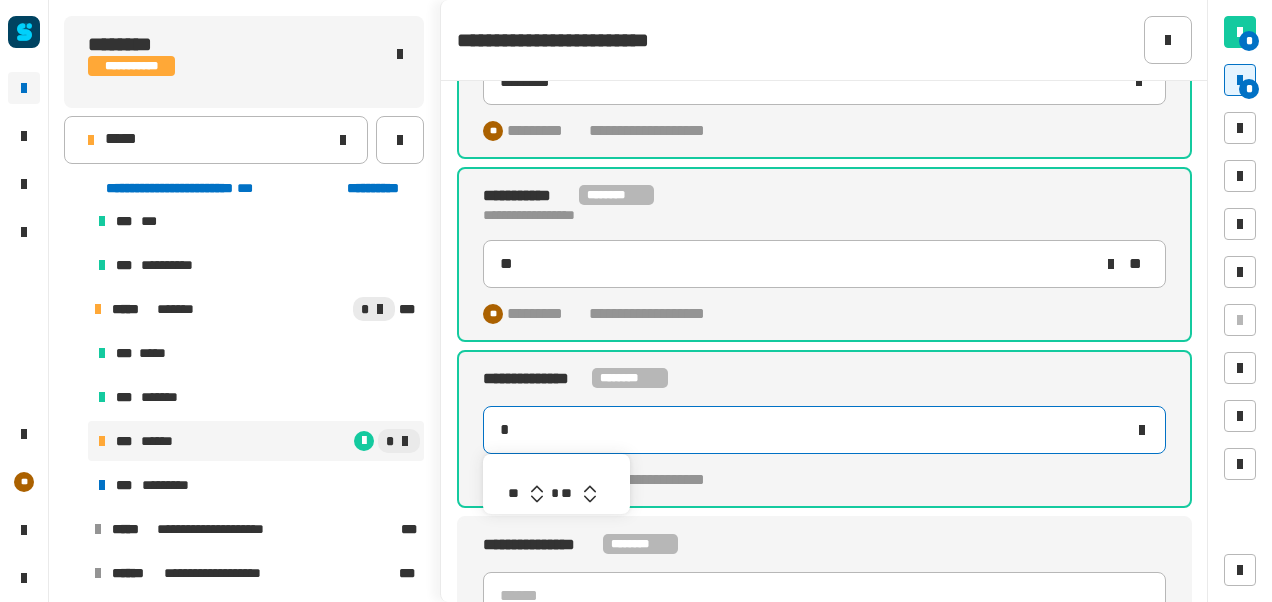 type on "*******" 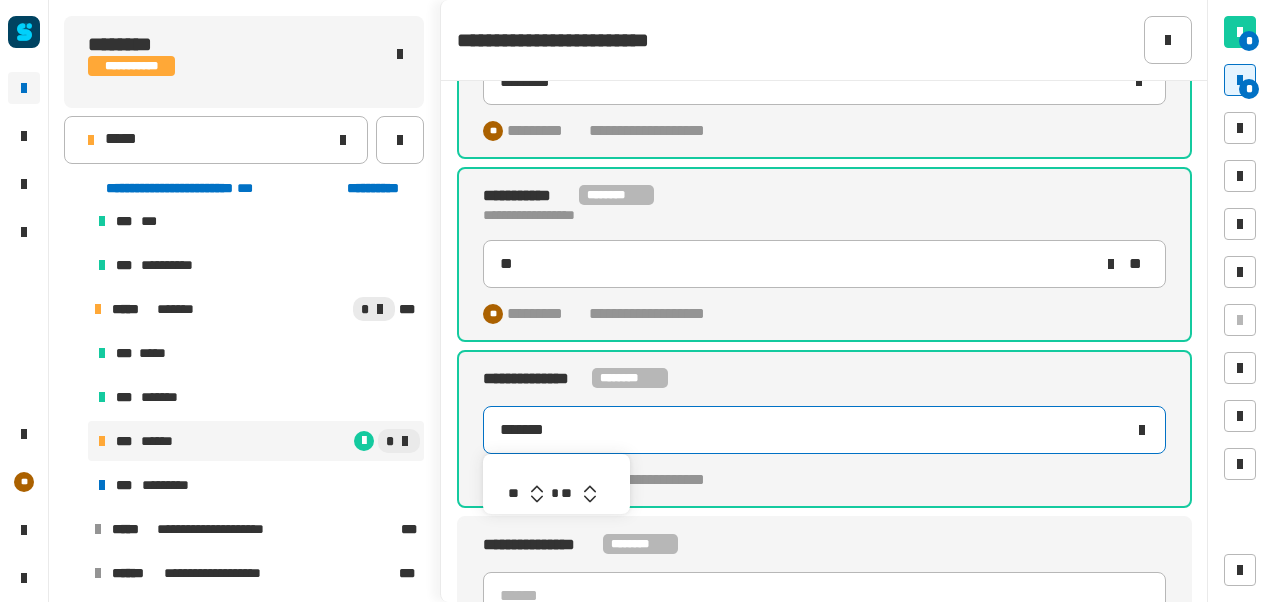 click 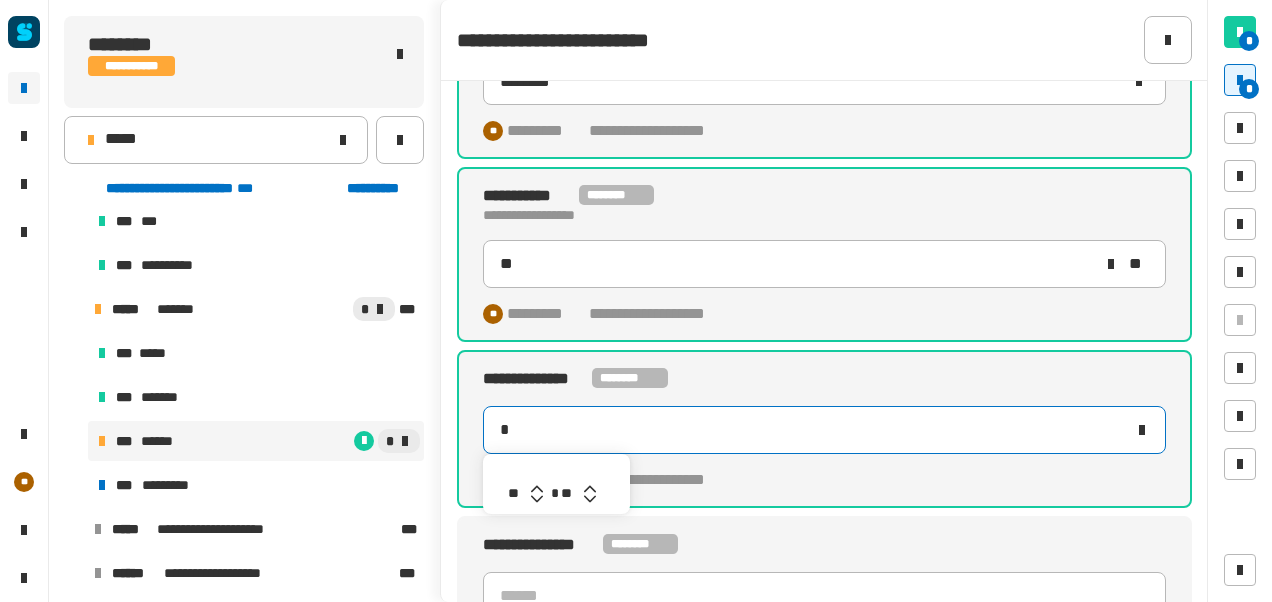 type on "*******" 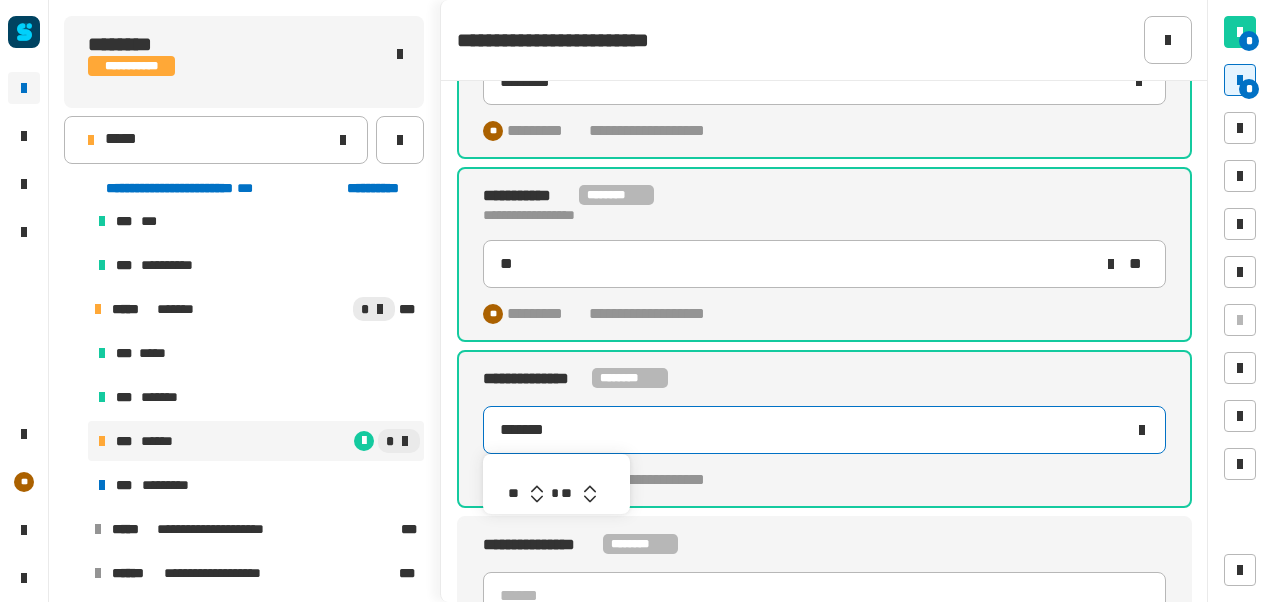 click 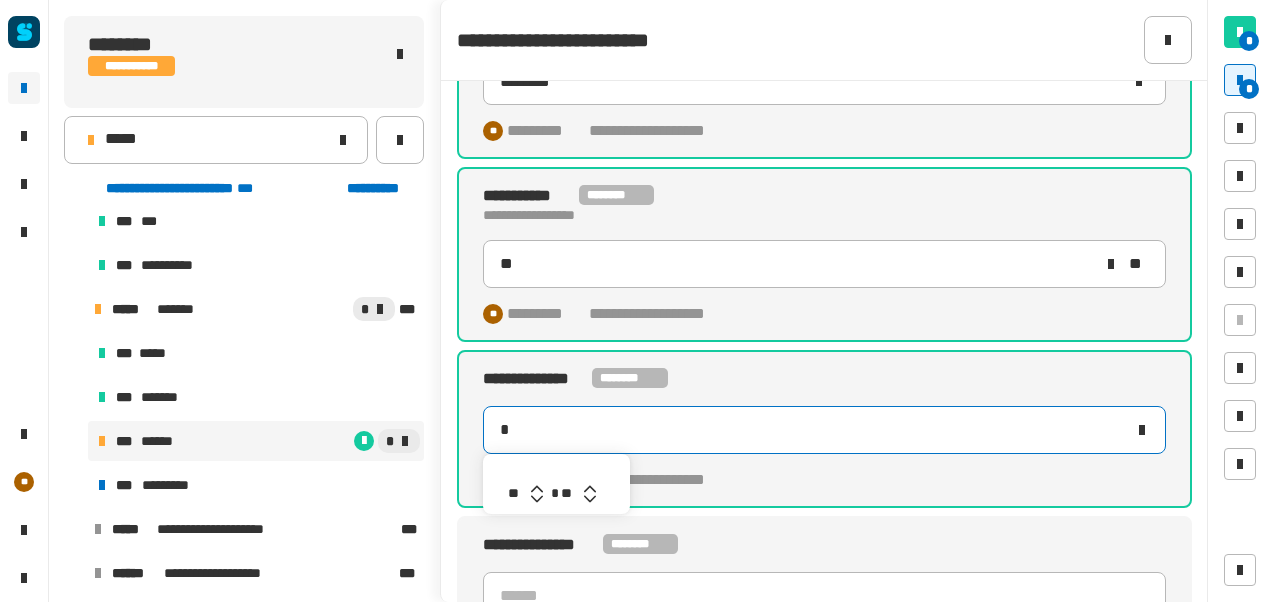 type on "*******" 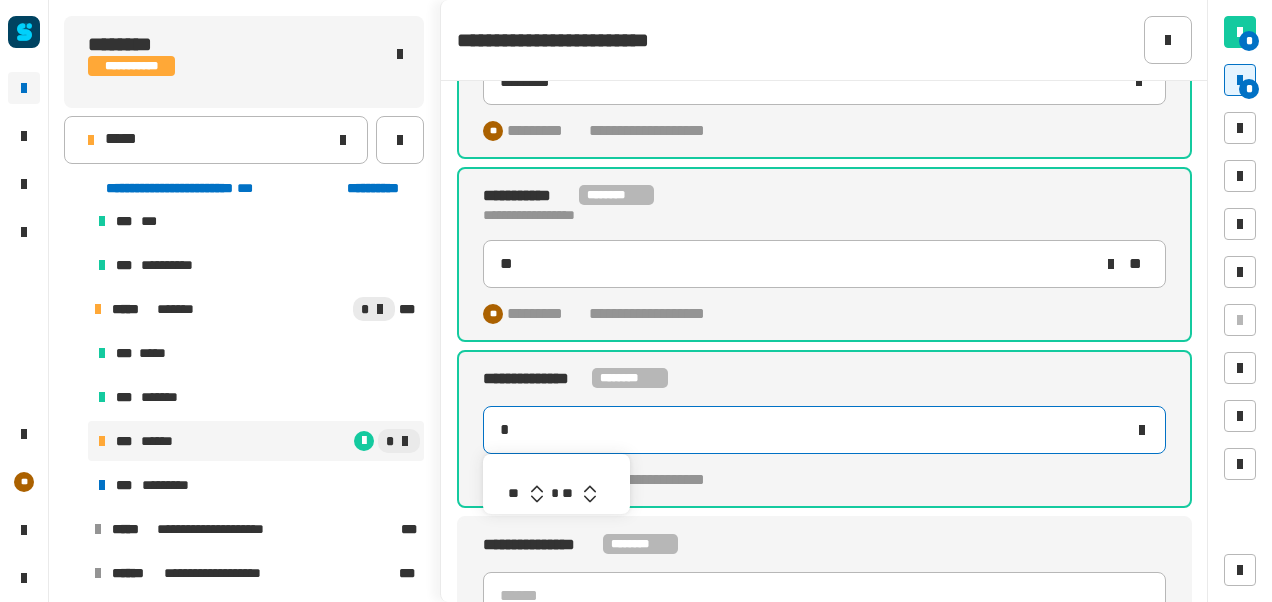 type on "*******" 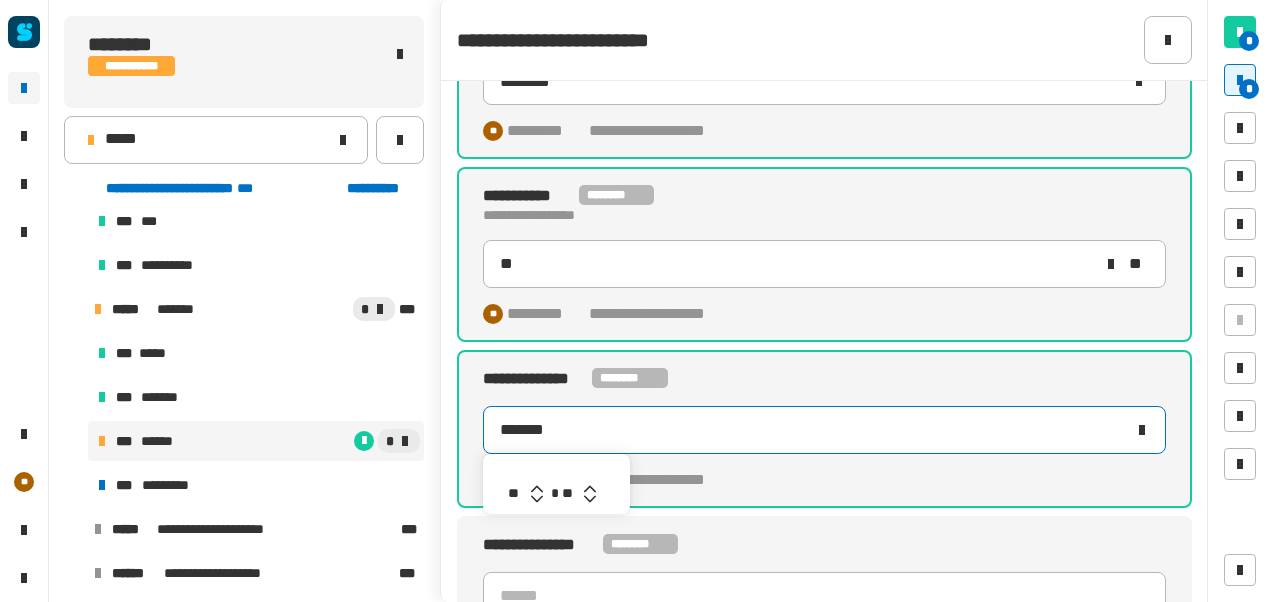 click 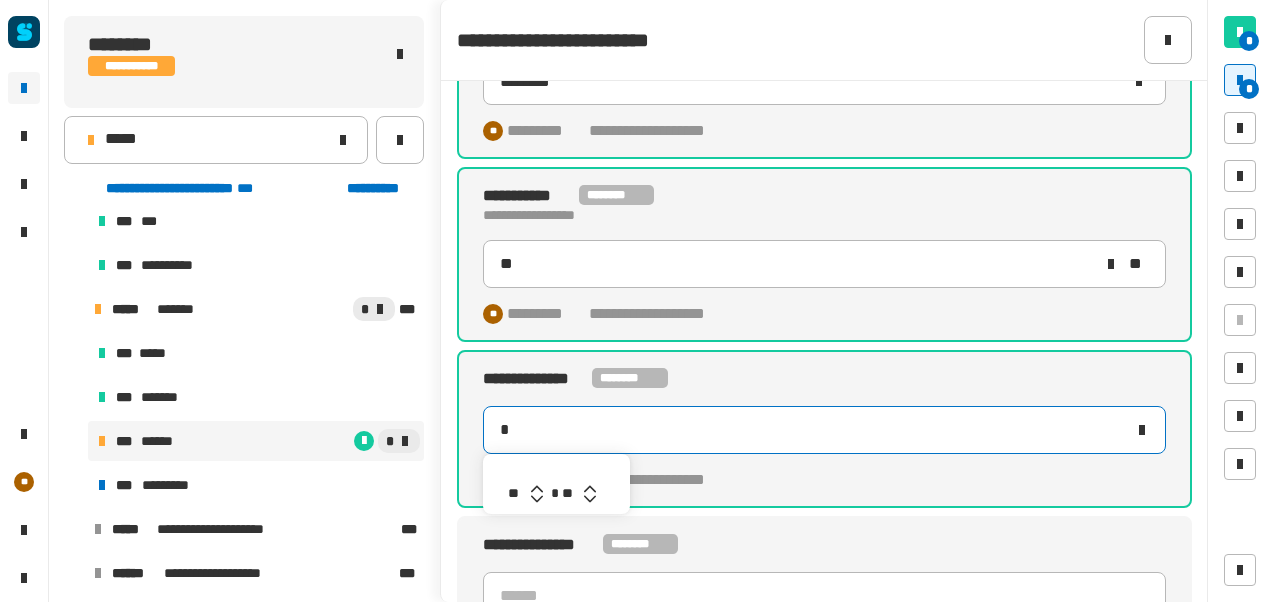 type on "*******" 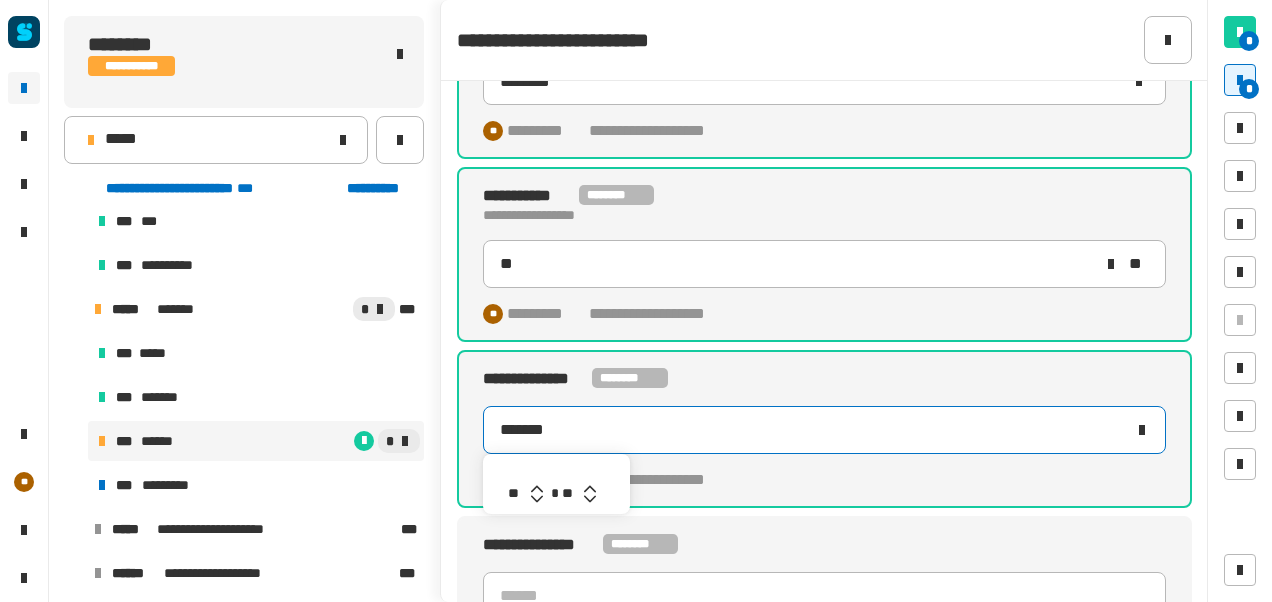 click 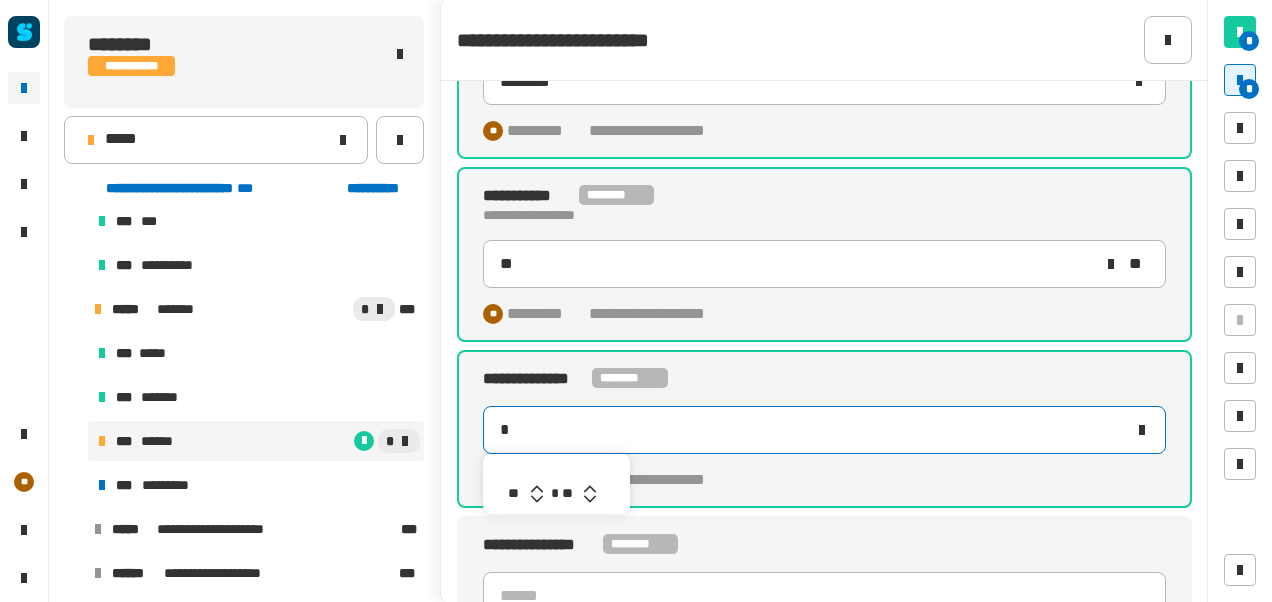 type on "*******" 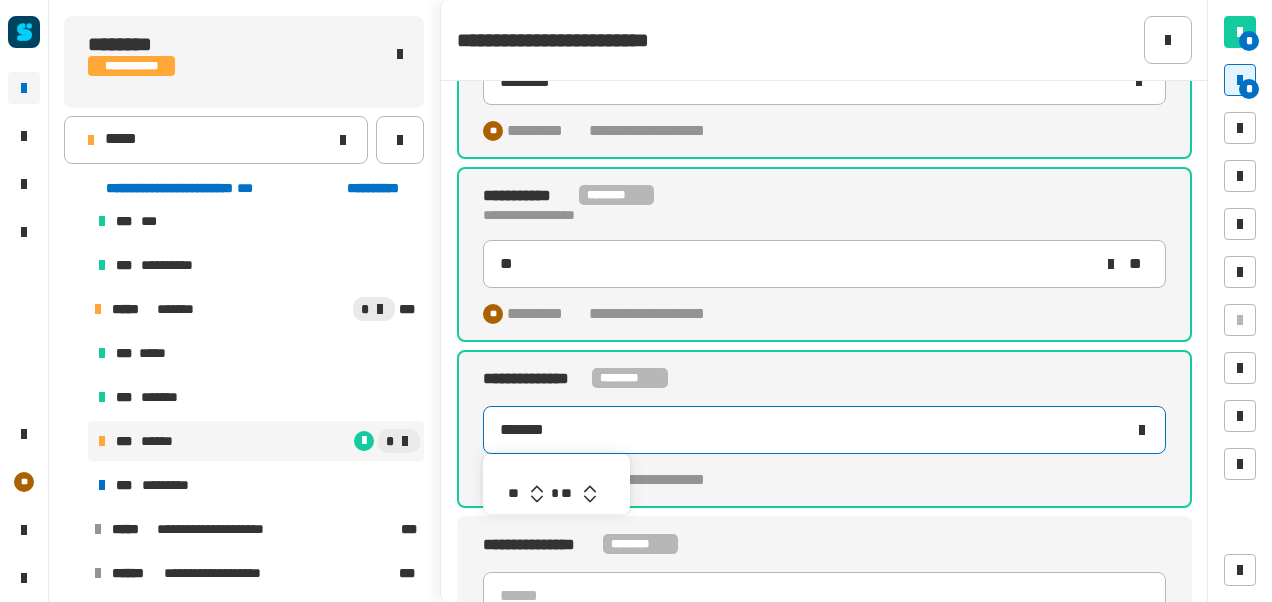 click 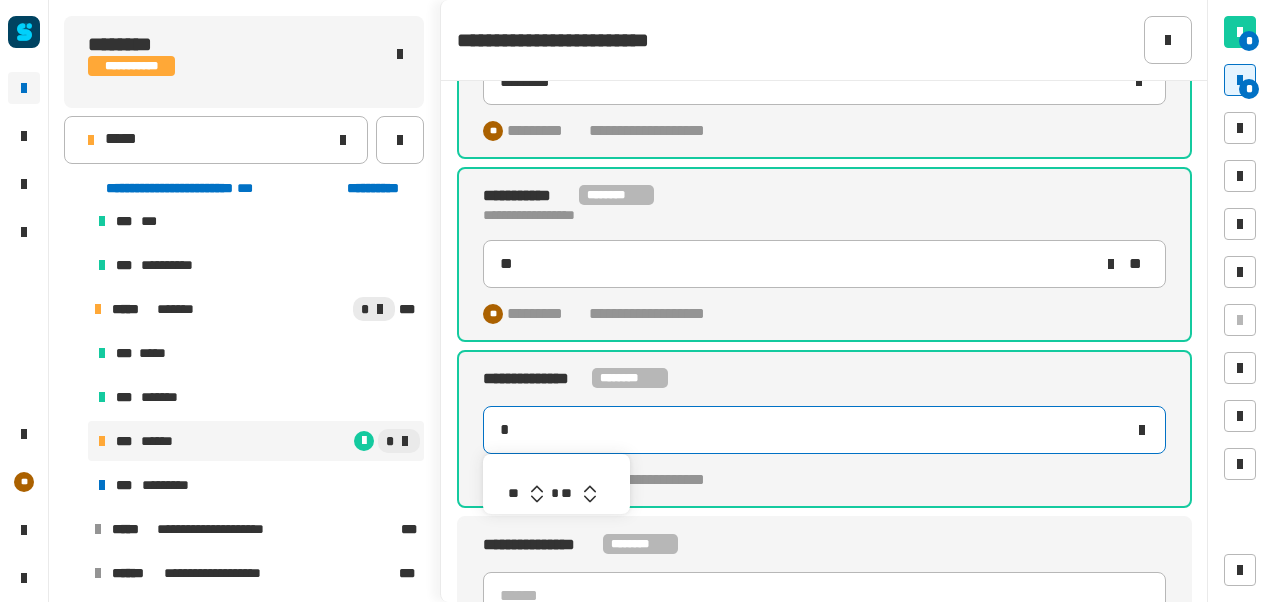 type on "*******" 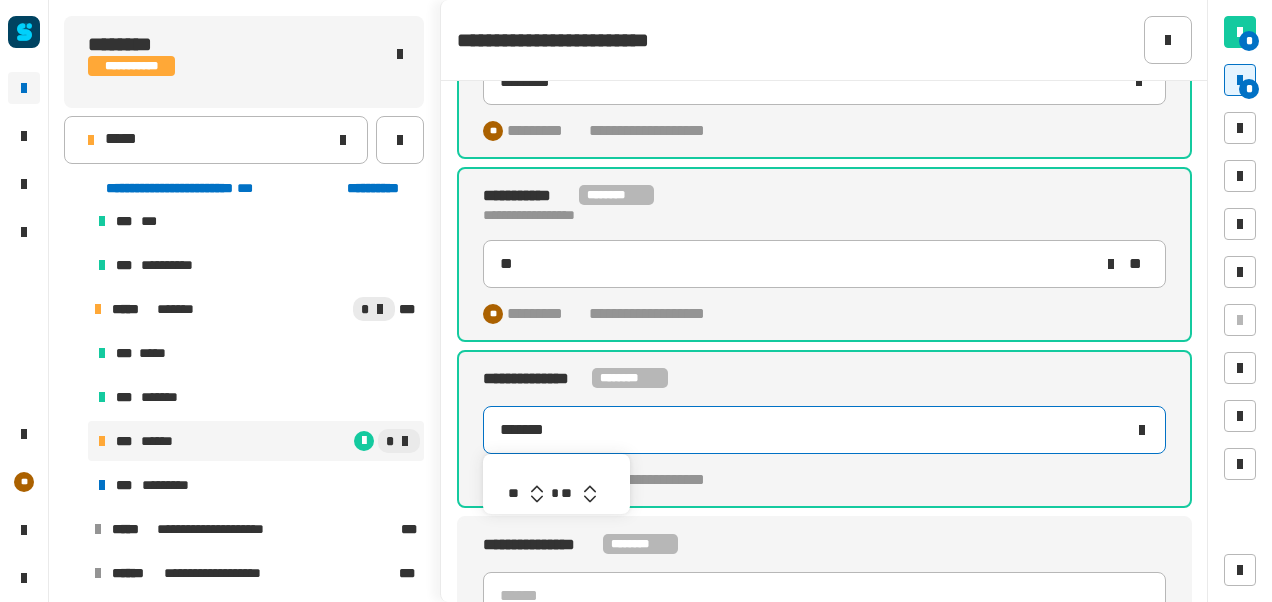click 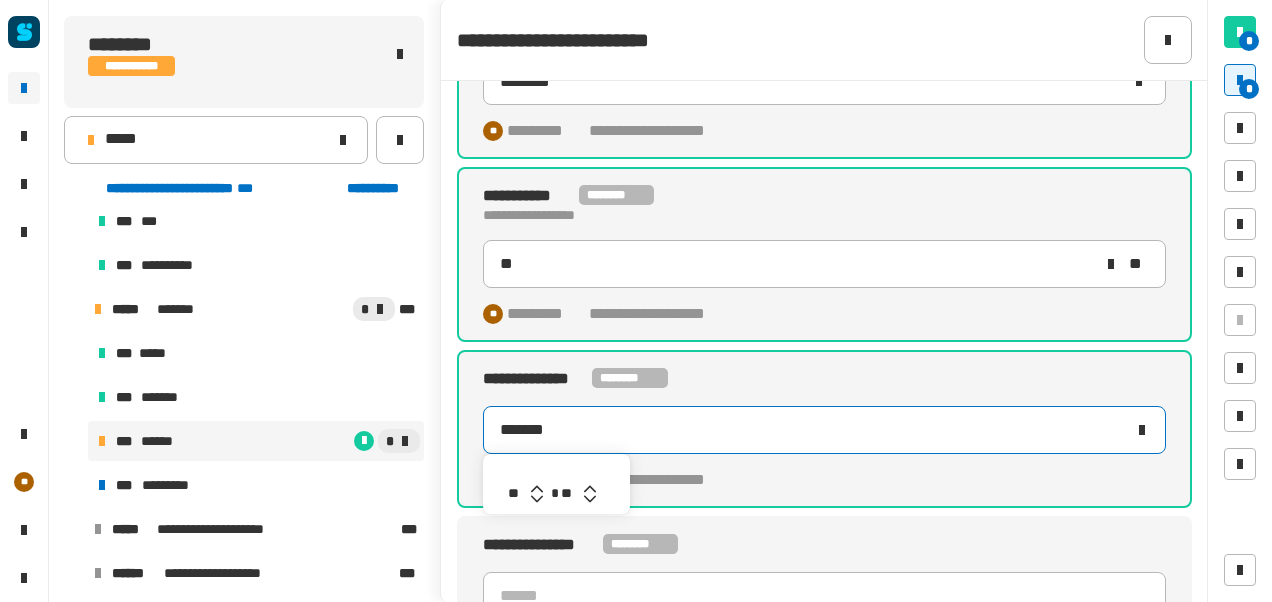 click 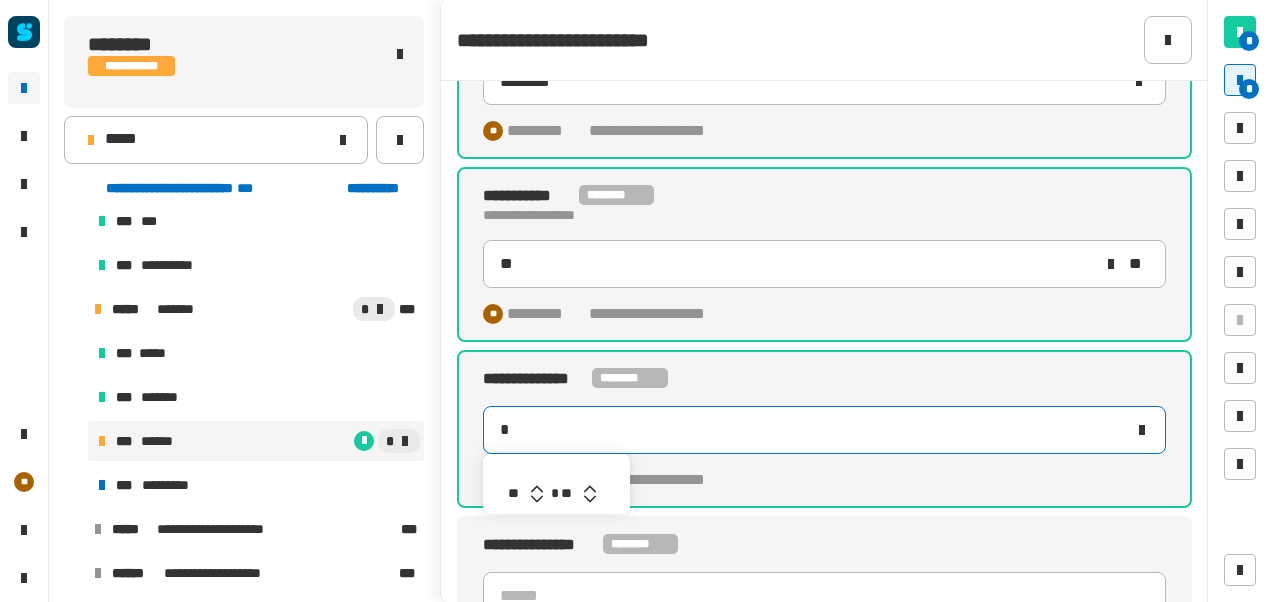 type on "*******" 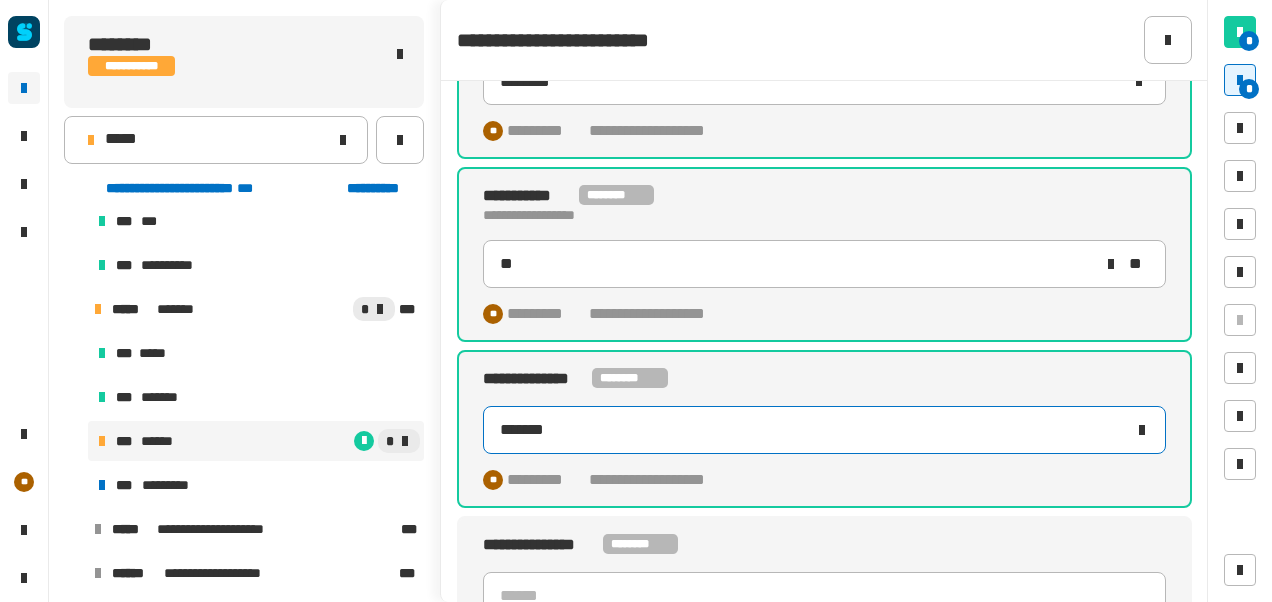 scroll, scrollTop: 314, scrollLeft: 0, axis: vertical 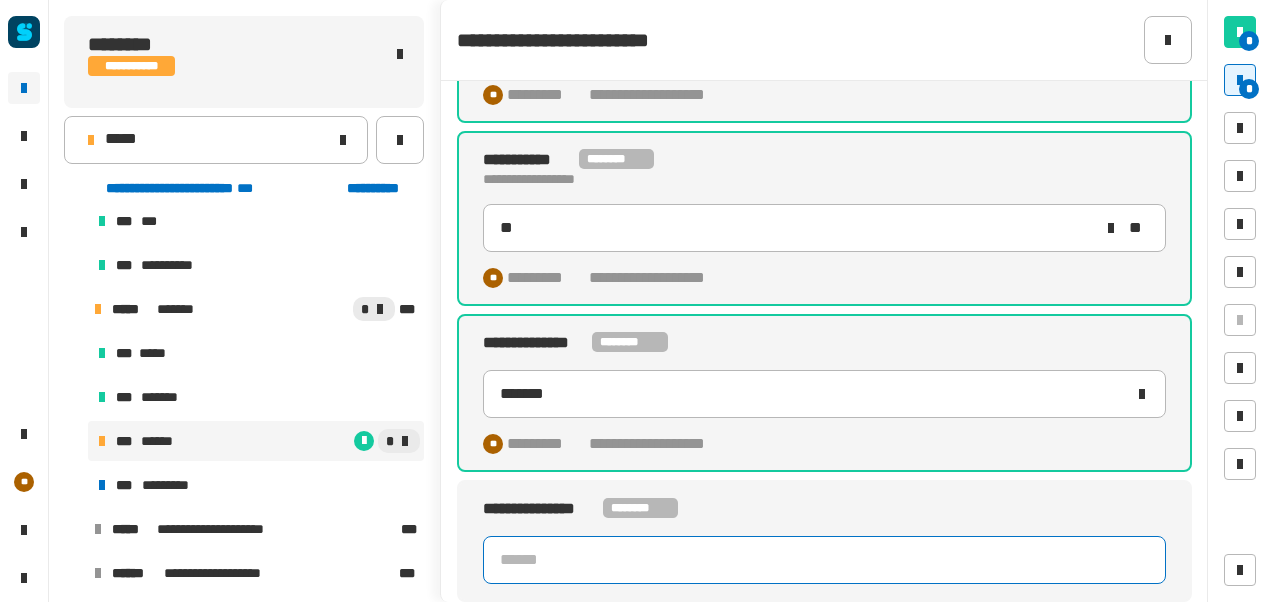 click 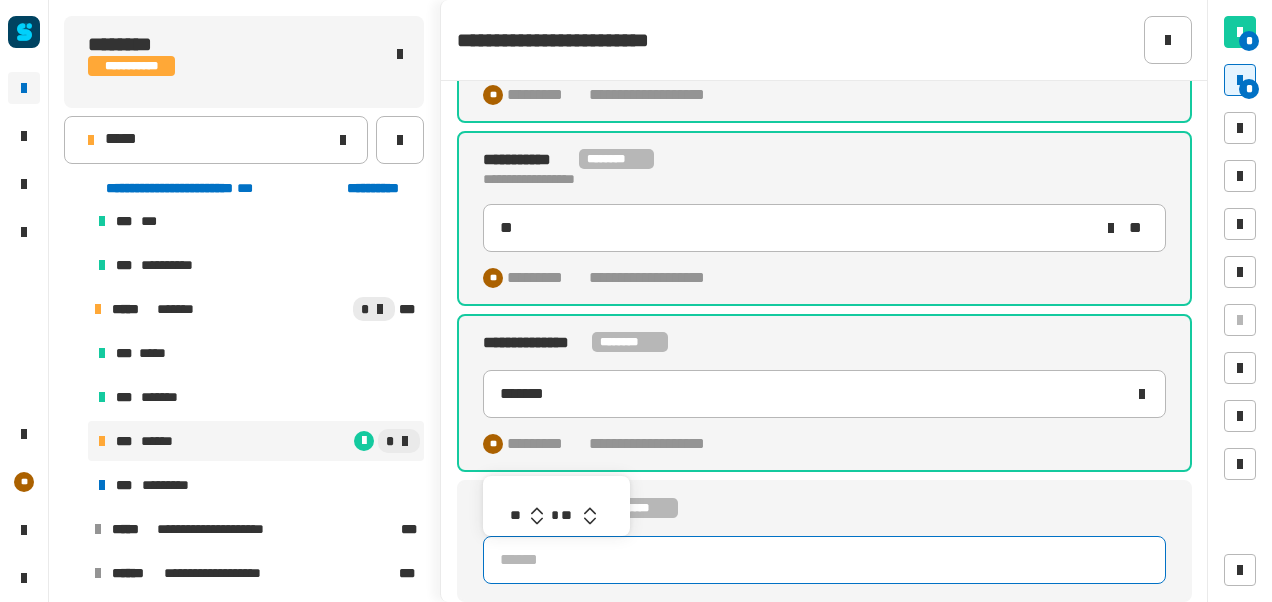 click 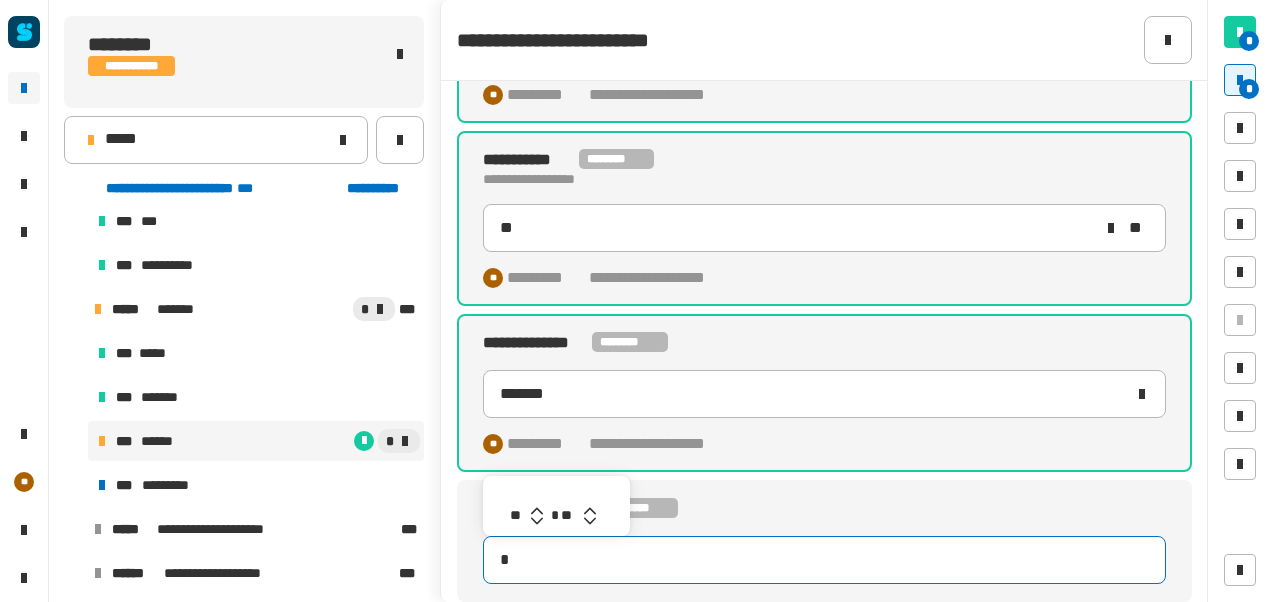 type on "********" 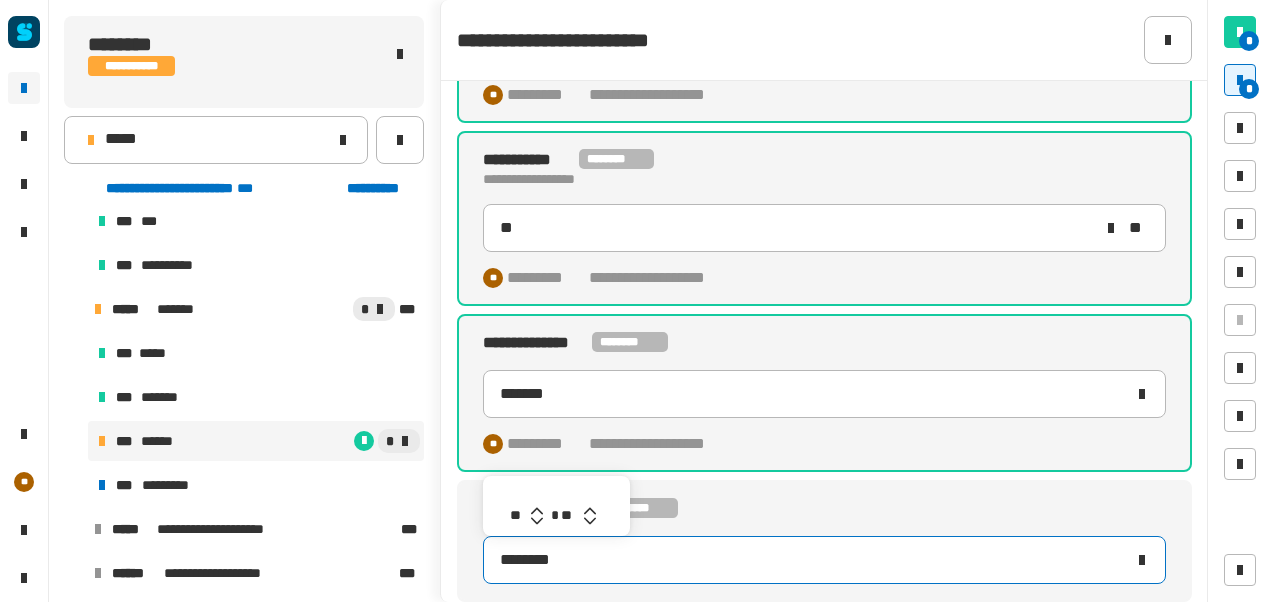 click 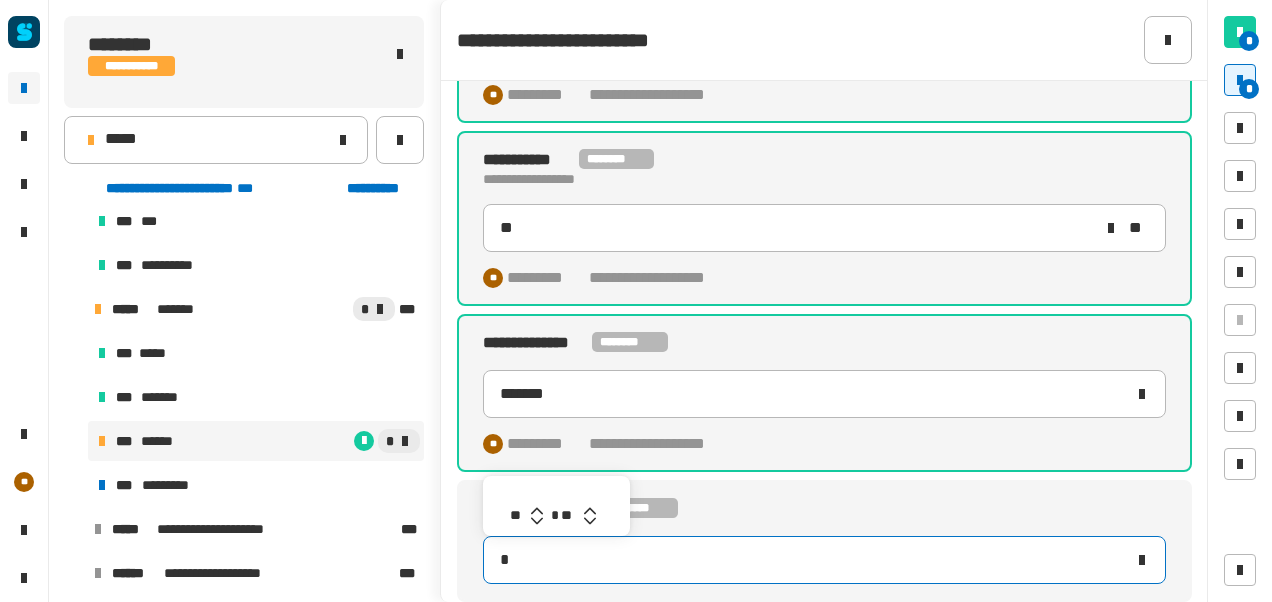 type on "********" 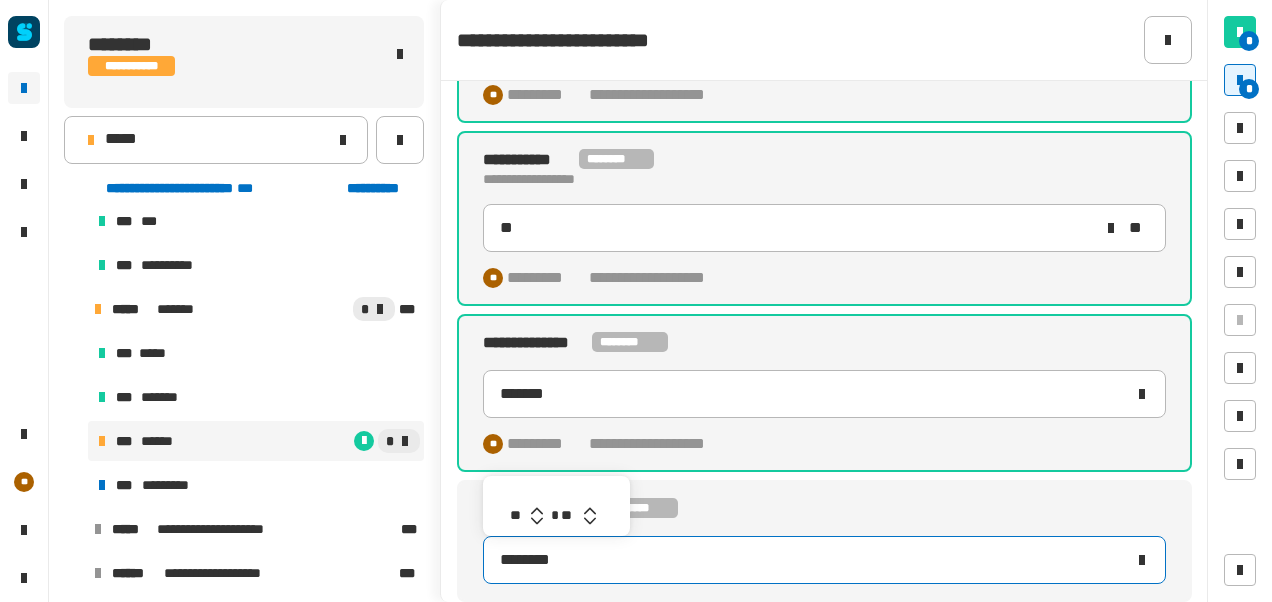 click 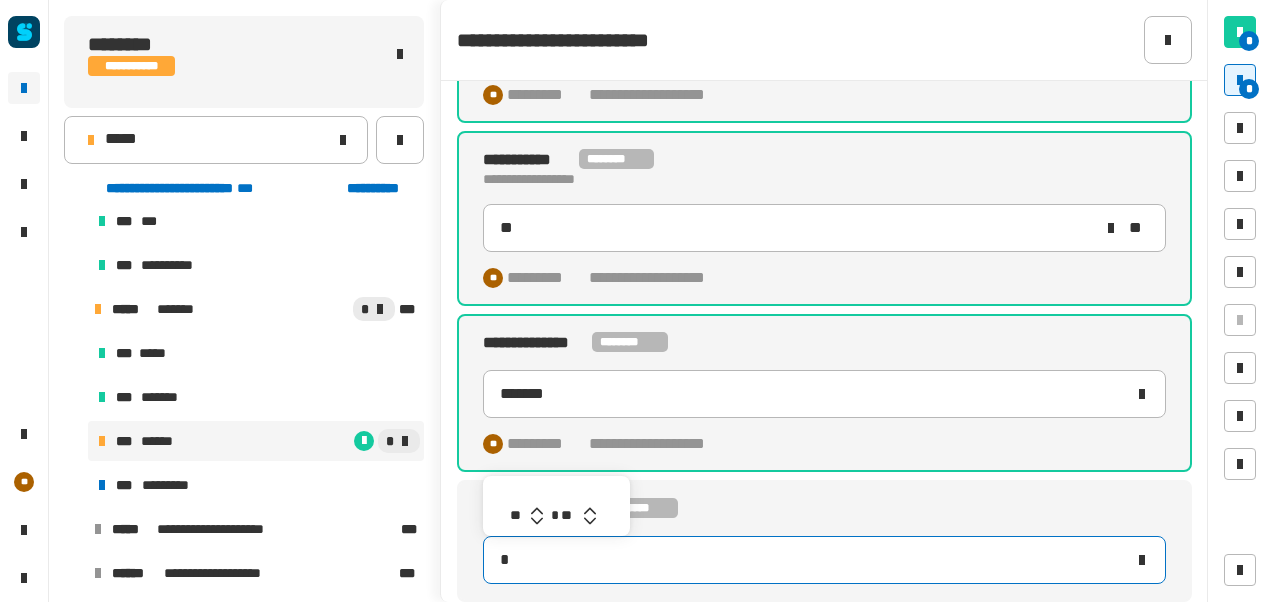 type on "********" 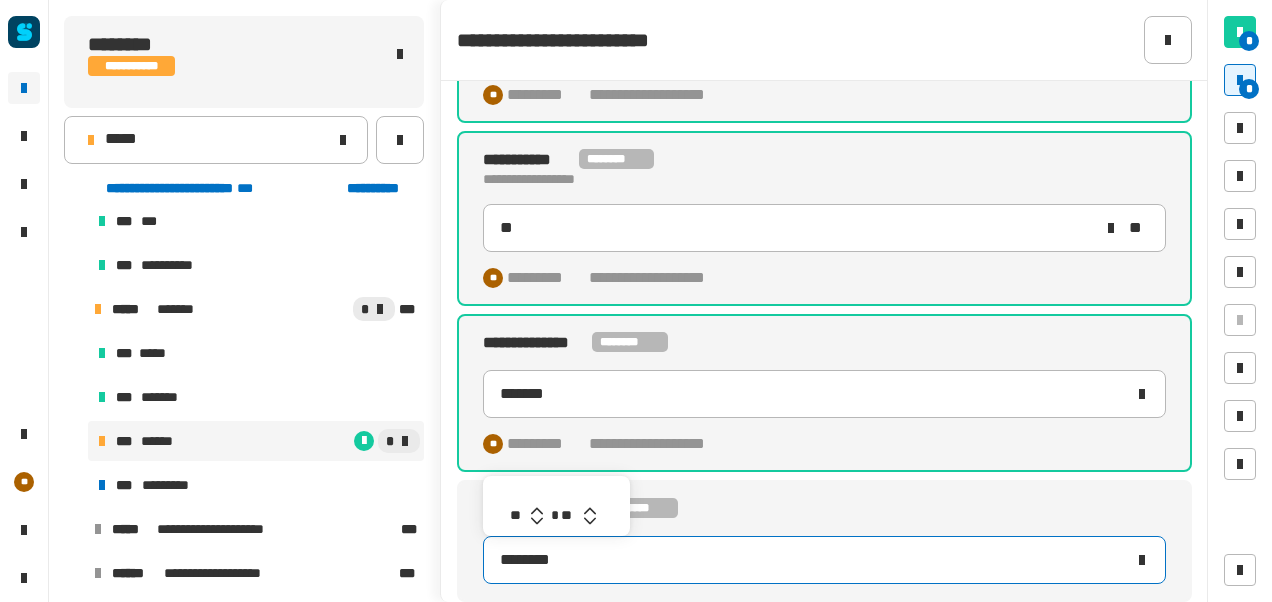 click 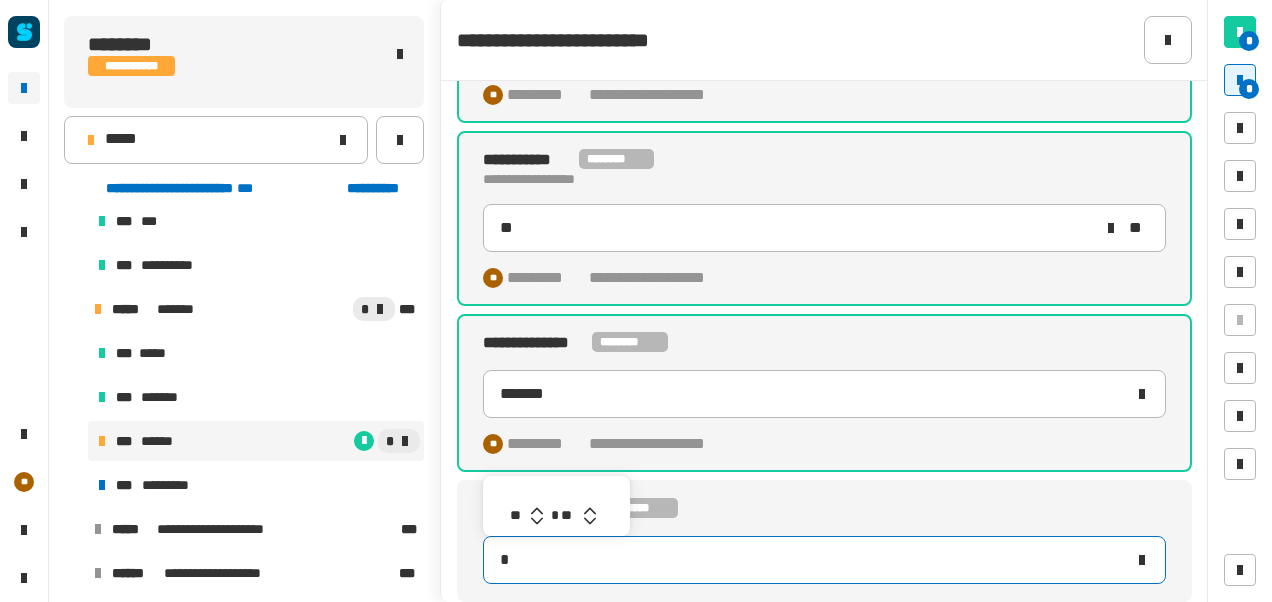 type on "********" 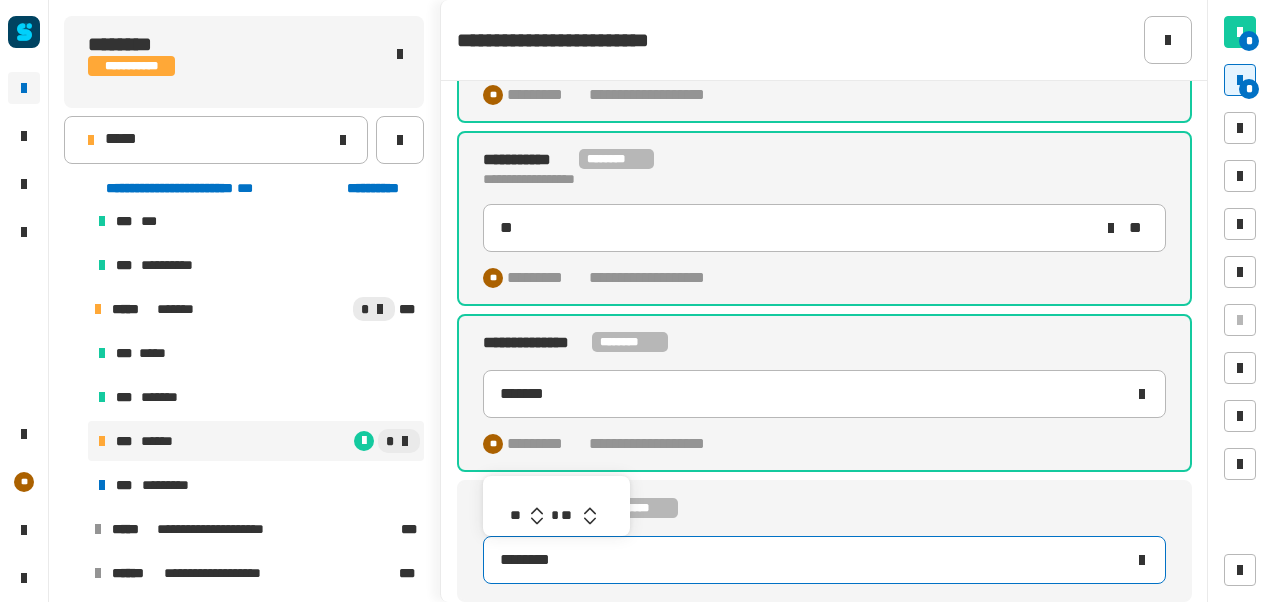 click 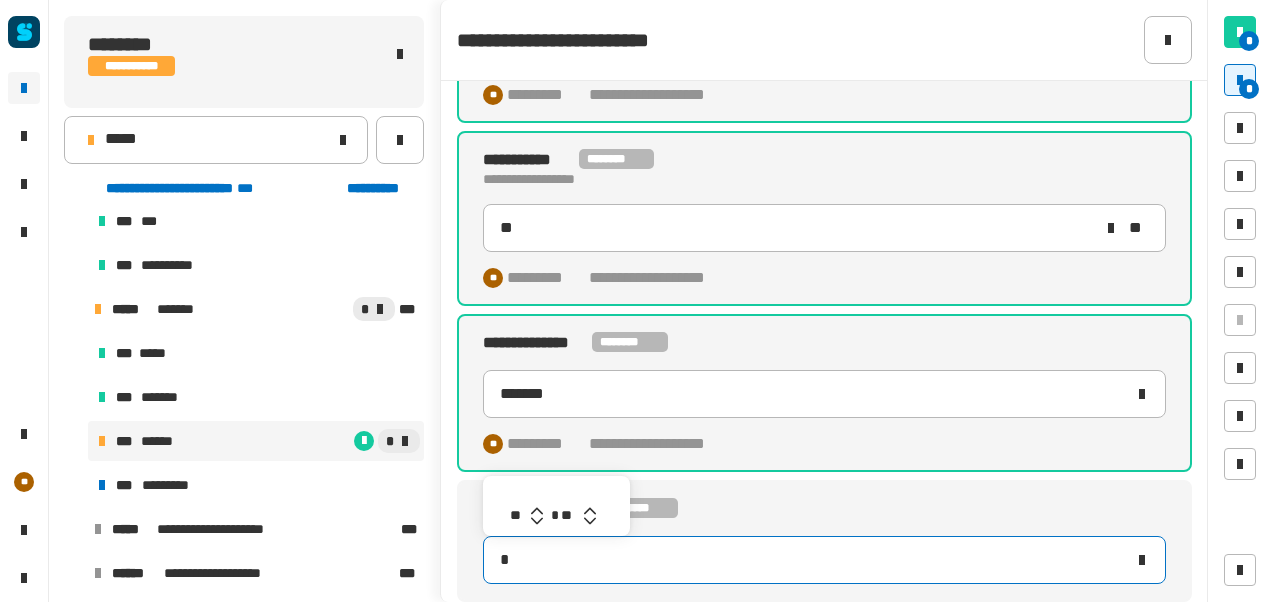 type on "********" 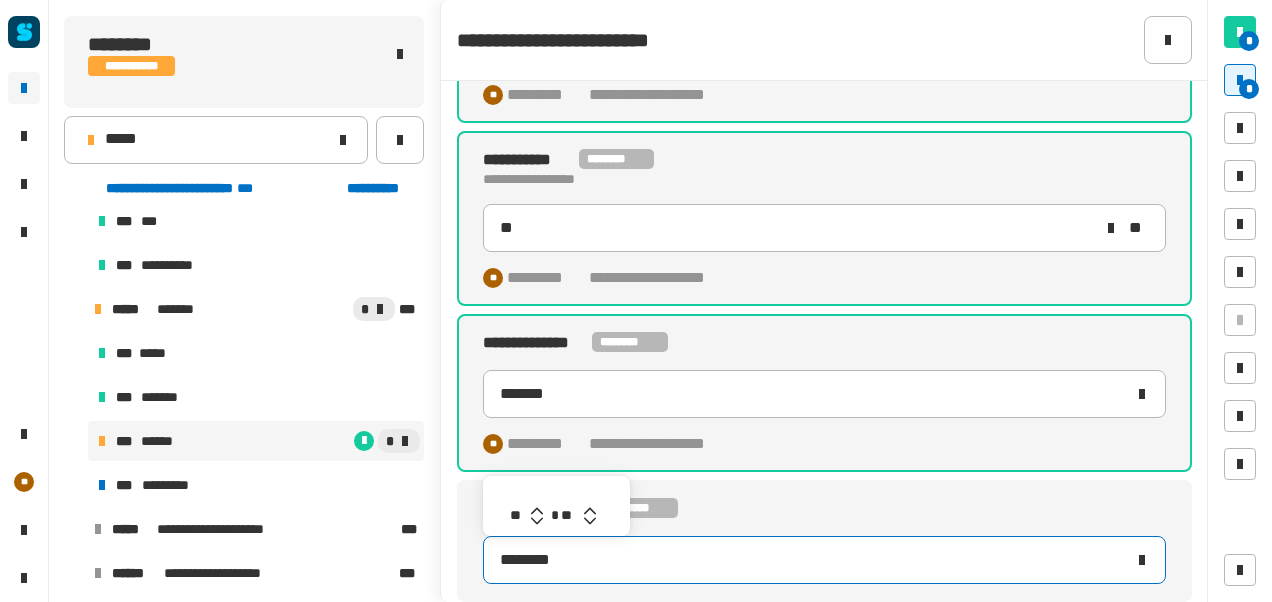 click 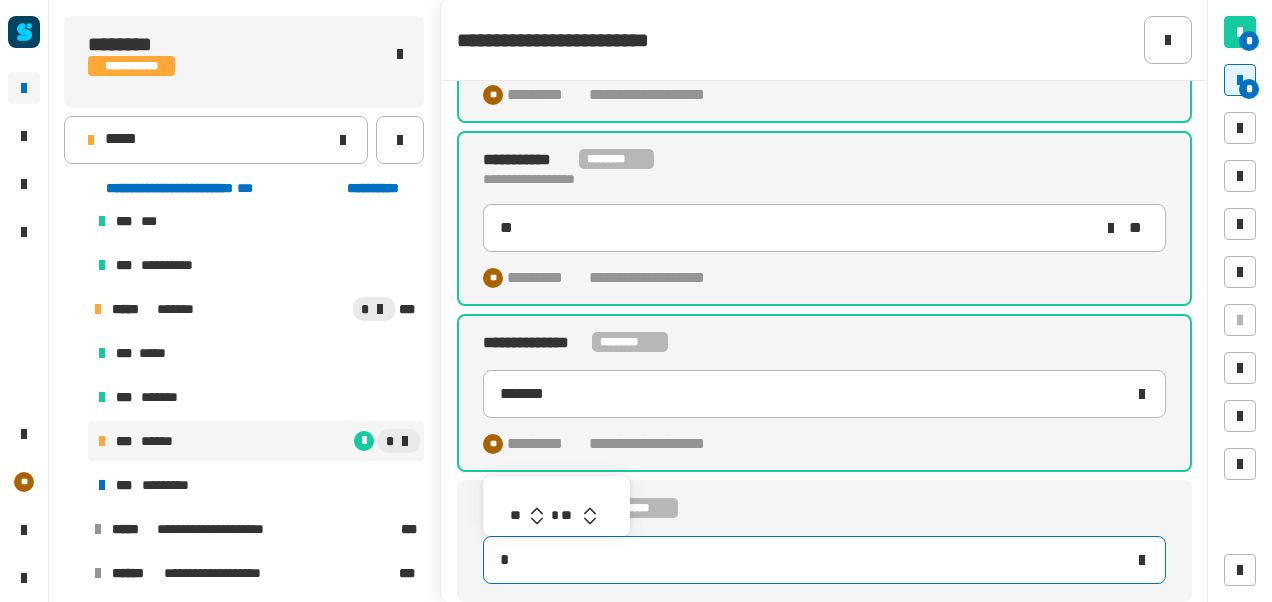 type on "********" 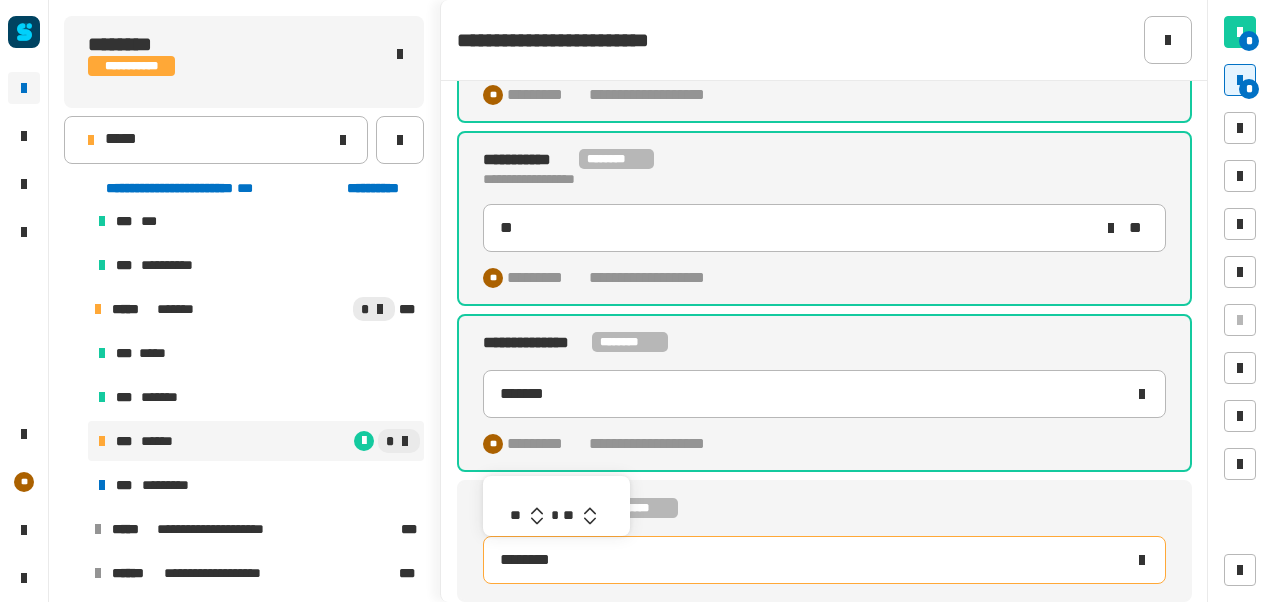 click 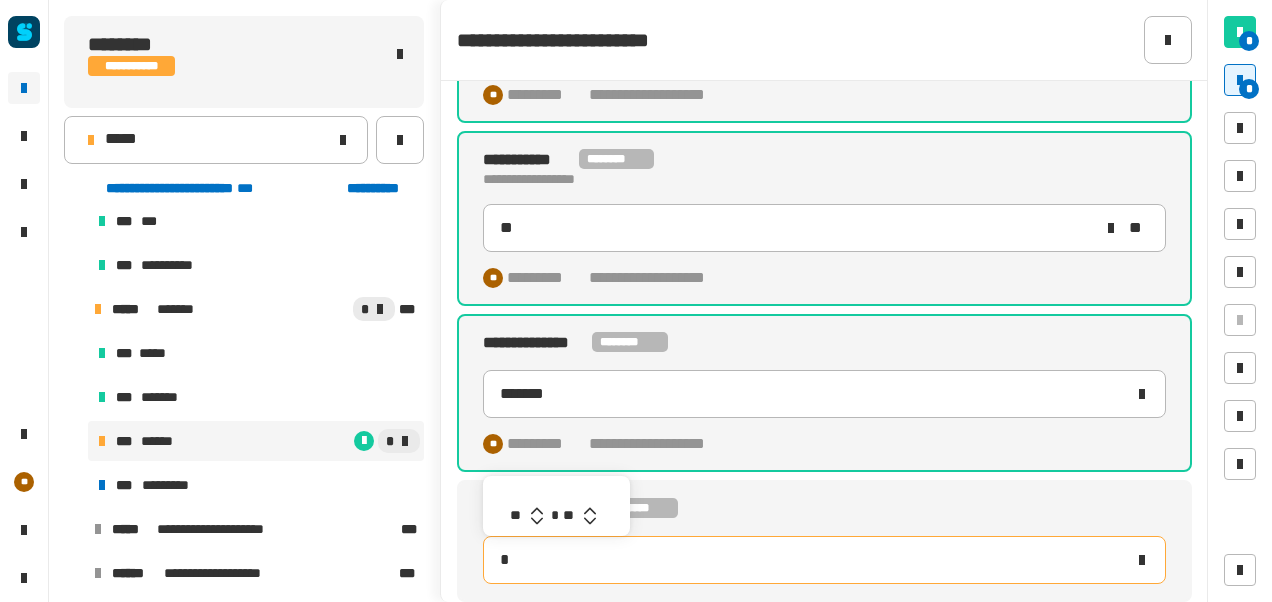type on "********" 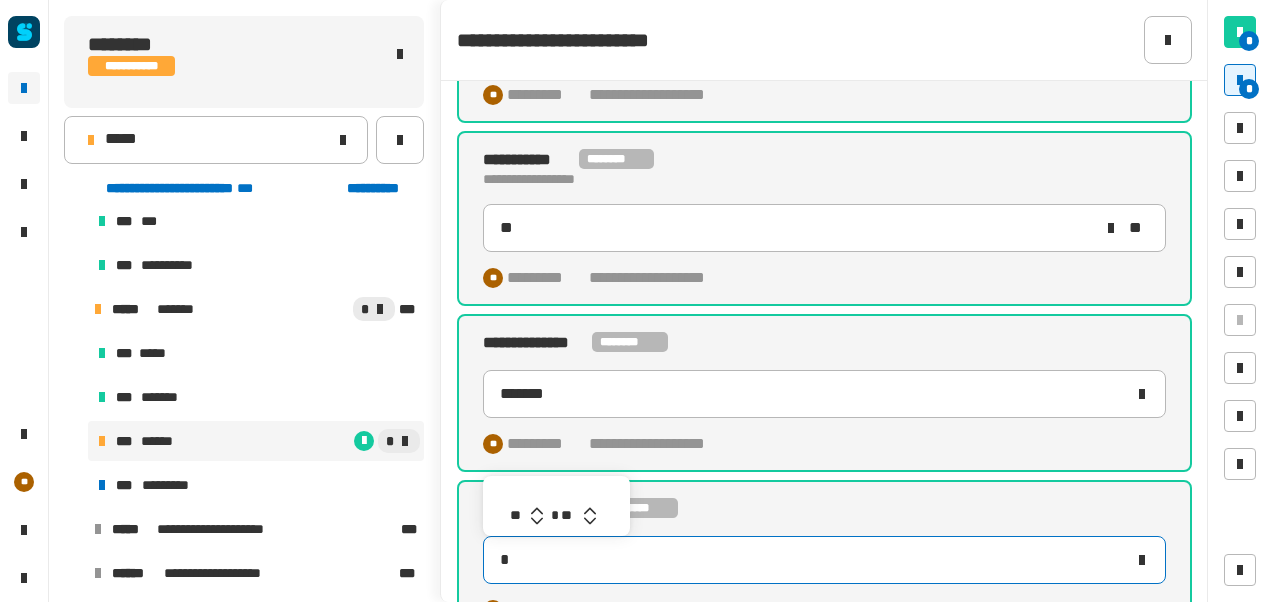 type on "********" 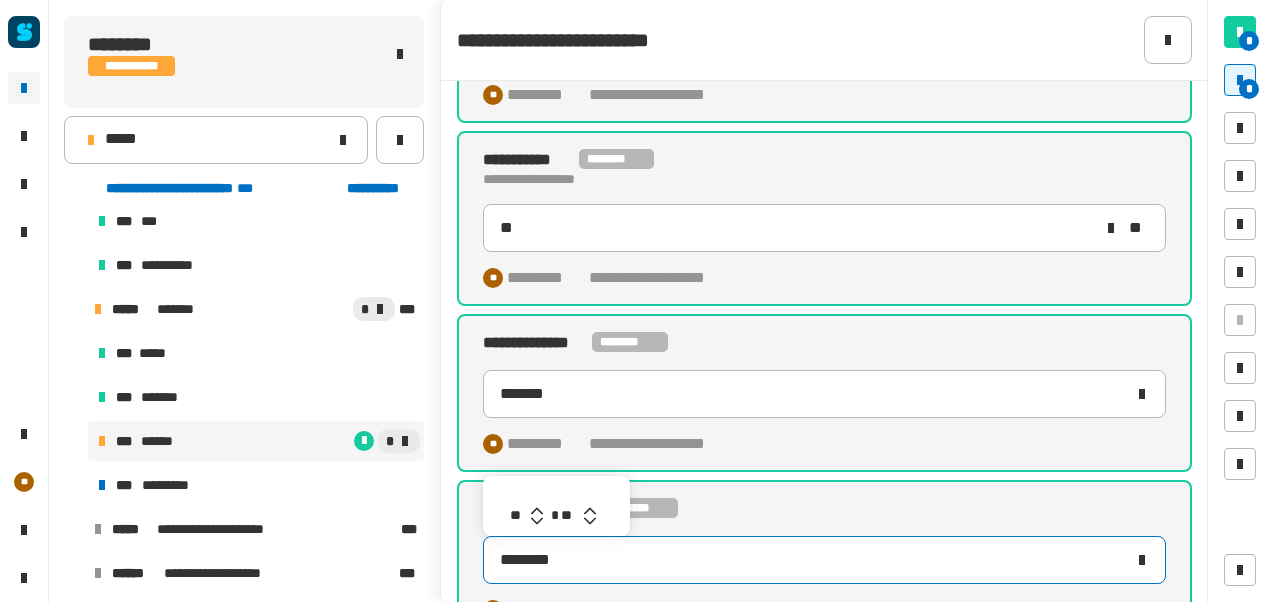 click 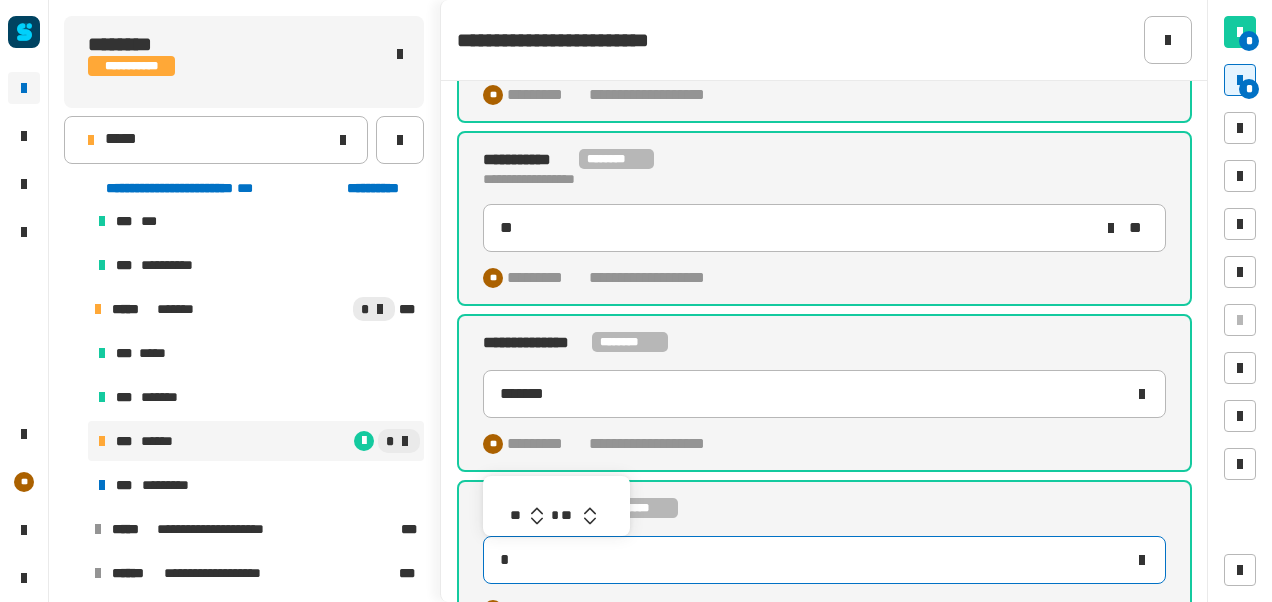 type on "********" 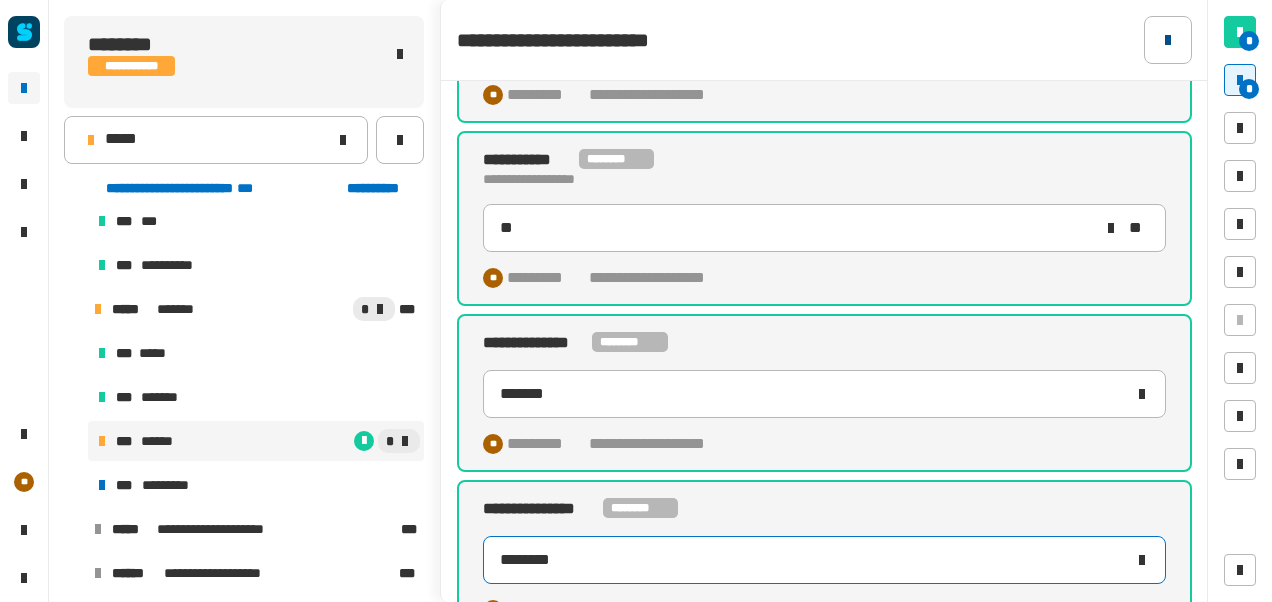 click 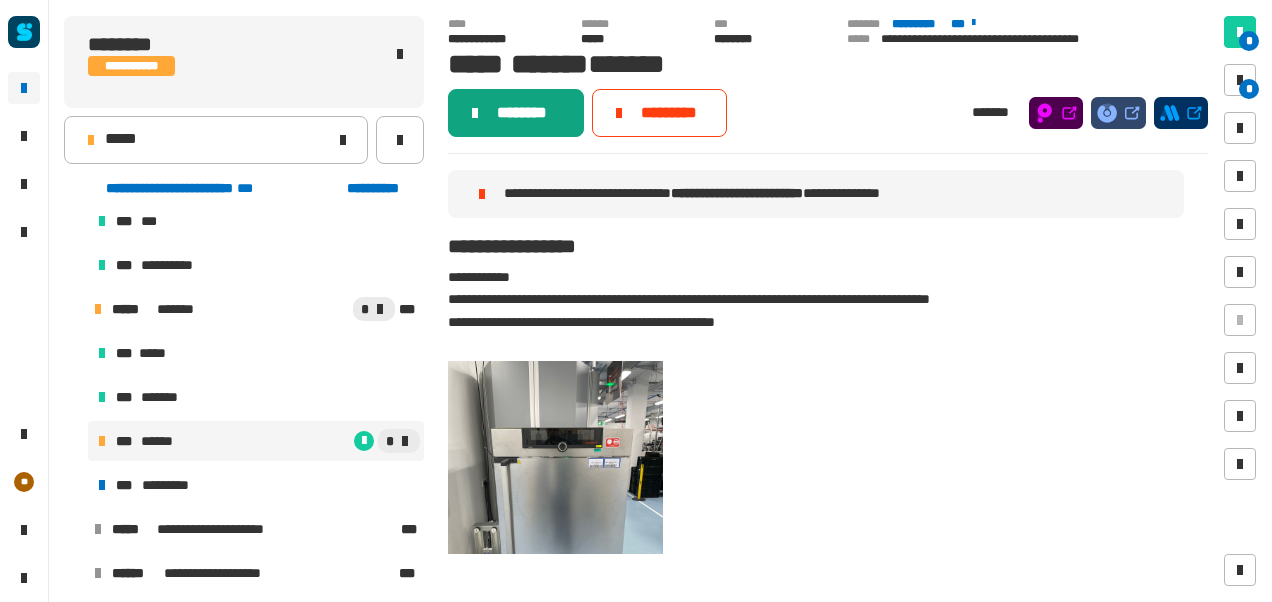 click on "********" 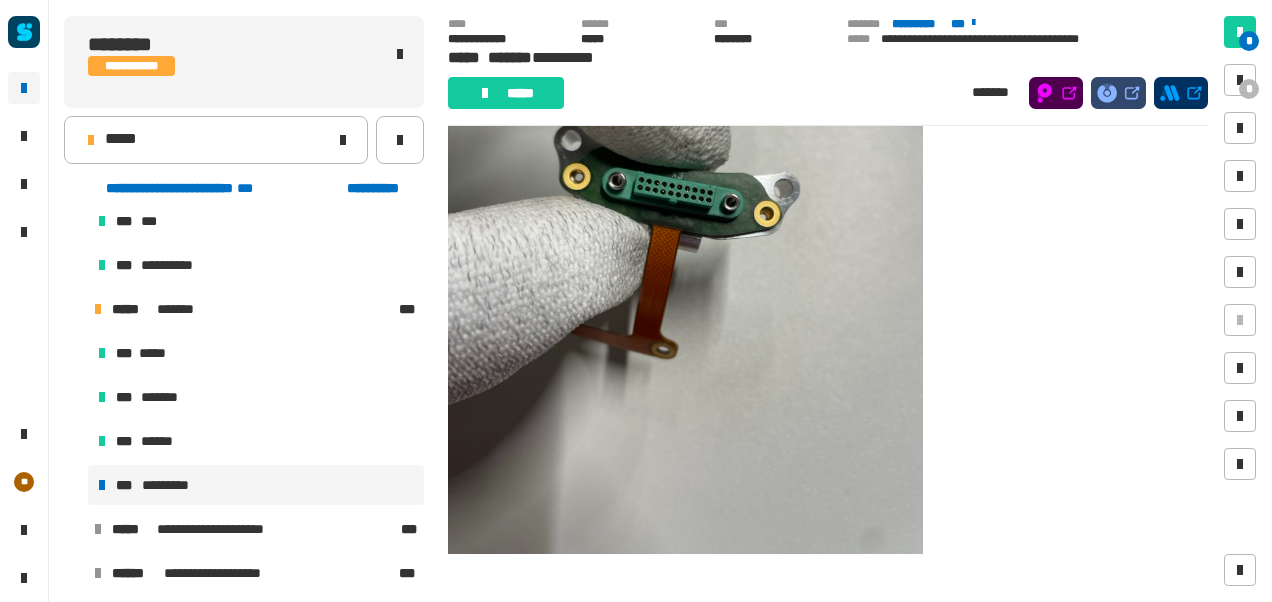 scroll, scrollTop: 742, scrollLeft: 0, axis: vertical 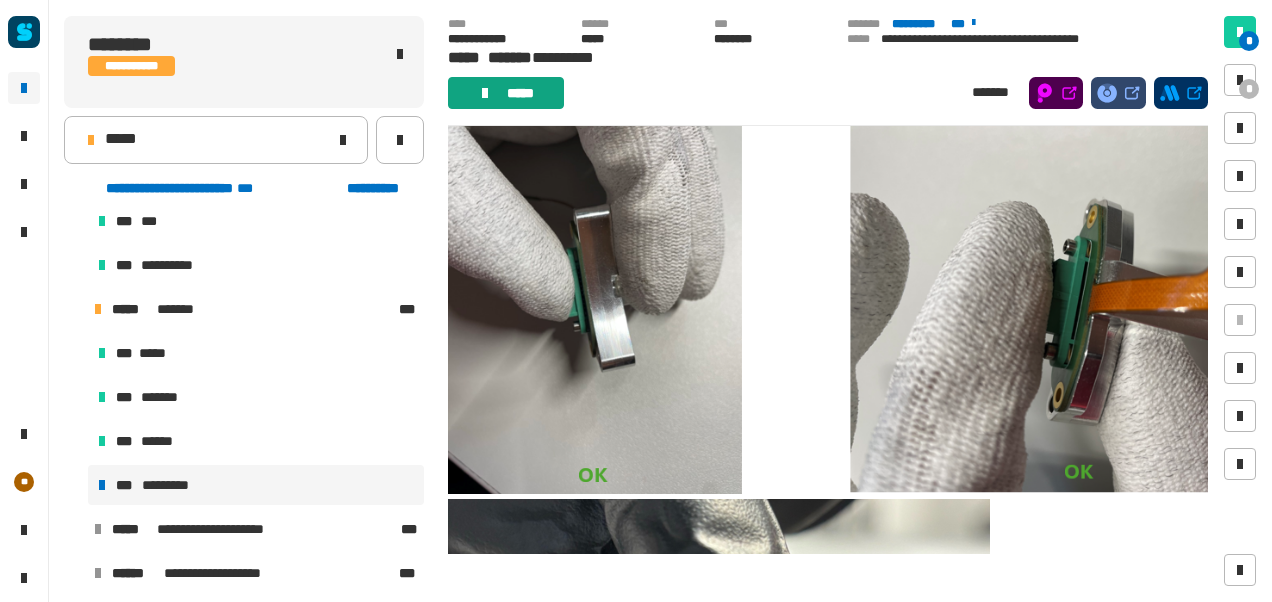 click on "*****" 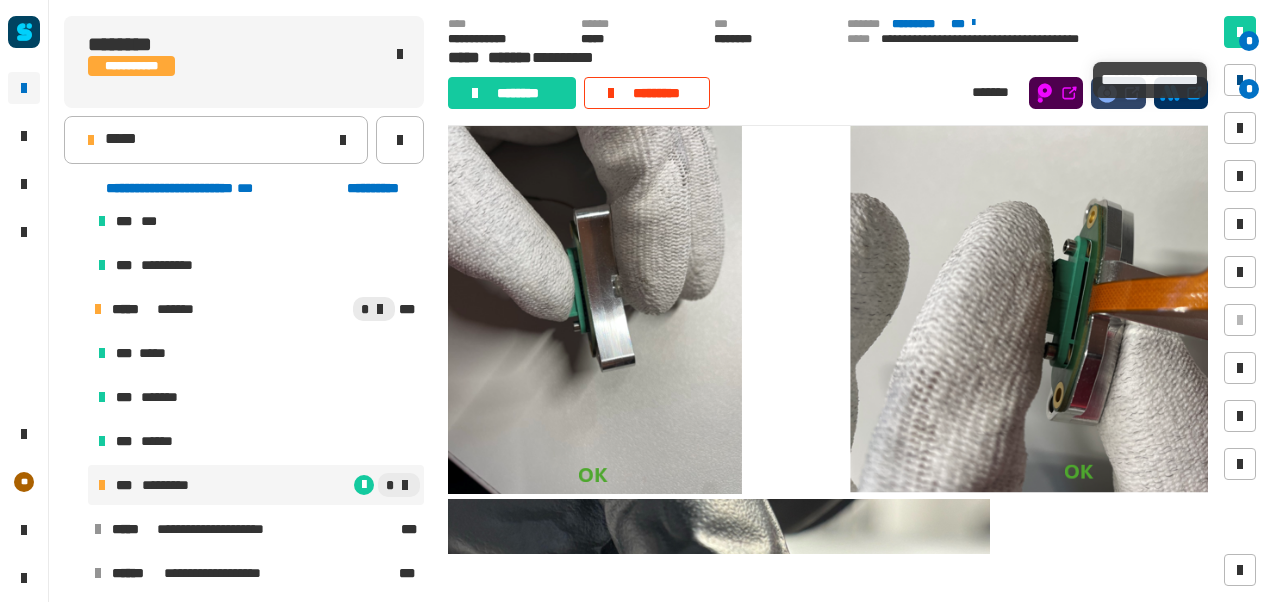 click on "*" at bounding box center (1240, 80) 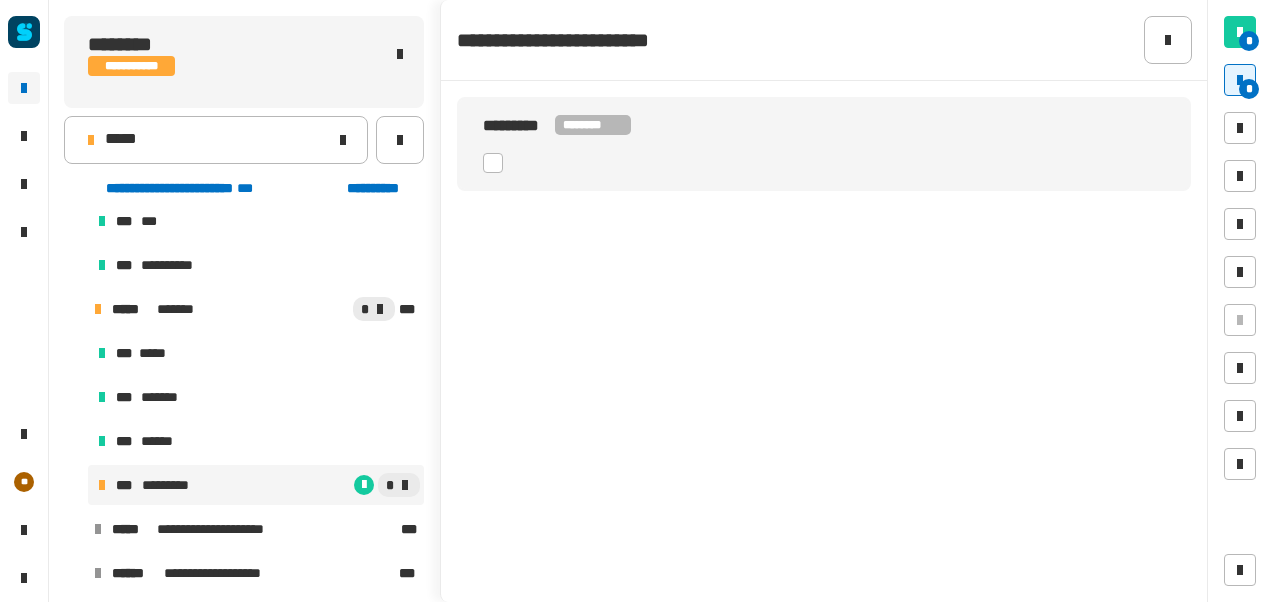 click 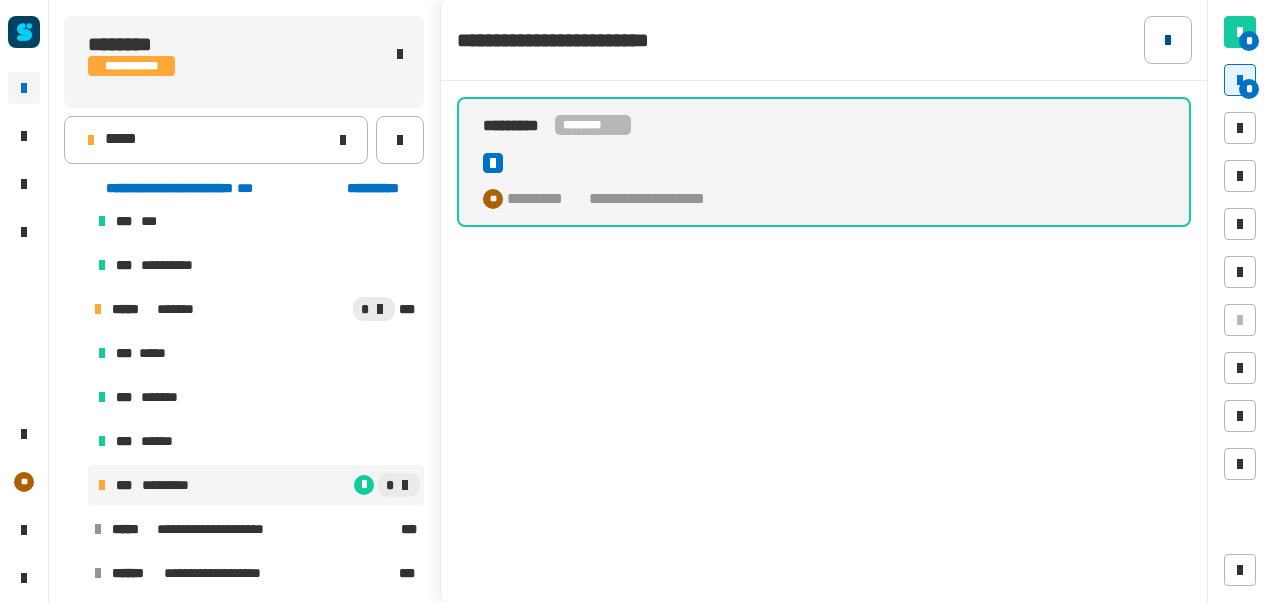 click 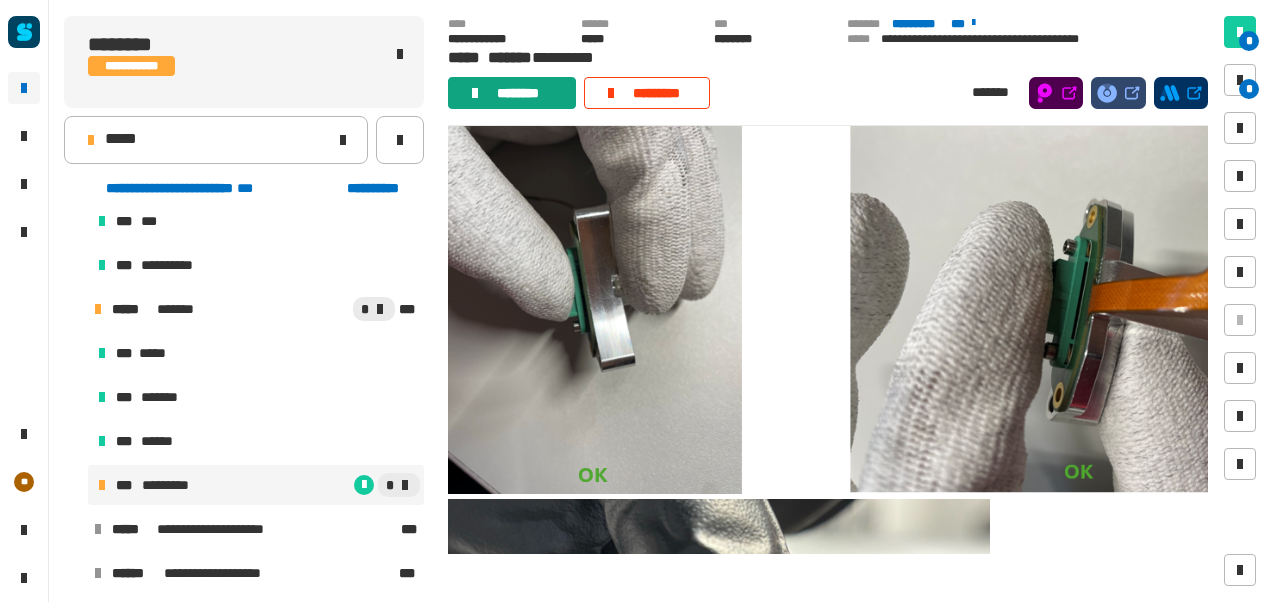 click on "********" 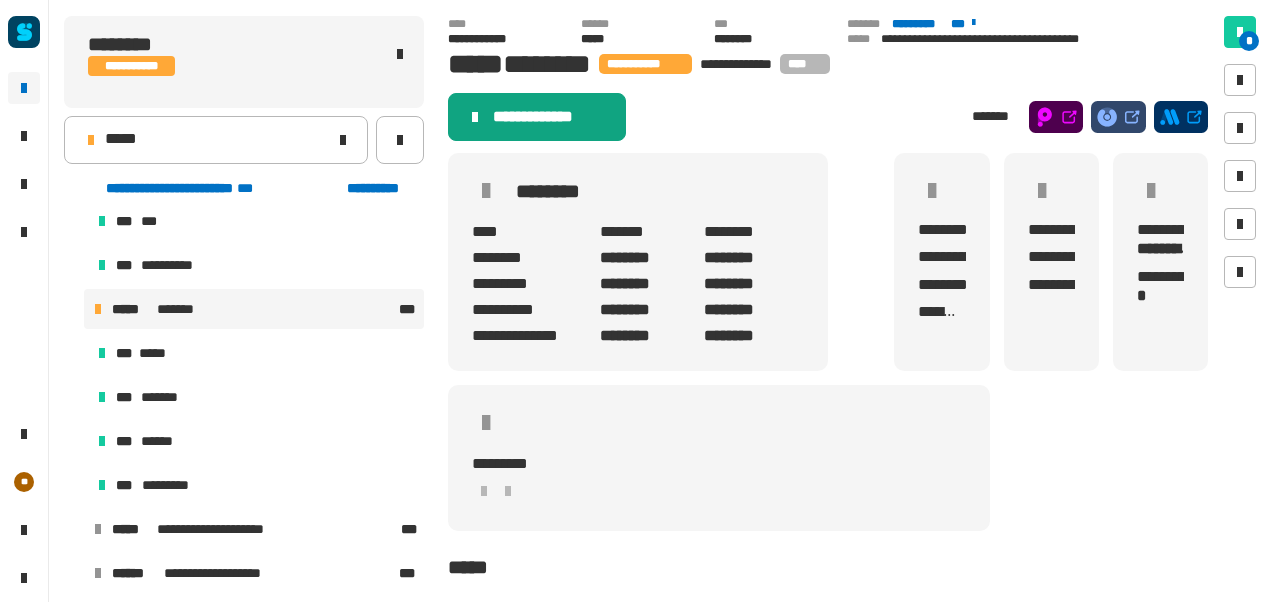 click on "**********" 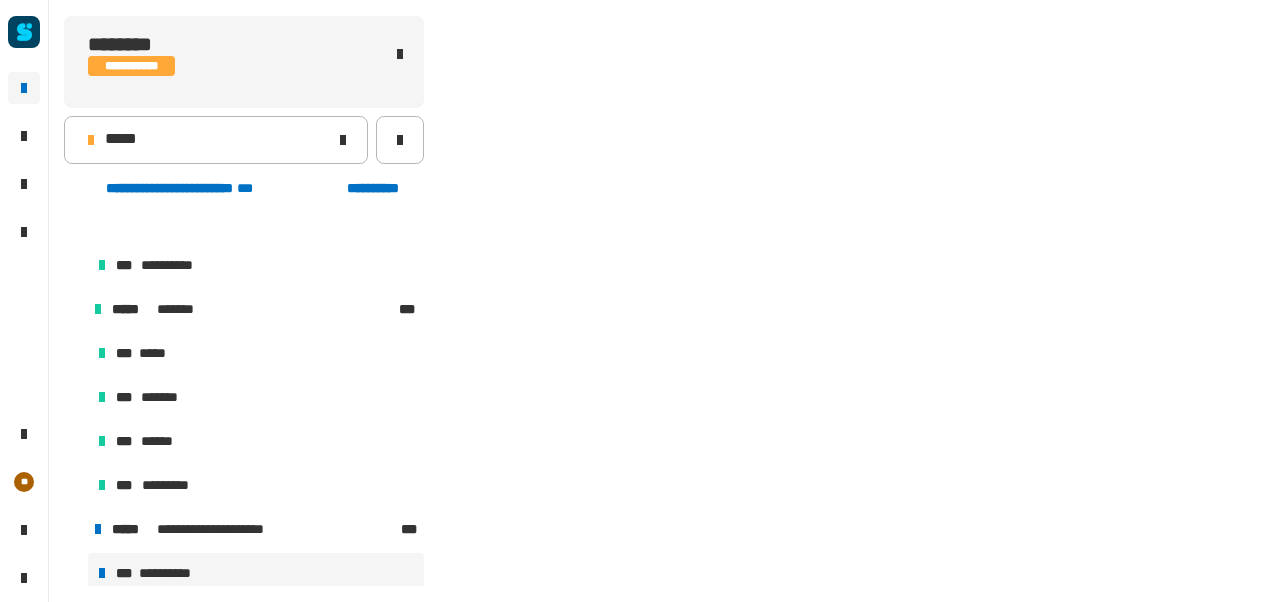 scroll, scrollTop: 502, scrollLeft: 0, axis: vertical 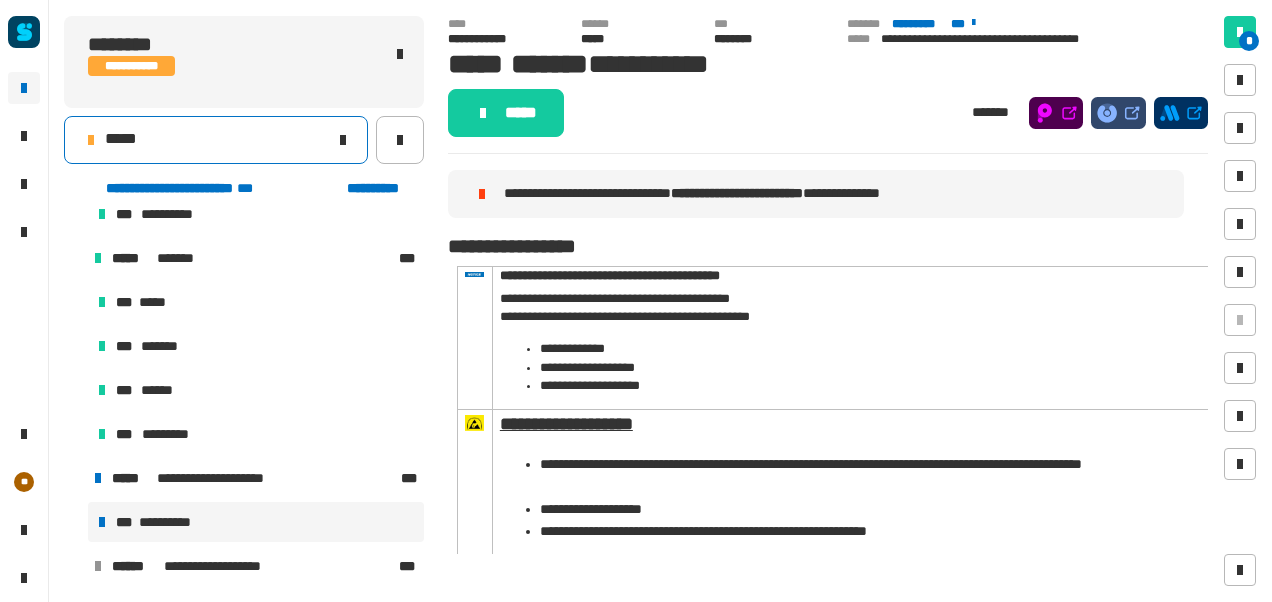 click on "*****" 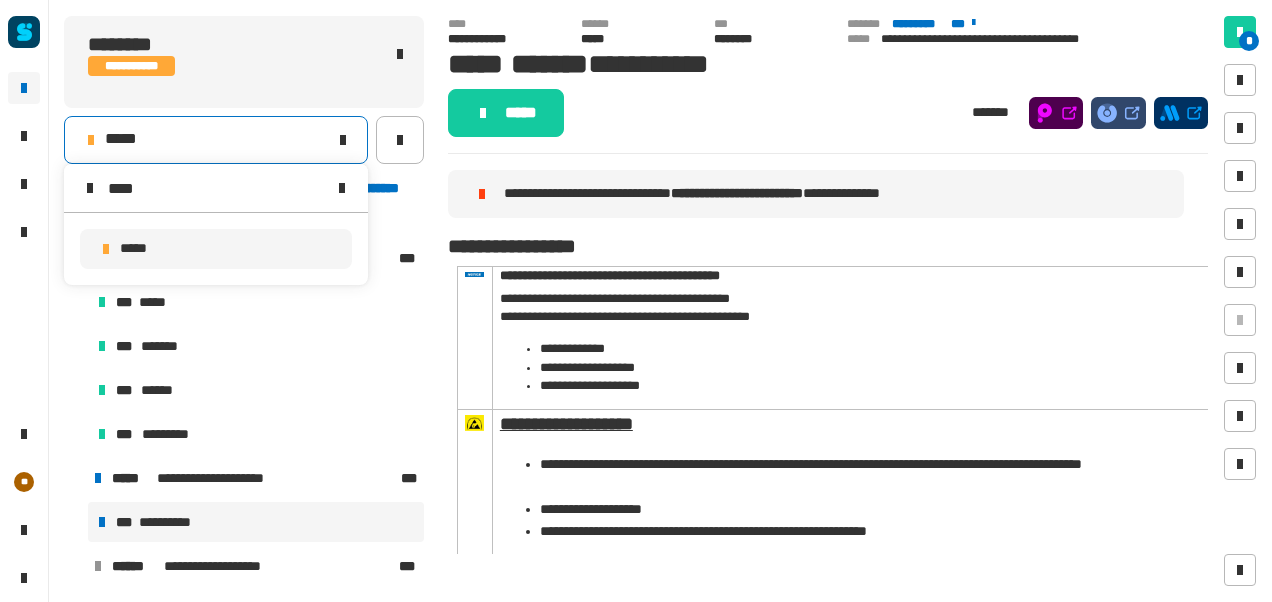 click on "****" at bounding box center [216, 188] 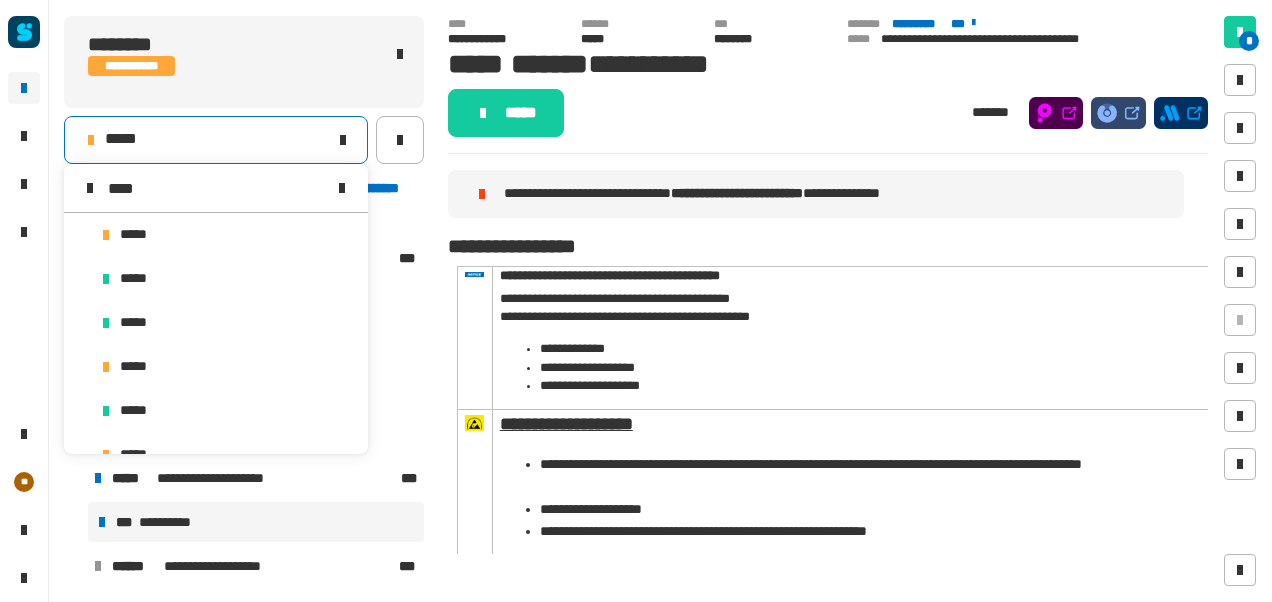 scroll, scrollTop: 0, scrollLeft: 0, axis: both 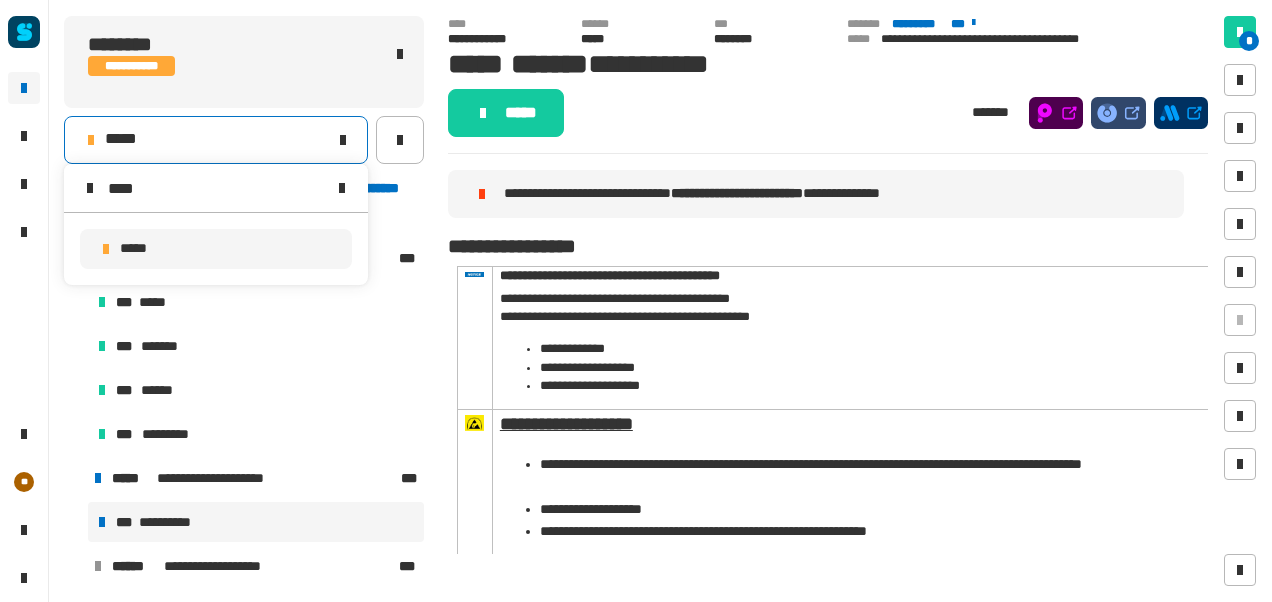type on "****" 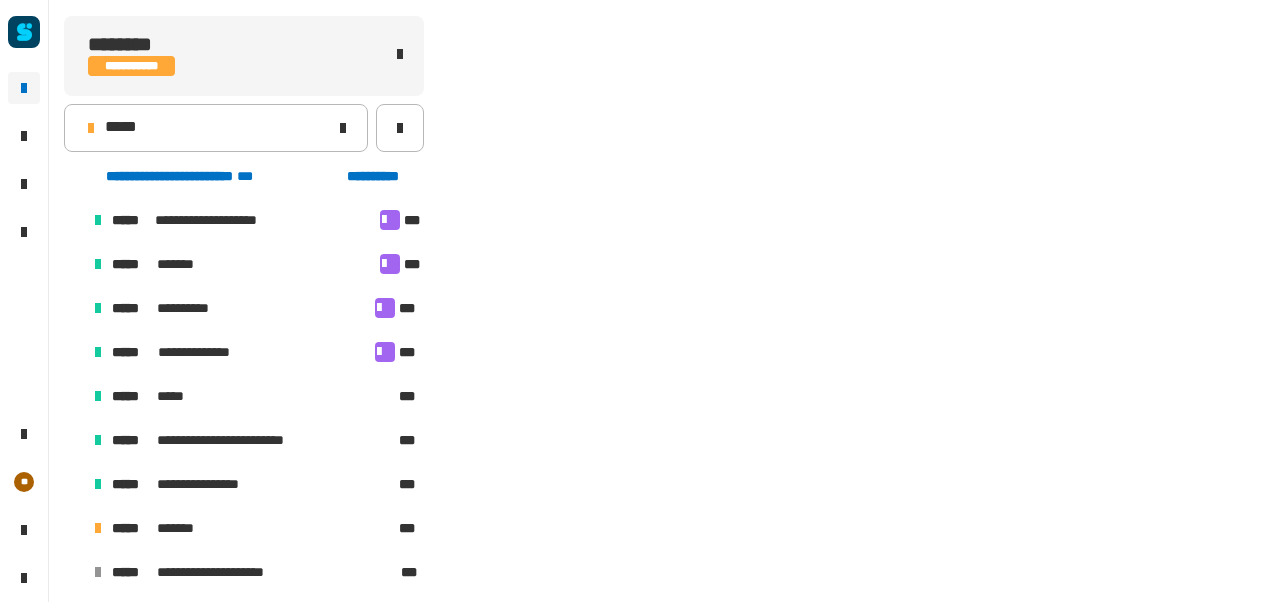 scroll, scrollTop: 231, scrollLeft: 0, axis: vertical 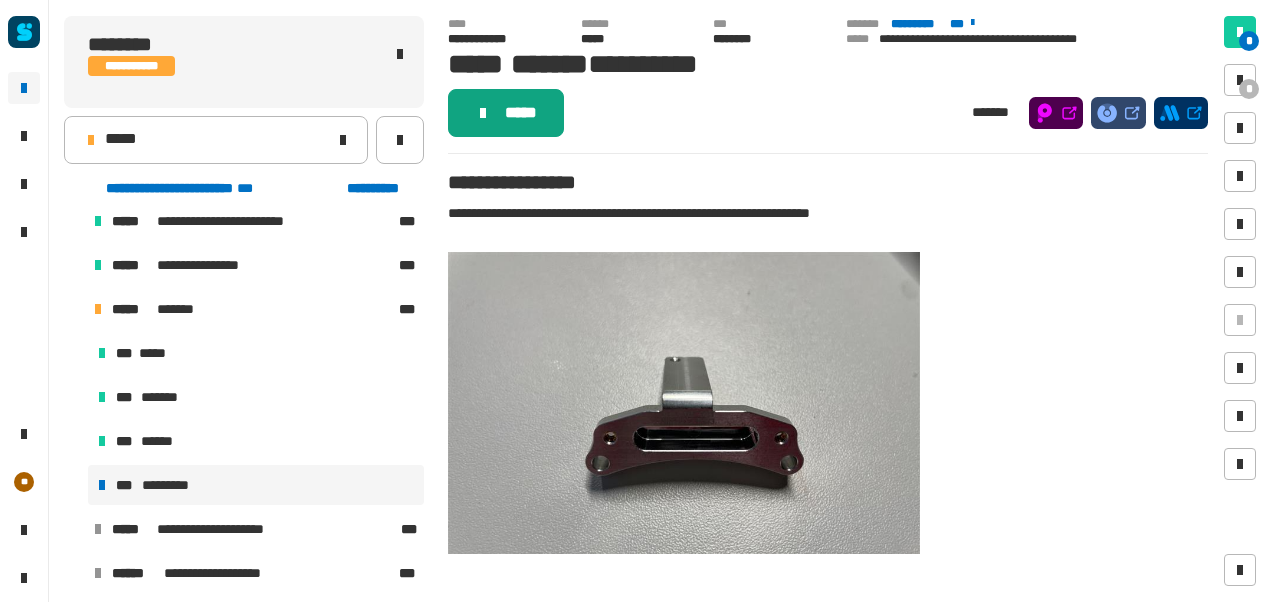 click 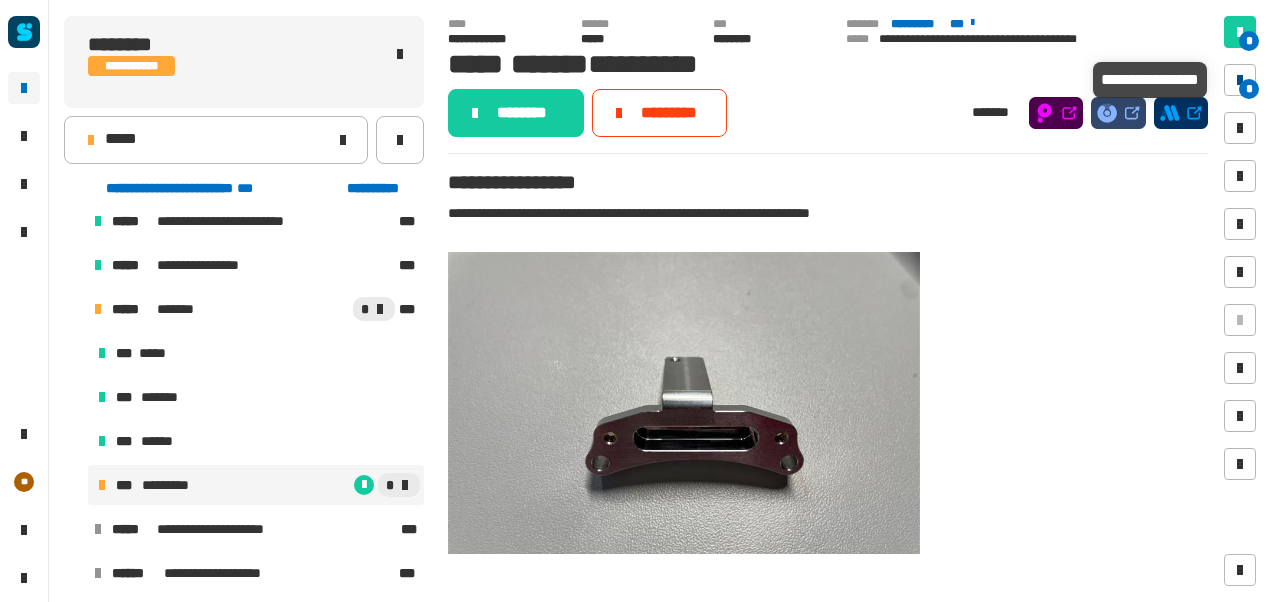 click at bounding box center (1240, 80) 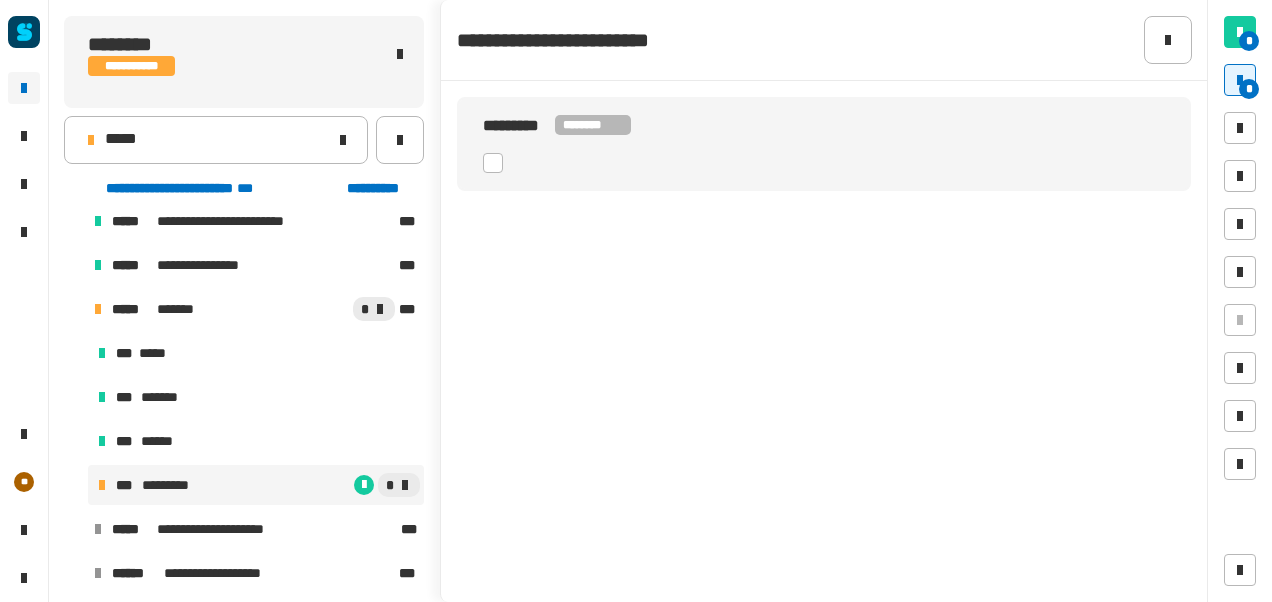 click 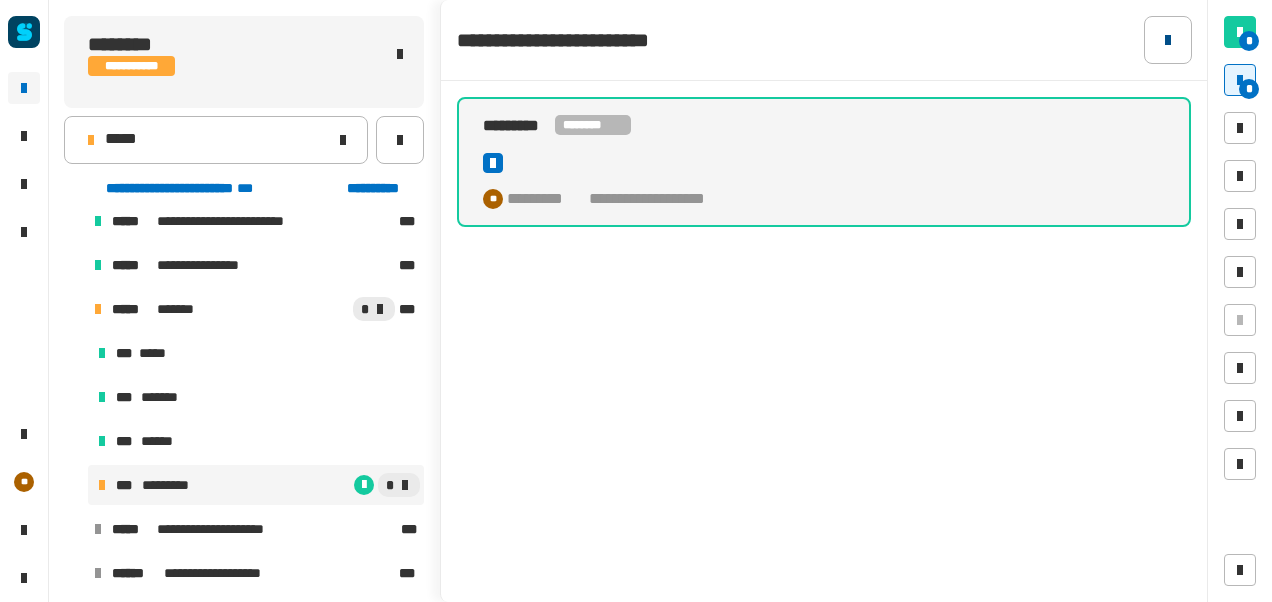 click 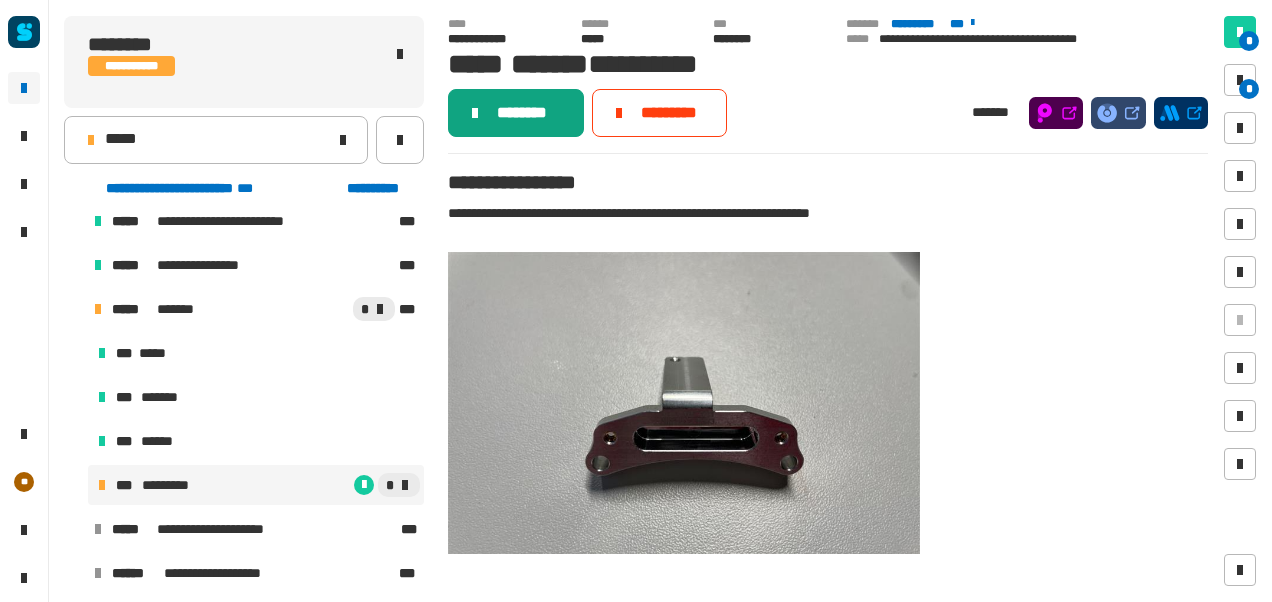 click on "********" 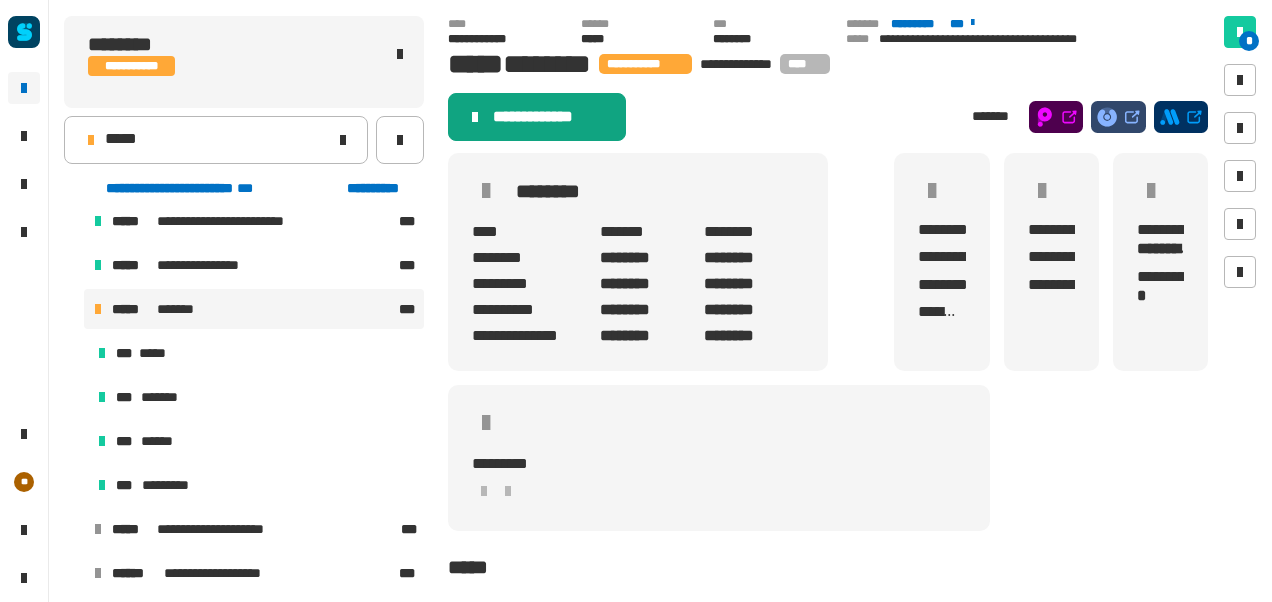 click on "**********" 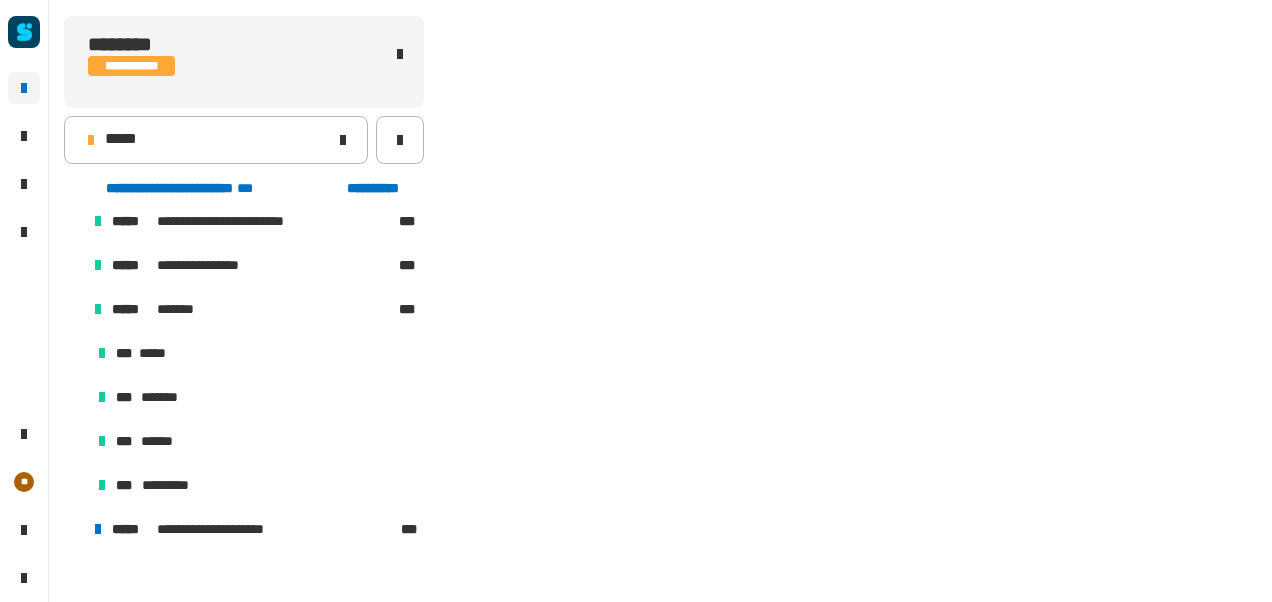 scroll, scrollTop: 282, scrollLeft: 0, axis: vertical 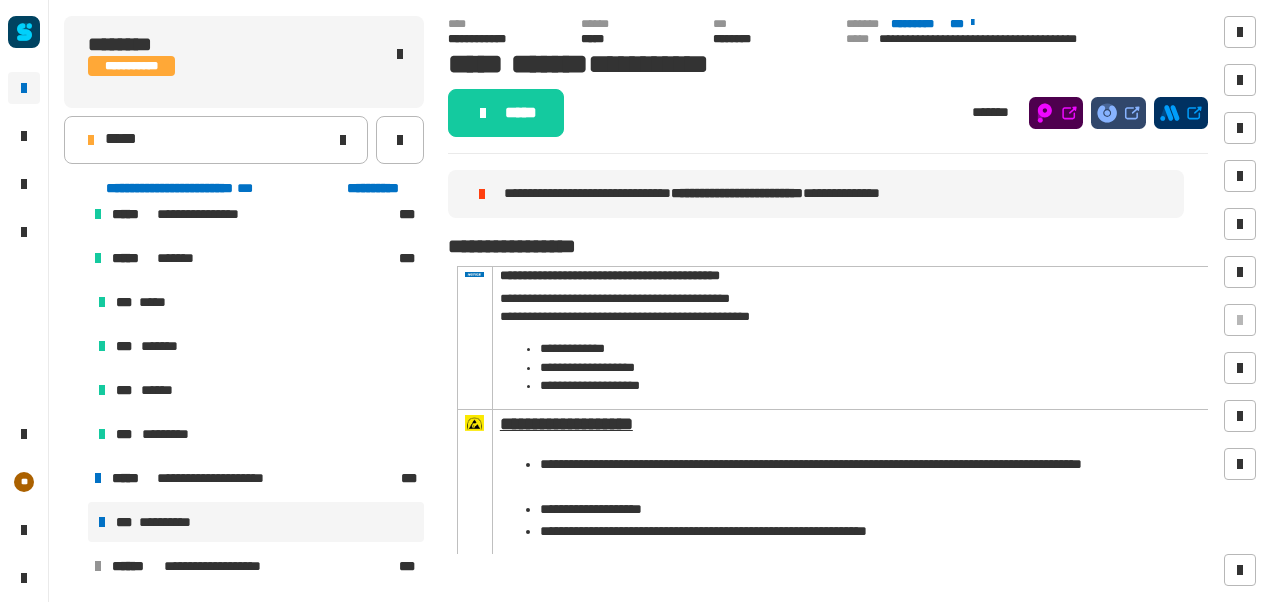 click on "*****" 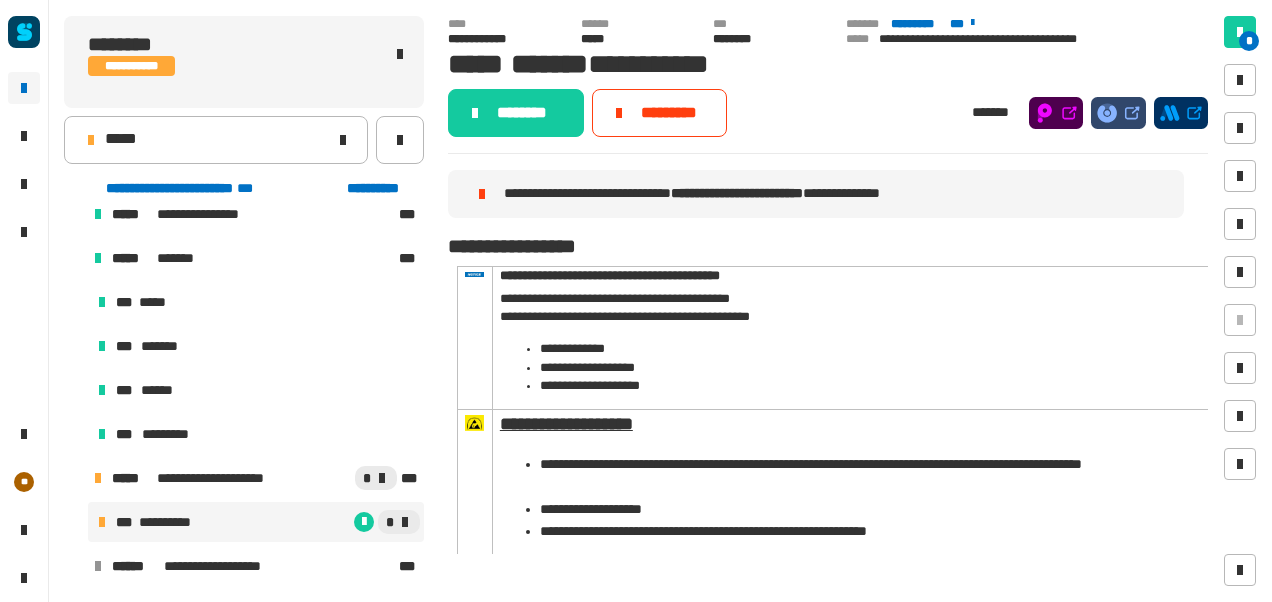 click on "********" 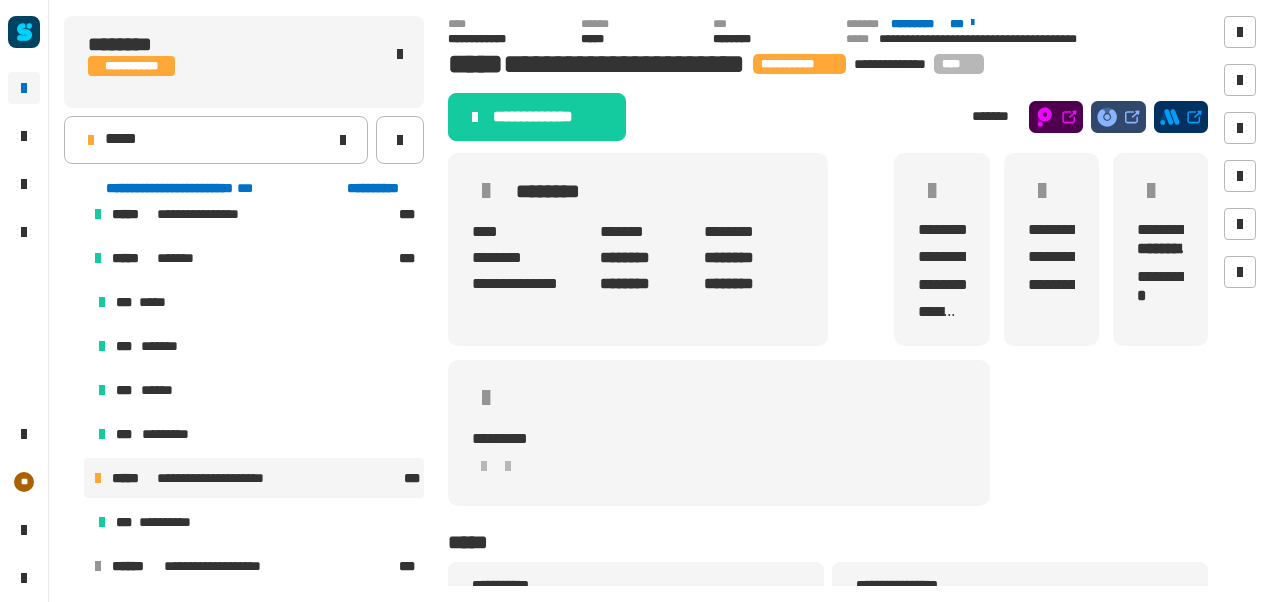 click on "**********" 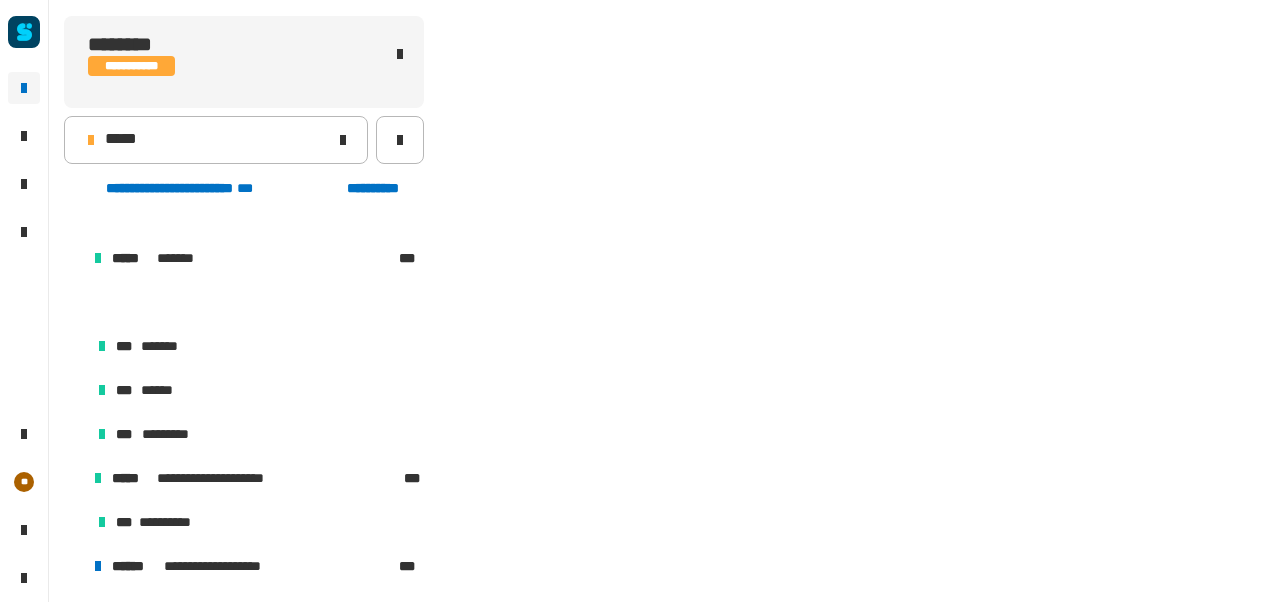 scroll, scrollTop: 414, scrollLeft: 0, axis: vertical 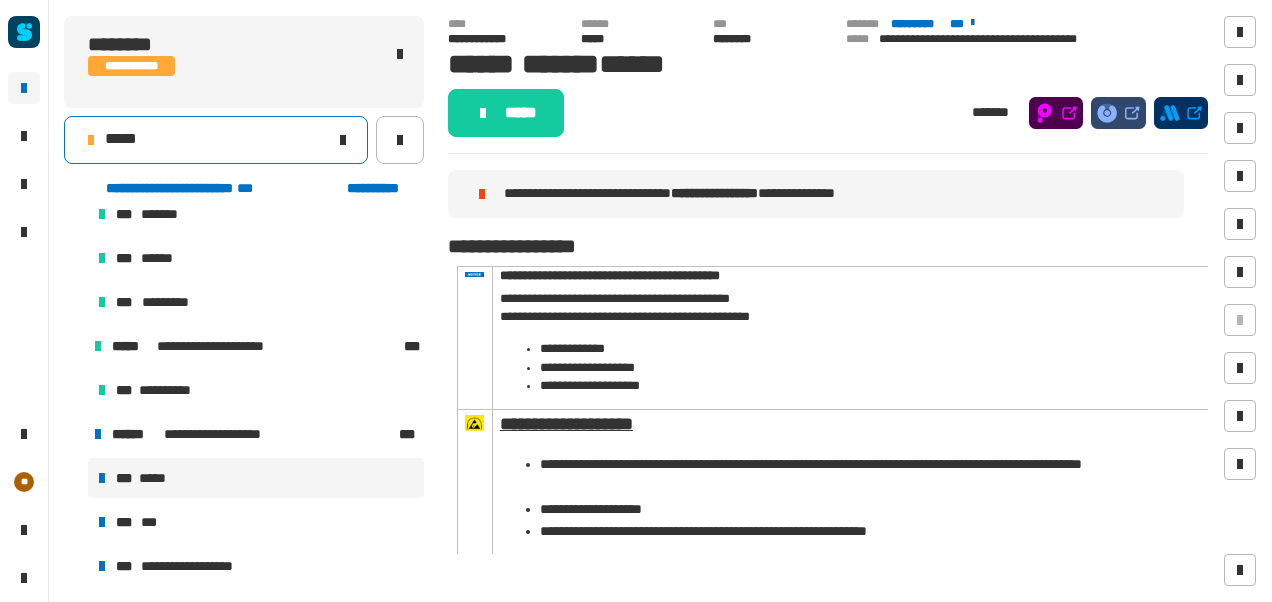 click on "*****" 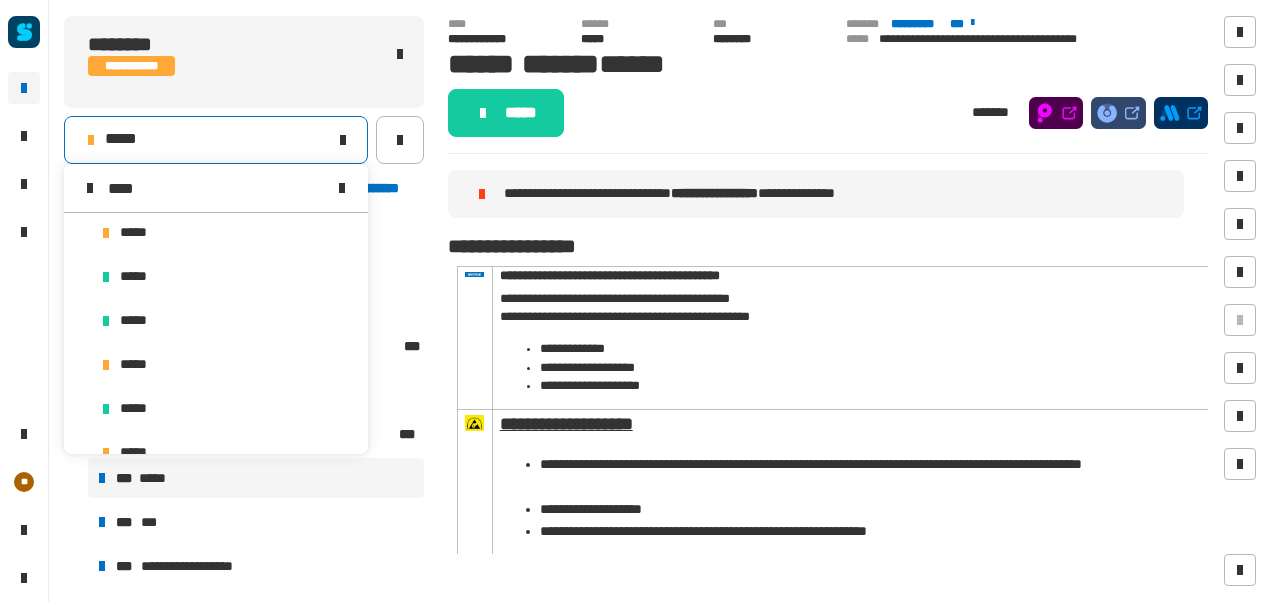scroll, scrollTop: 0, scrollLeft: 0, axis: both 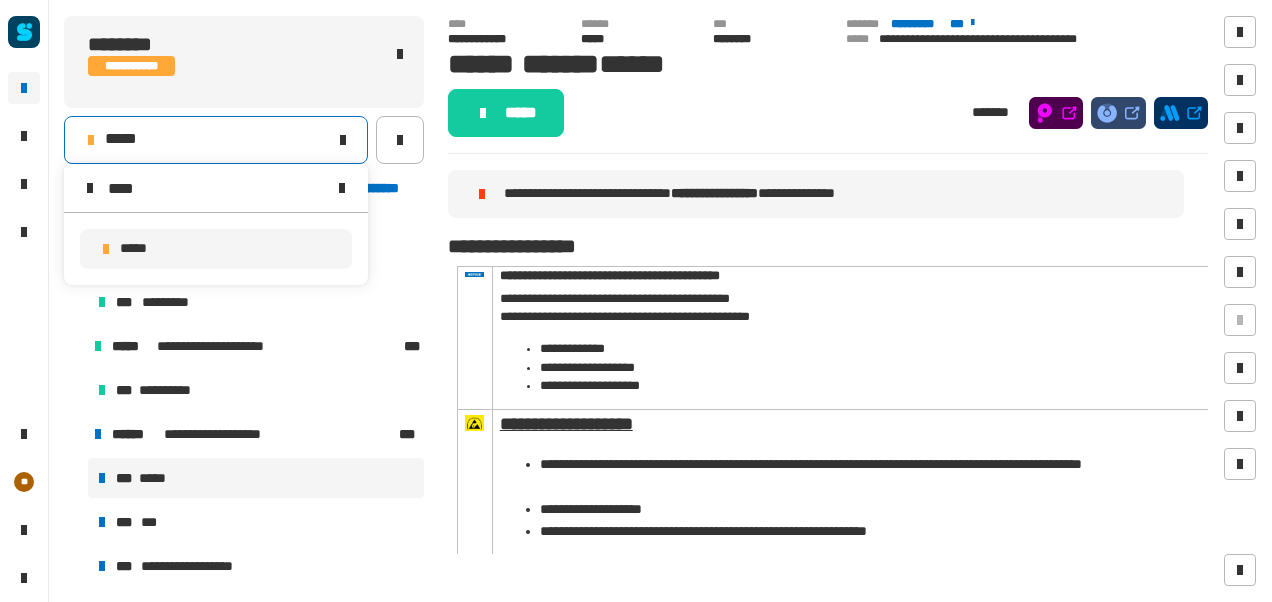 type on "****" 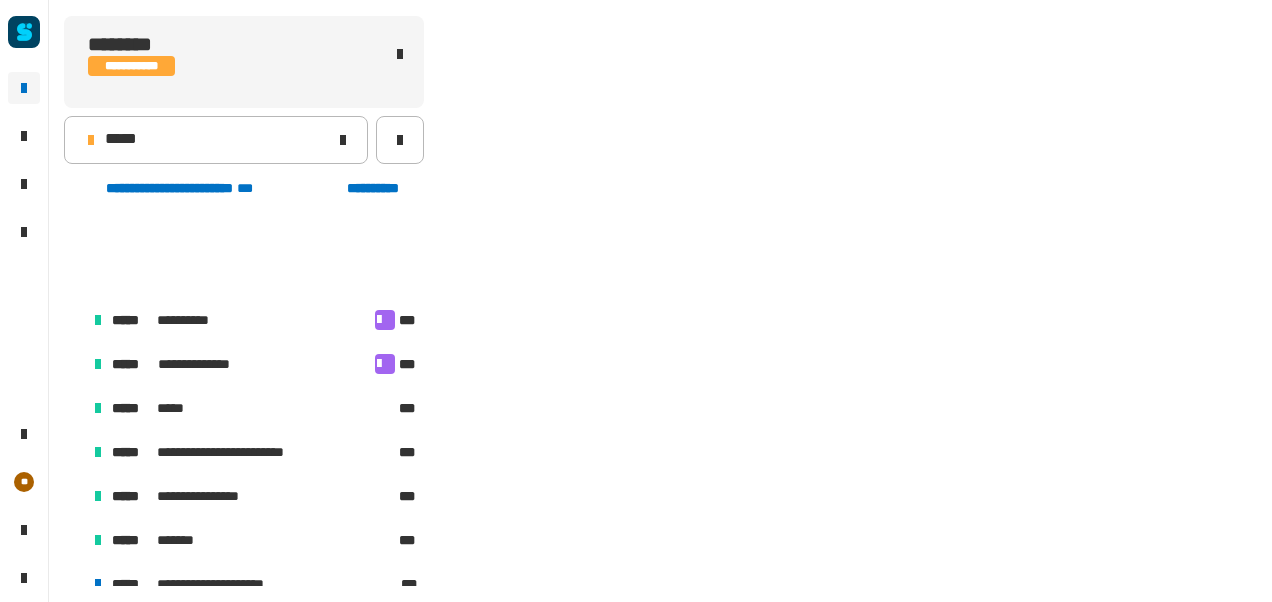 scroll, scrollTop: 106, scrollLeft: 0, axis: vertical 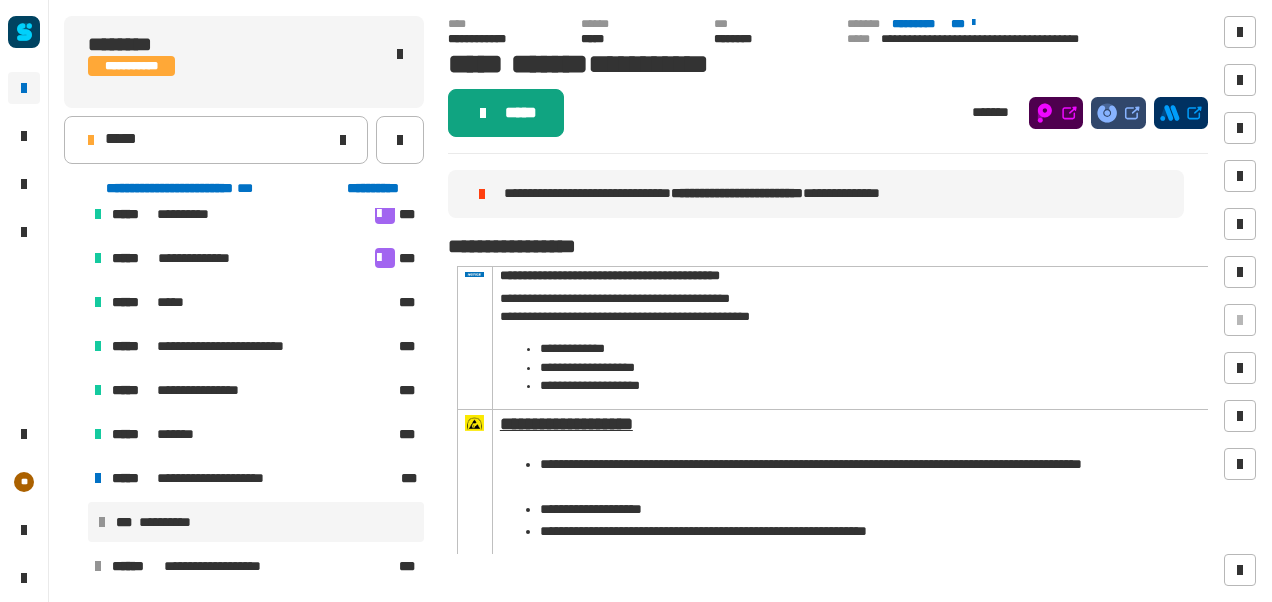 click on "*****" 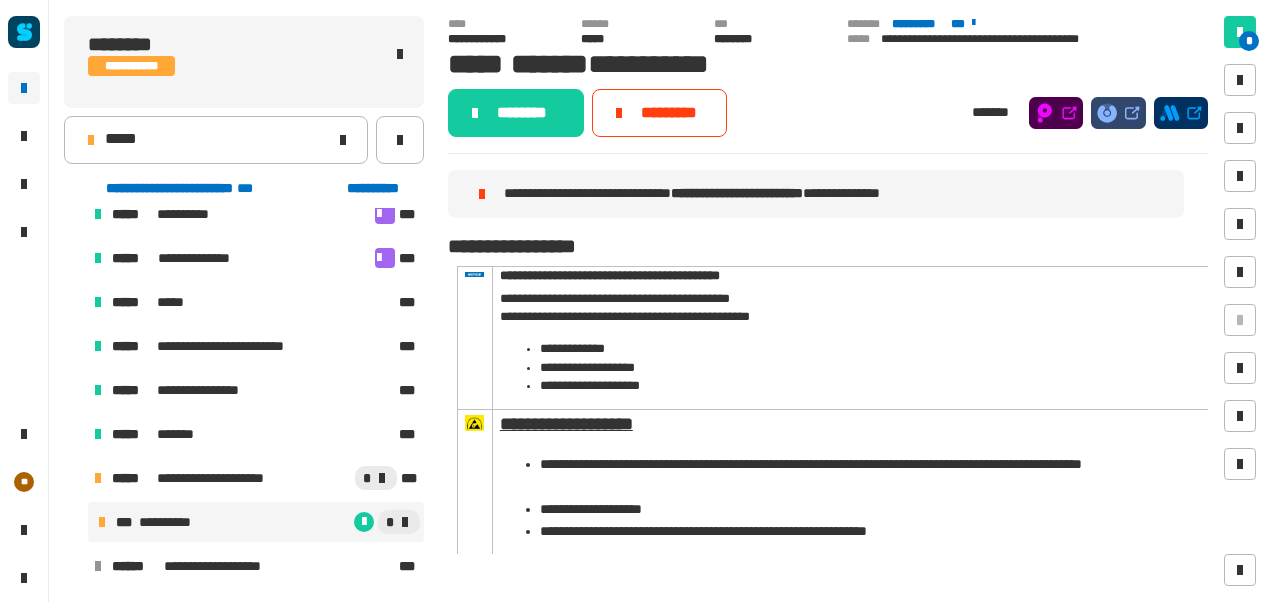 click on "********" 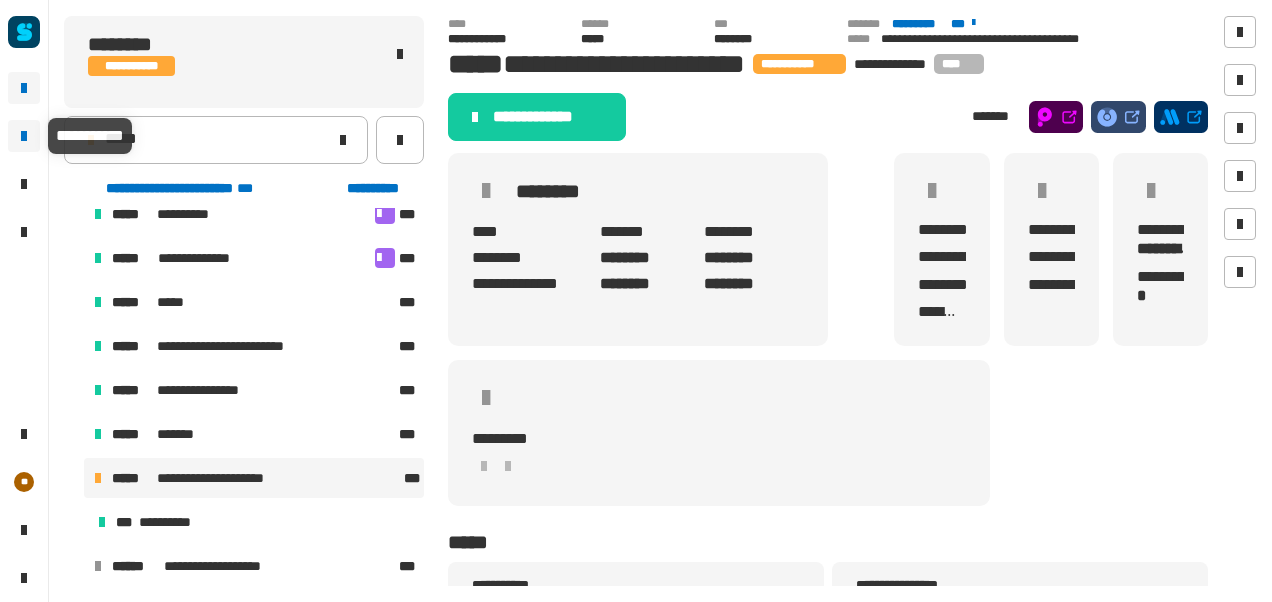 click 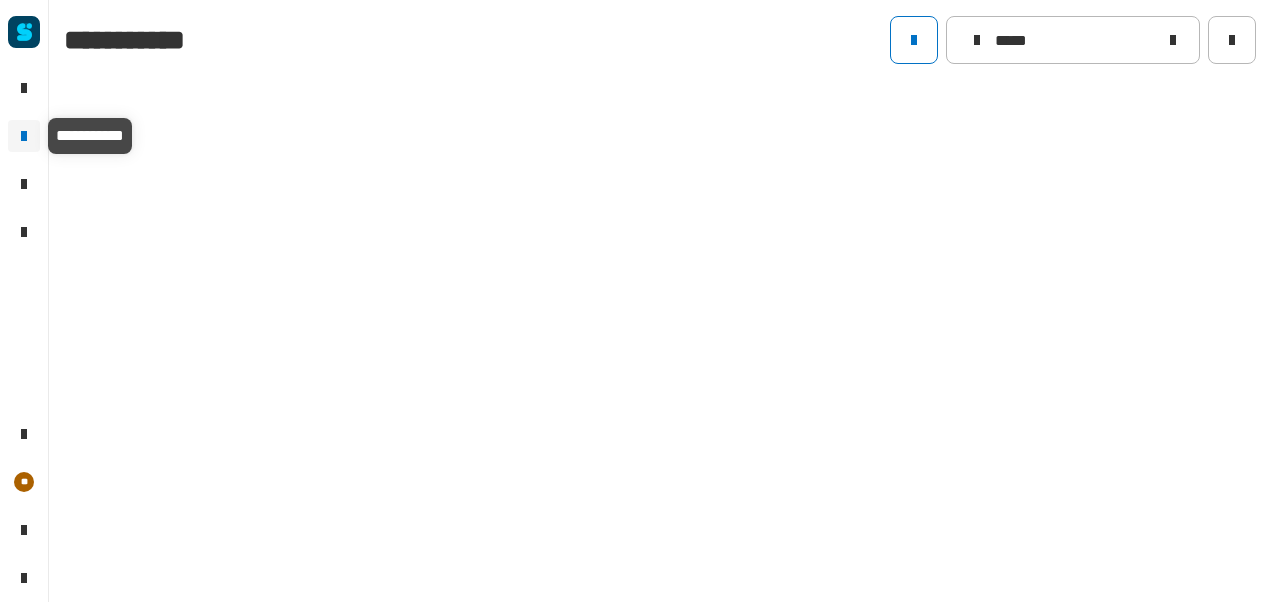 type on "*****" 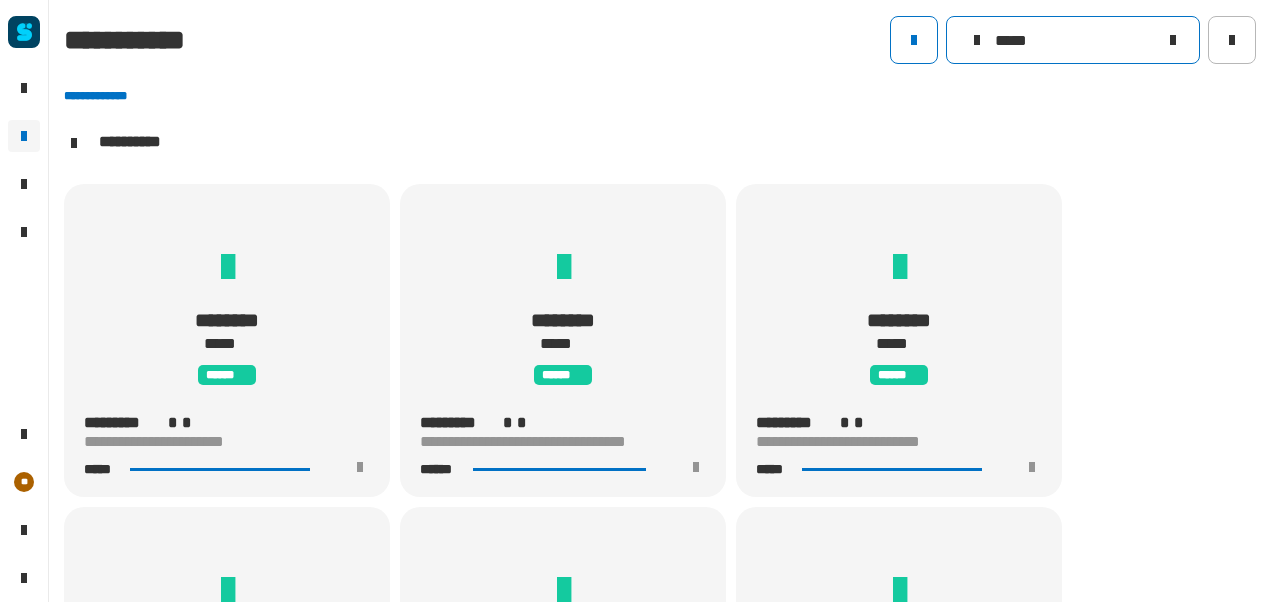 scroll, scrollTop: 1, scrollLeft: 0, axis: vertical 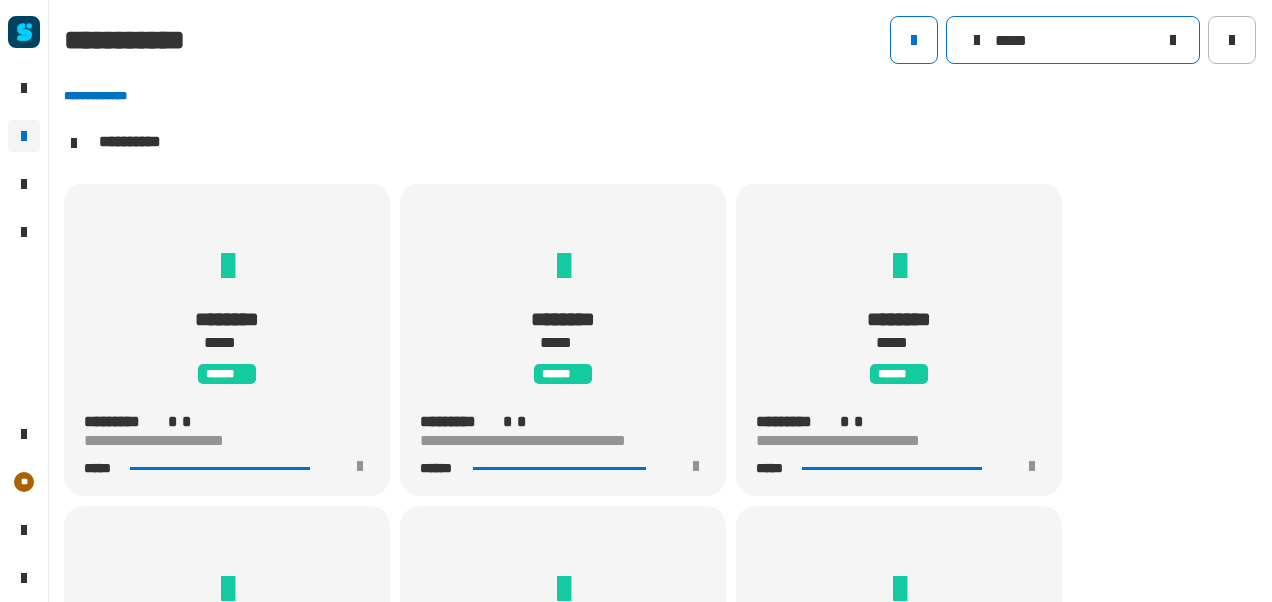 click 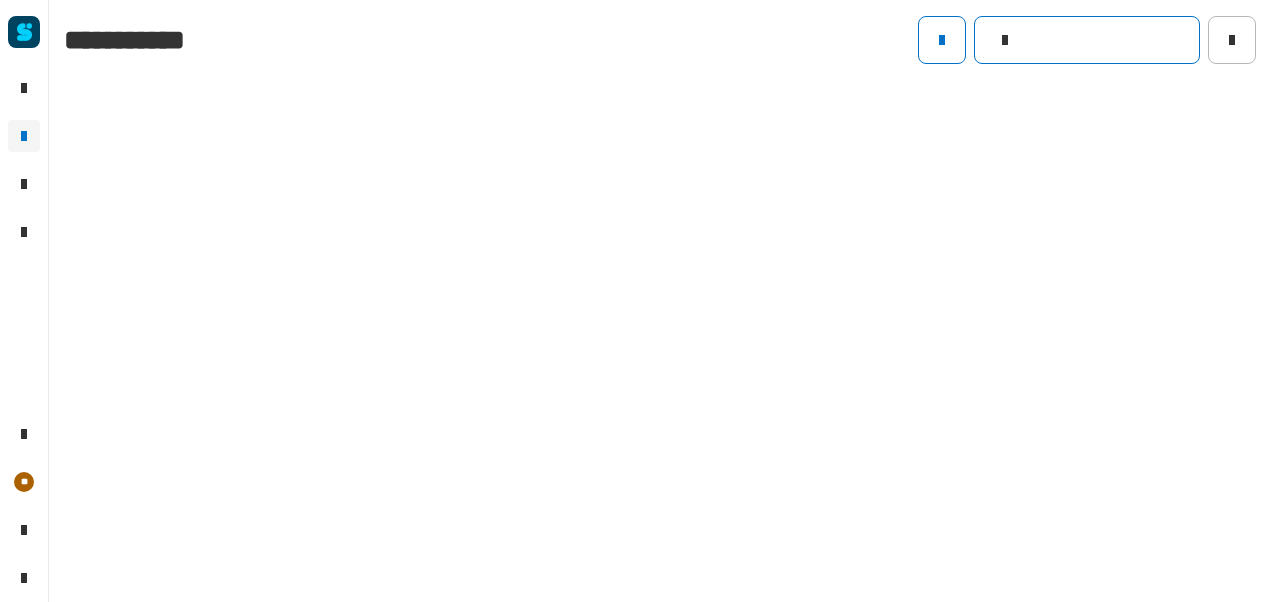 click 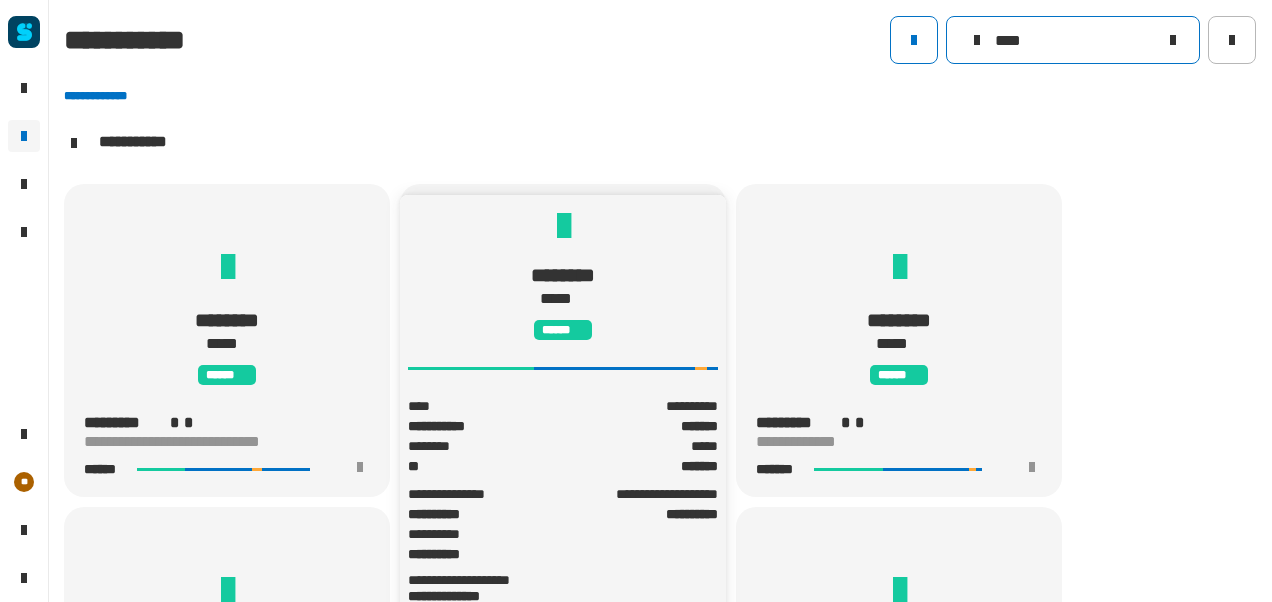 type on "****" 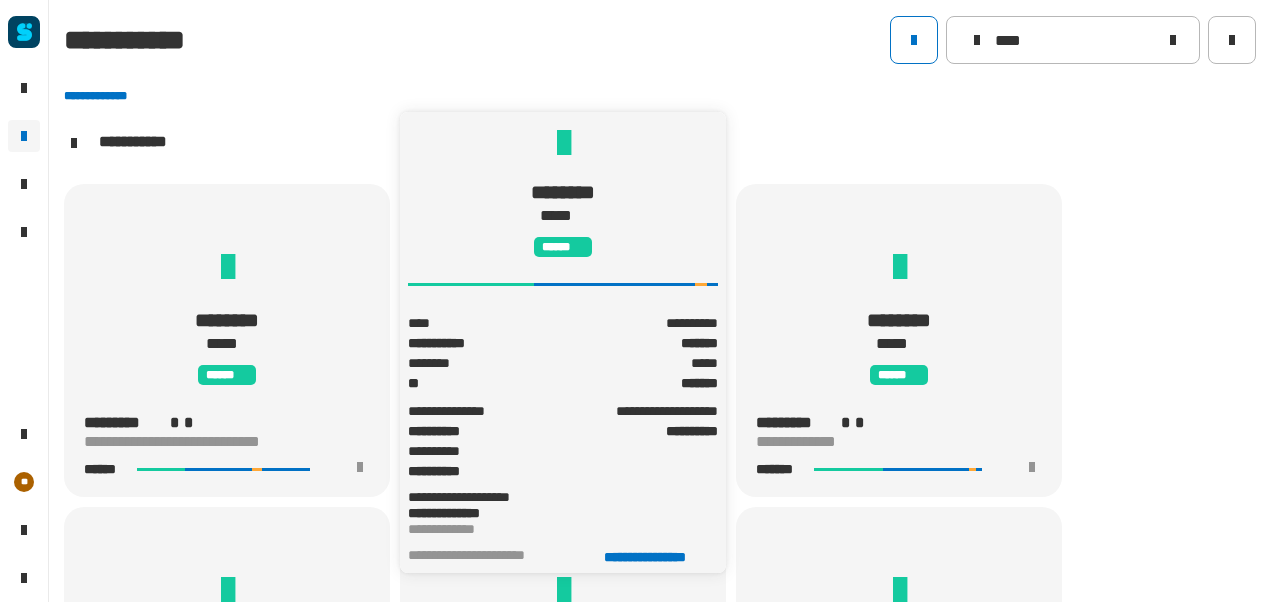 click 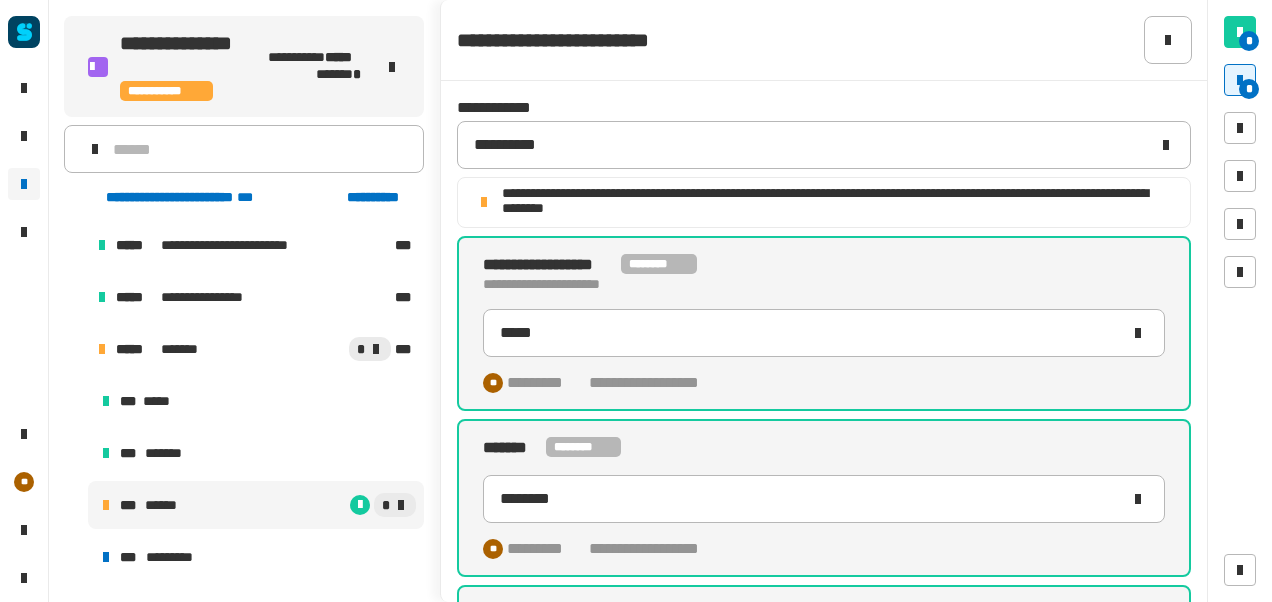 scroll, scrollTop: 0, scrollLeft: 0, axis: both 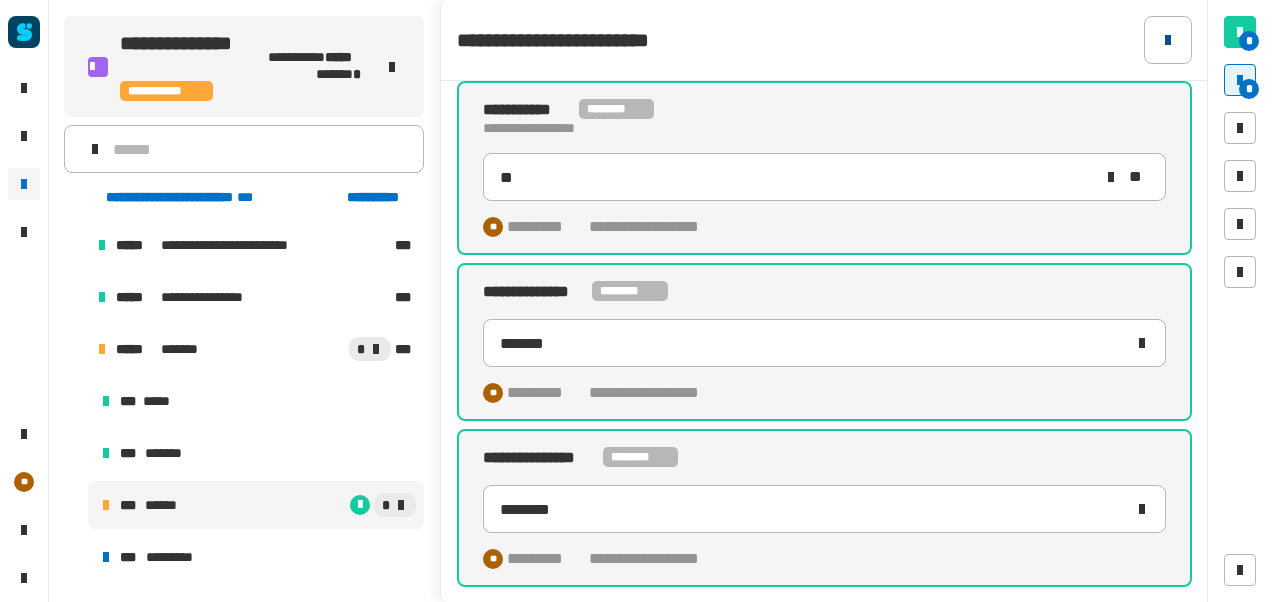 click 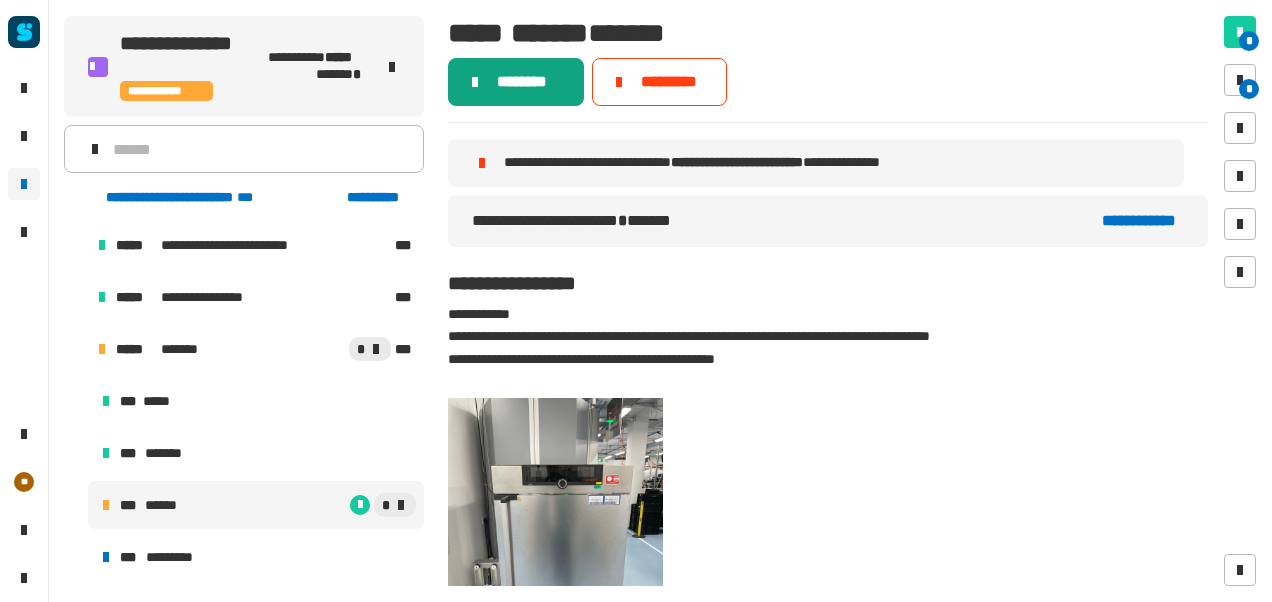 click on "********" 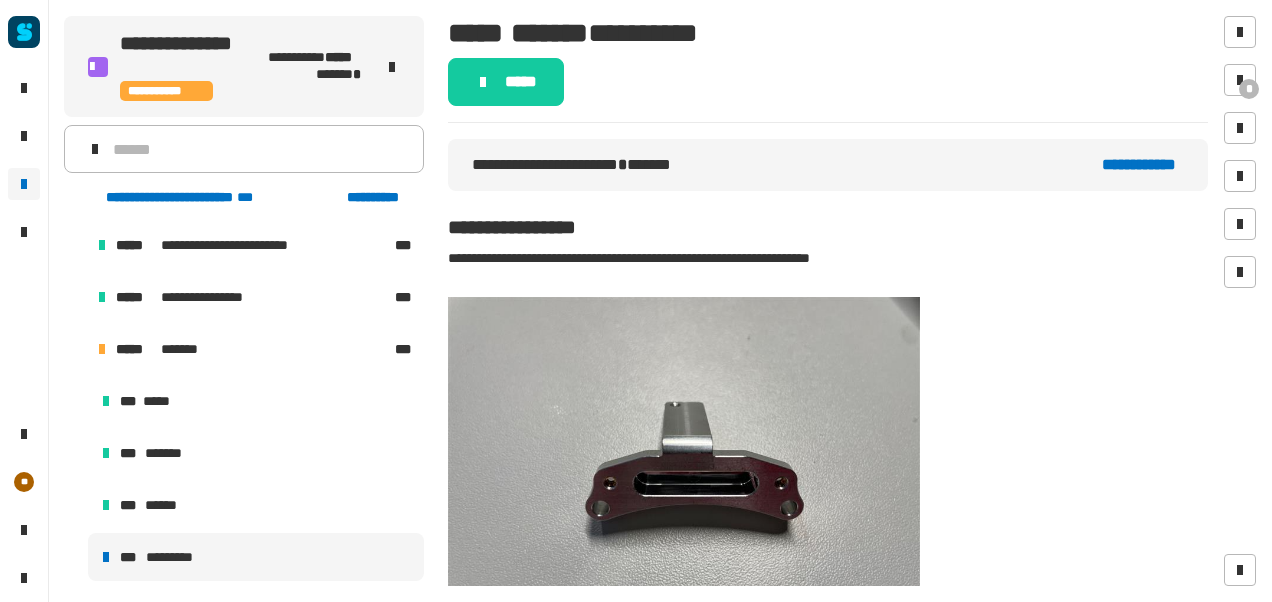 click on "*****" 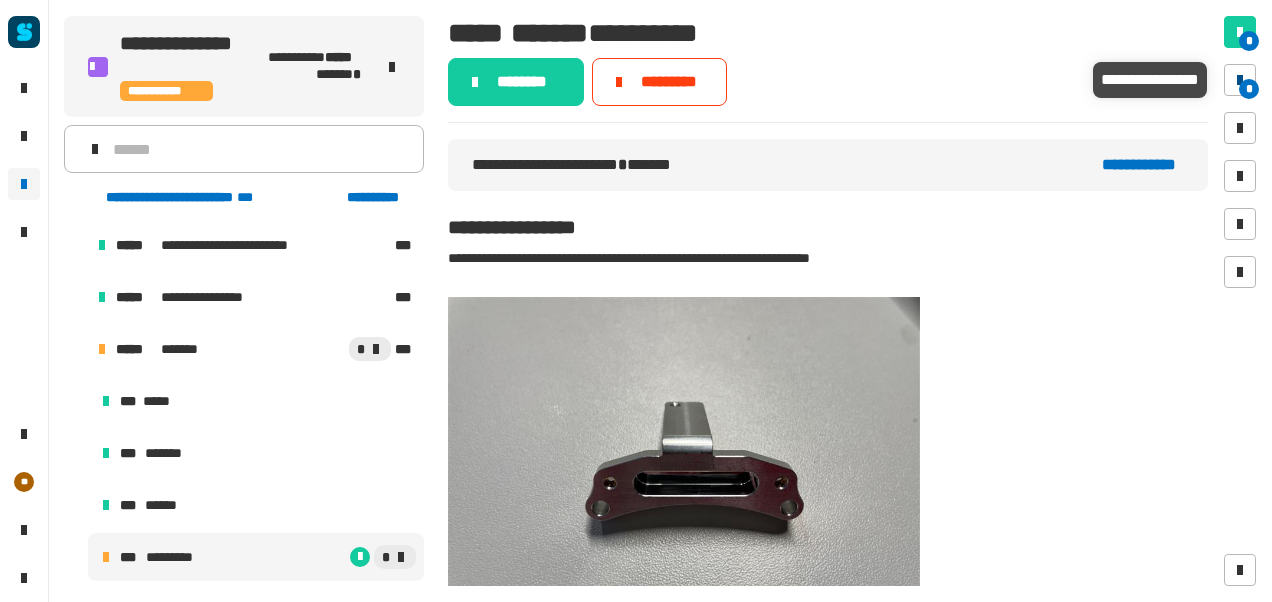 click at bounding box center [1240, 80] 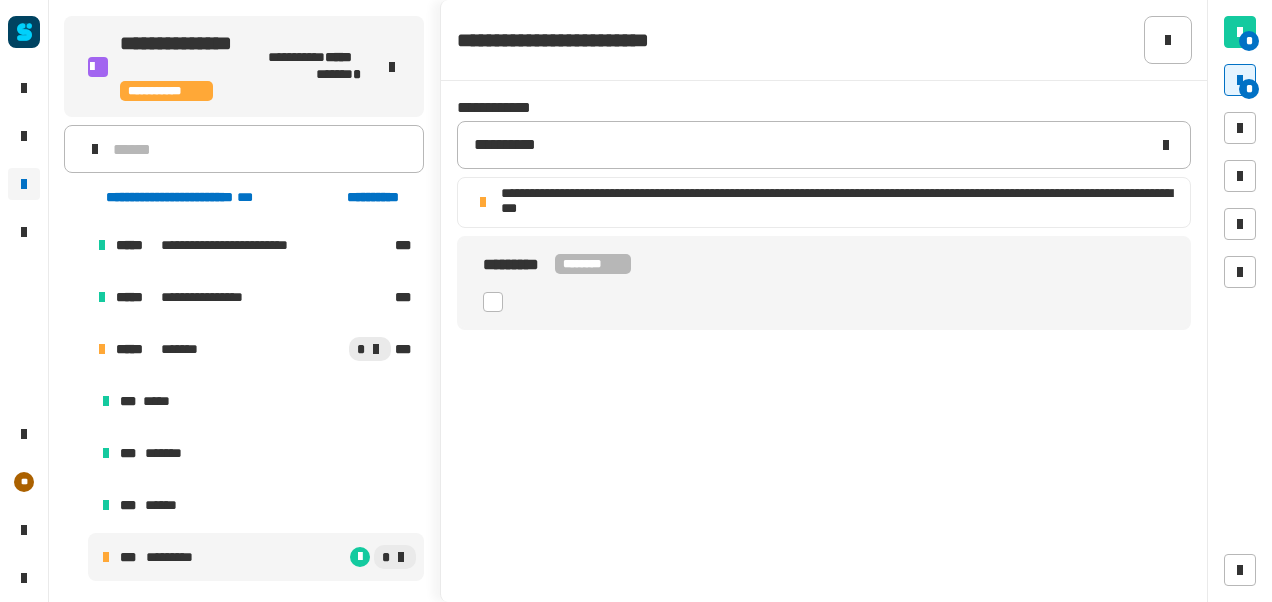 click 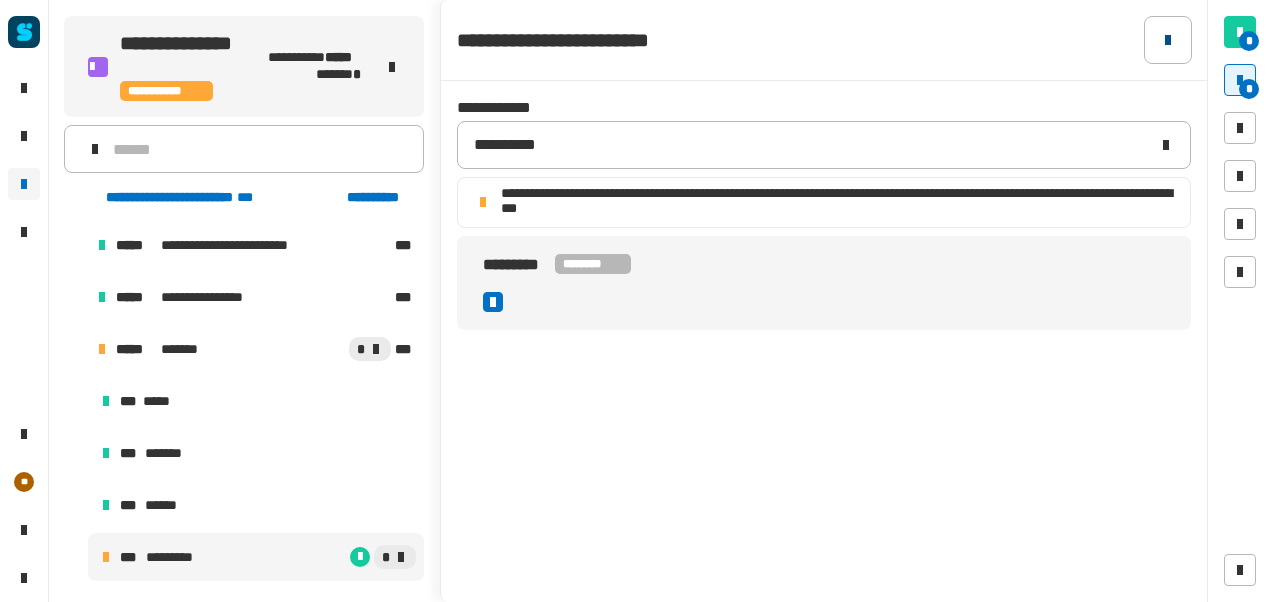 click 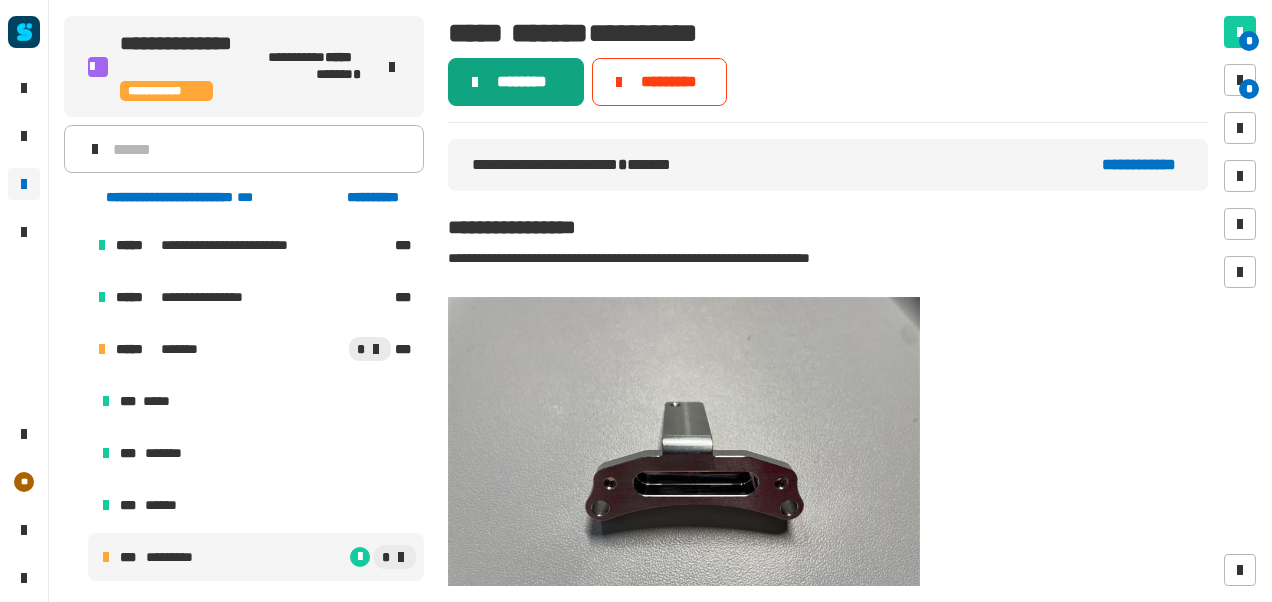click on "********" 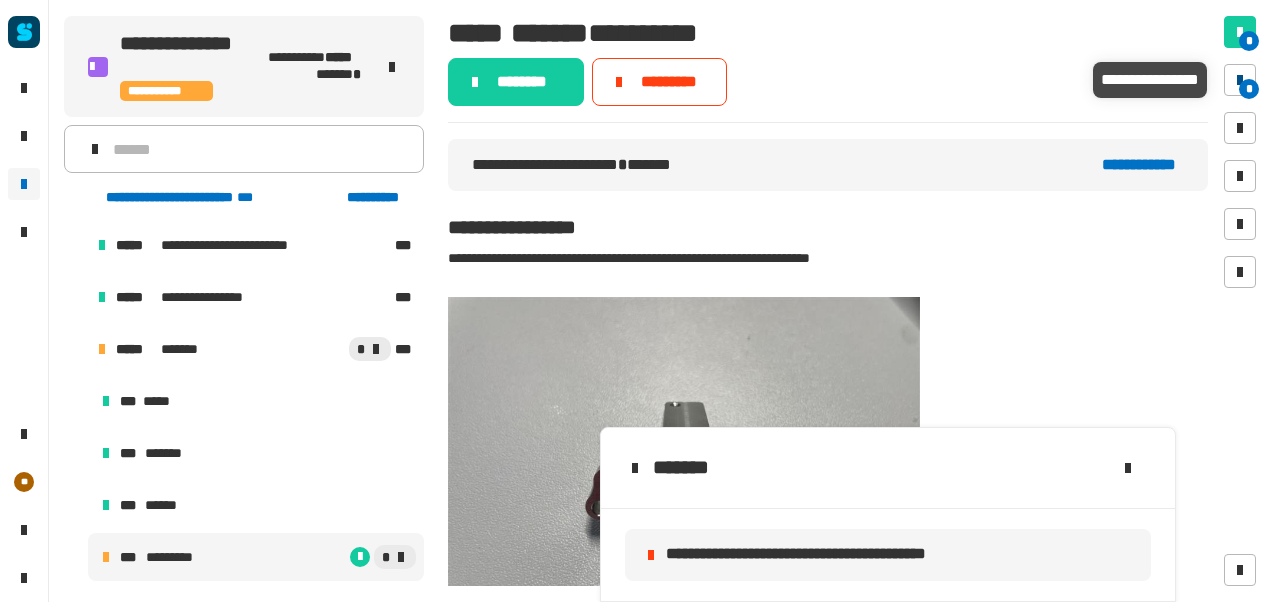 click on "*" at bounding box center (1240, 80) 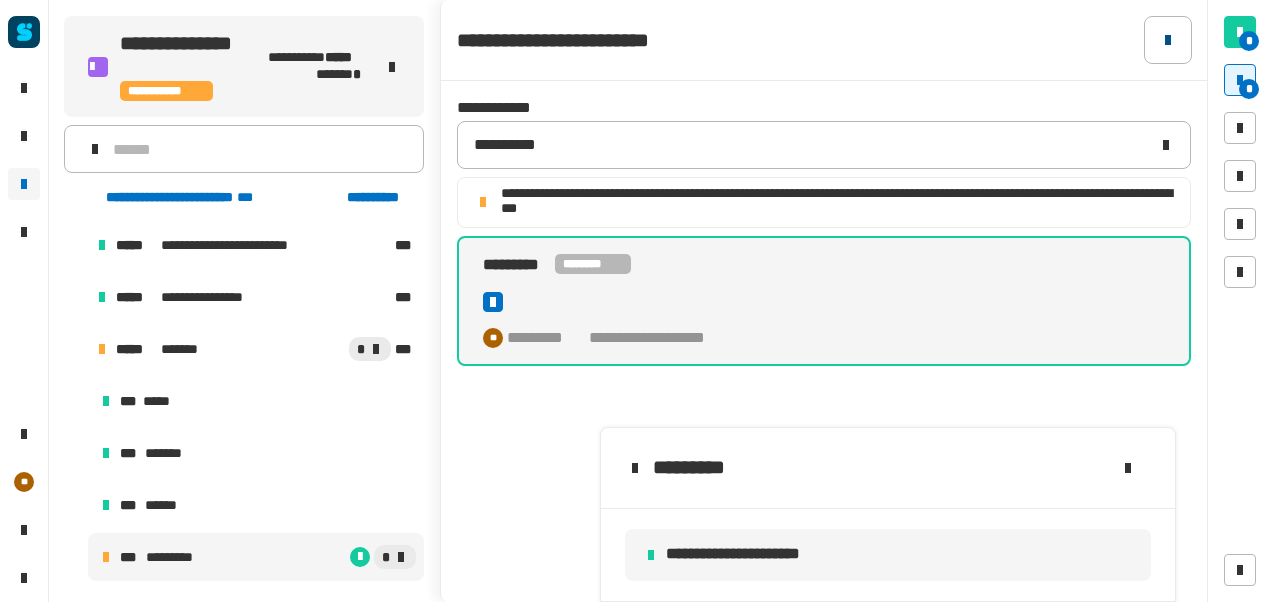 click 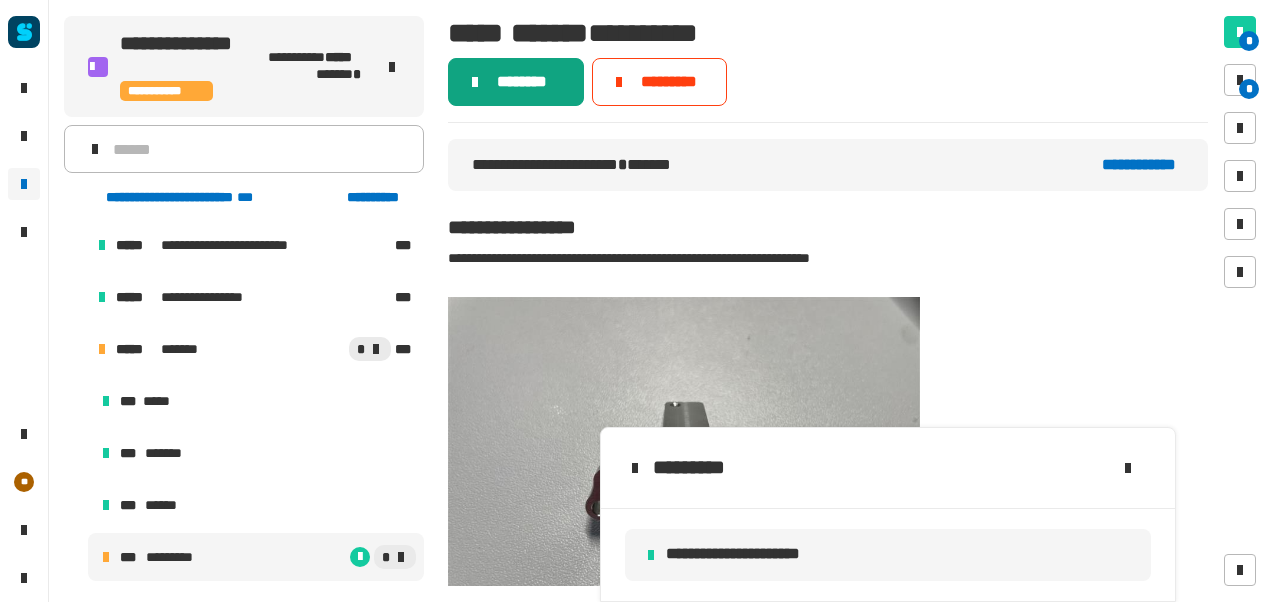 click on "********" 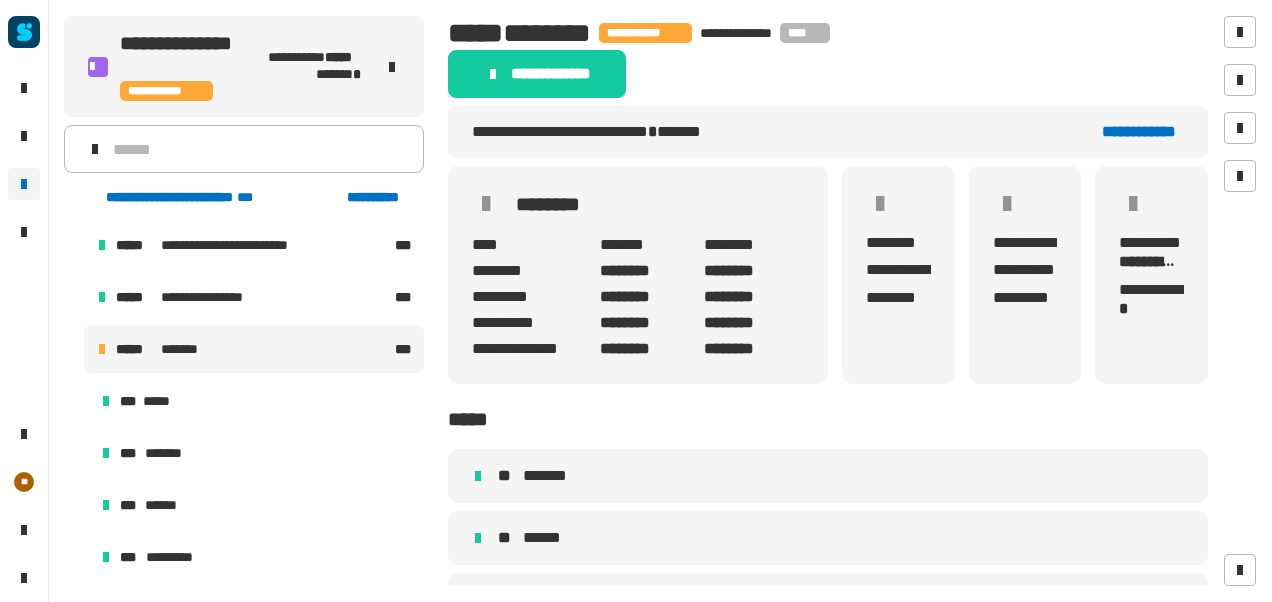 click on "******** ****" 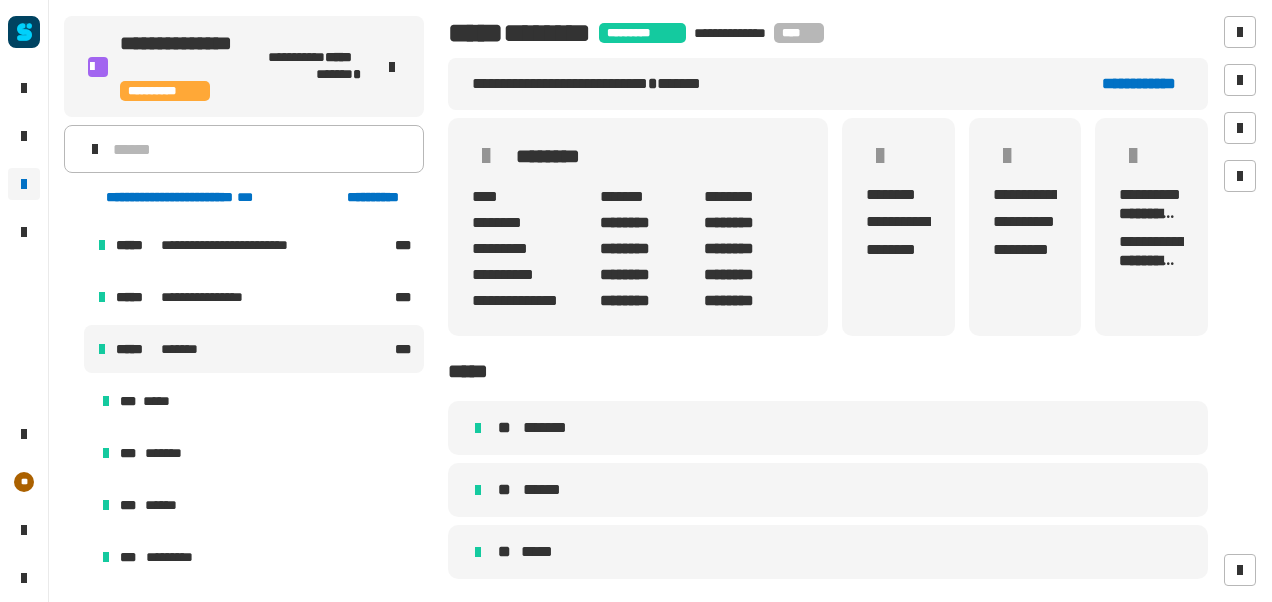 scroll, scrollTop: 47, scrollLeft: 0, axis: vertical 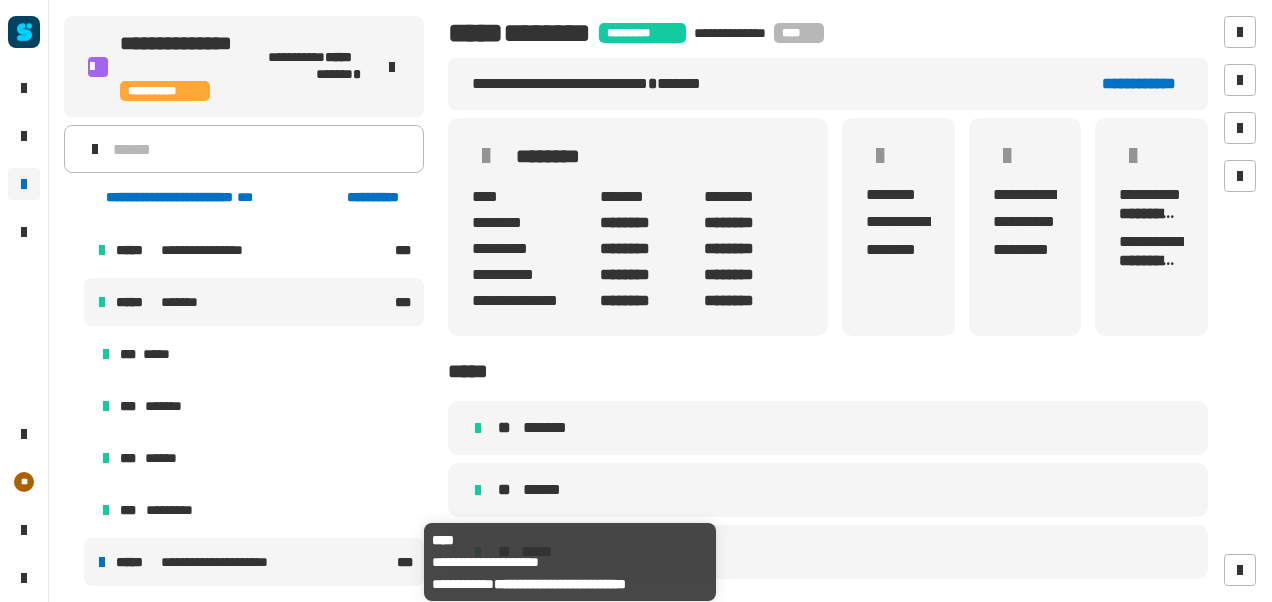 click on "**********" at bounding box center [254, 562] 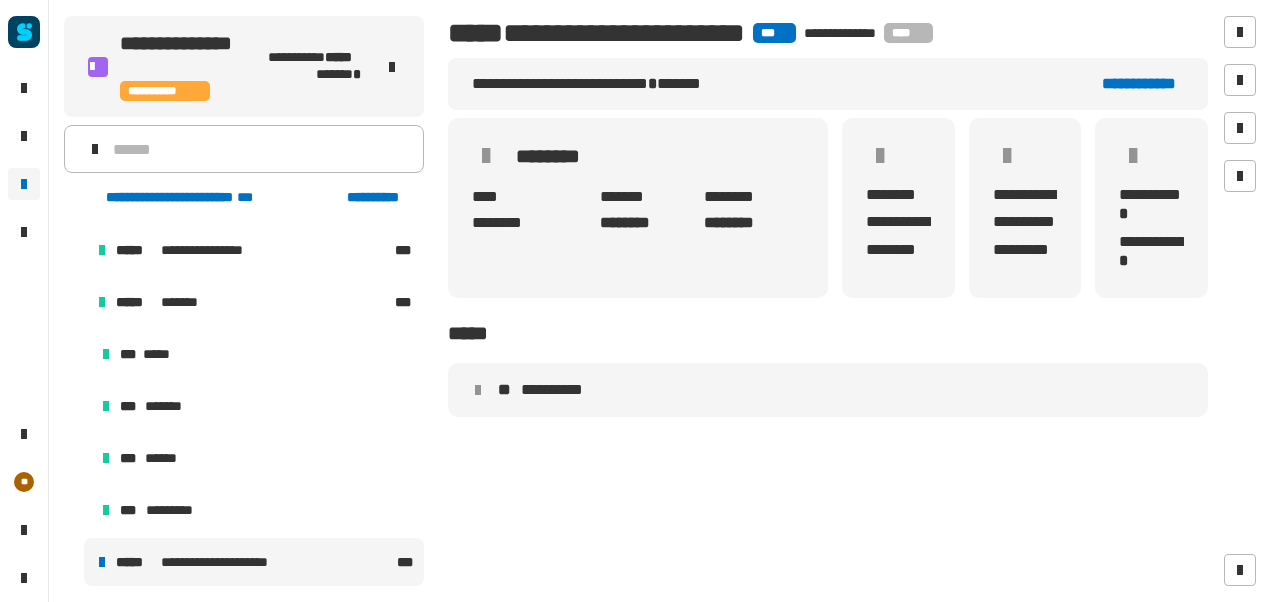 scroll, scrollTop: 59, scrollLeft: 0, axis: vertical 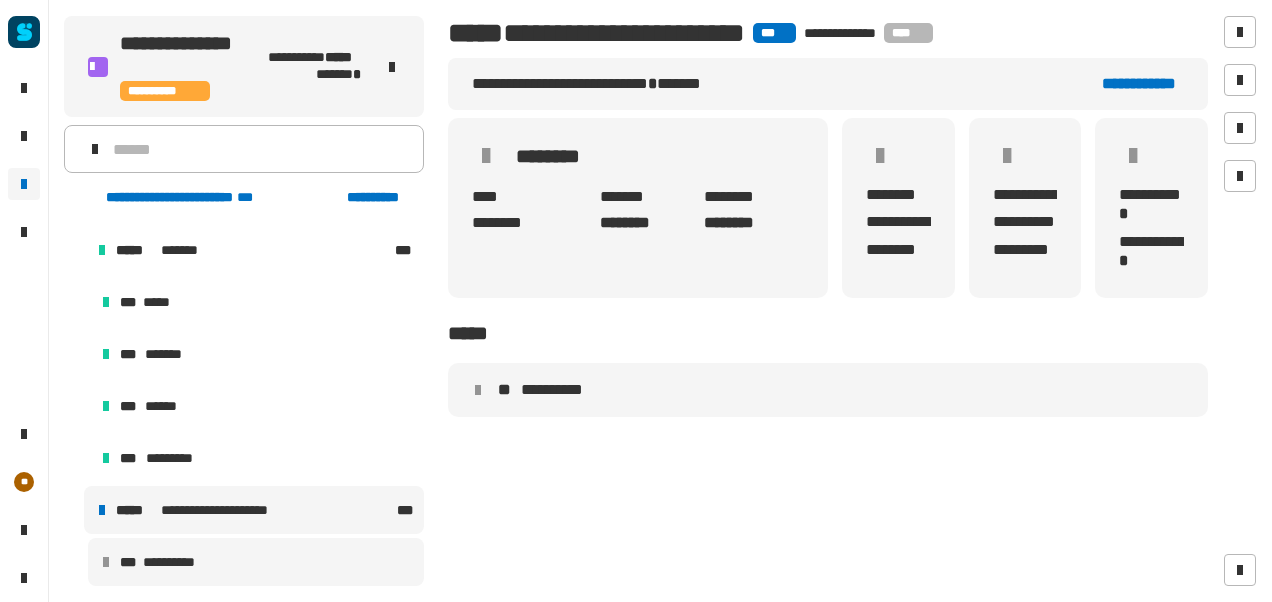 click on "**********" at bounding box center [256, 562] 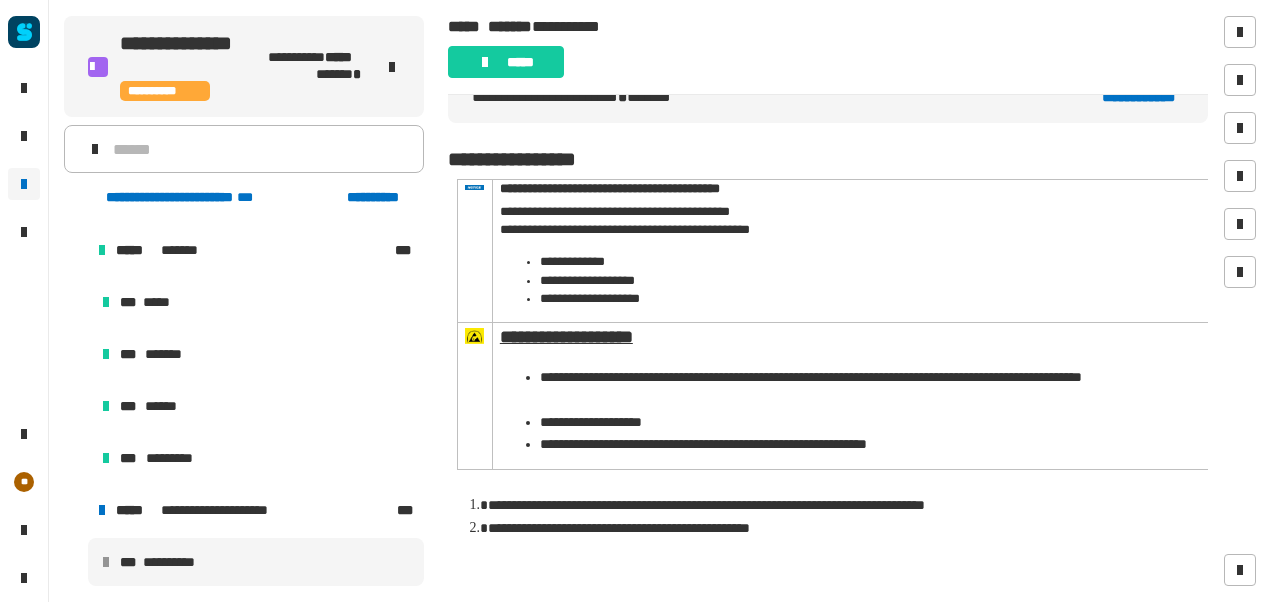 scroll, scrollTop: 110, scrollLeft: 0, axis: vertical 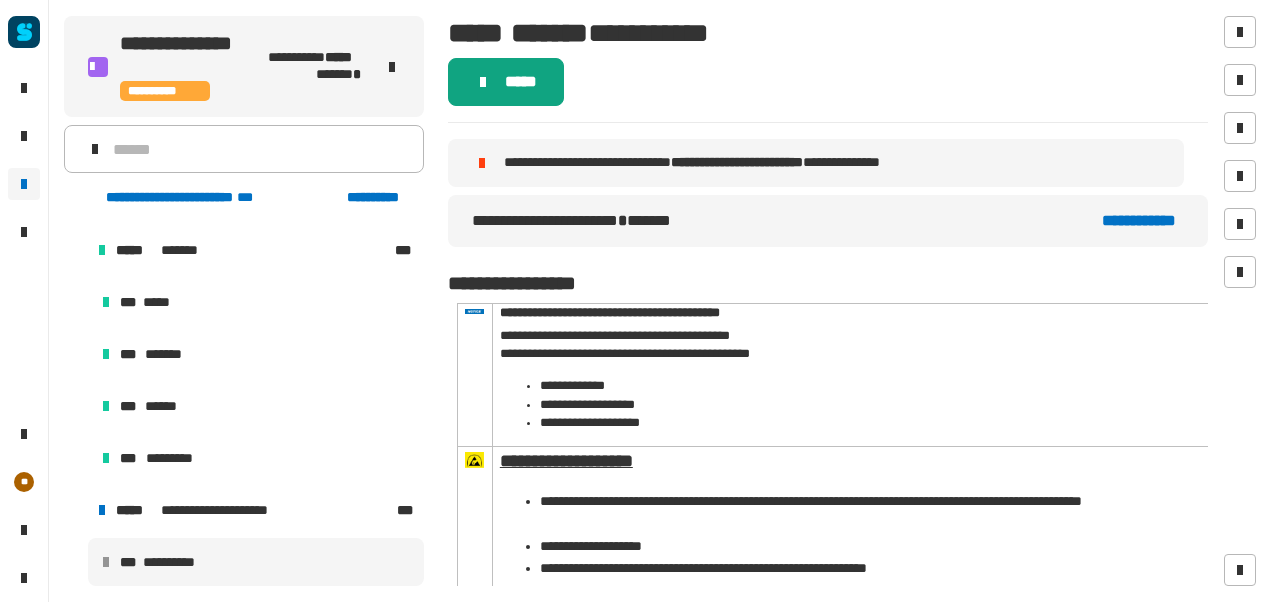 click on "*****" 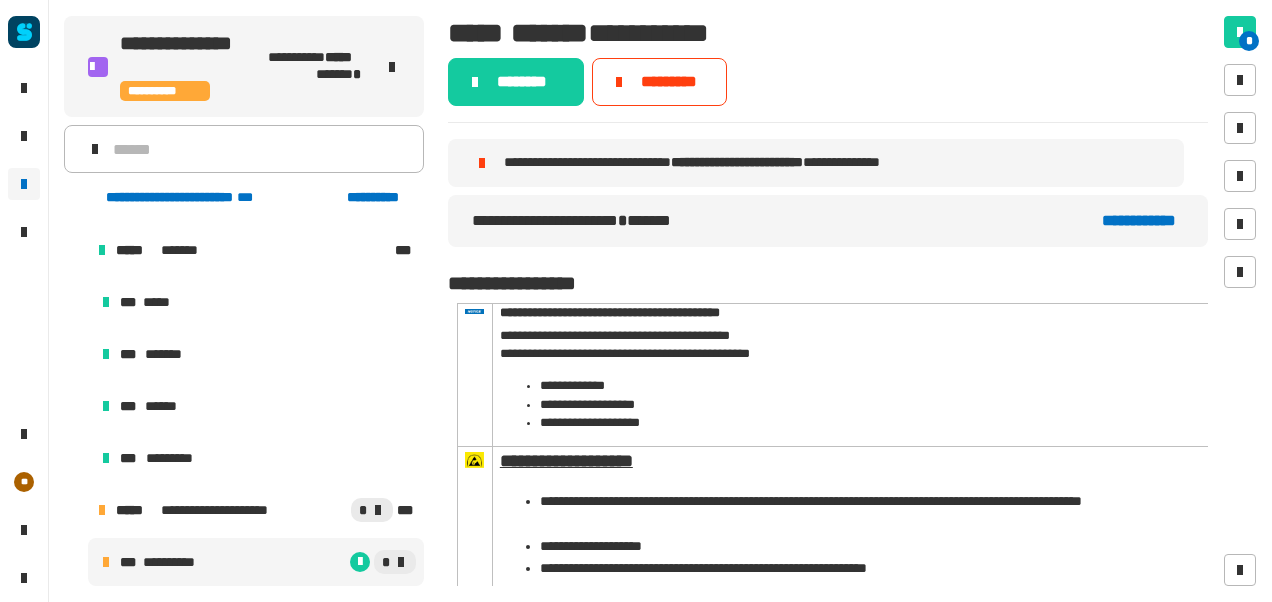 click on "********" 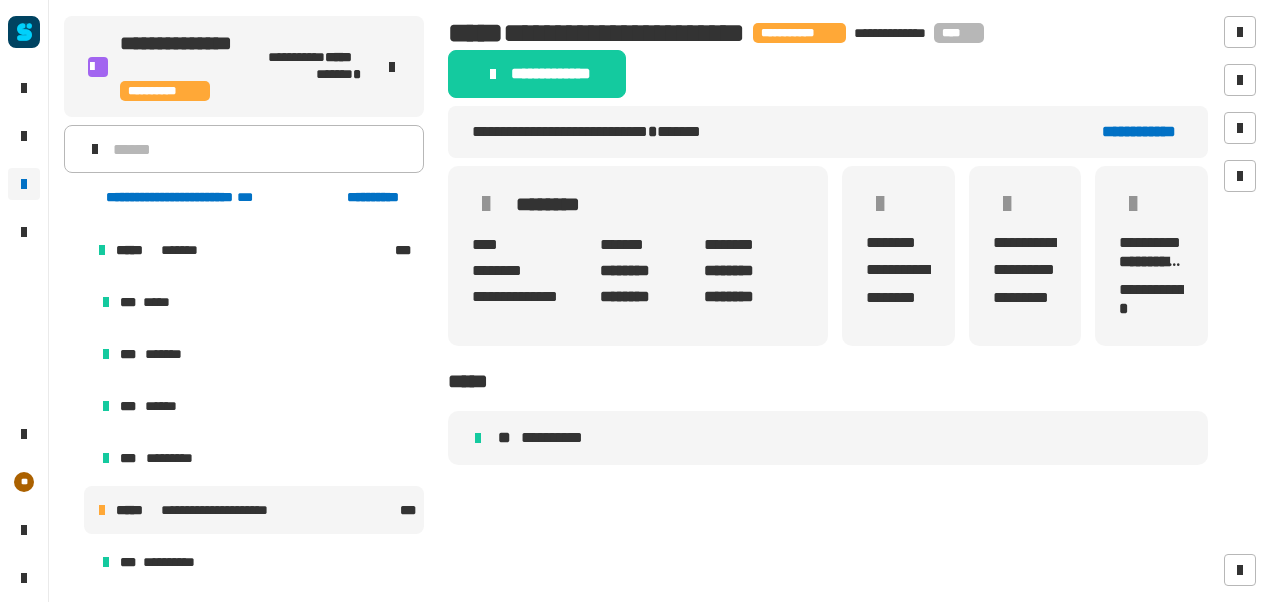 click on "******** ****" 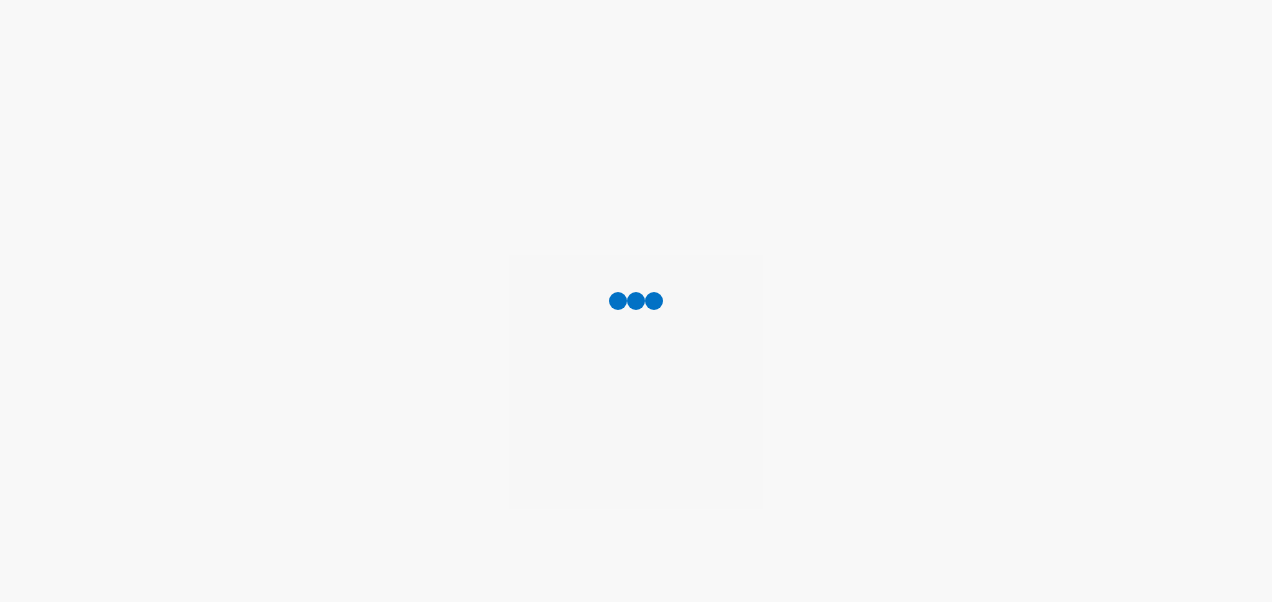 scroll, scrollTop: 0, scrollLeft: 0, axis: both 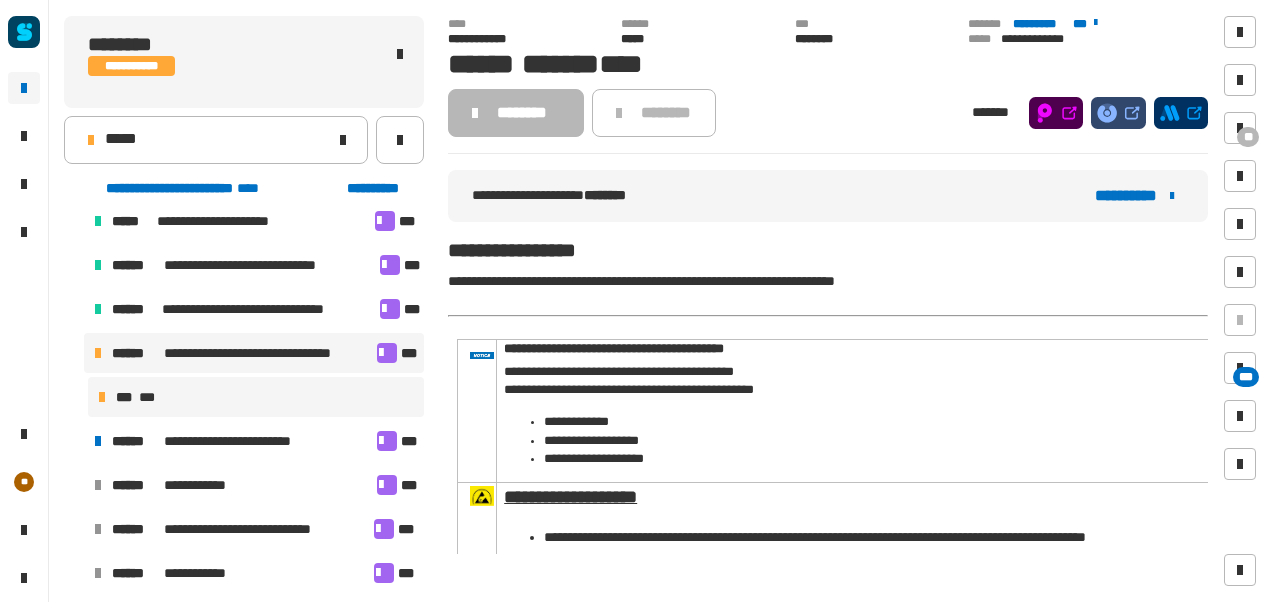 click at bounding box center (387, 353) 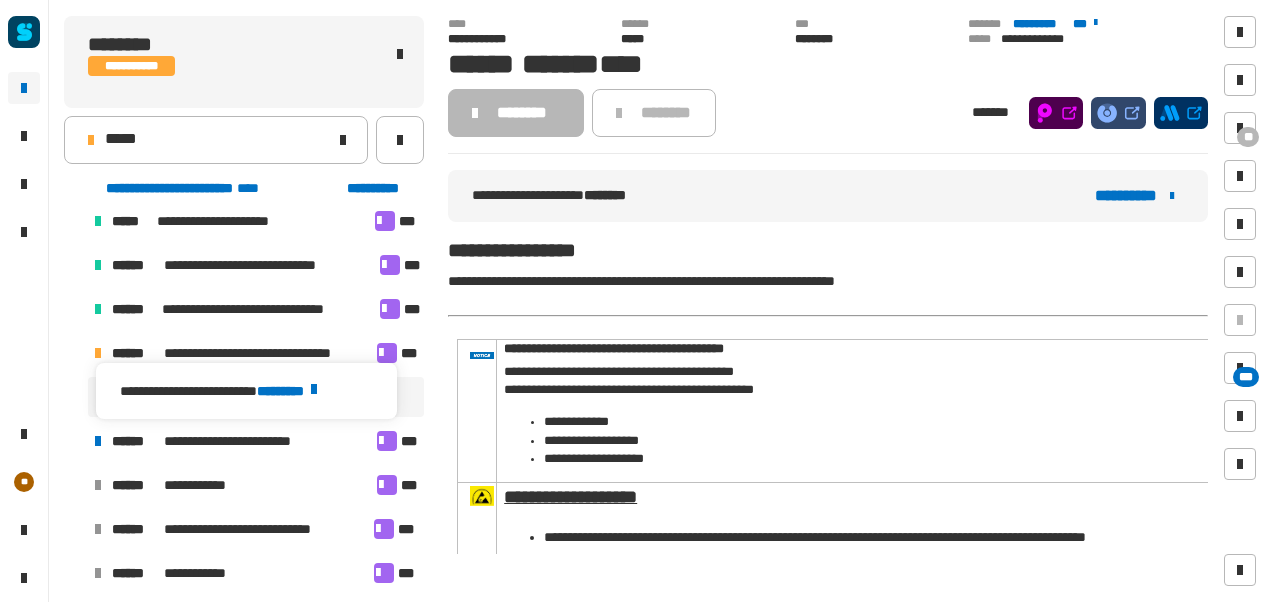 click on "********" at bounding box center [290, 391] 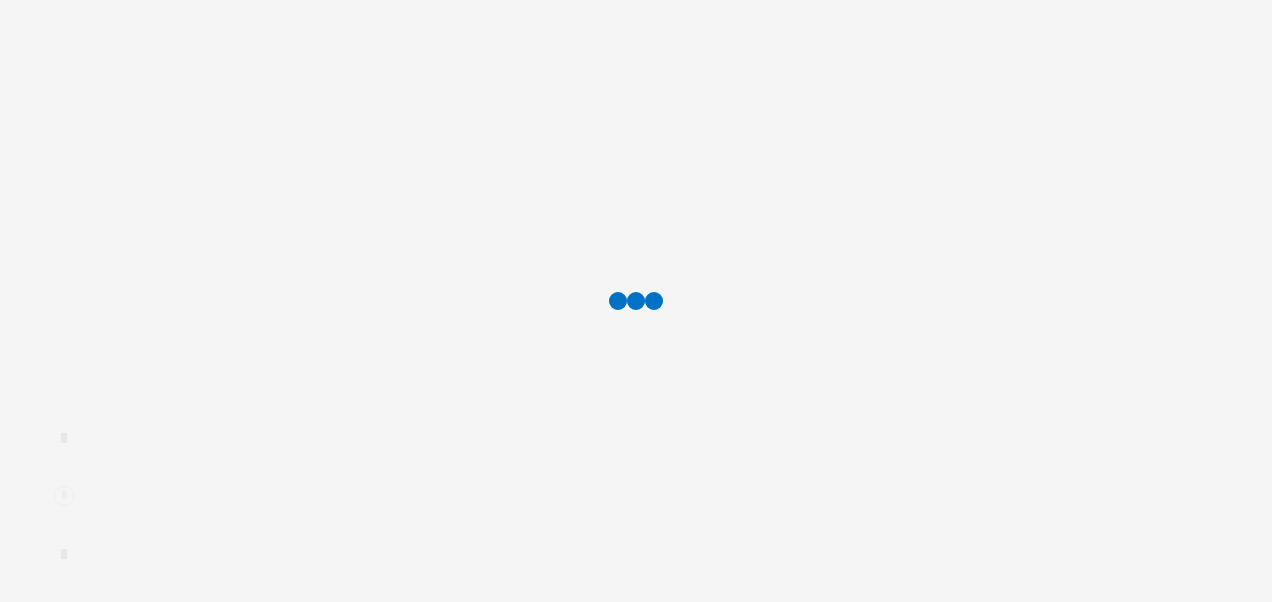 scroll, scrollTop: 0, scrollLeft: 0, axis: both 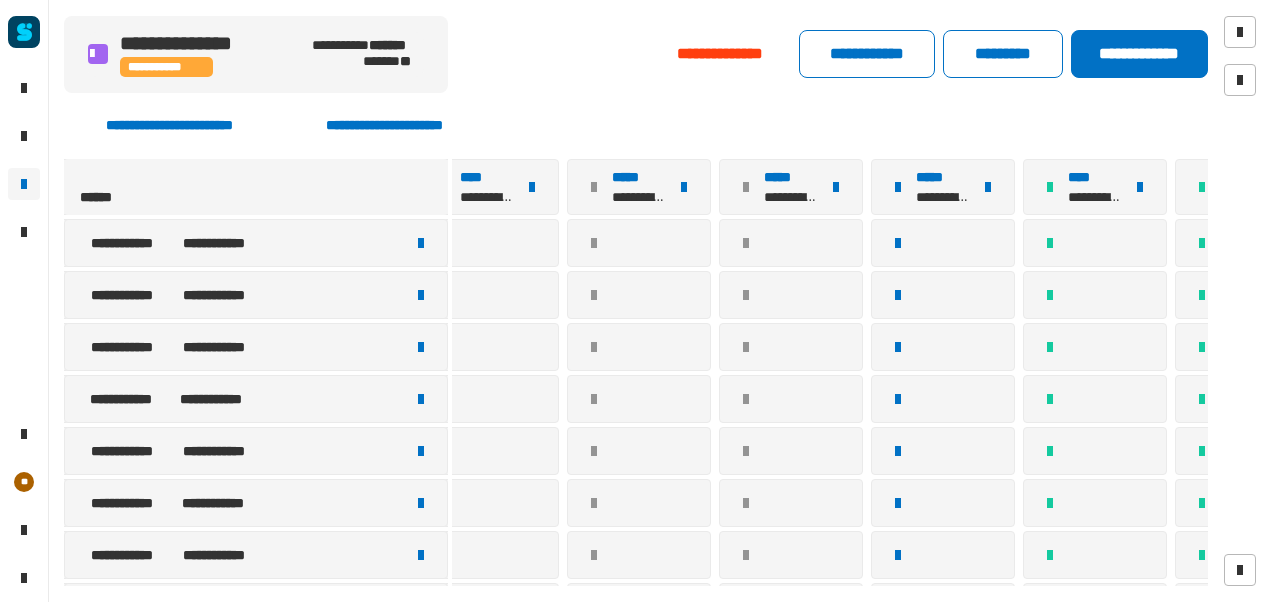click at bounding box center (746, 187) 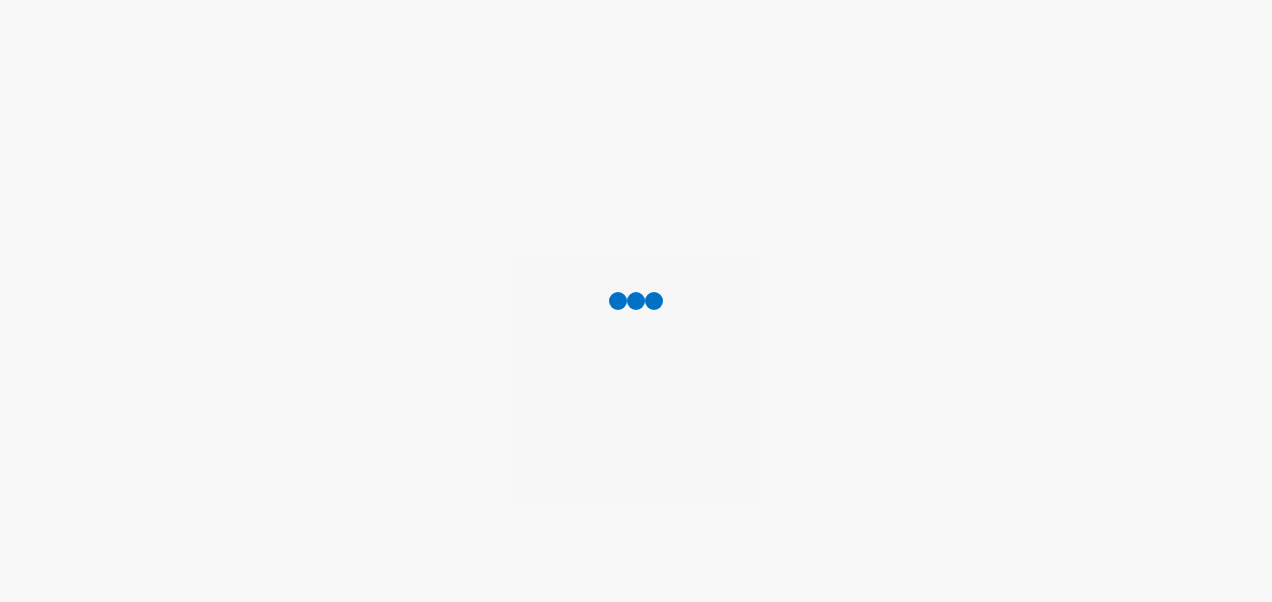 scroll, scrollTop: 0, scrollLeft: 0, axis: both 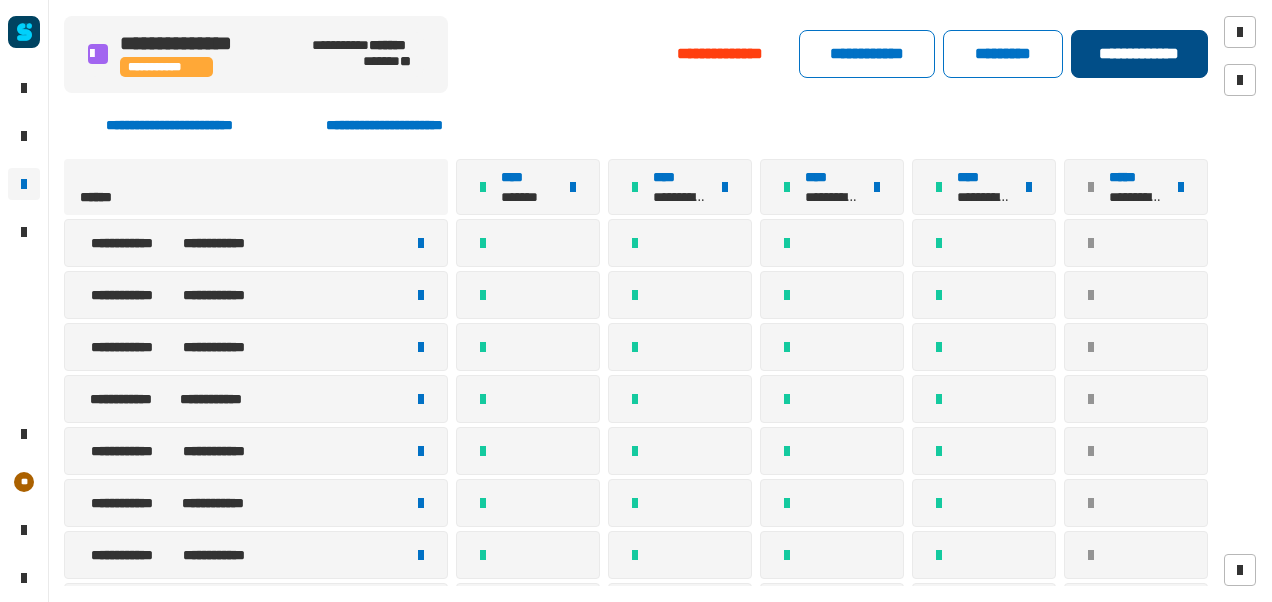 click on "**********" 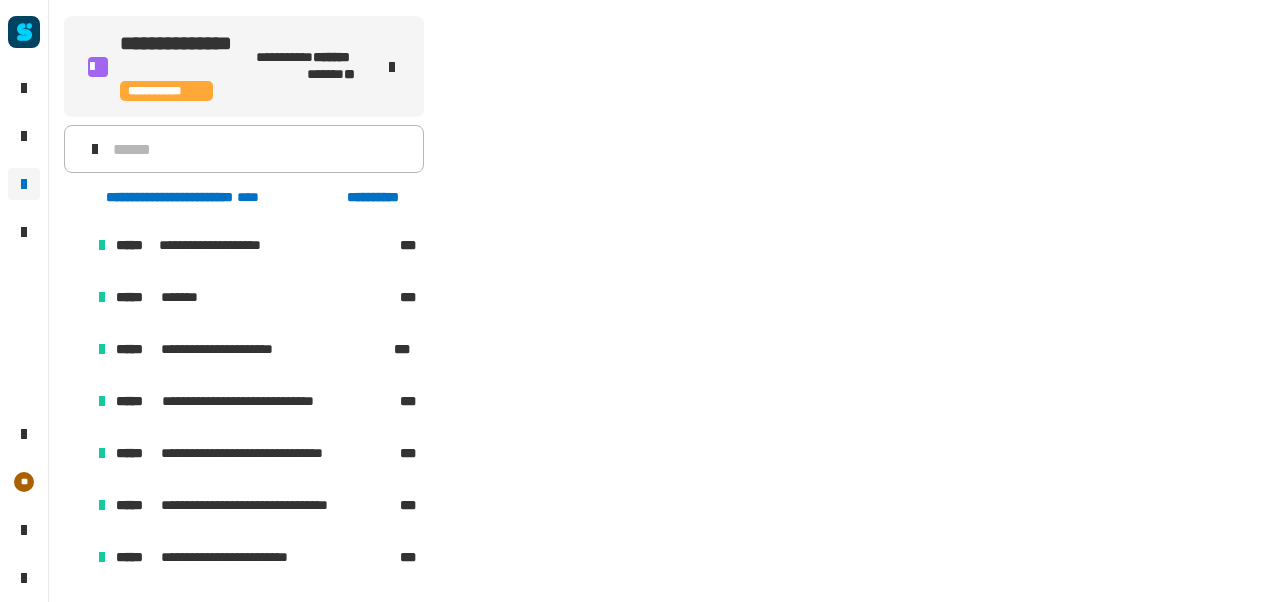 scroll, scrollTop: 448, scrollLeft: 0, axis: vertical 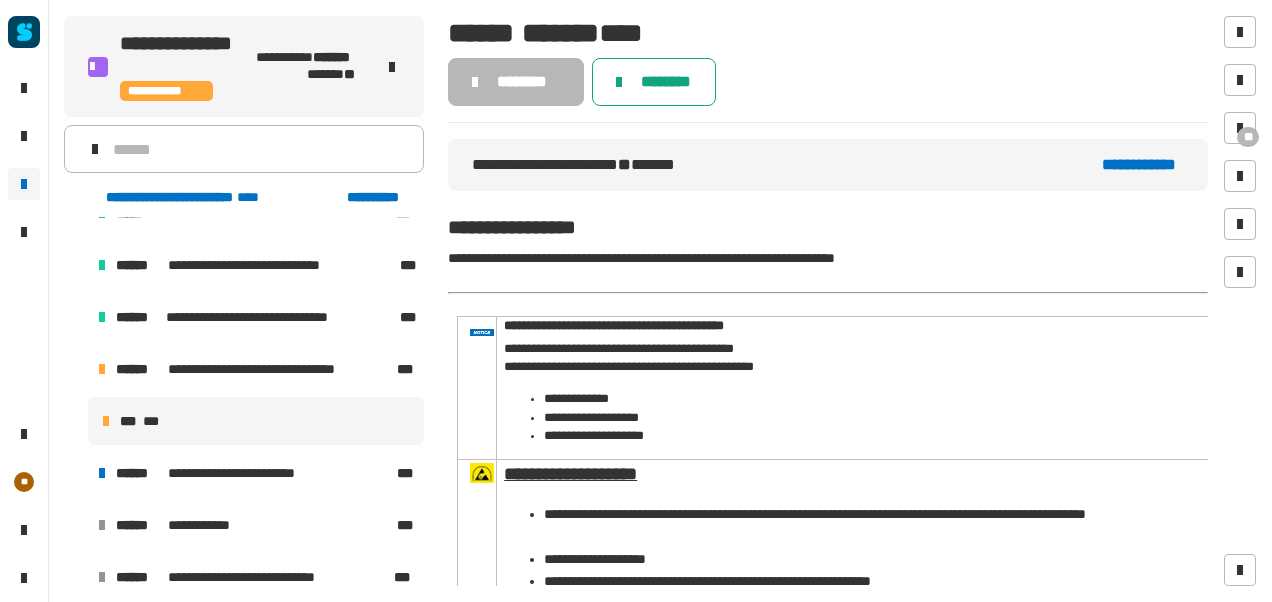 click on "********" 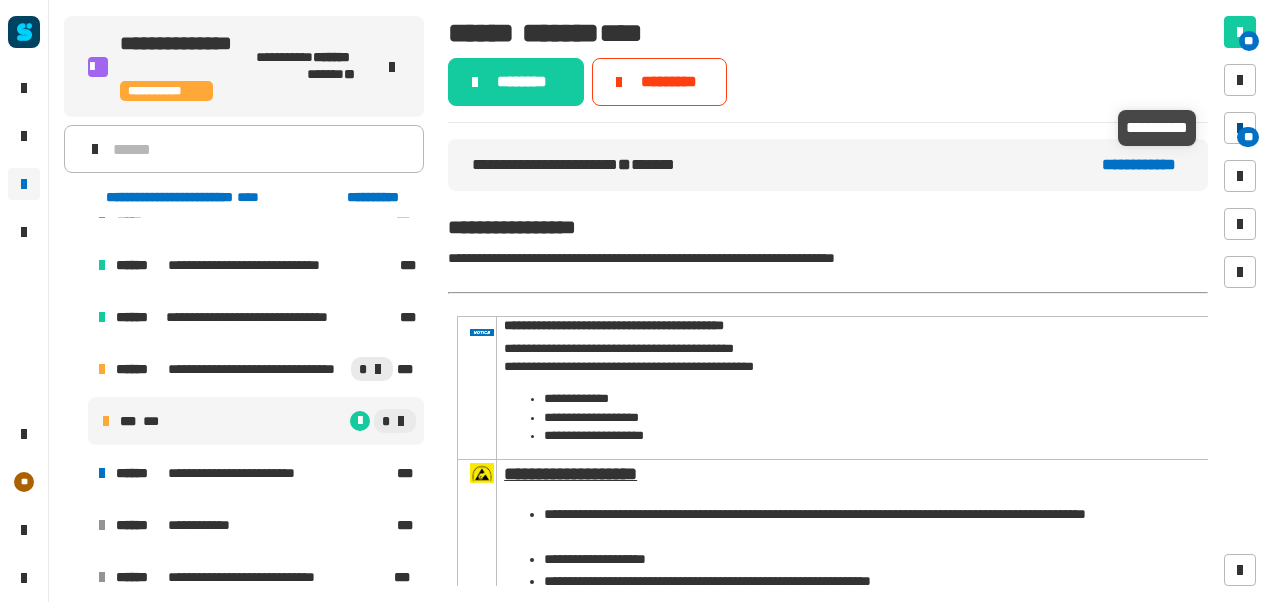 click on "**" at bounding box center (1240, 128) 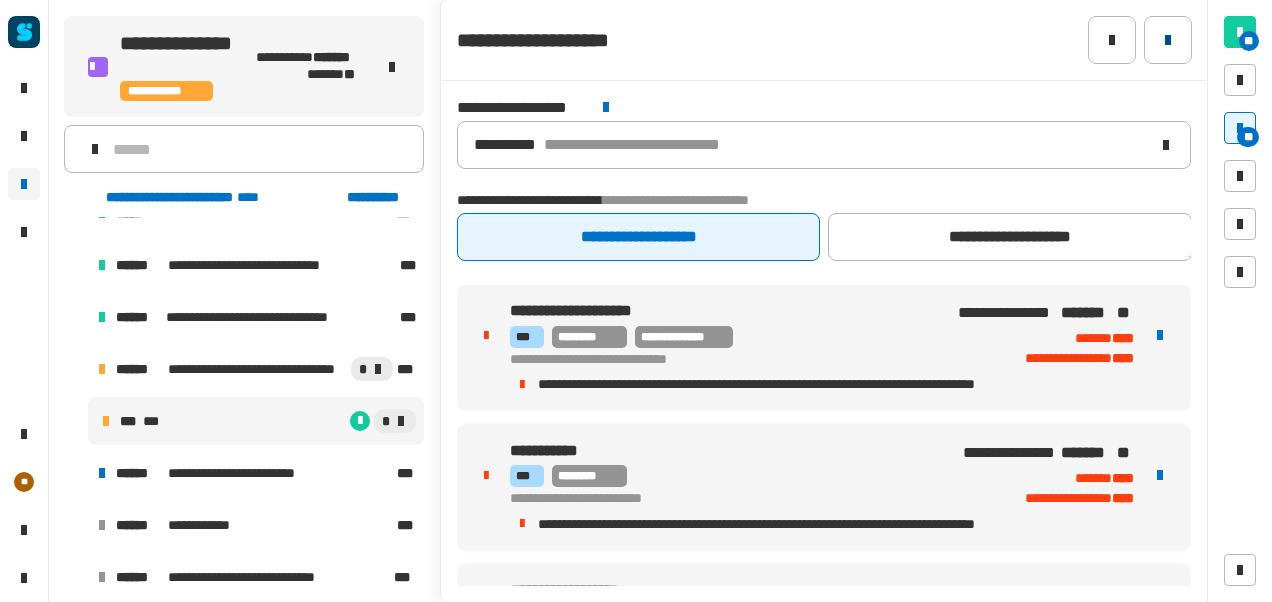 click 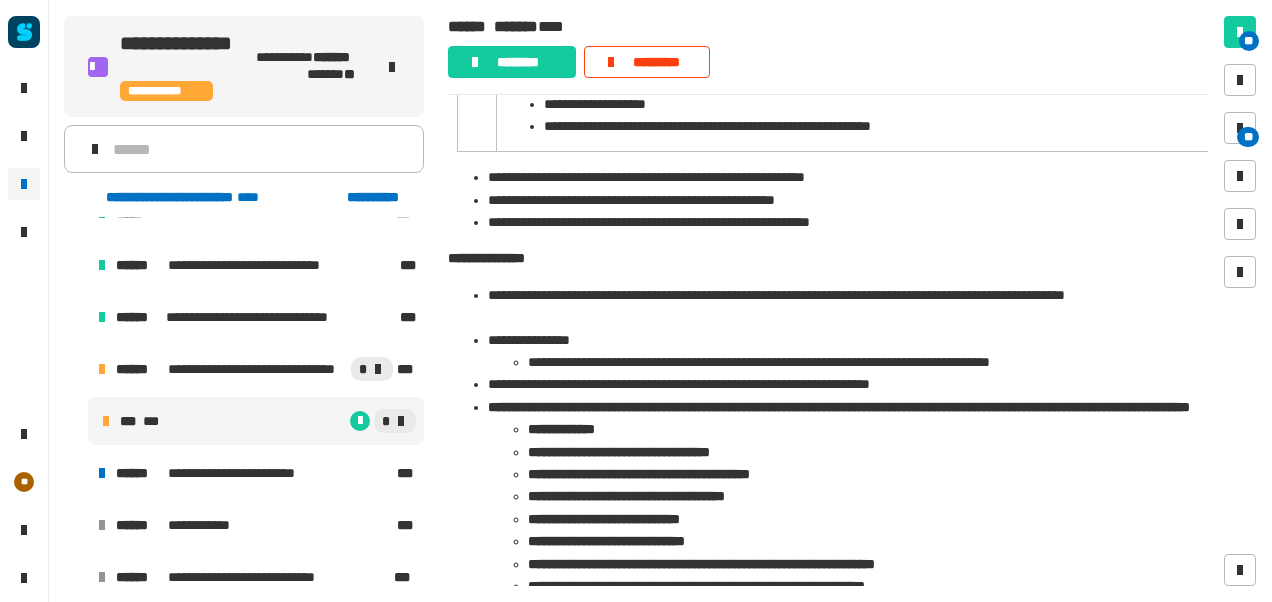 scroll, scrollTop: 0, scrollLeft: 0, axis: both 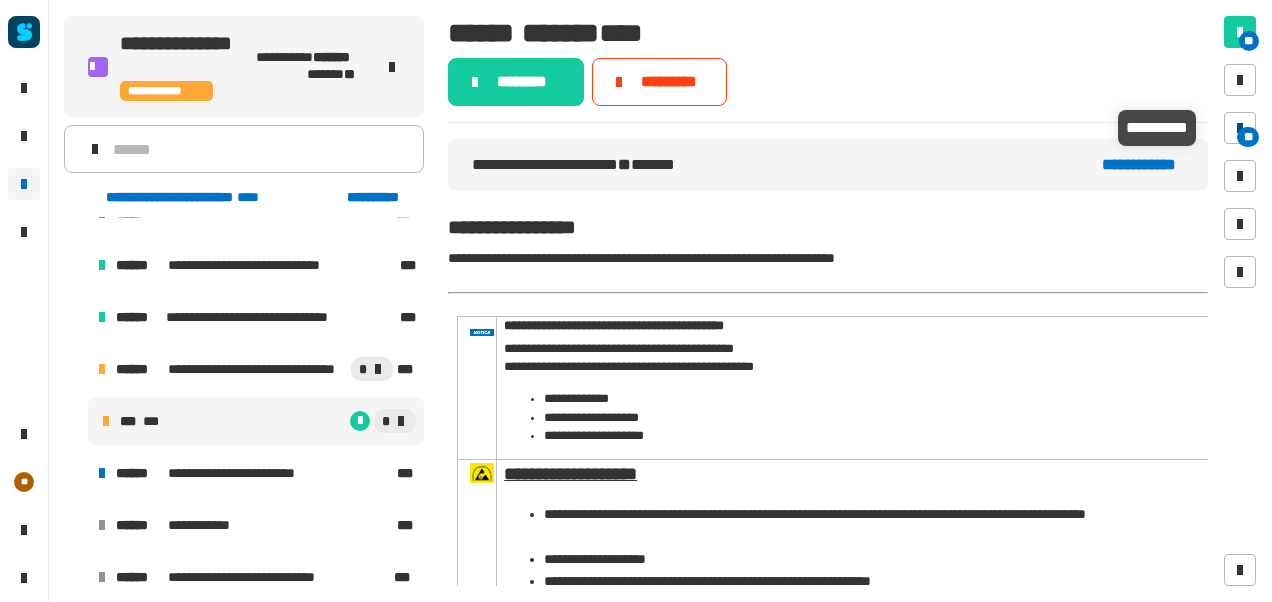 click at bounding box center (1240, 128) 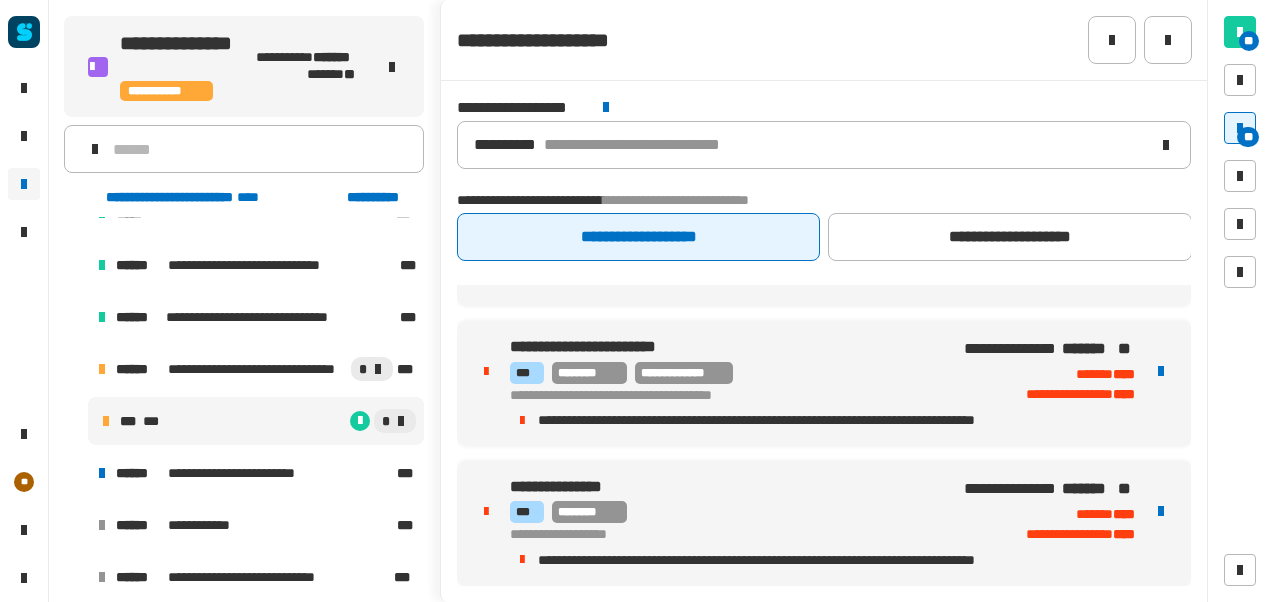 scroll, scrollTop: 0, scrollLeft: 0, axis: both 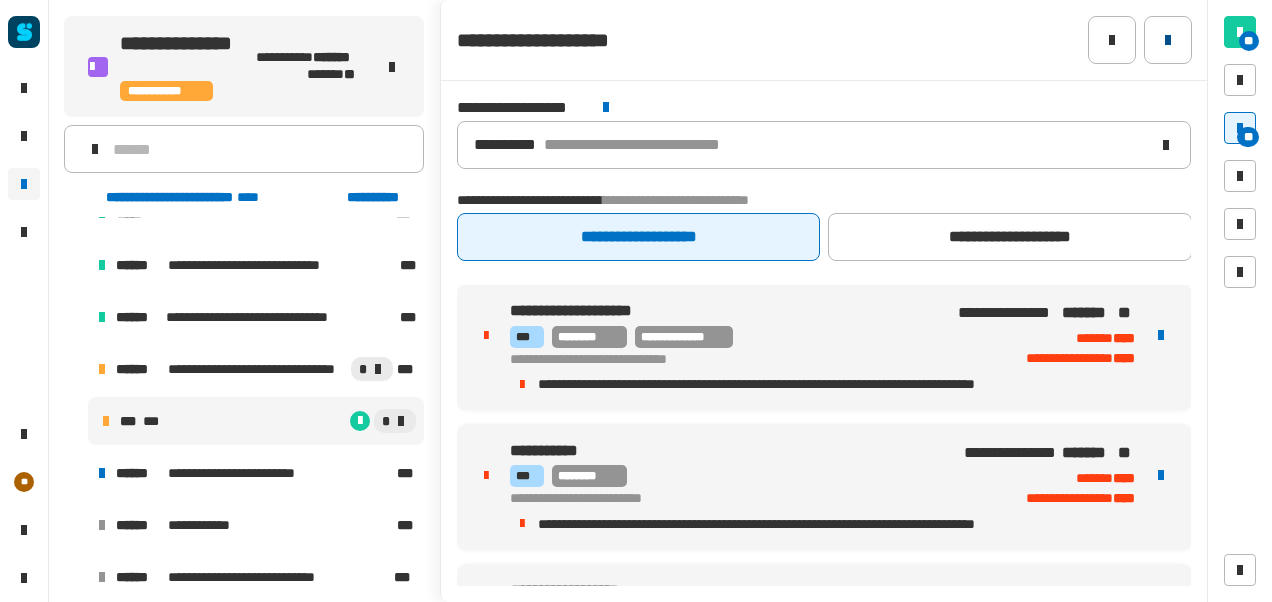 click 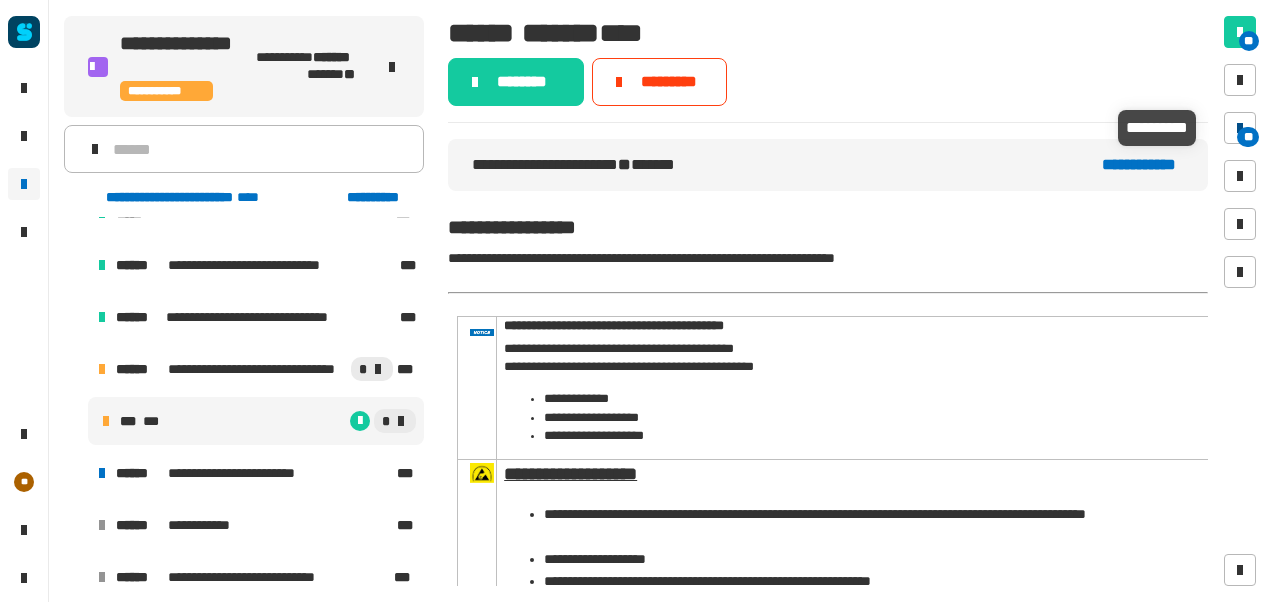 click at bounding box center (1240, 128) 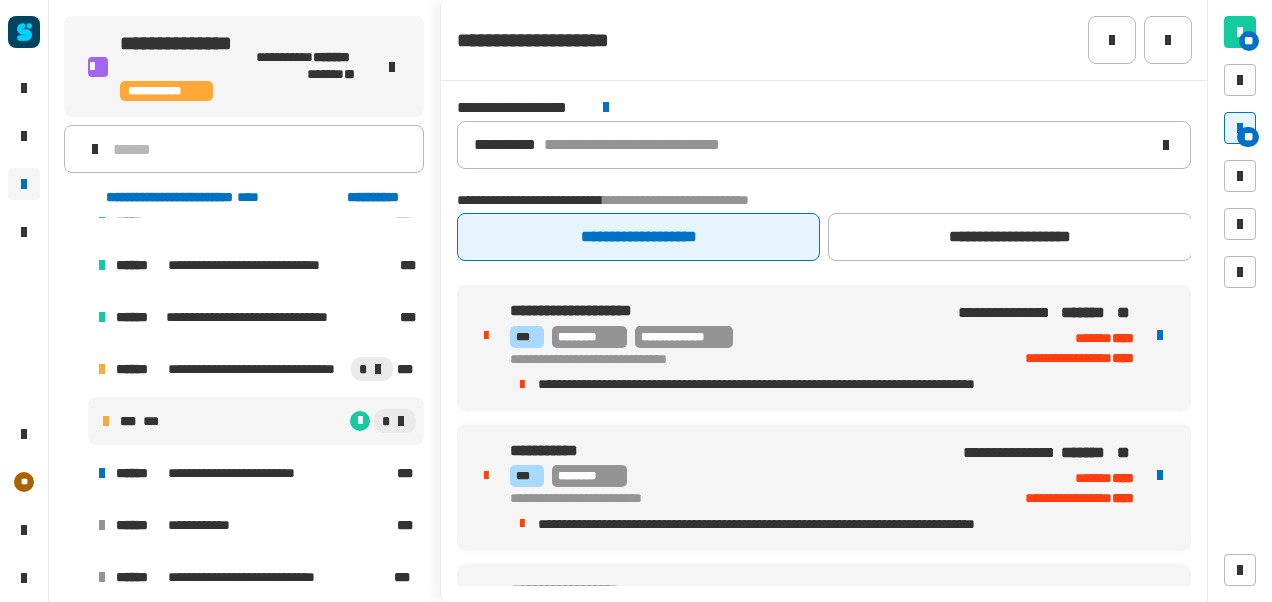 scroll, scrollTop: 263, scrollLeft: 0, axis: vertical 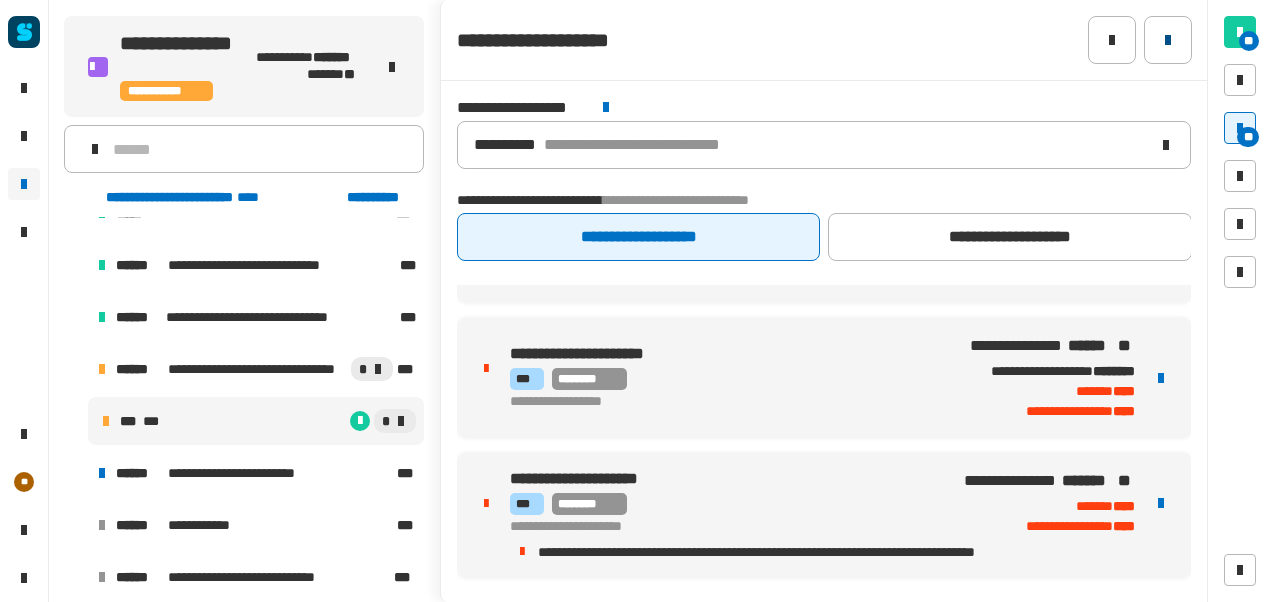 click 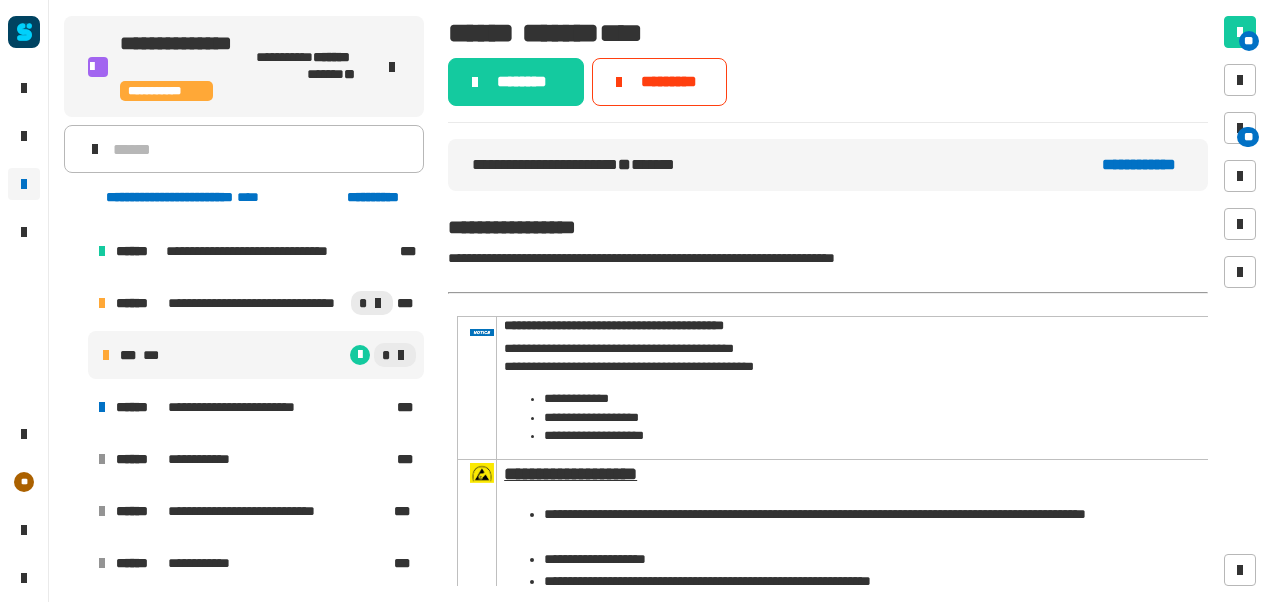 scroll, scrollTop: 496, scrollLeft: 0, axis: vertical 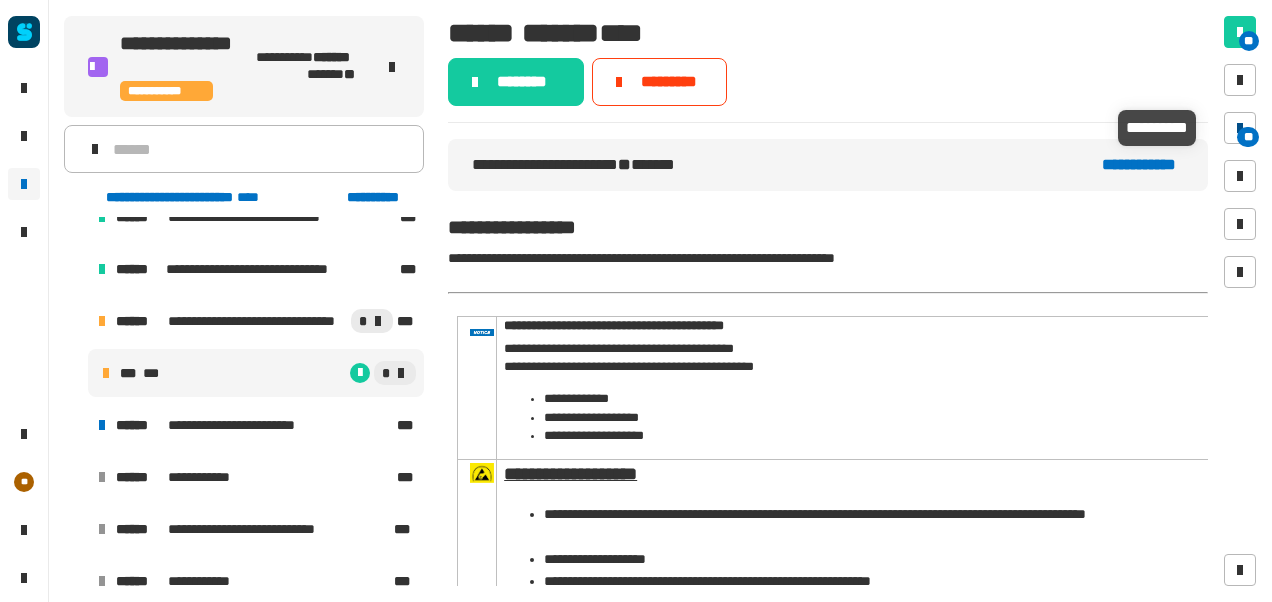 click on "**" at bounding box center (1248, 137) 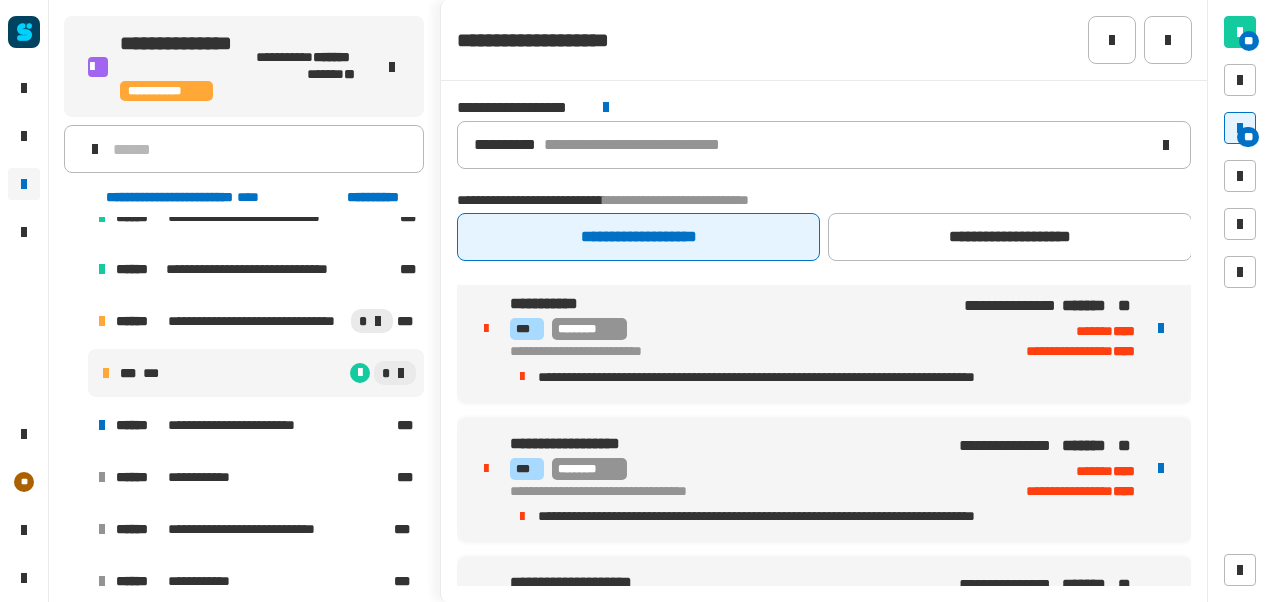 scroll, scrollTop: 0, scrollLeft: 0, axis: both 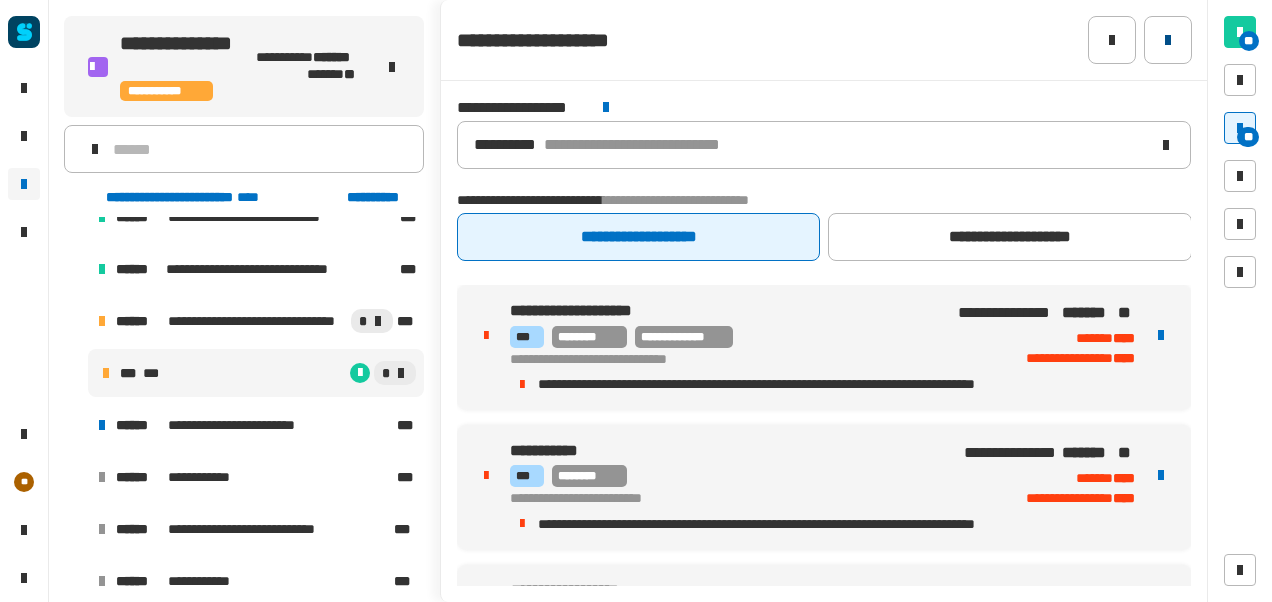 click 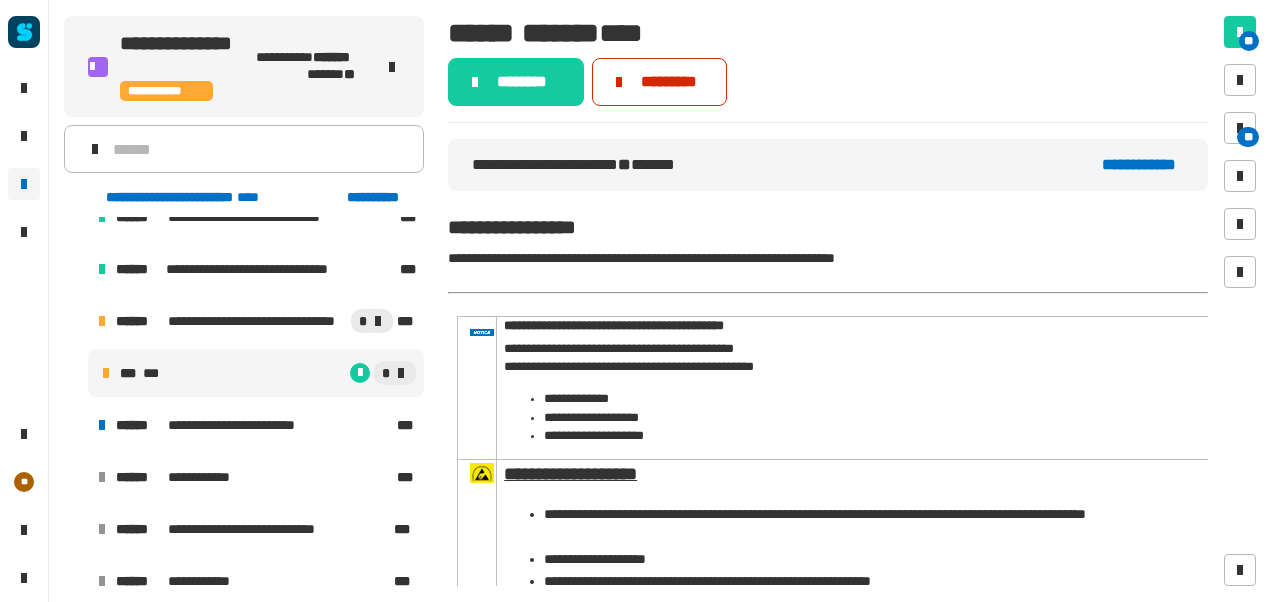 click on "*********" 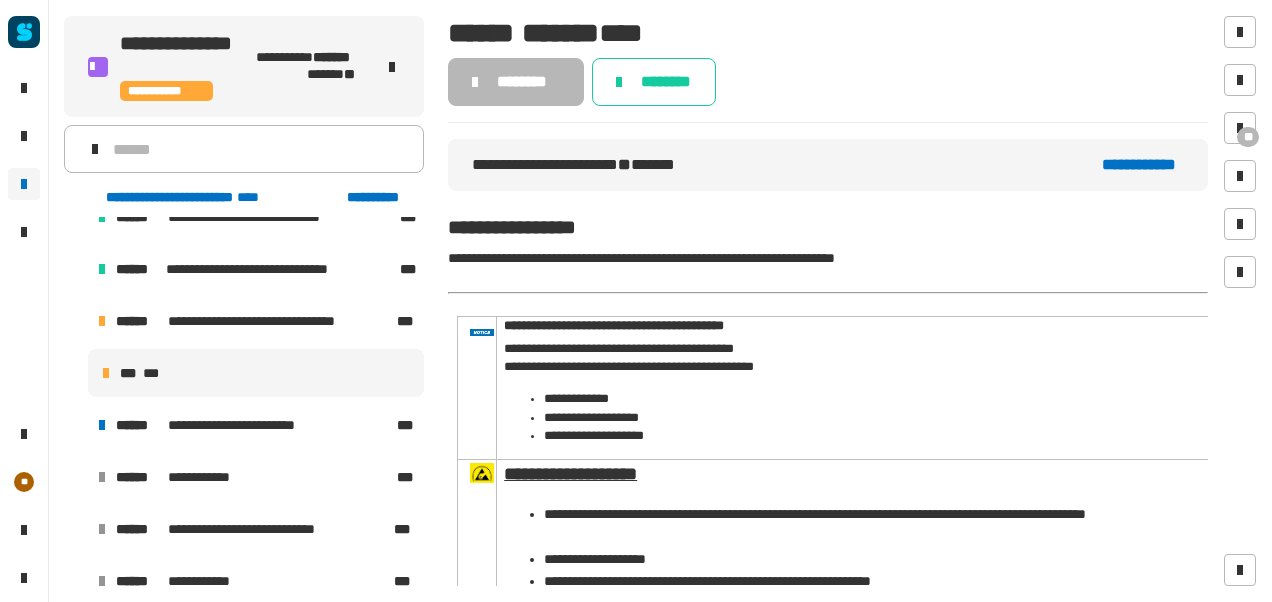click at bounding box center (74, 425) 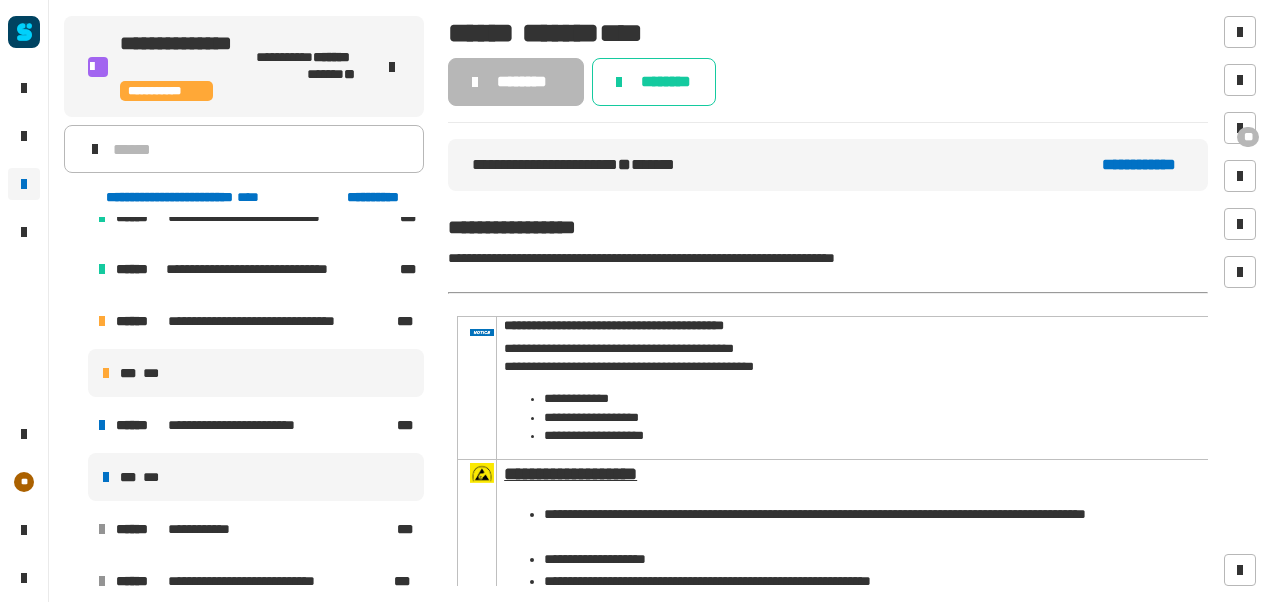 click on "*** ***" at bounding box center [256, 477] 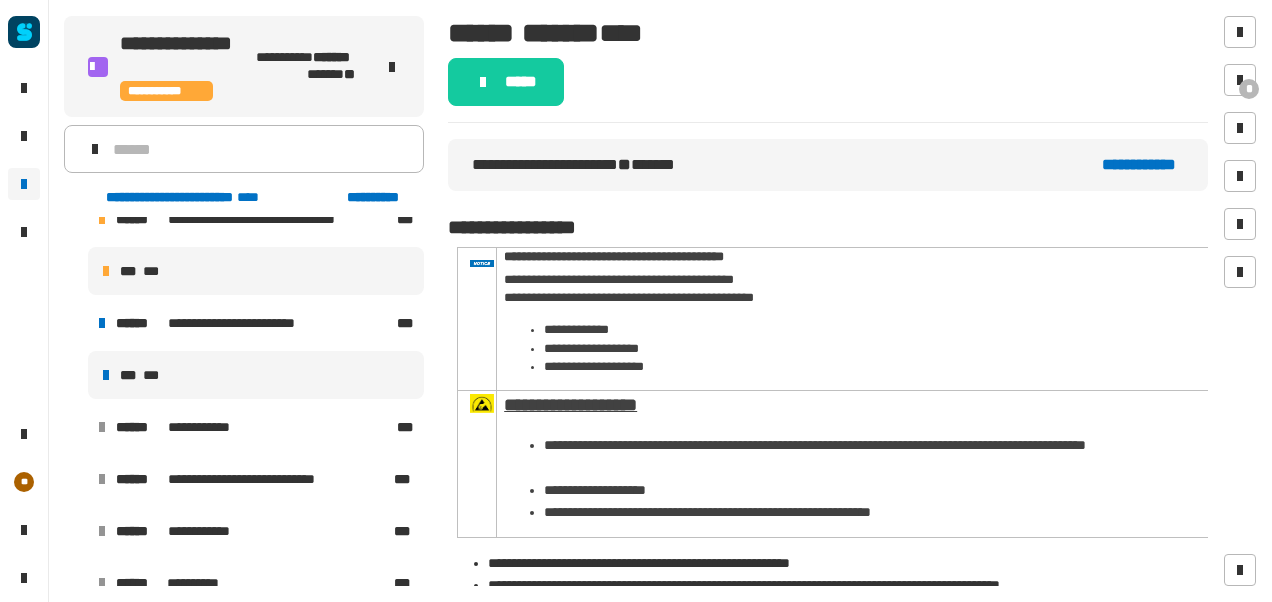 scroll, scrollTop: 610, scrollLeft: 0, axis: vertical 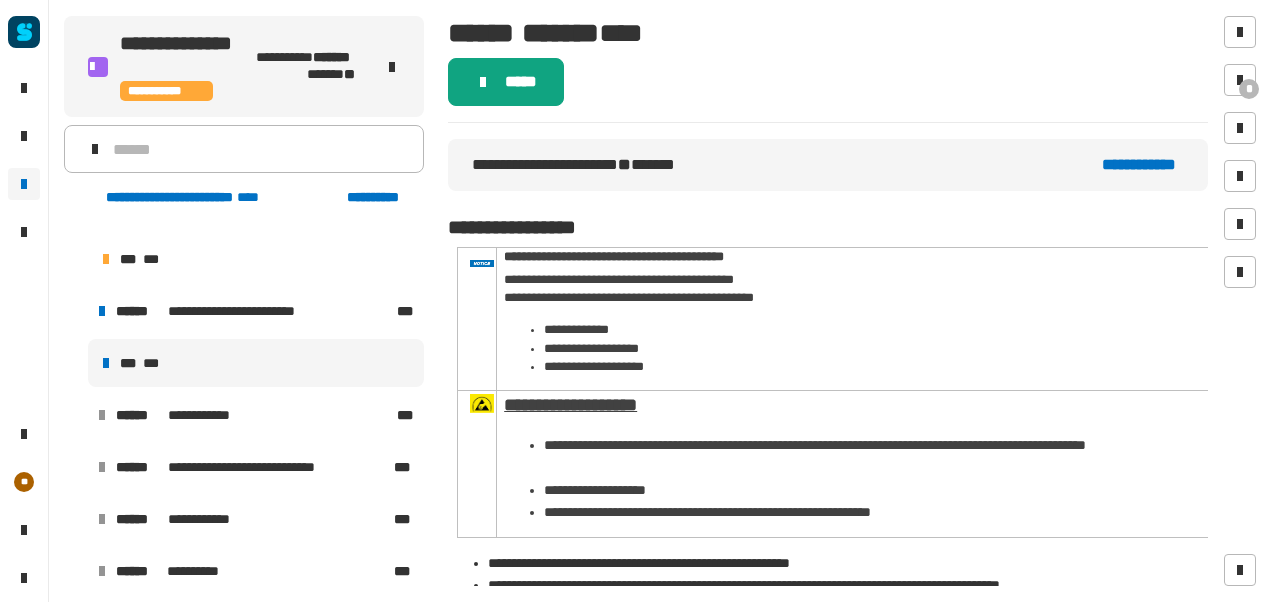 click 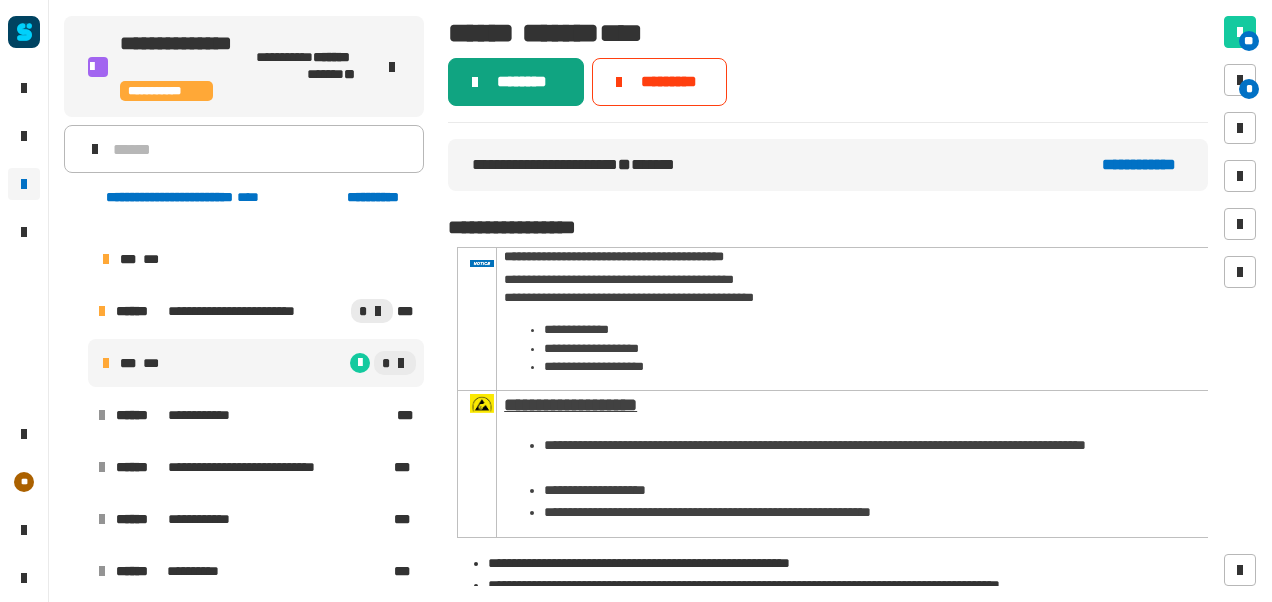 click on "********" 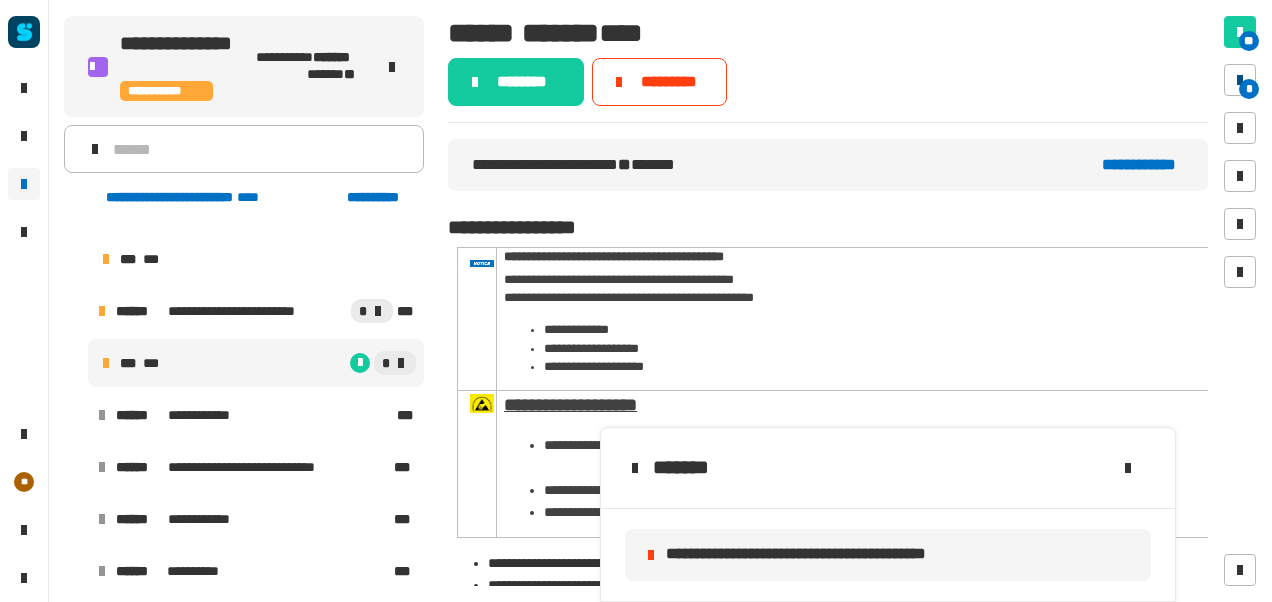 click at bounding box center [1240, 80] 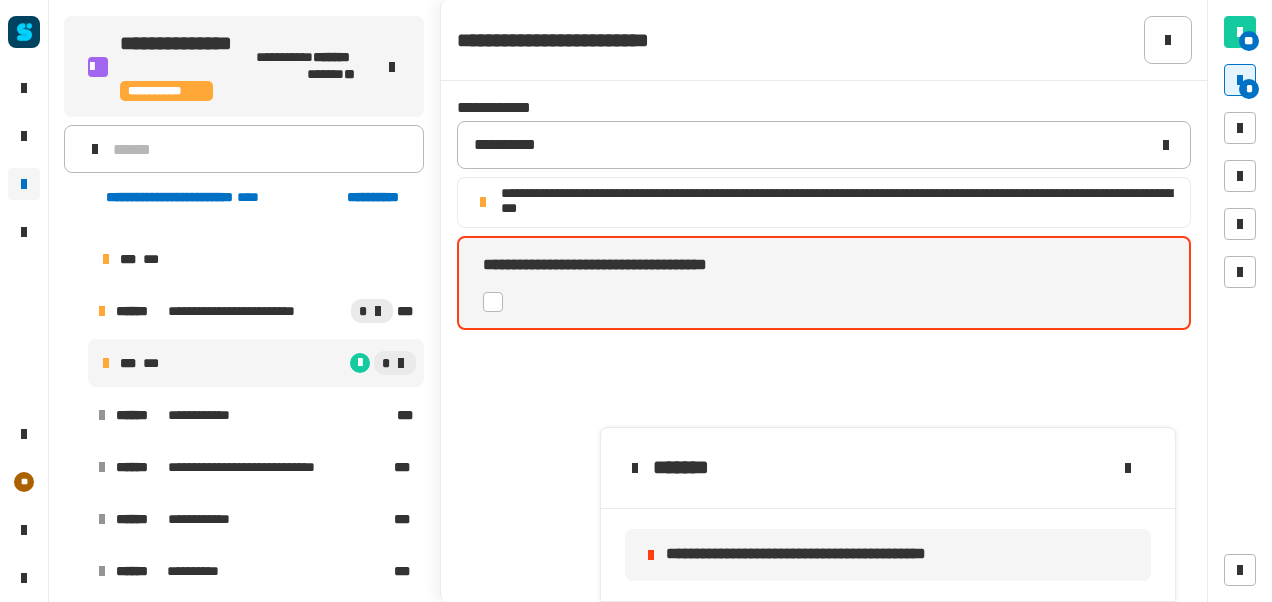 click 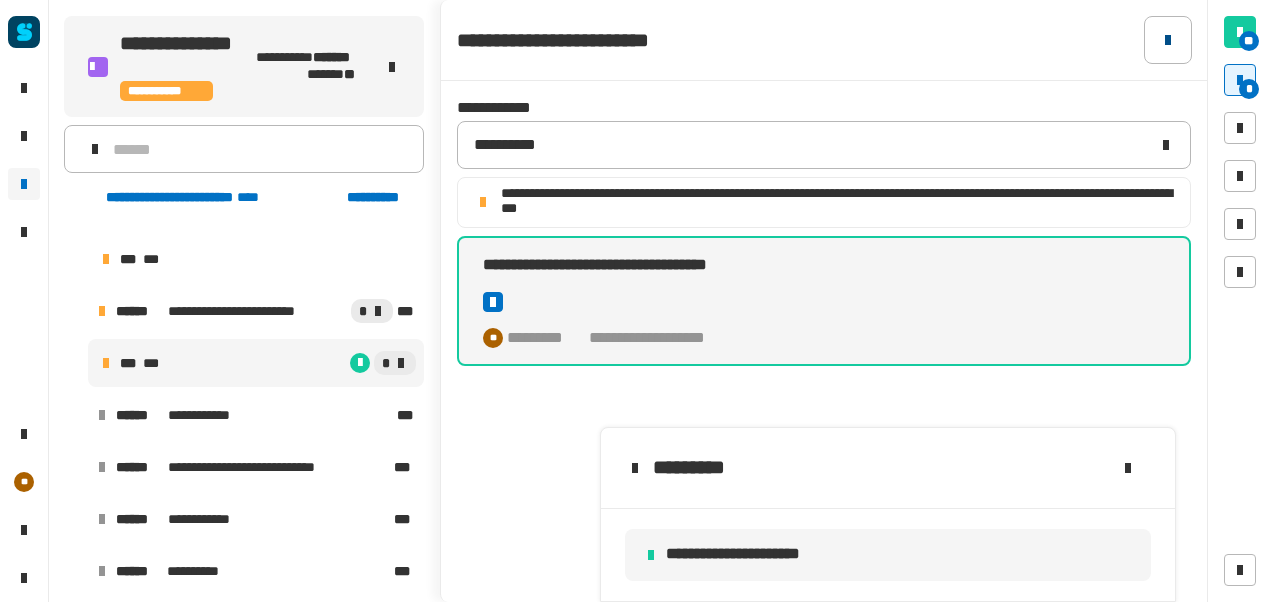 click 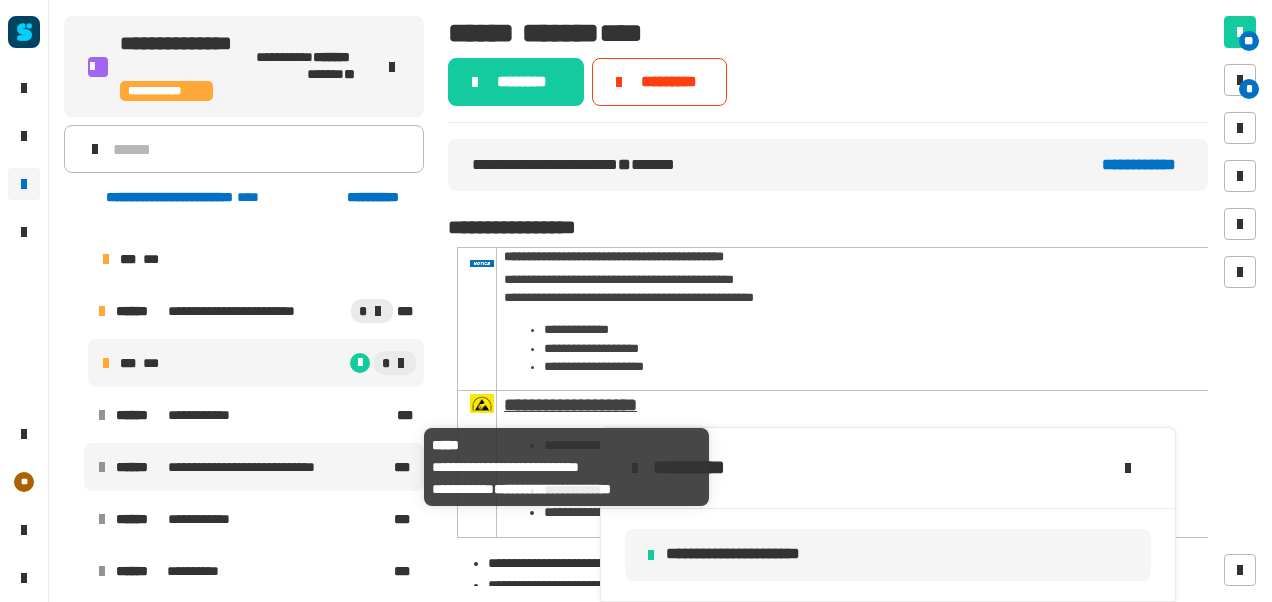 click on "**********" at bounding box center [259, 467] 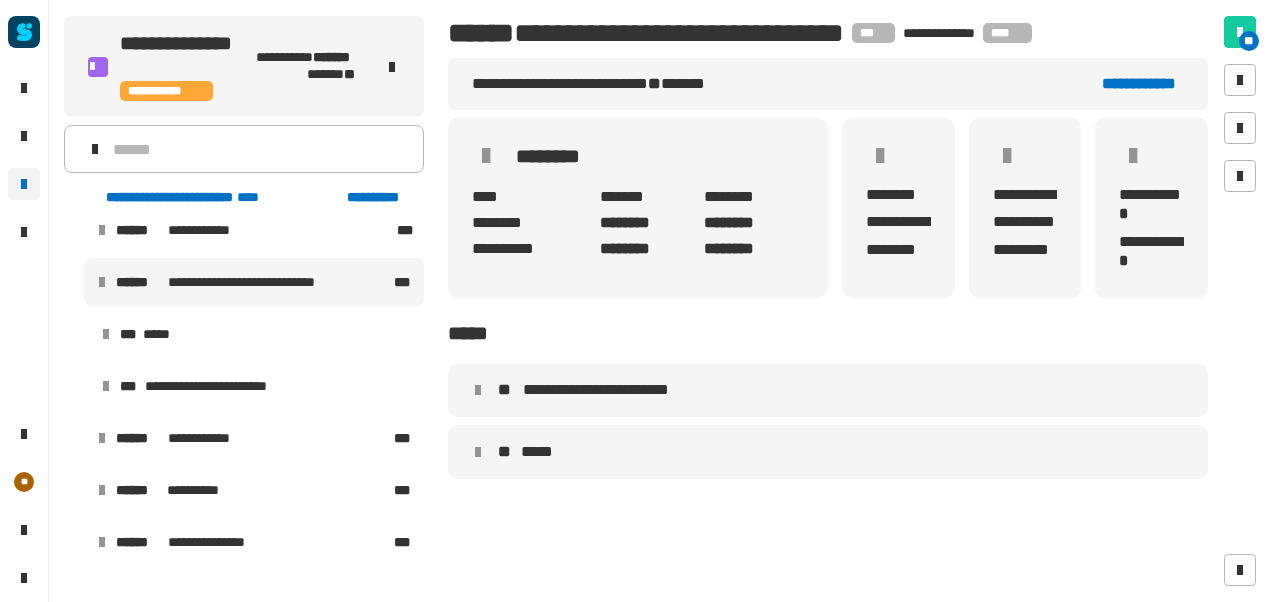 scroll, scrollTop: 797, scrollLeft: 0, axis: vertical 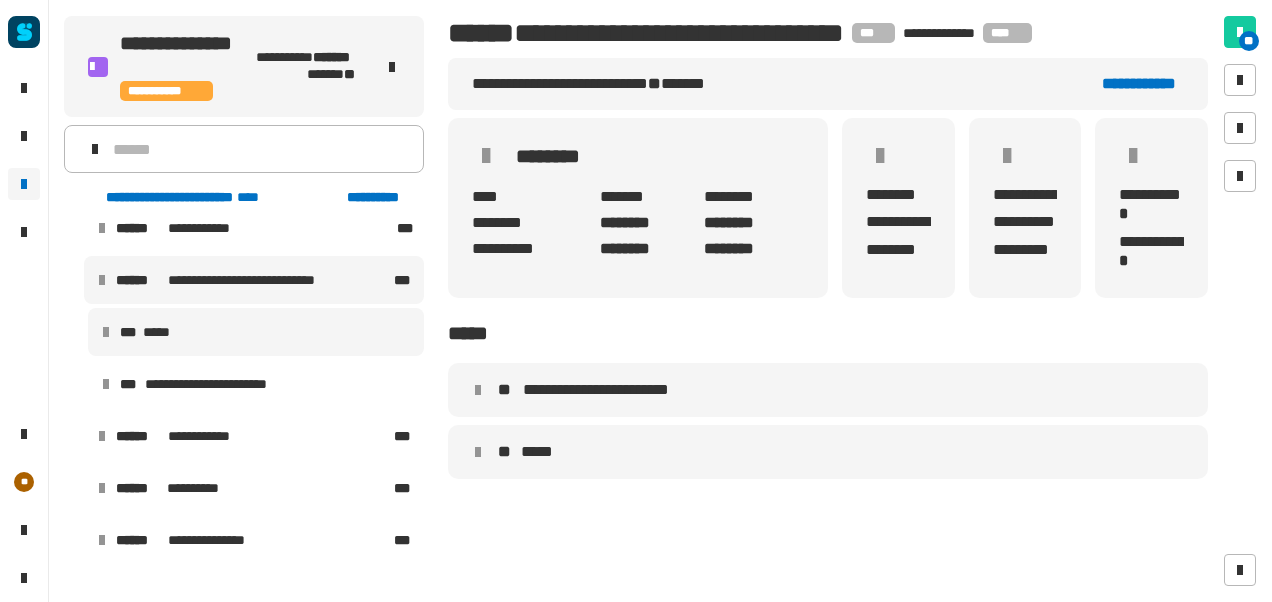 click on "*** *****" at bounding box center (256, 332) 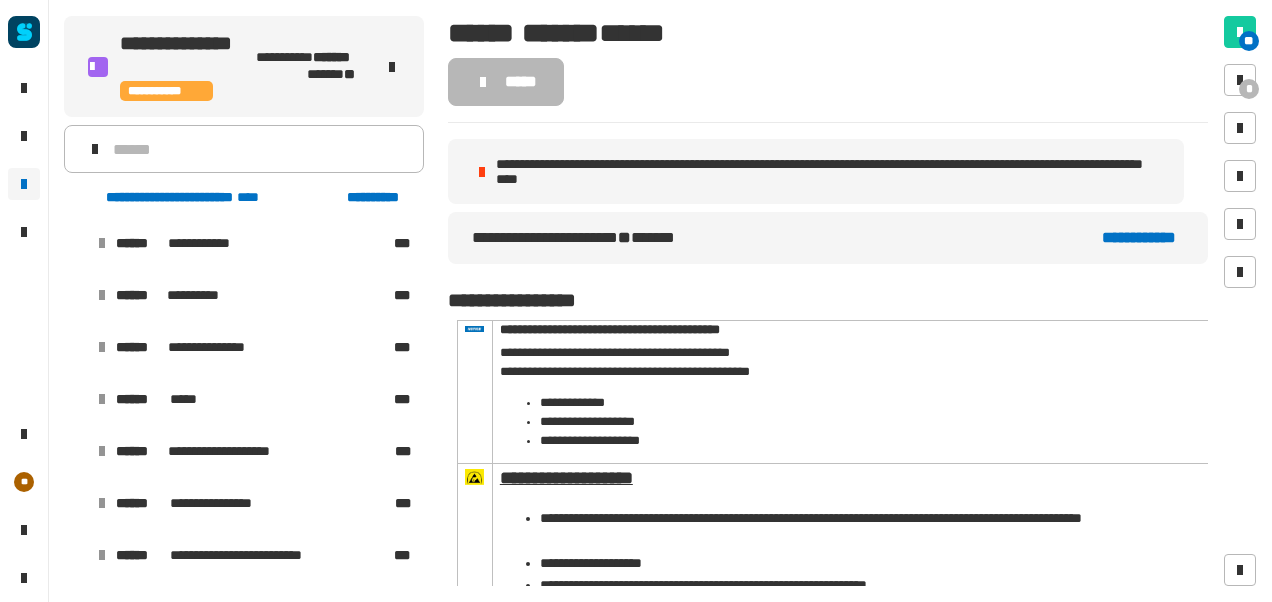 scroll, scrollTop: 998, scrollLeft: 0, axis: vertical 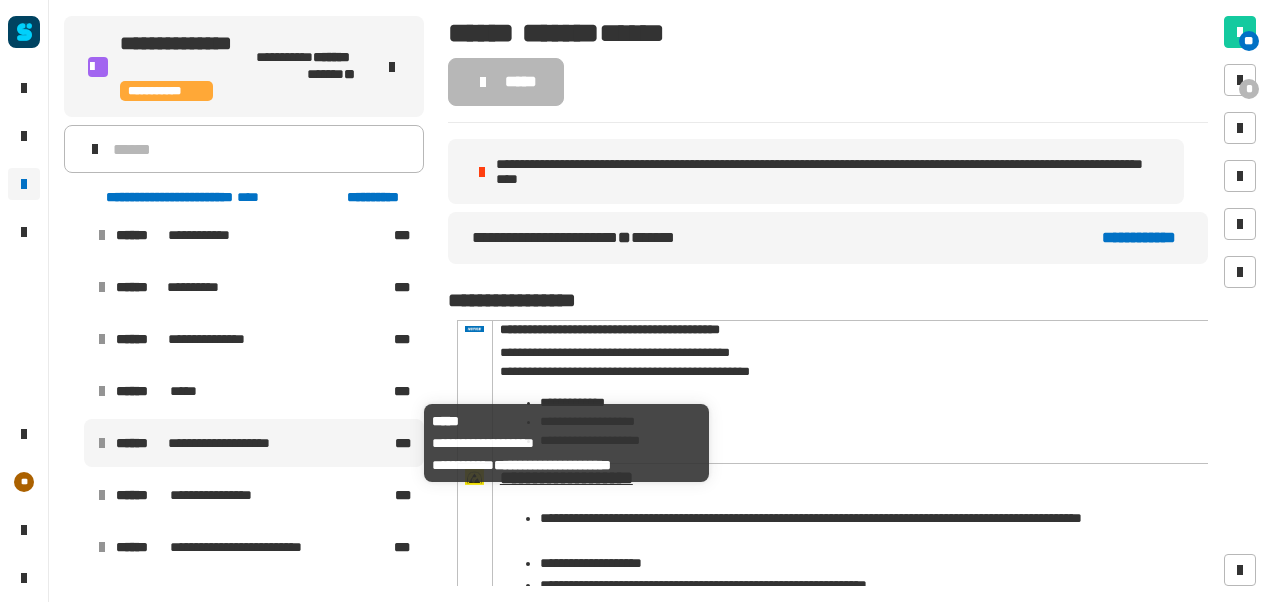click on "**********" at bounding box center [232, 443] 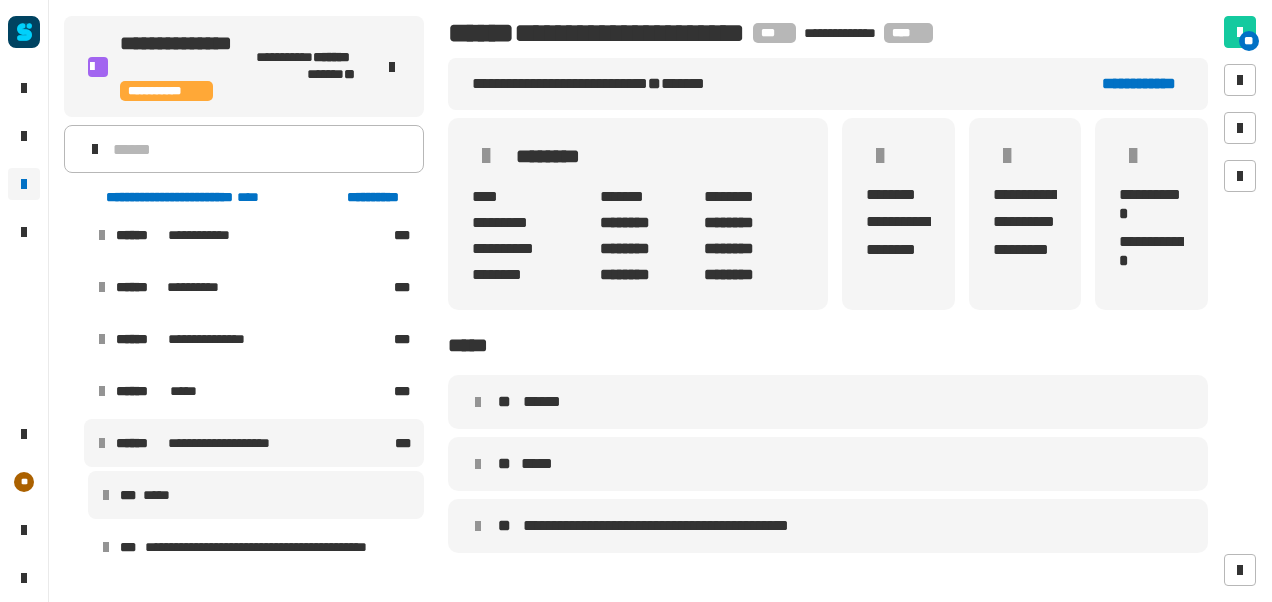 click on "*** *****" at bounding box center (256, 495) 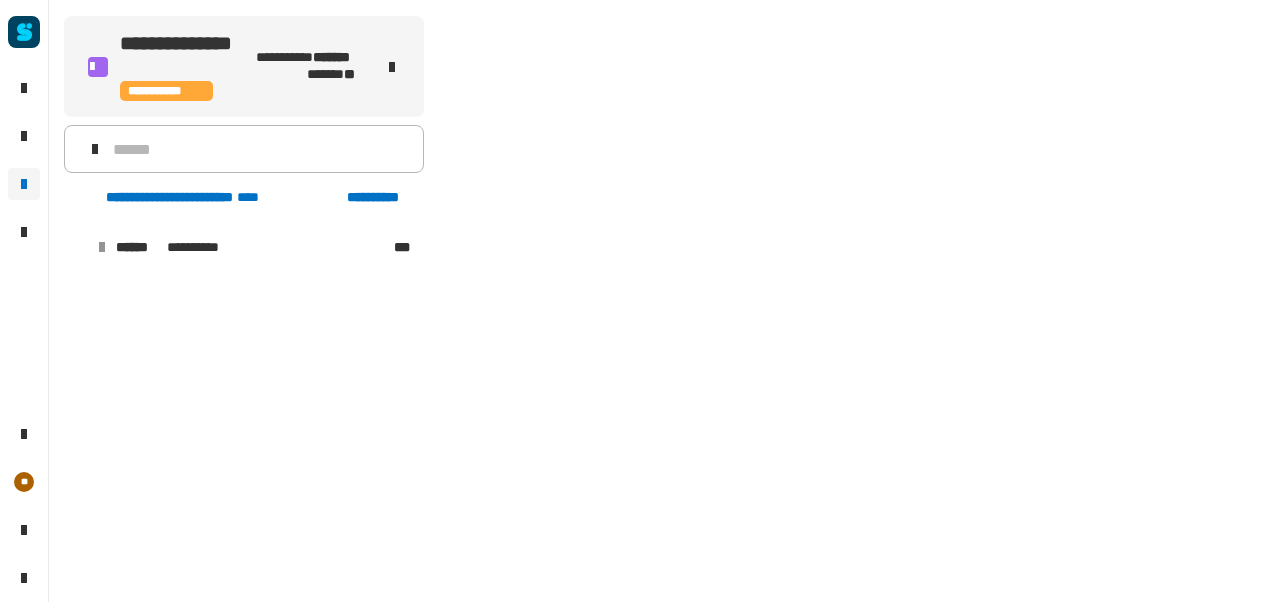 scroll, scrollTop: 1032, scrollLeft: 0, axis: vertical 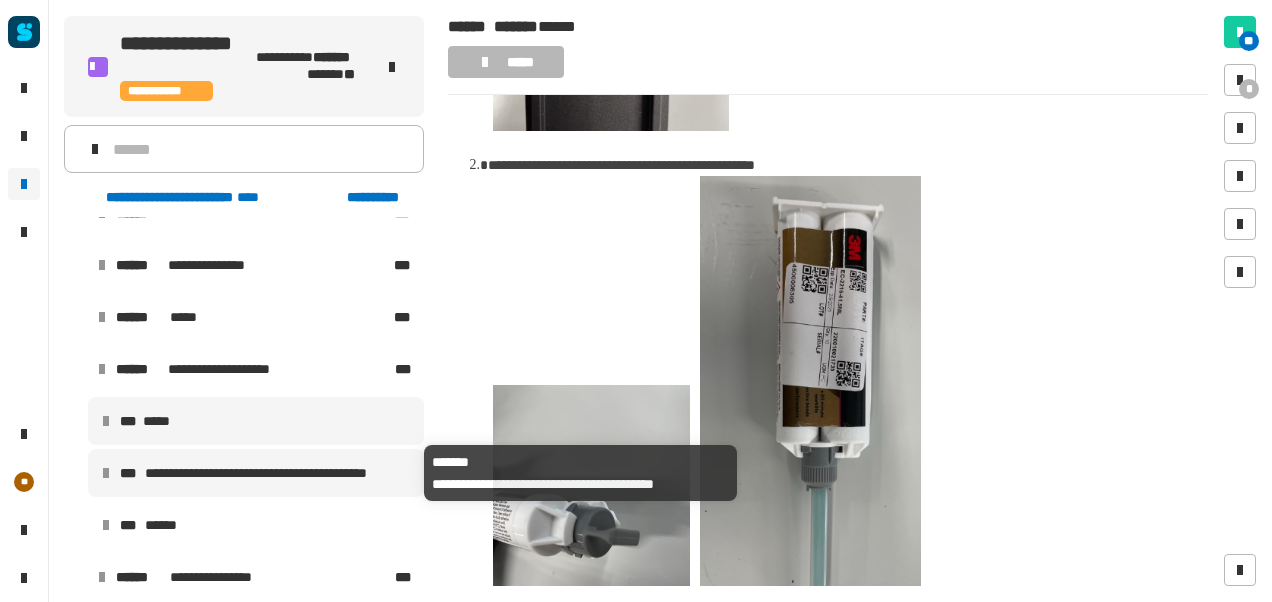 click on "**********" at bounding box center (278, 473) 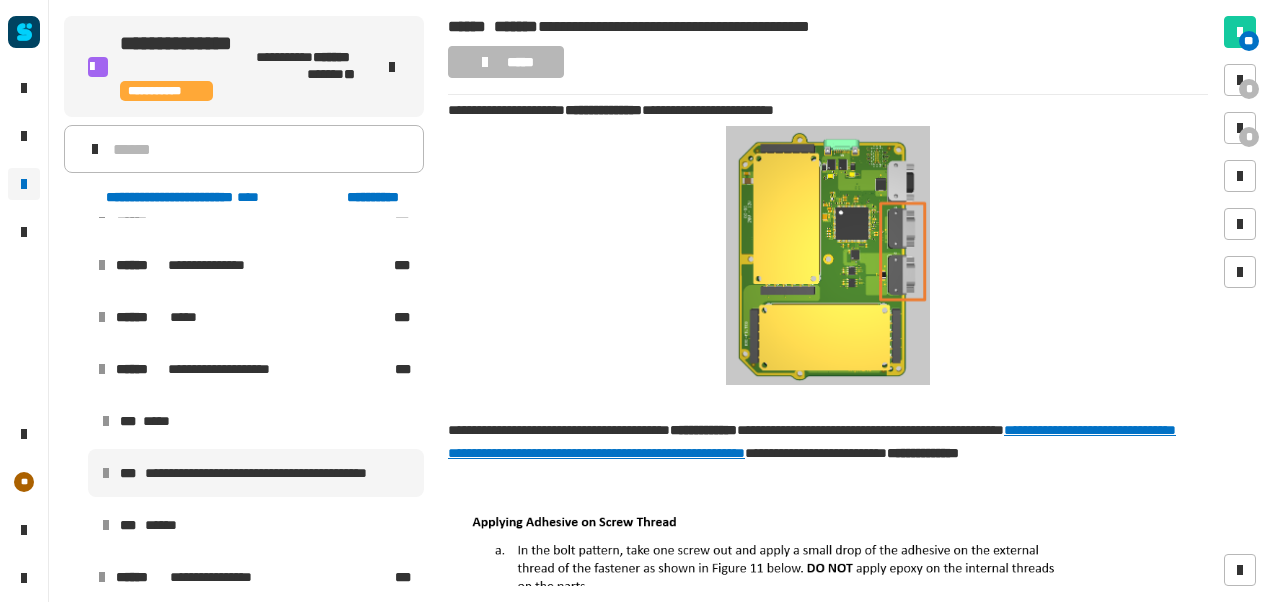 scroll, scrollTop: 771, scrollLeft: 0, axis: vertical 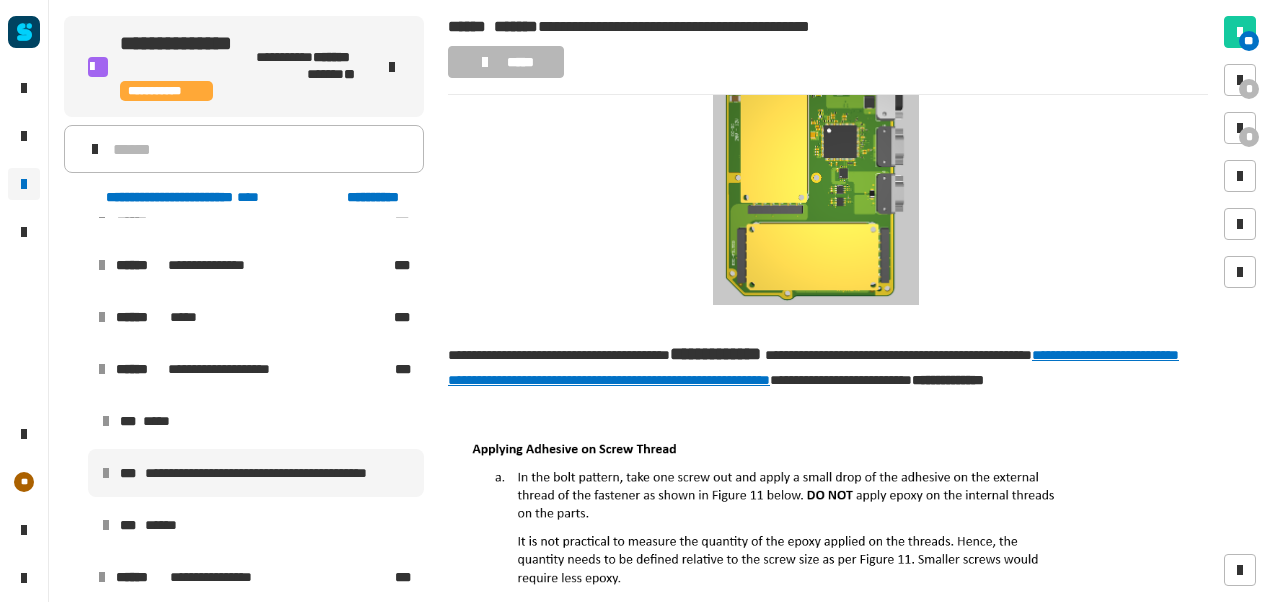 click at bounding box center [816, 174] 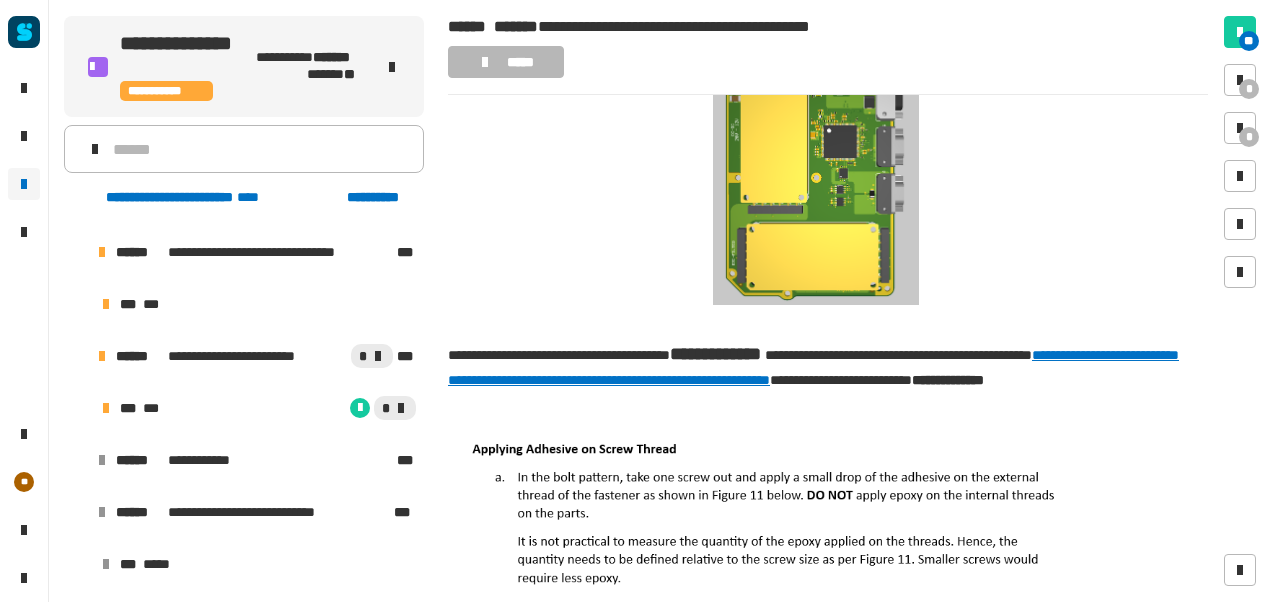 scroll, scrollTop: 573, scrollLeft: 0, axis: vertical 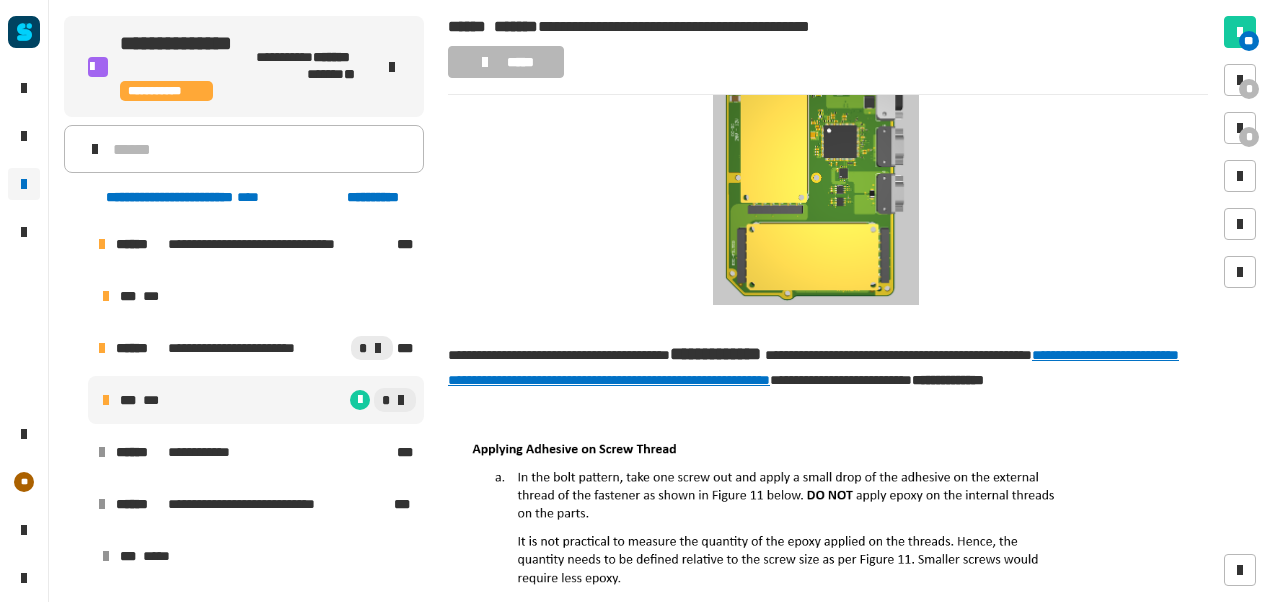 click on "*" at bounding box center (293, 400) 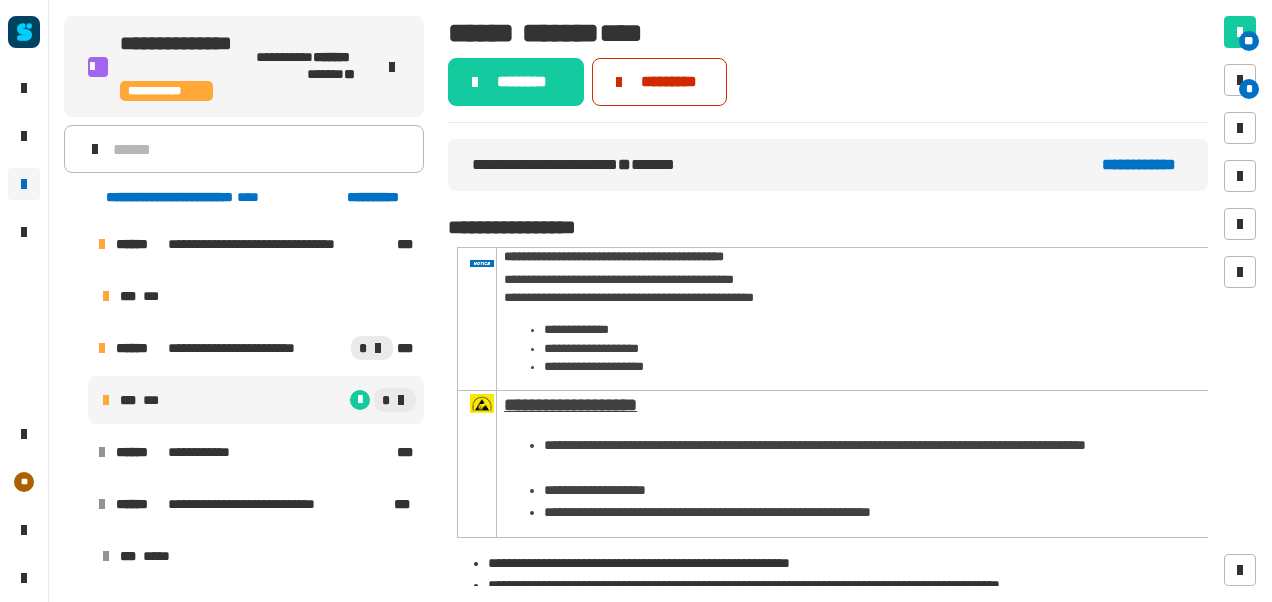click on "*********" 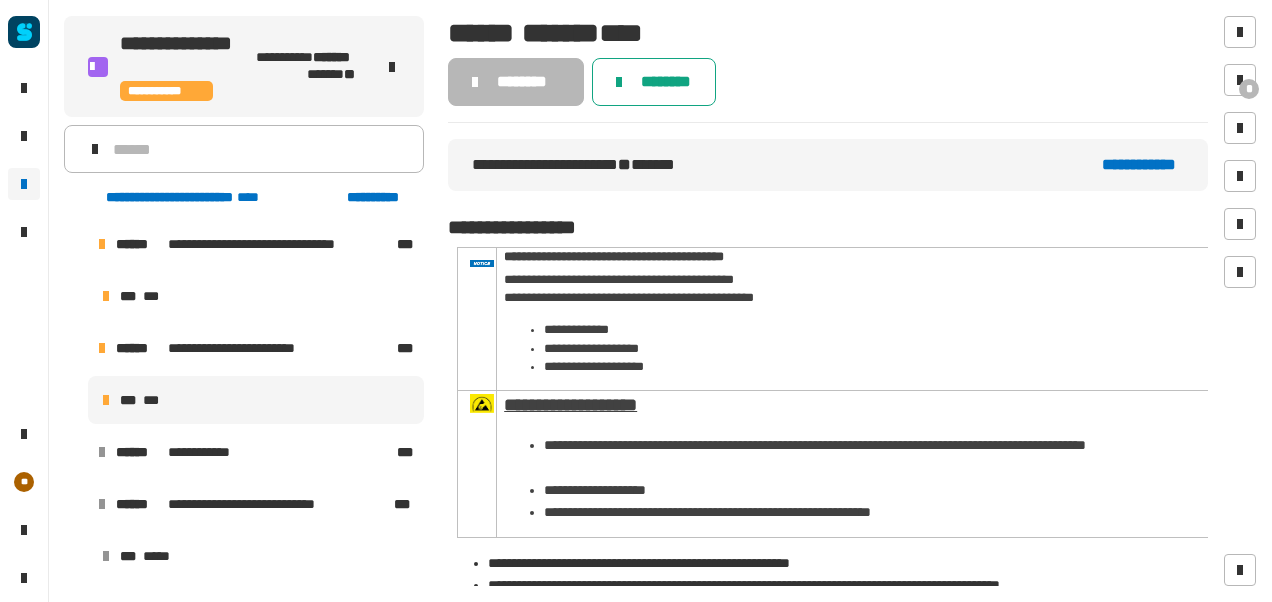 click on "********" 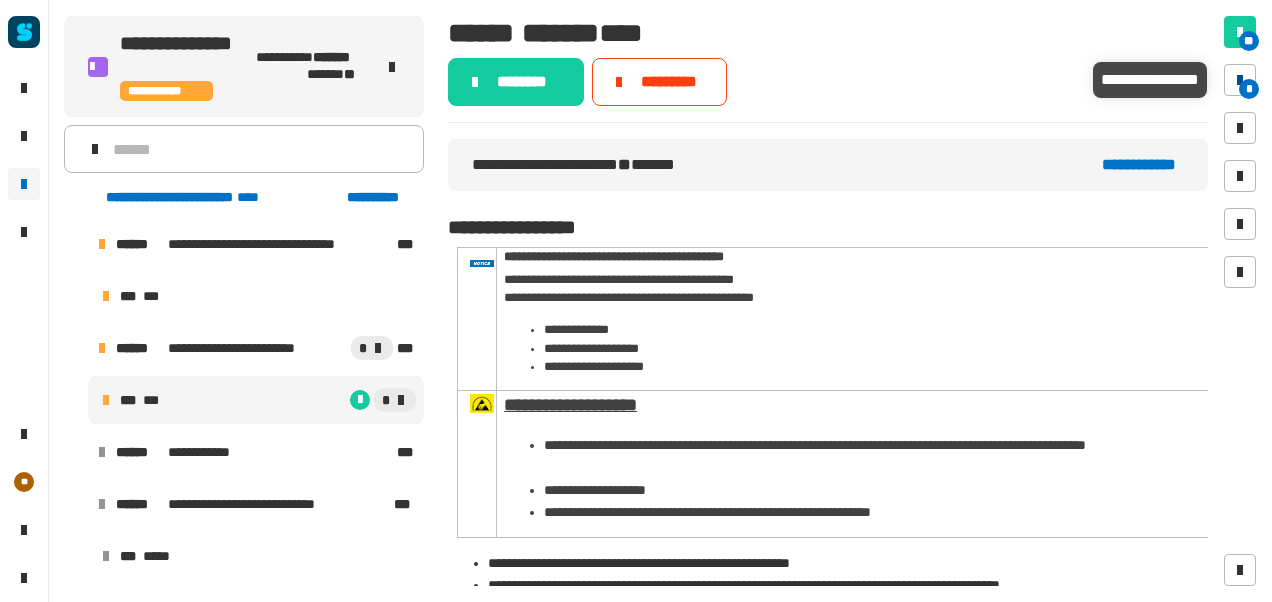 click on "*" at bounding box center [1240, 80] 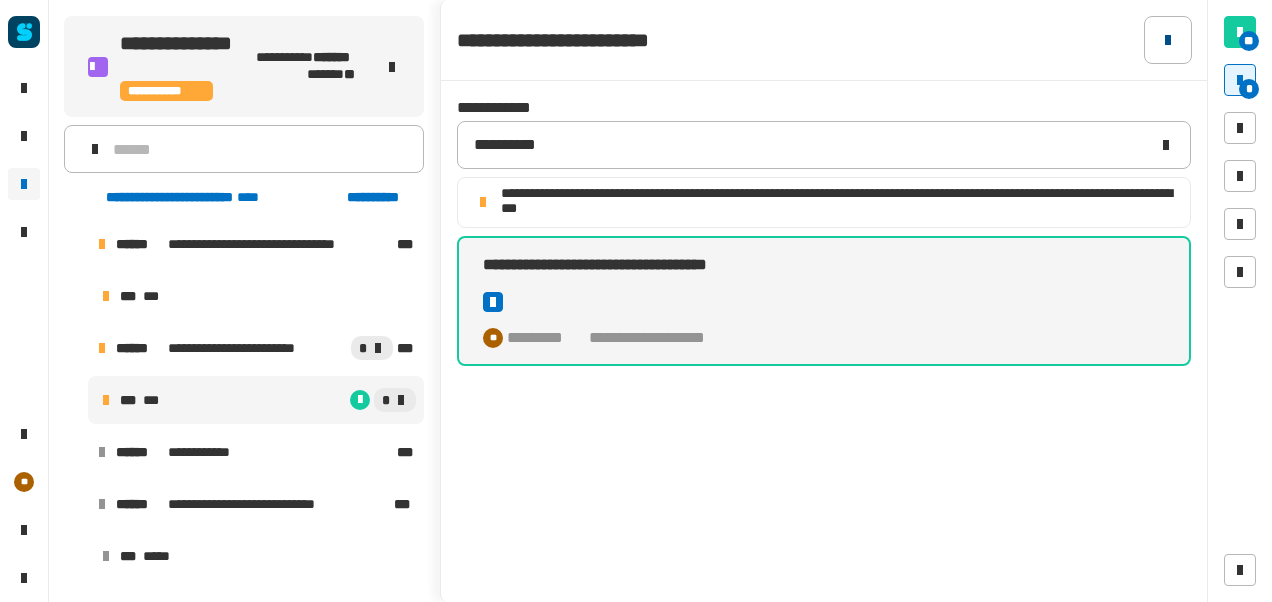 click 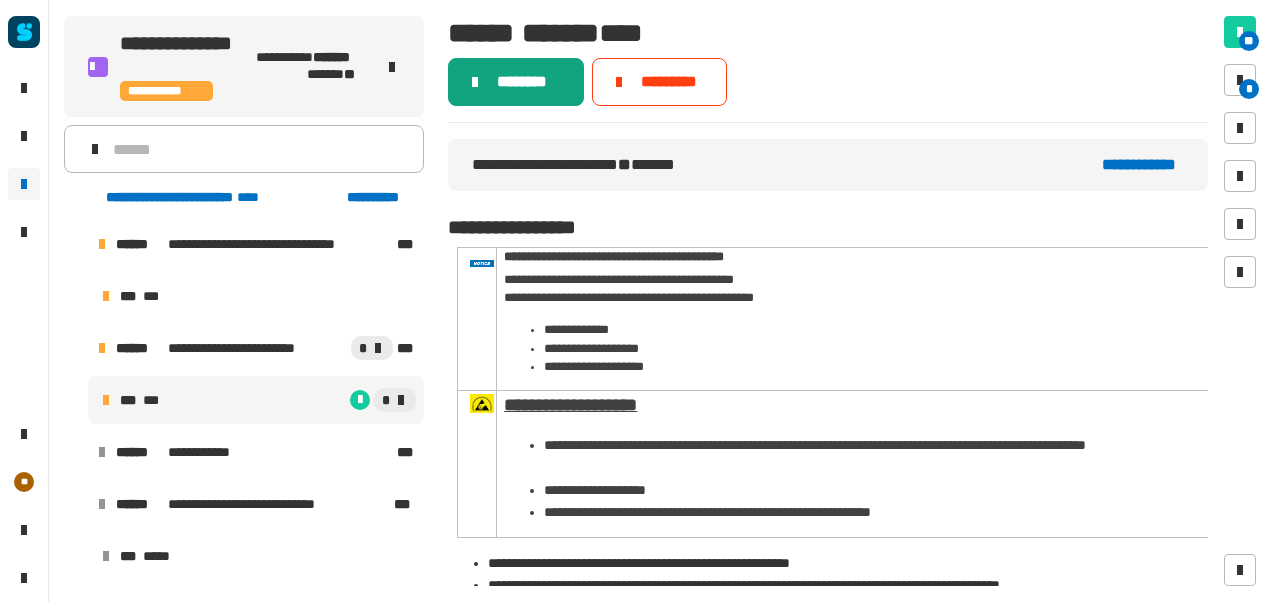 click on "********" 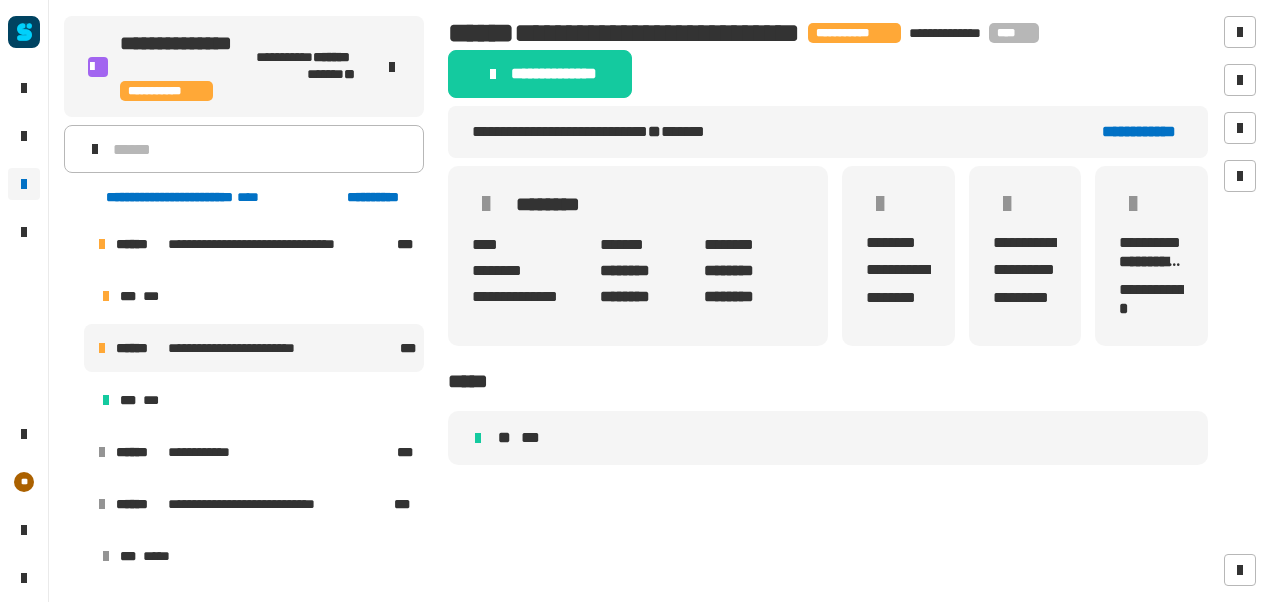 click on "******** *****" 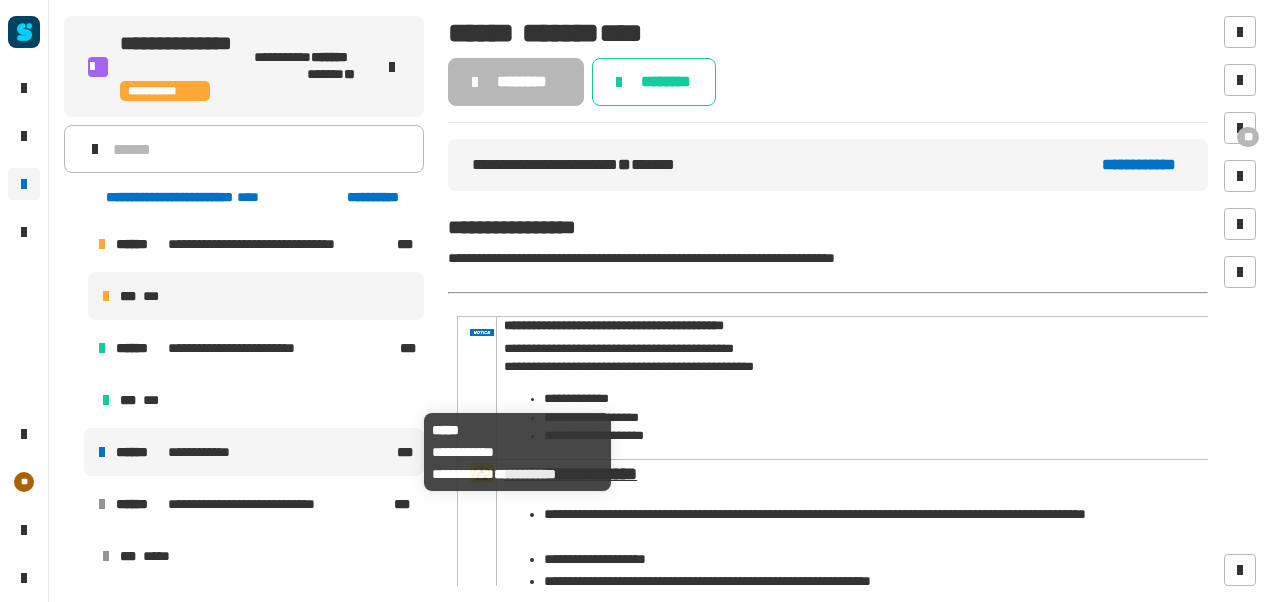 click on "**********" at bounding box center (254, 452) 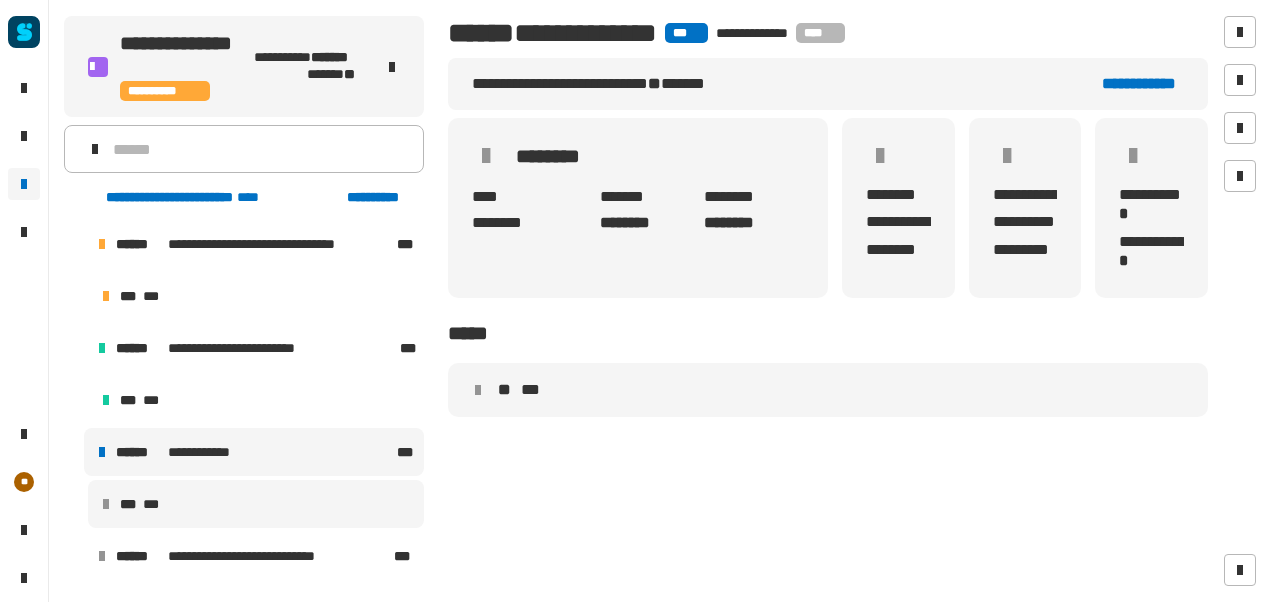 click on "*** ***" at bounding box center (256, 504) 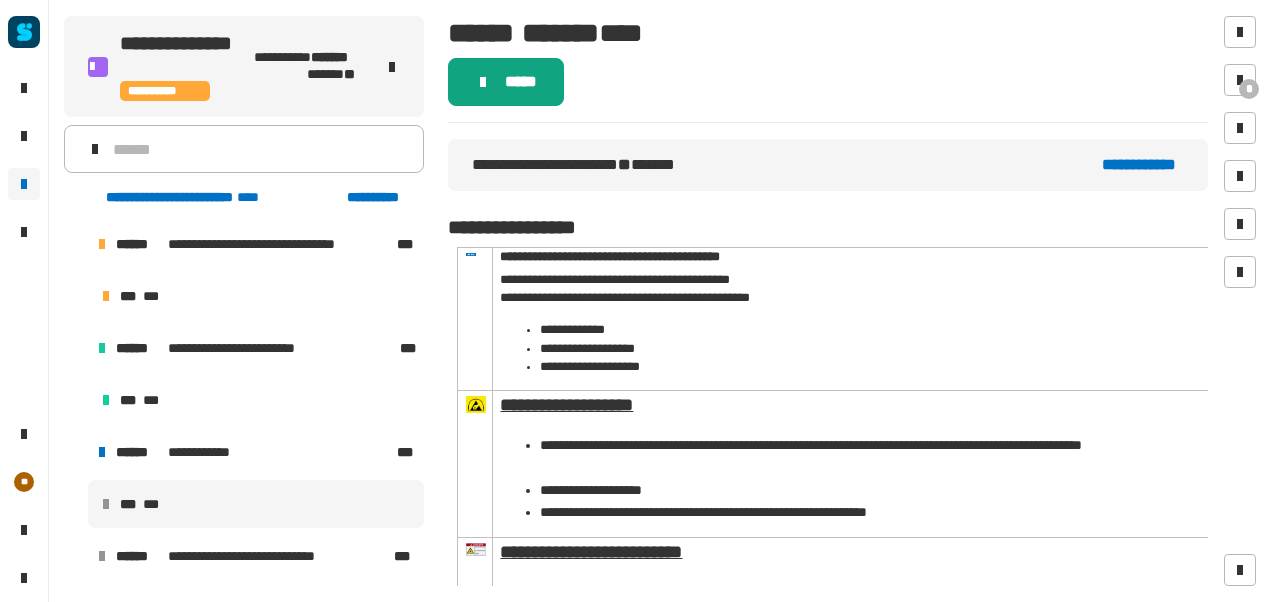 click on "*****" 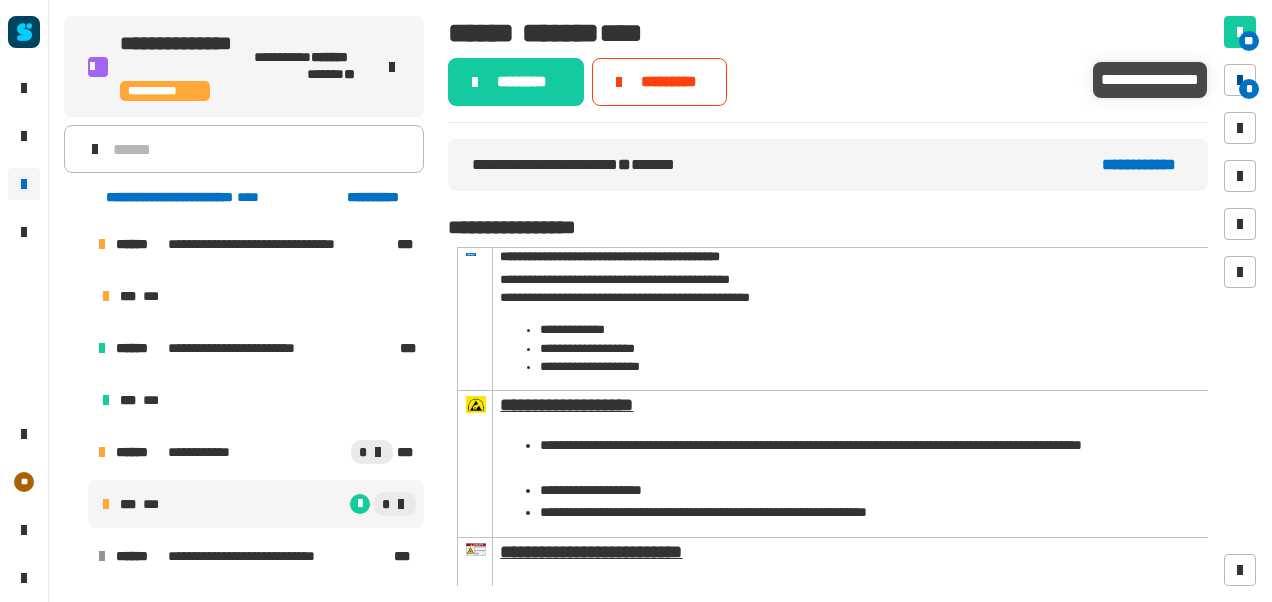 click at bounding box center (1240, 80) 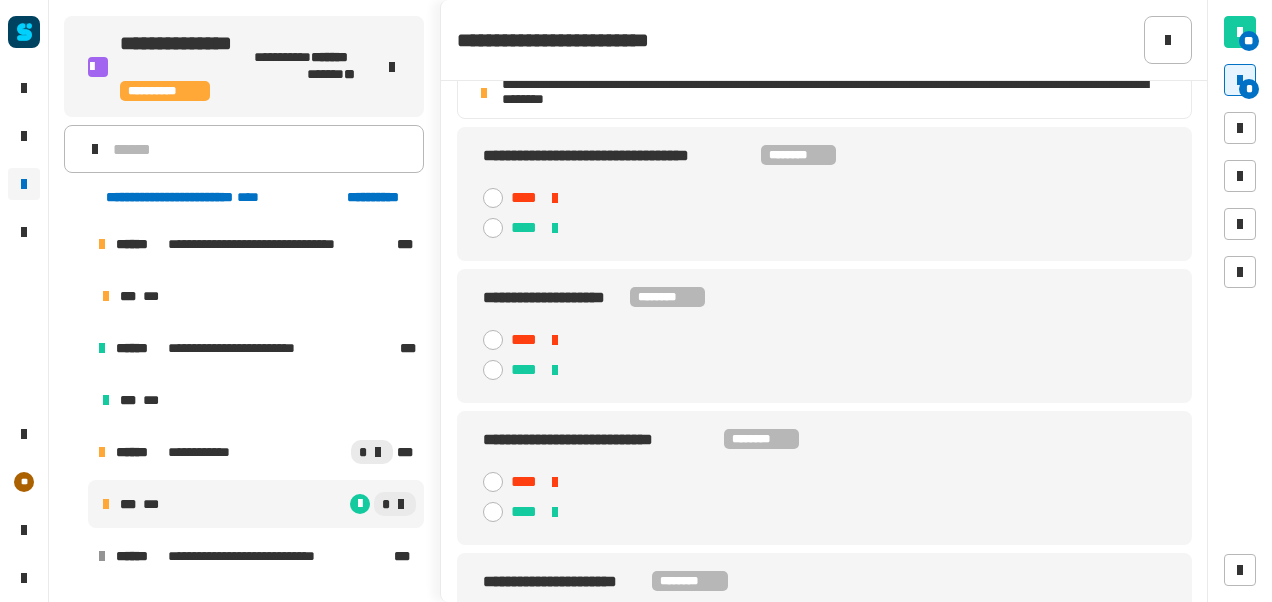 scroll, scrollTop: 110, scrollLeft: 0, axis: vertical 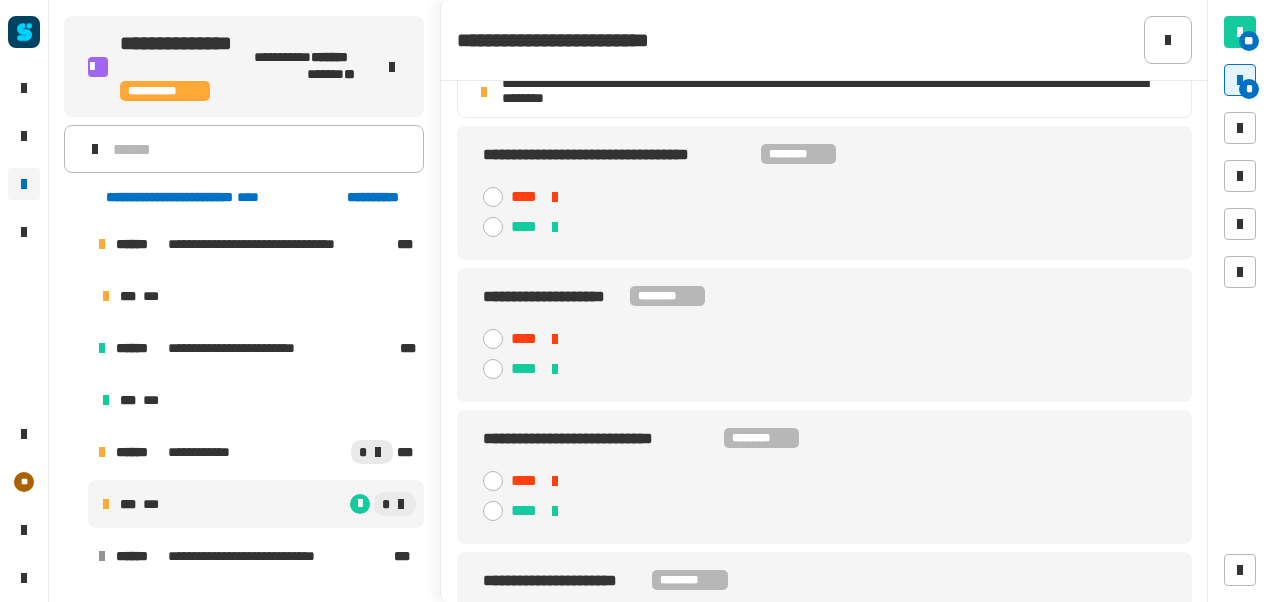click 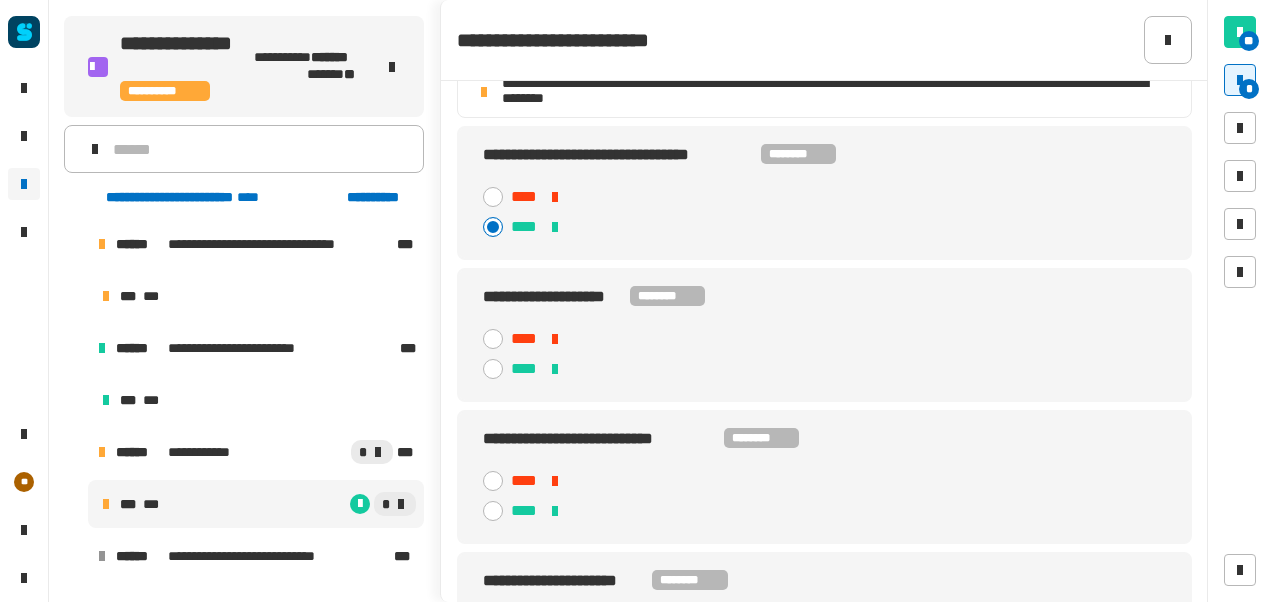 click 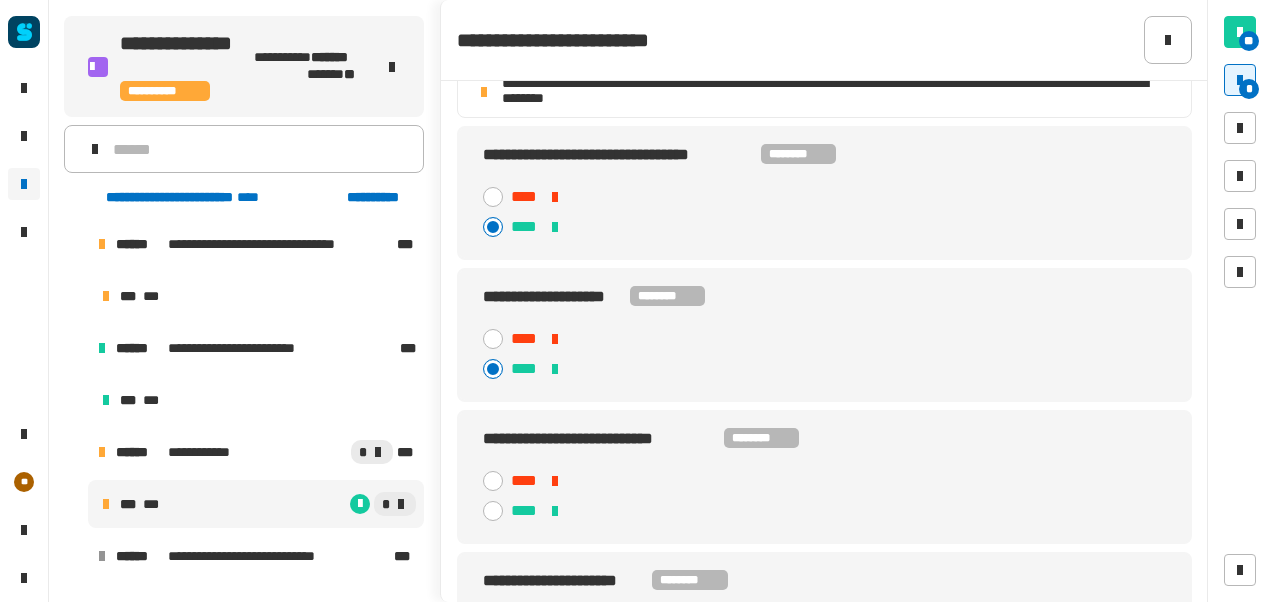 click 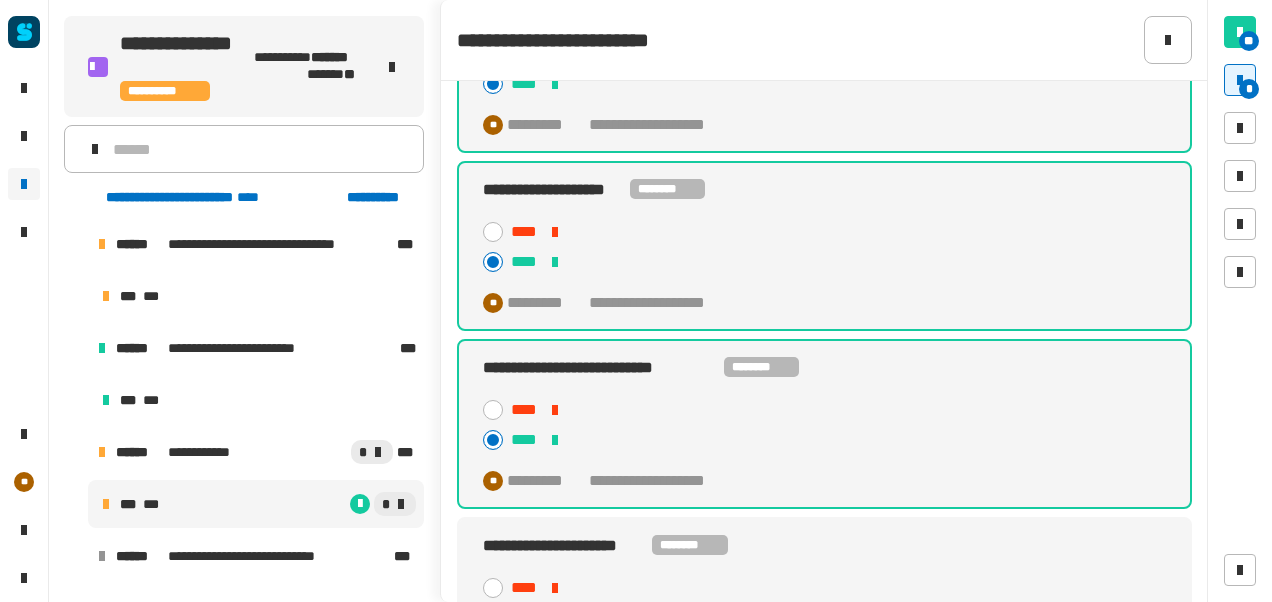 scroll, scrollTop: 317, scrollLeft: 0, axis: vertical 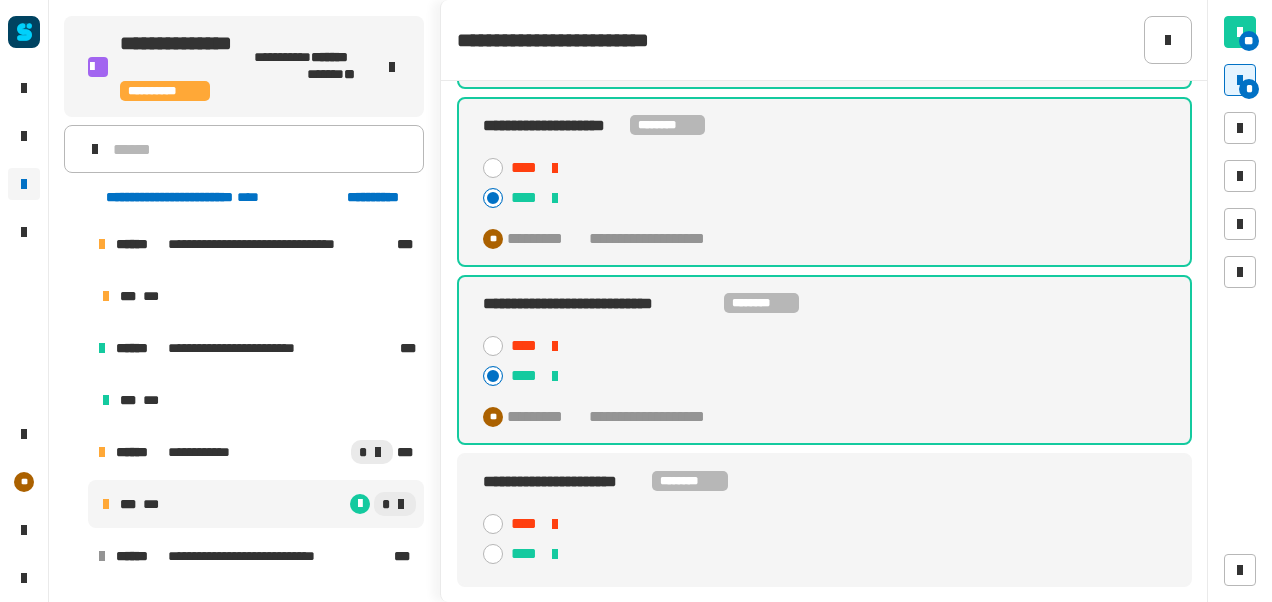 click 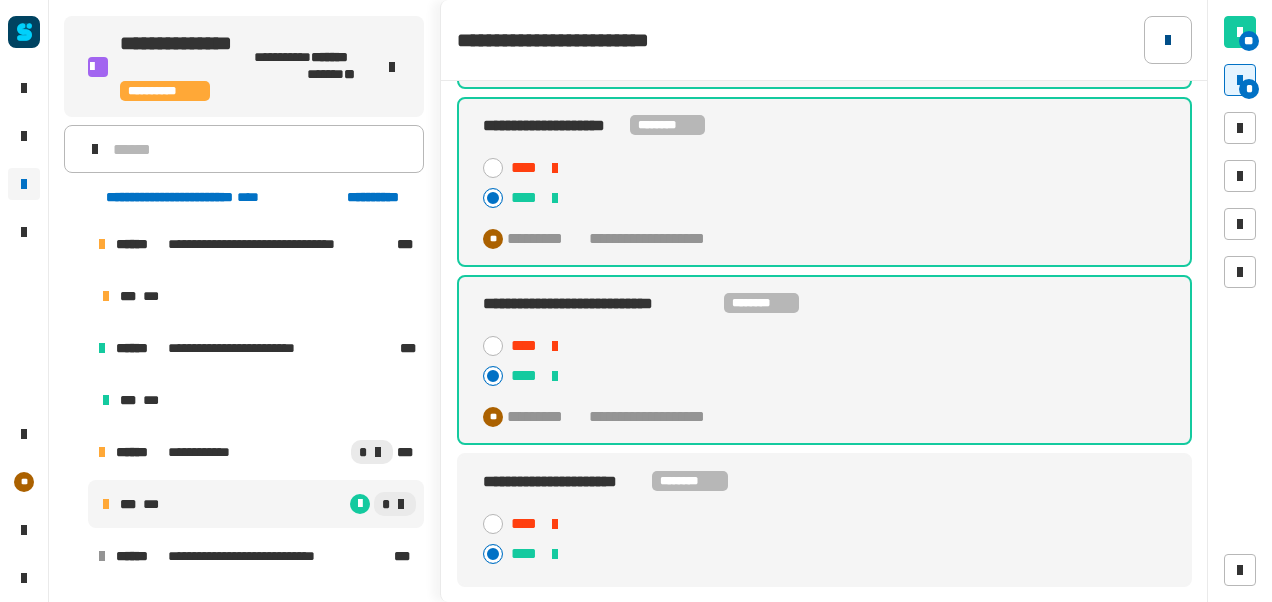 click 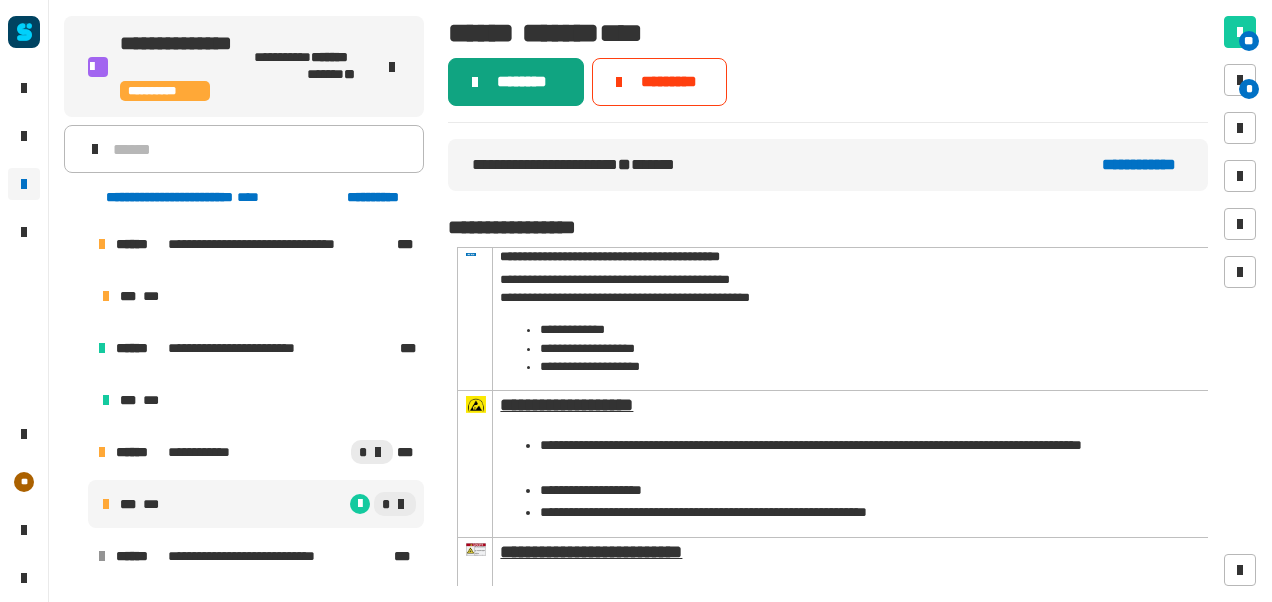 click on "********" 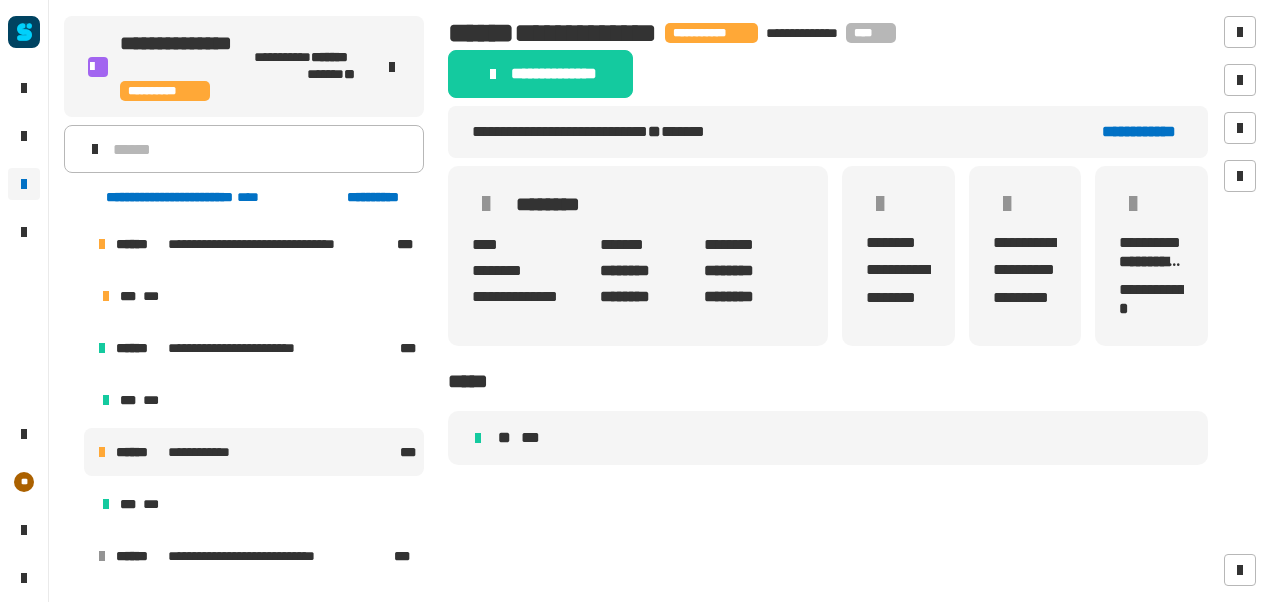 click on "******** *****" 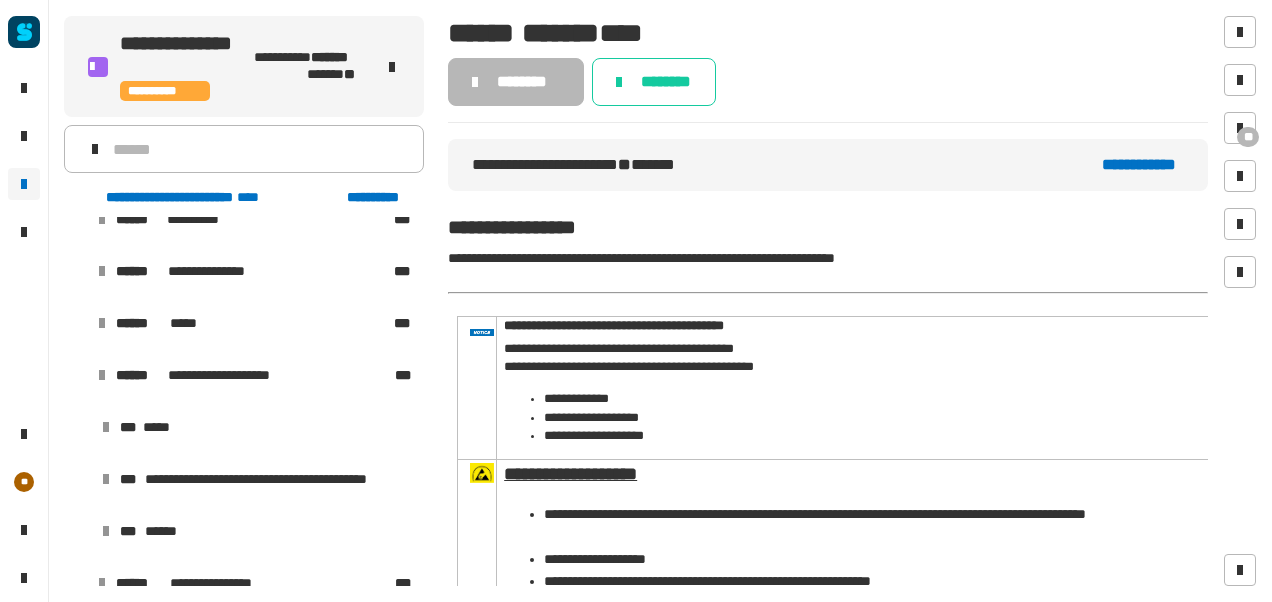 scroll, scrollTop: 1132, scrollLeft: 0, axis: vertical 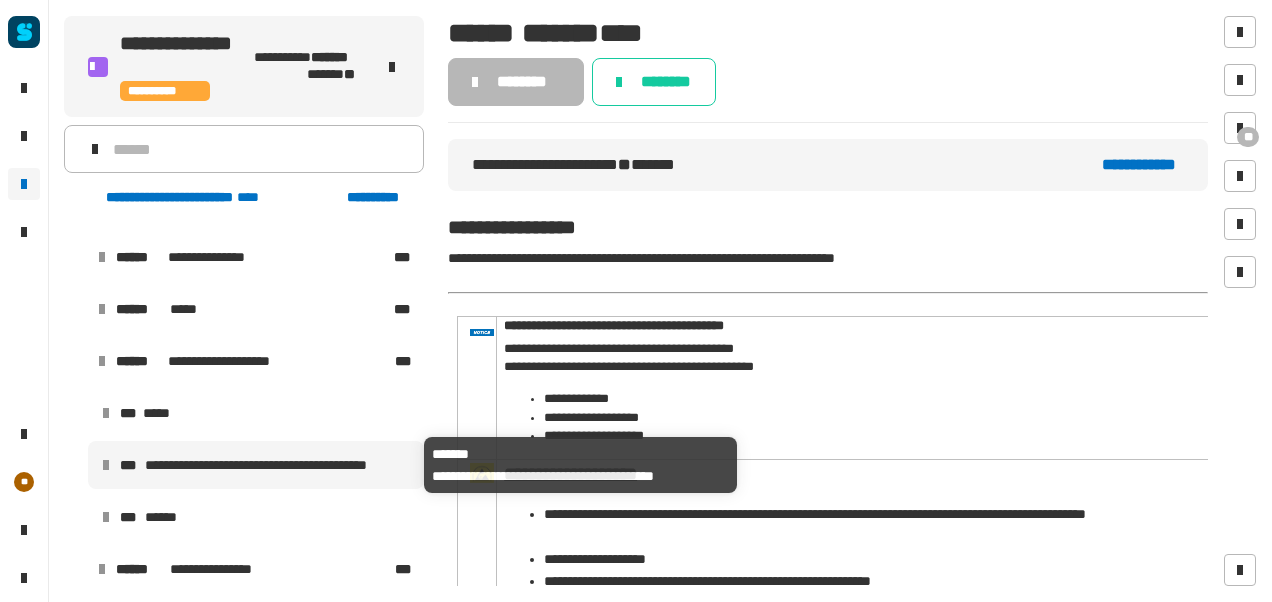 click on "**********" at bounding box center [278, 465] 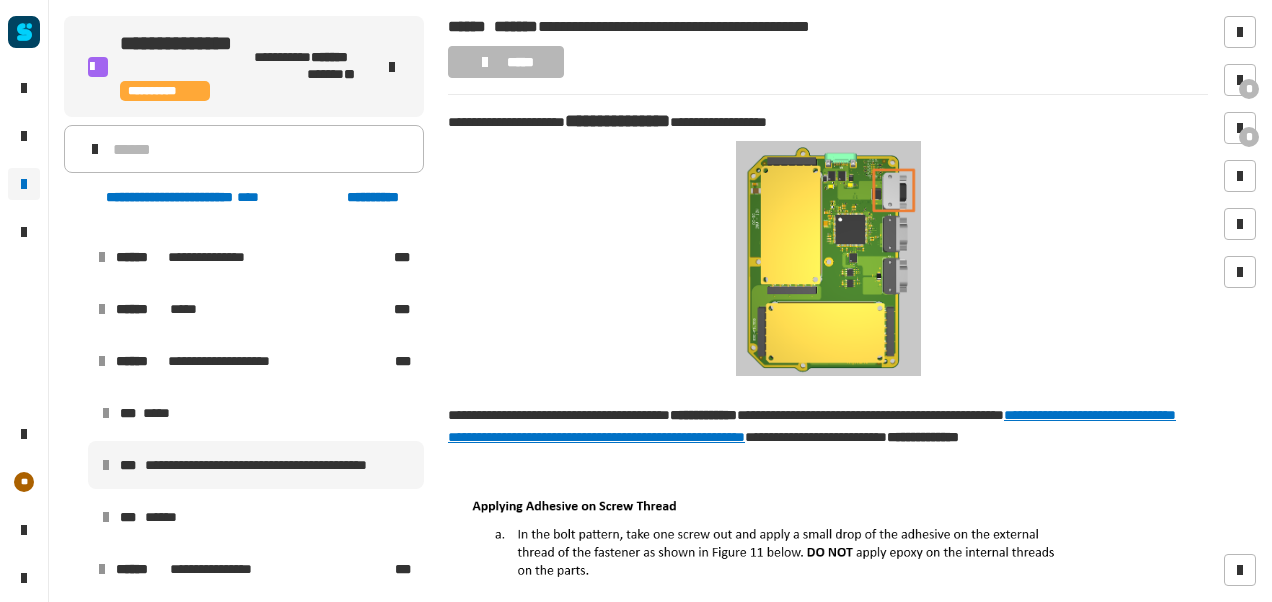 scroll, scrollTop: 1754, scrollLeft: 0, axis: vertical 